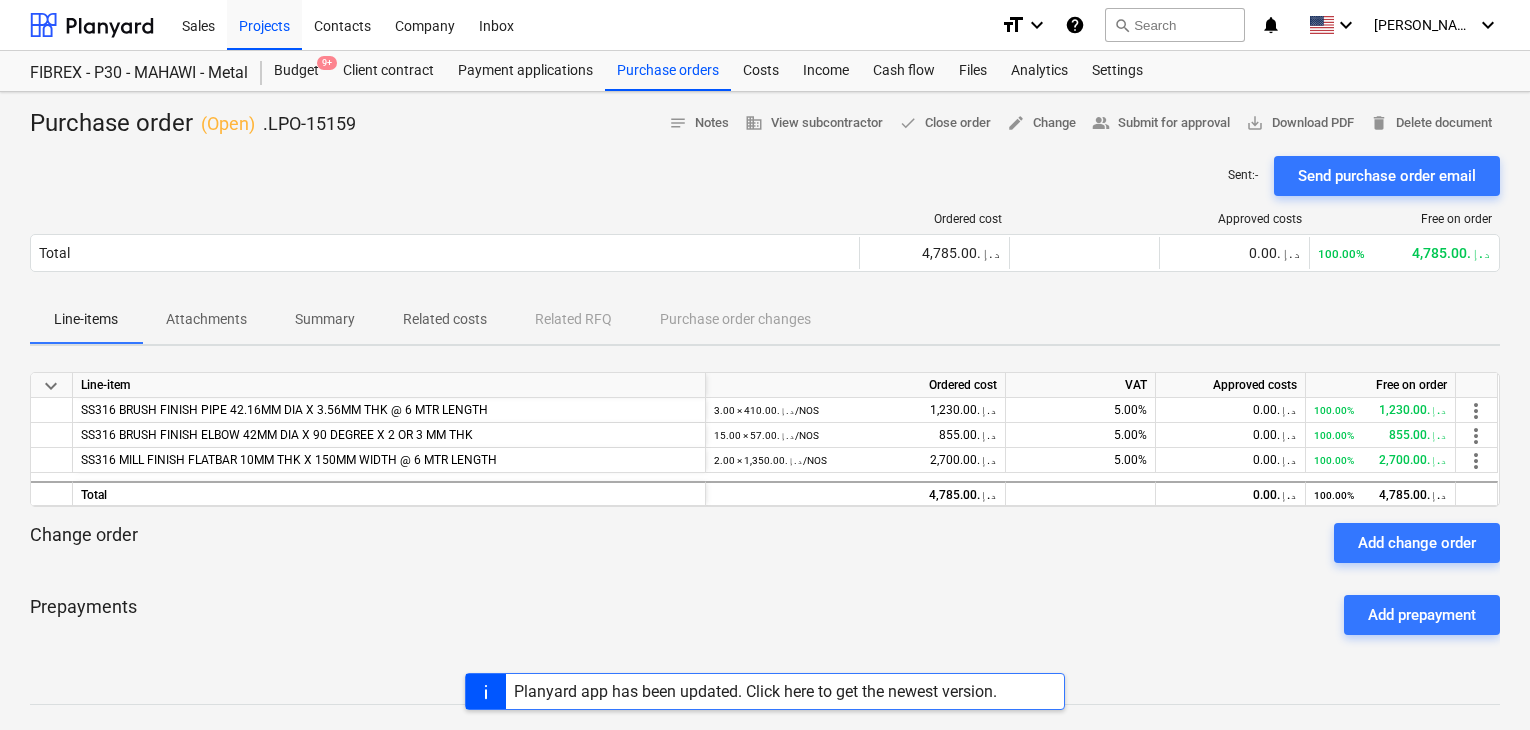 scroll, scrollTop: 0, scrollLeft: 0, axis: both 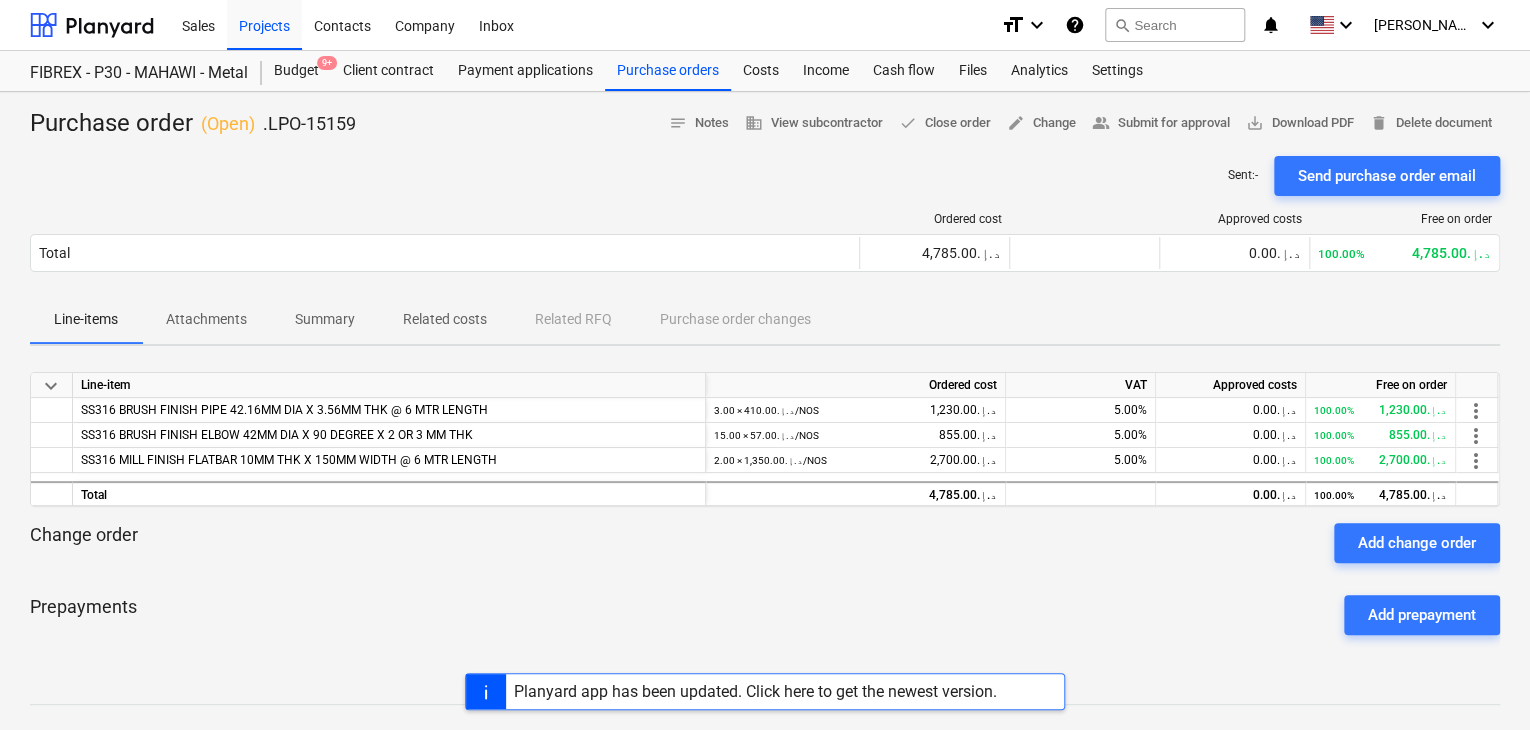 click on "Planyard app has been updated. Click here to get the newest version." at bounding box center (755, 691) 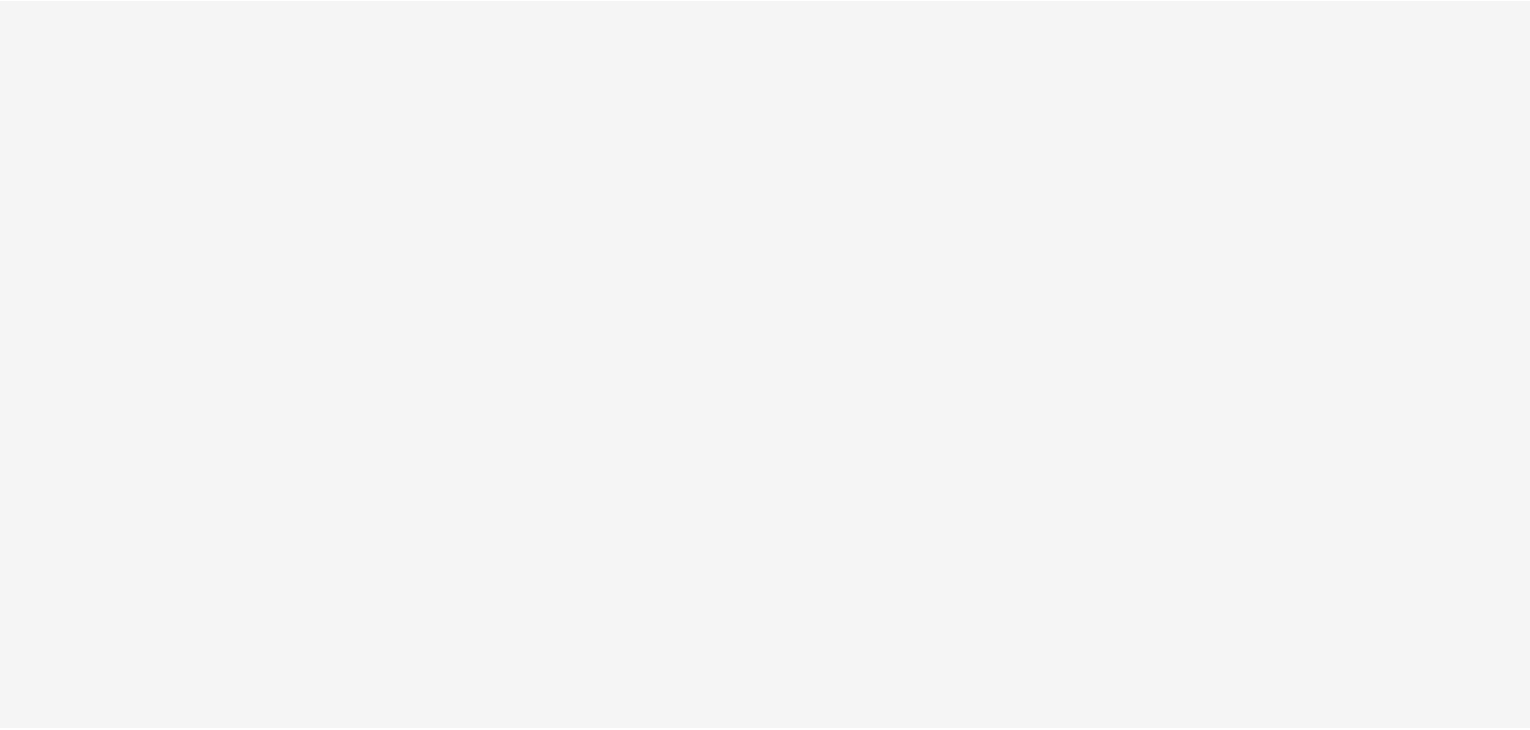 scroll, scrollTop: 0, scrollLeft: 0, axis: both 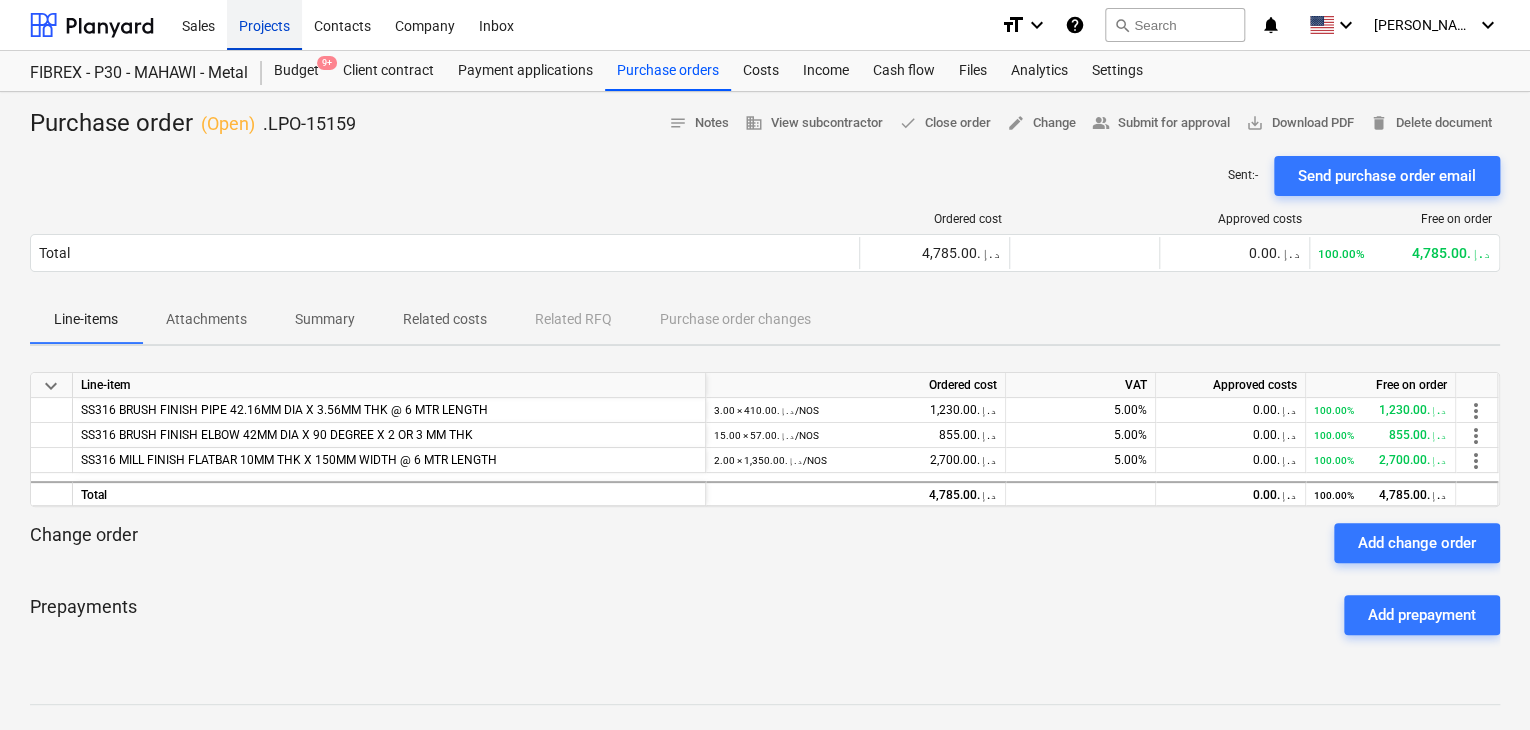 click on "Projects" at bounding box center [264, 24] 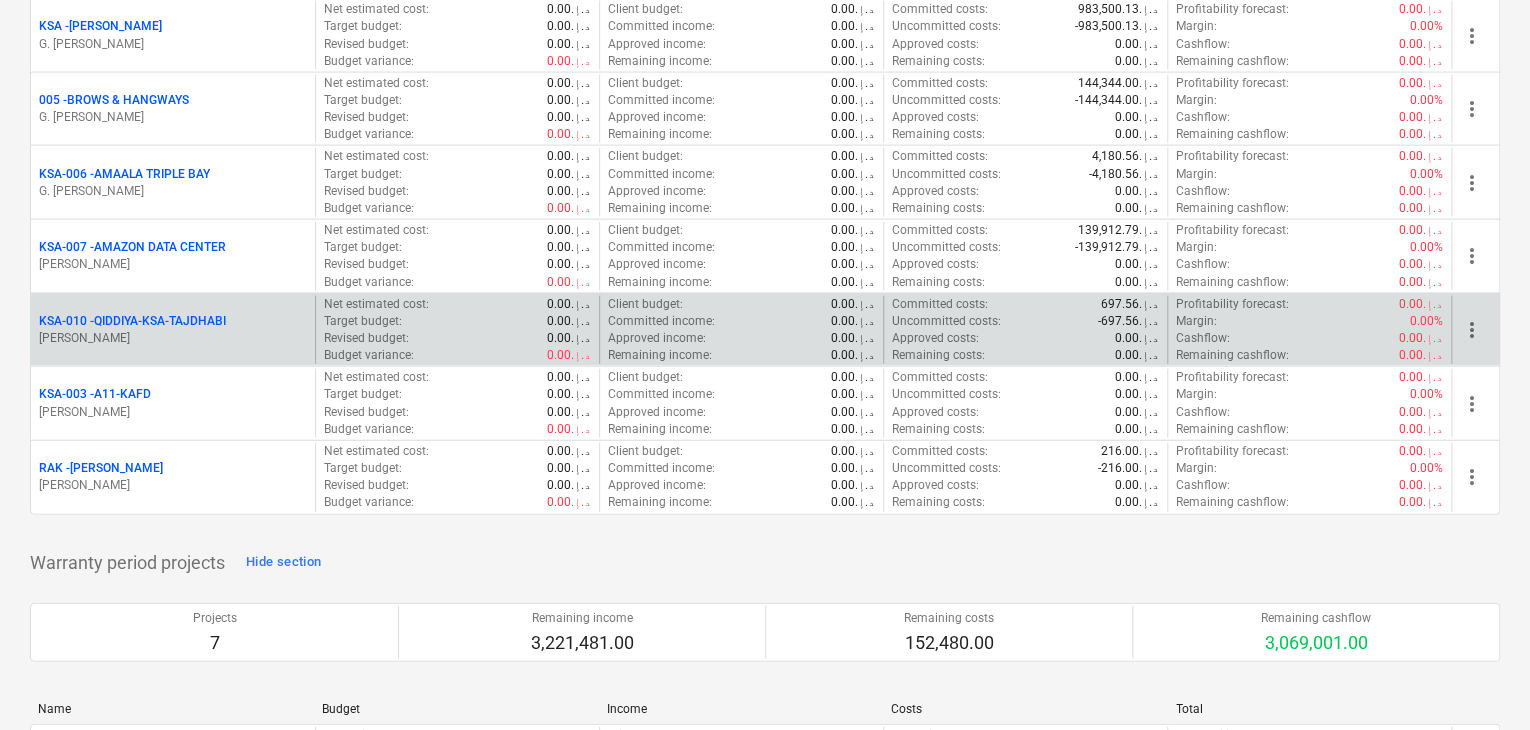scroll, scrollTop: 2100, scrollLeft: 0, axis: vertical 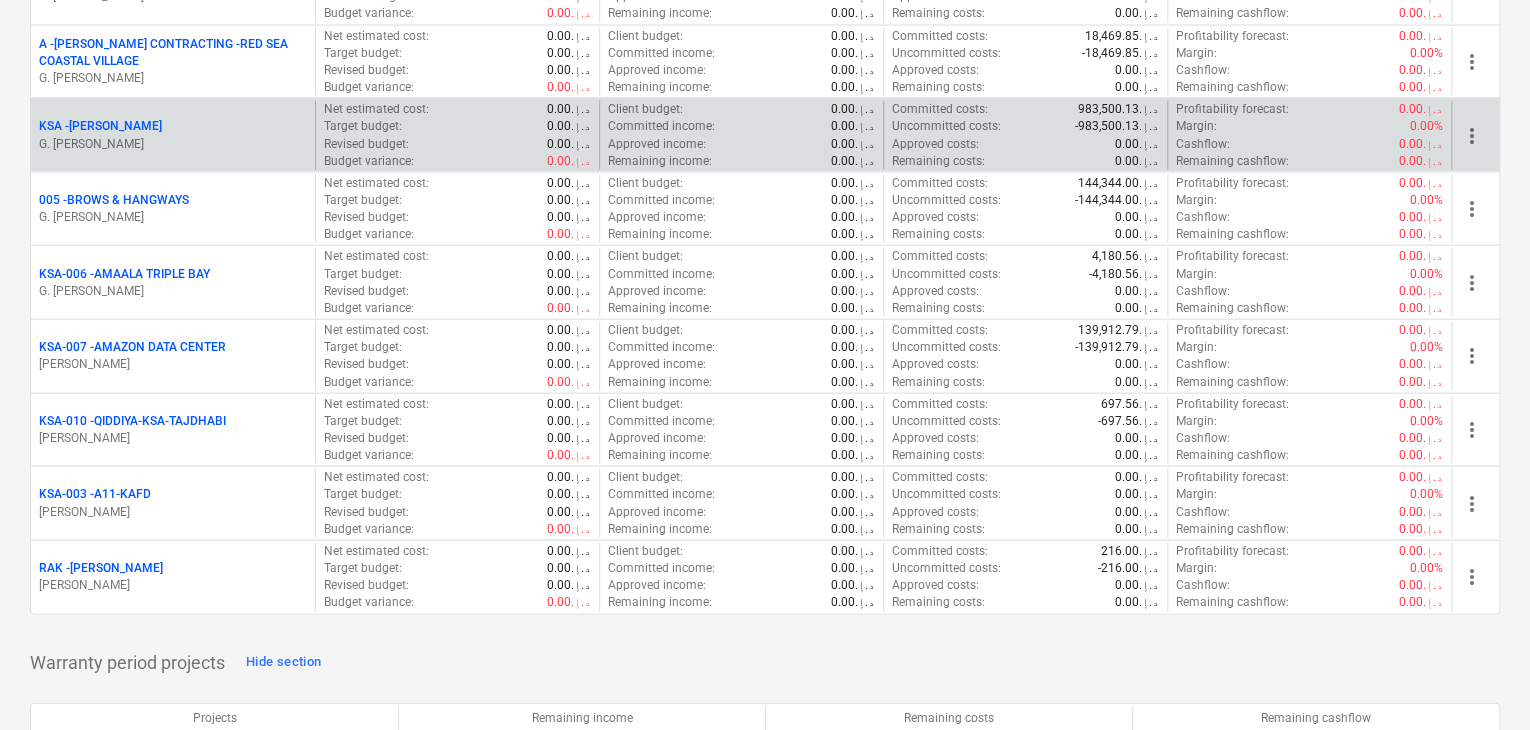 click on "G. [PERSON_NAME]" at bounding box center (173, 144) 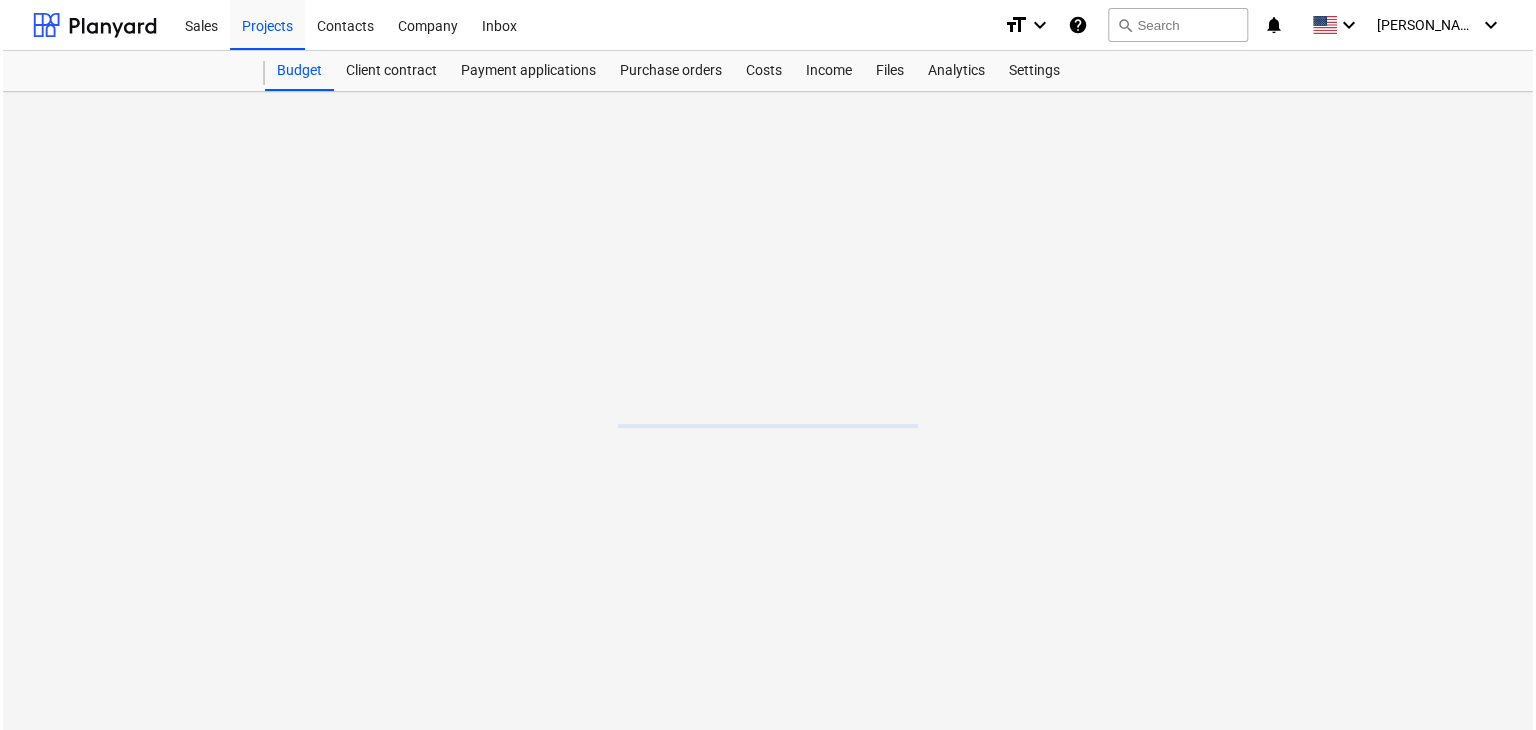 scroll, scrollTop: 0, scrollLeft: 0, axis: both 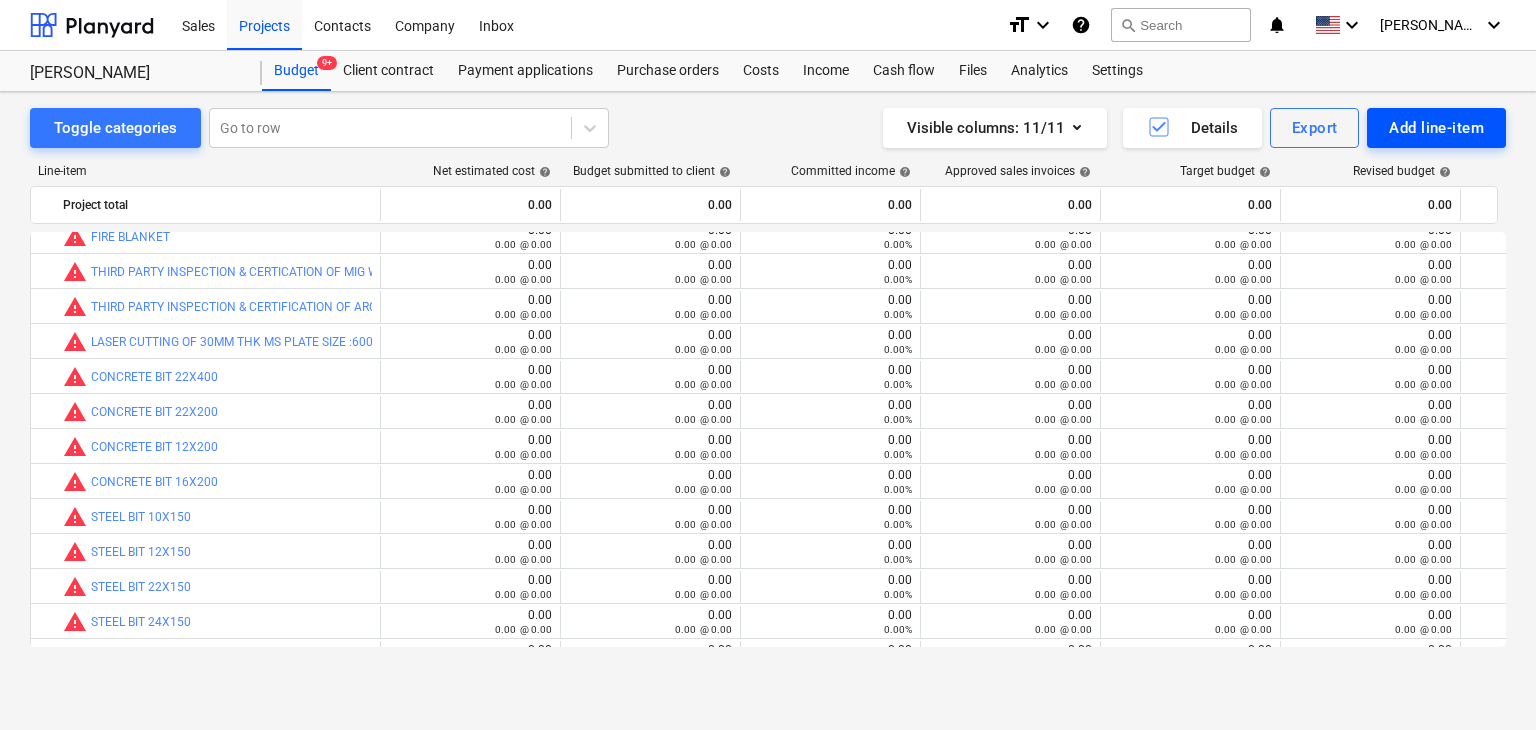 click on "Add line-item" at bounding box center [1436, 128] 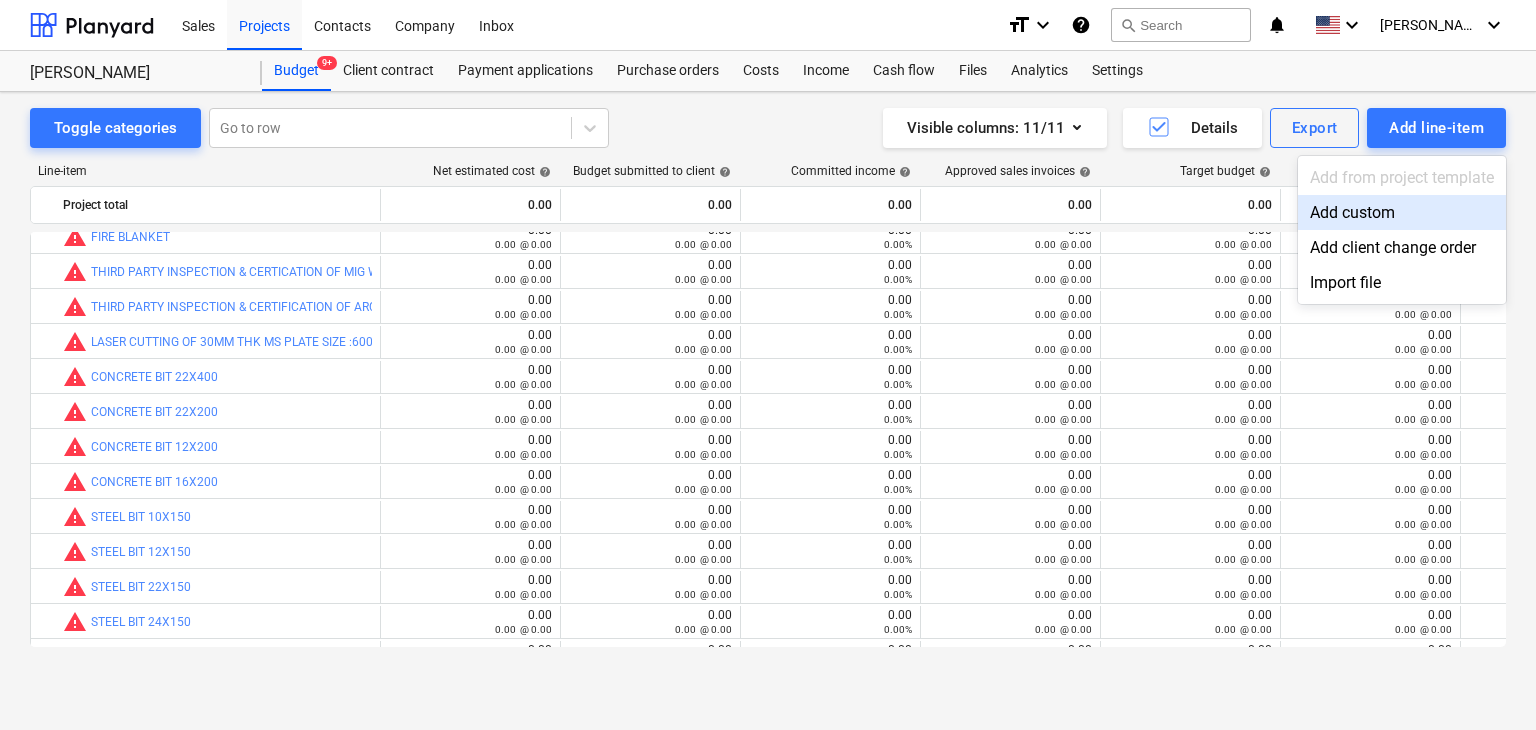 click on "Add custom" at bounding box center (1402, 212) 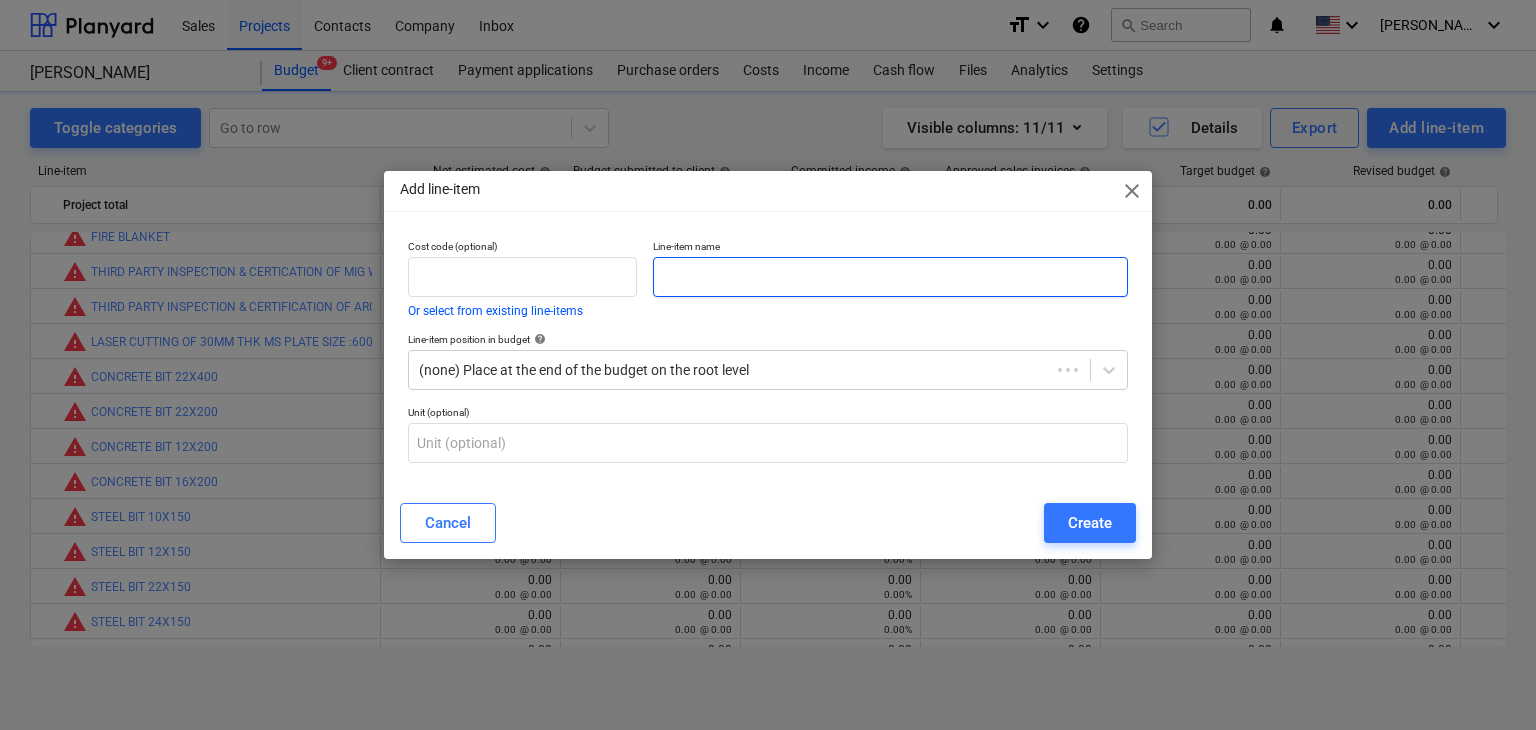 click at bounding box center [890, 277] 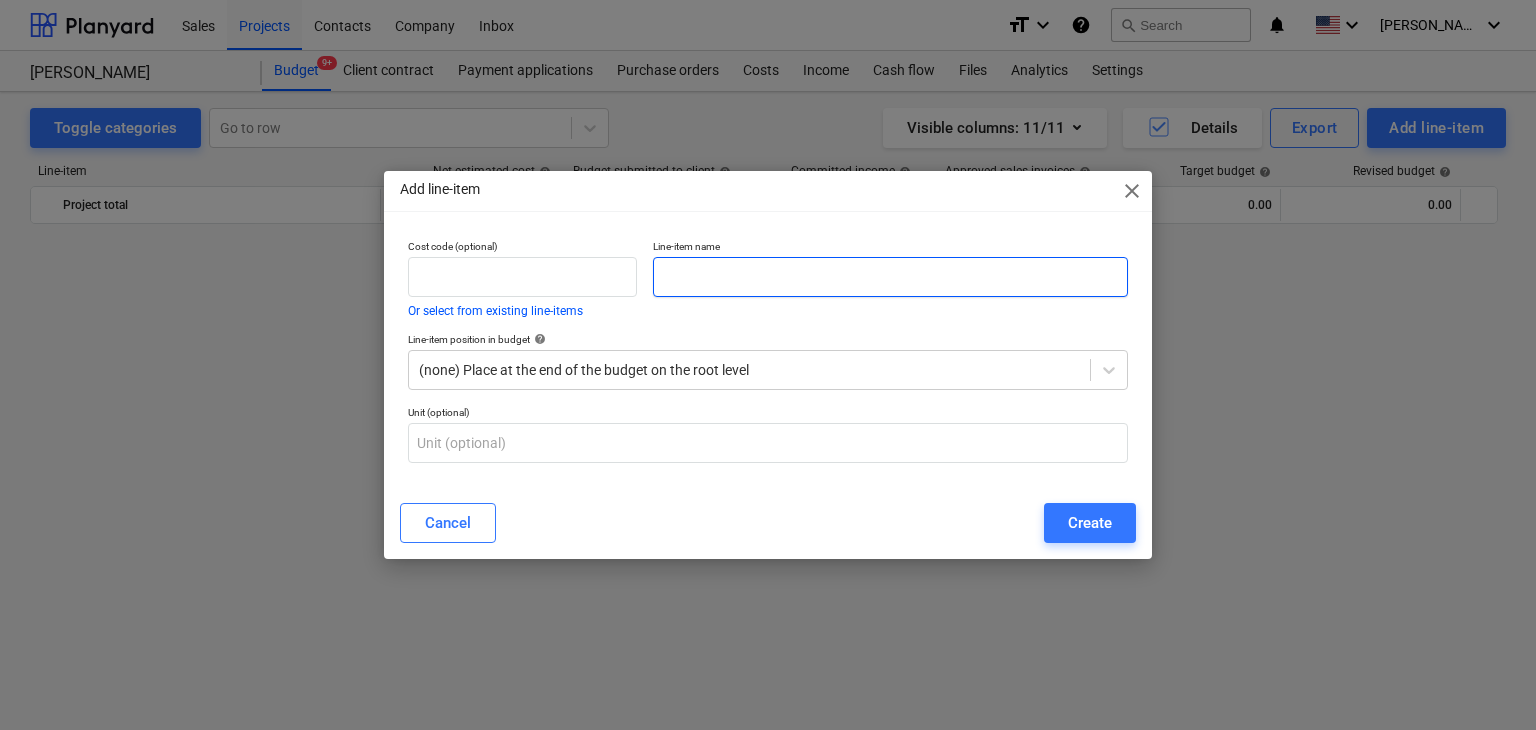 scroll, scrollTop: 6349, scrollLeft: 0, axis: vertical 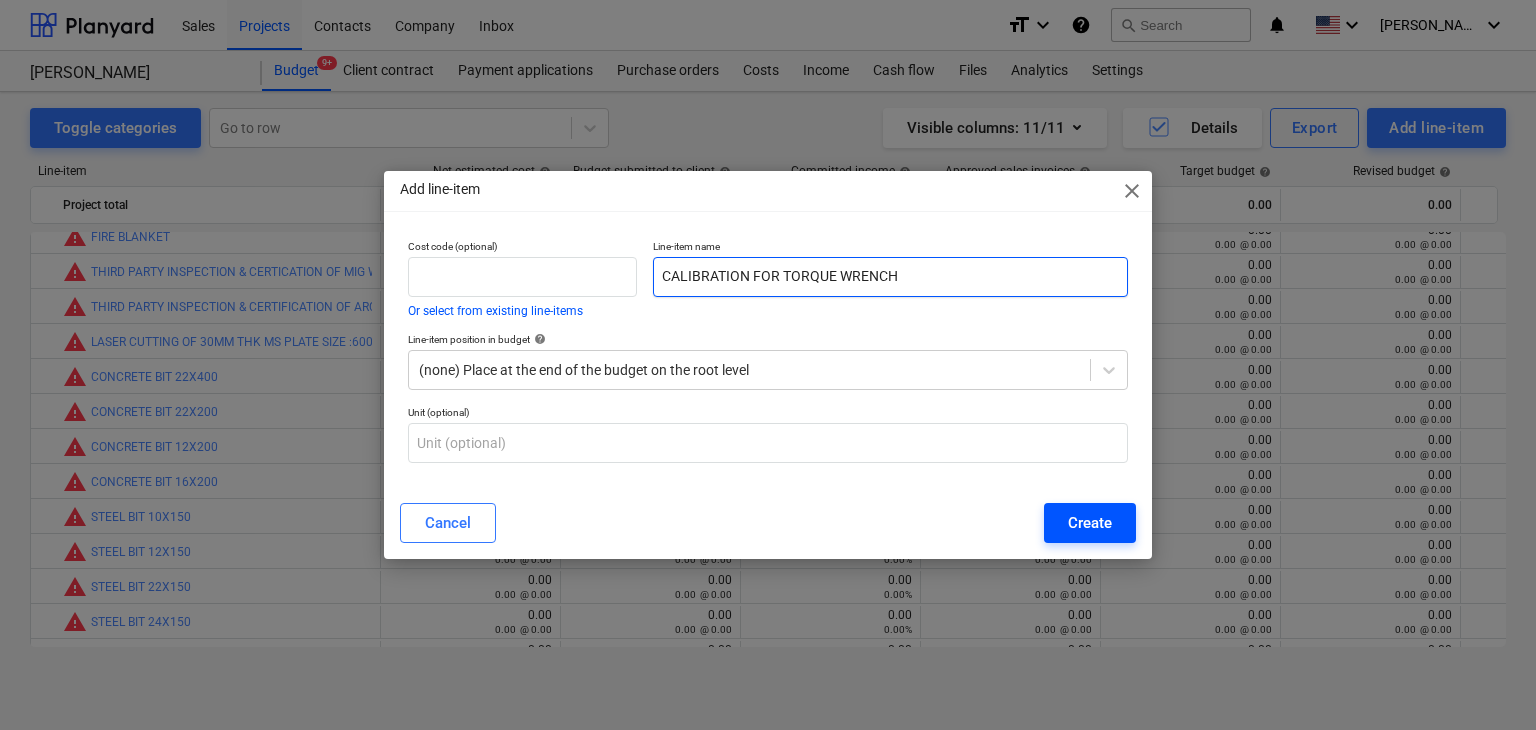 type on "CALIBRATION FOR TORQUE WRENCH" 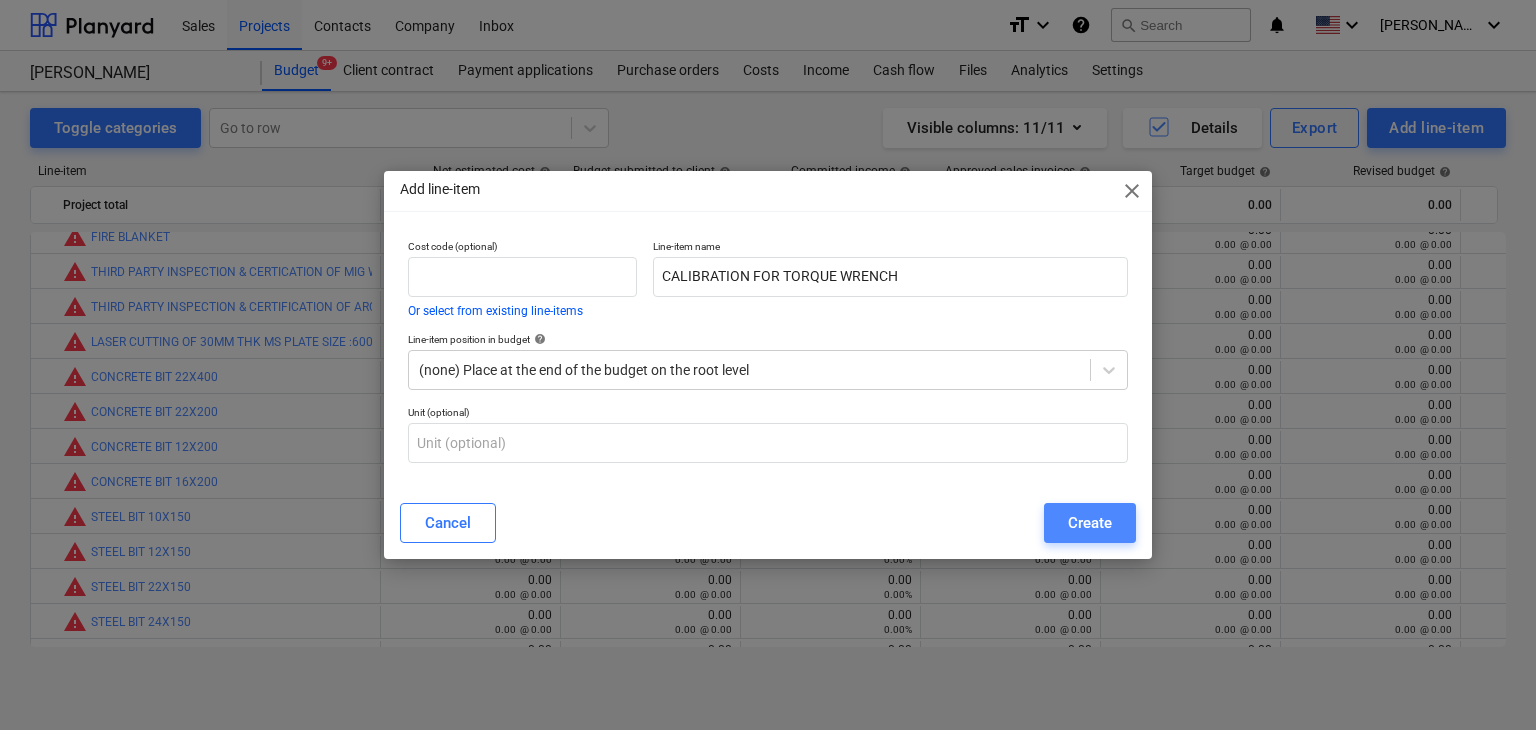 click on "Create" at bounding box center [1090, 523] 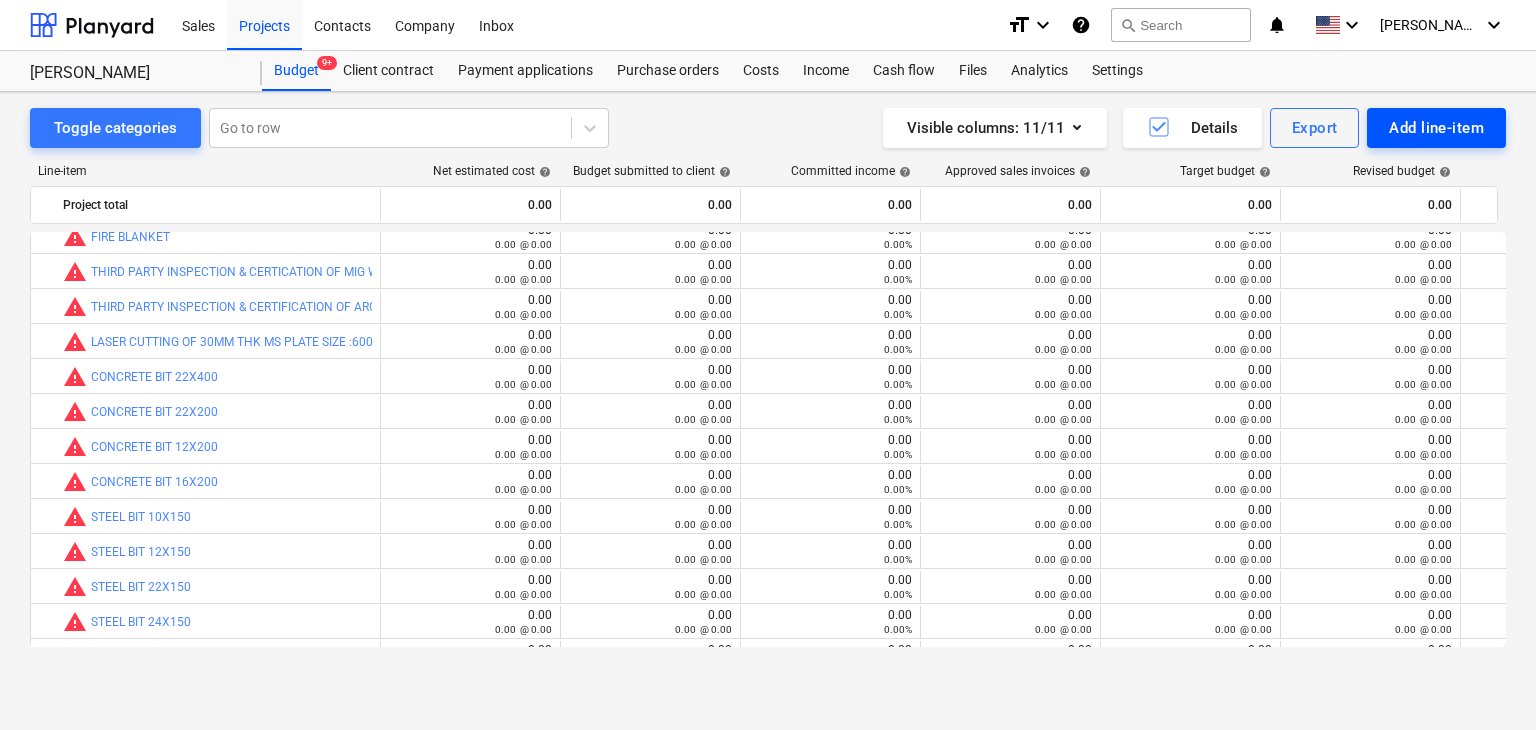 click on "Add line-item" at bounding box center [1436, 128] 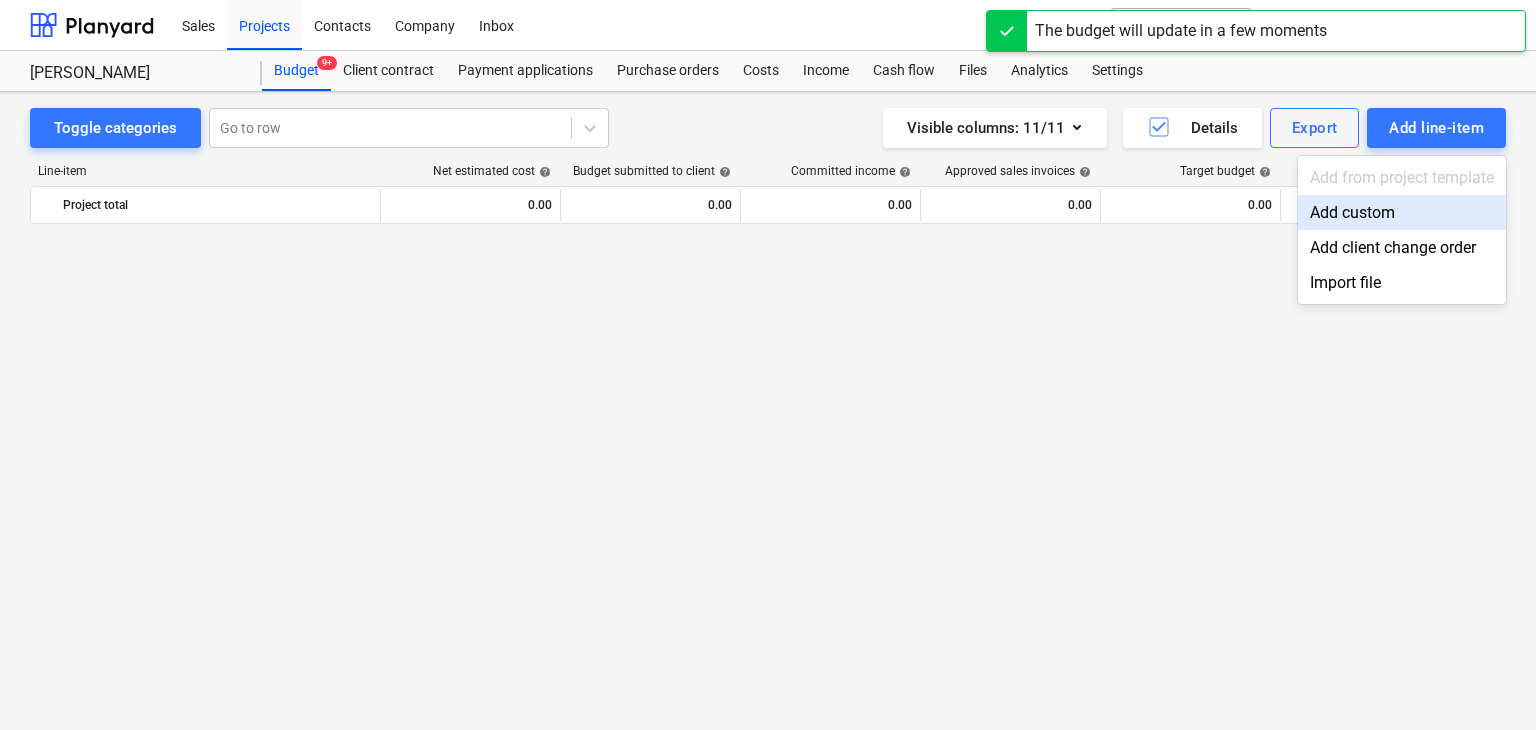 scroll, scrollTop: 6349, scrollLeft: 0, axis: vertical 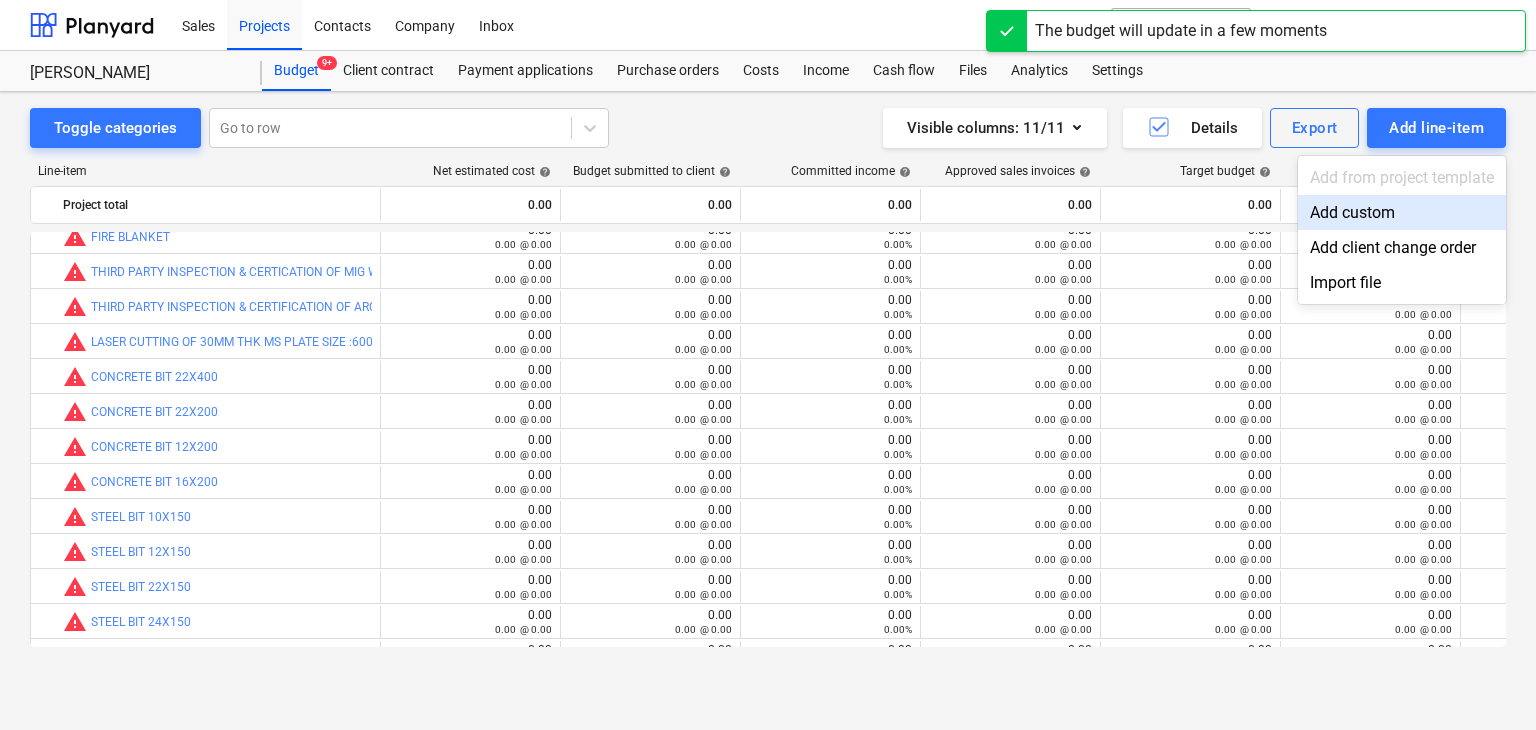 click on "Add custom" at bounding box center (1402, 212) 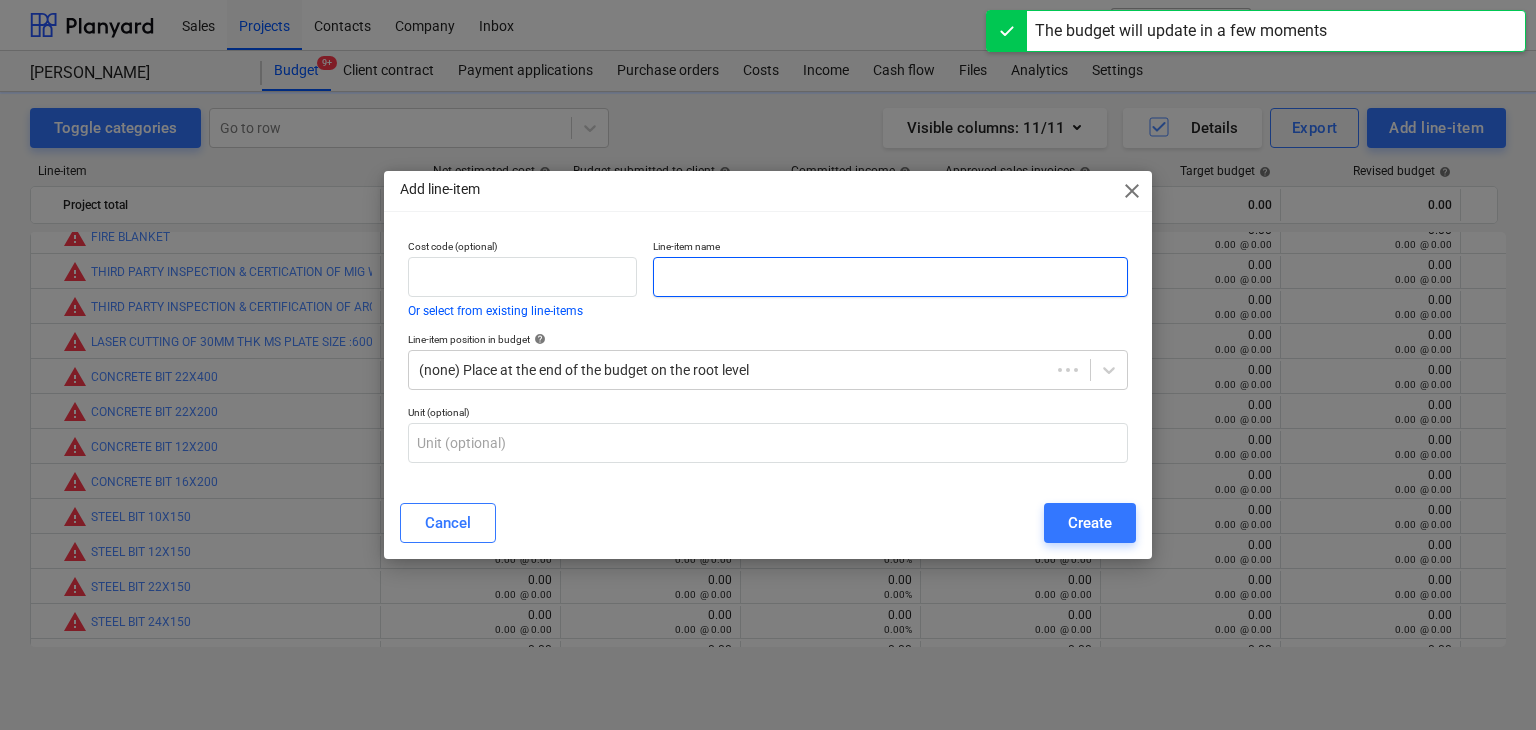 click at bounding box center [890, 277] 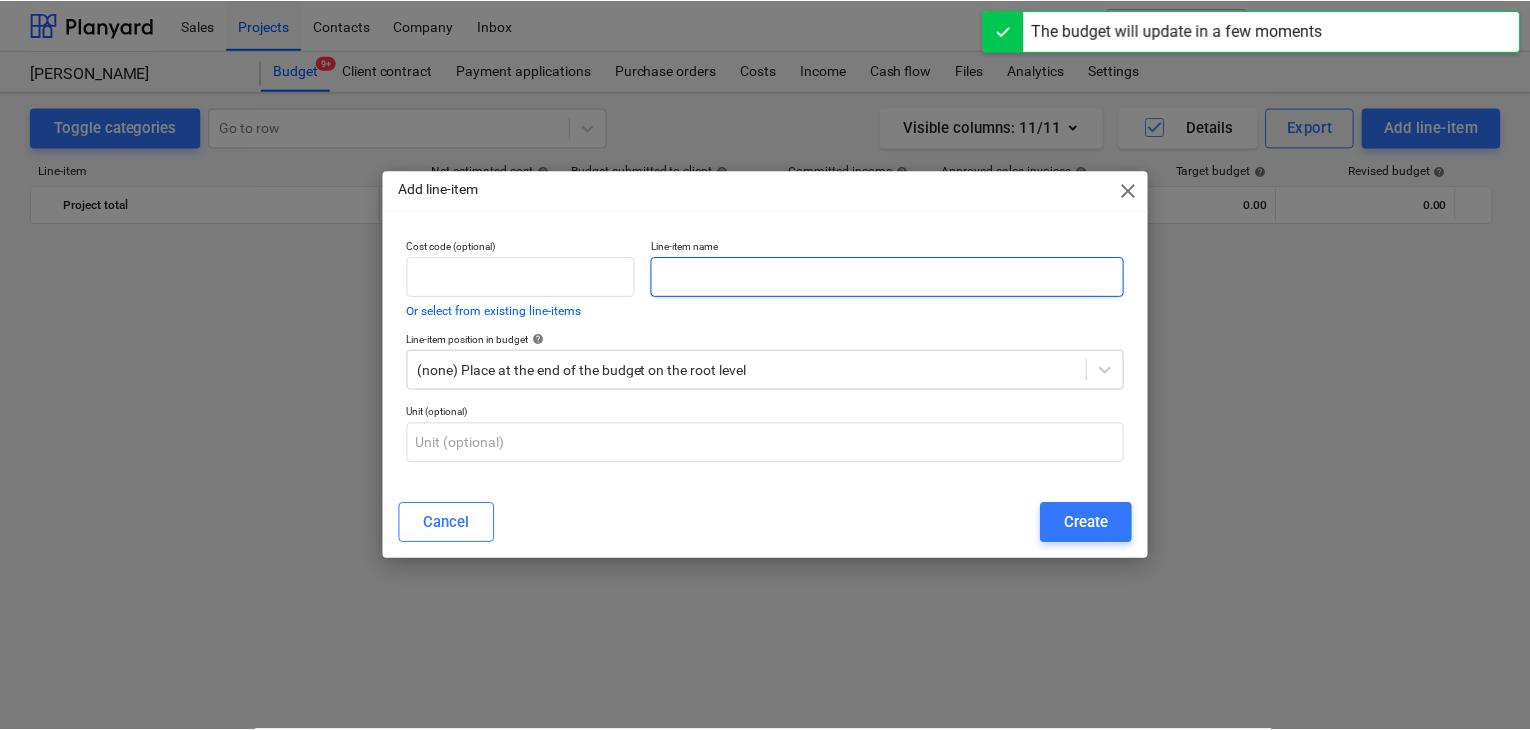 scroll, scrollTop: 6349, scrollLeft: 0, axis: vertical 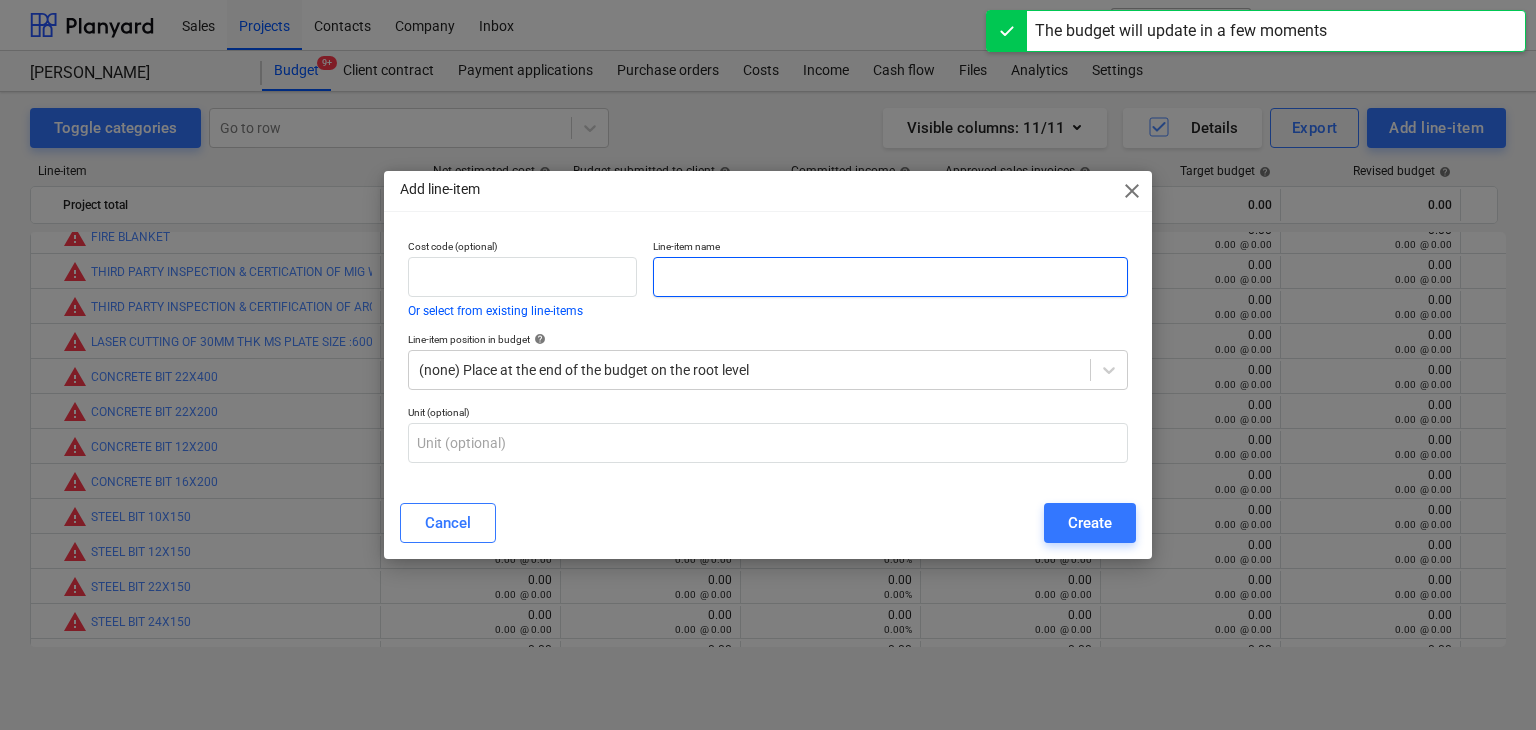 click at bounding box center [890, 277] 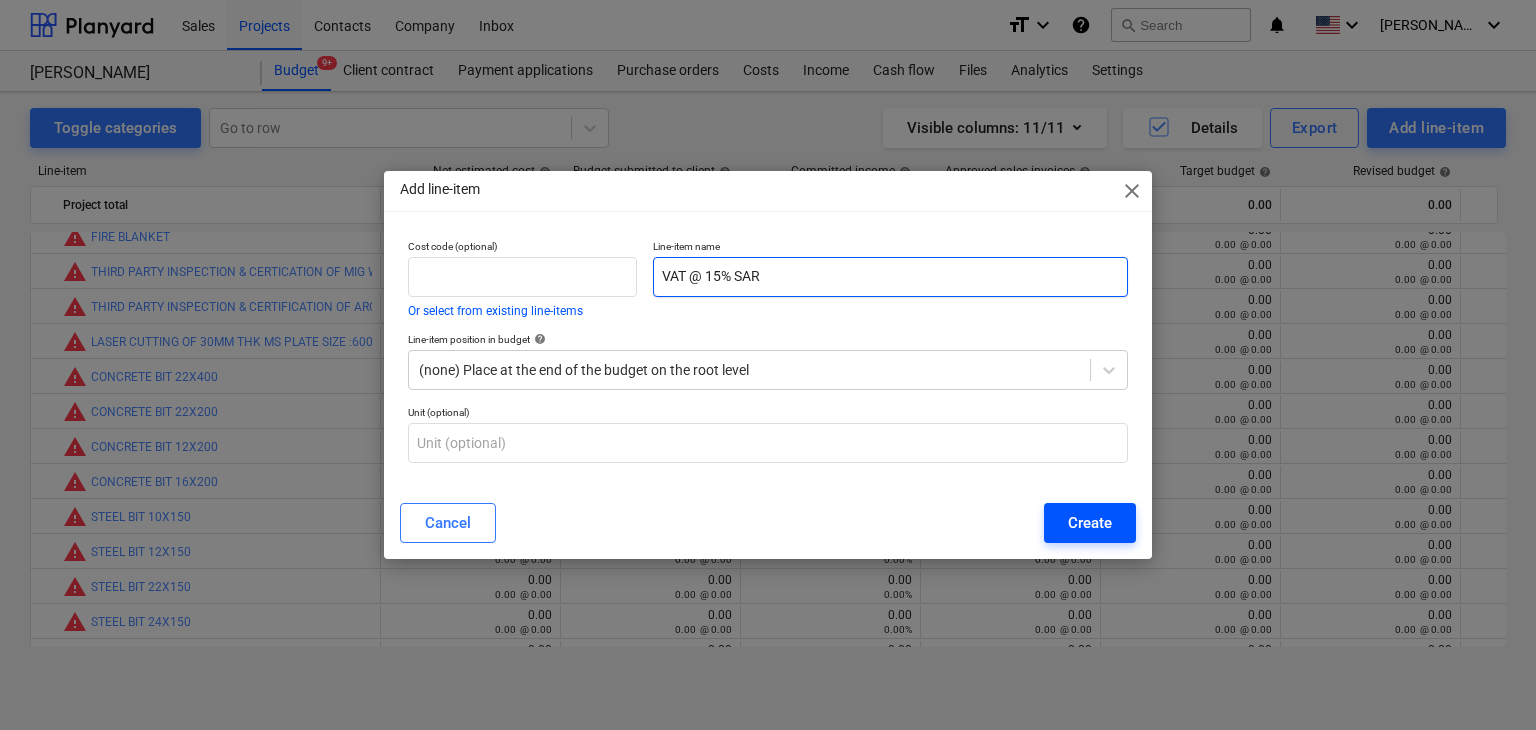 type on "VAT @ 15% SAR" 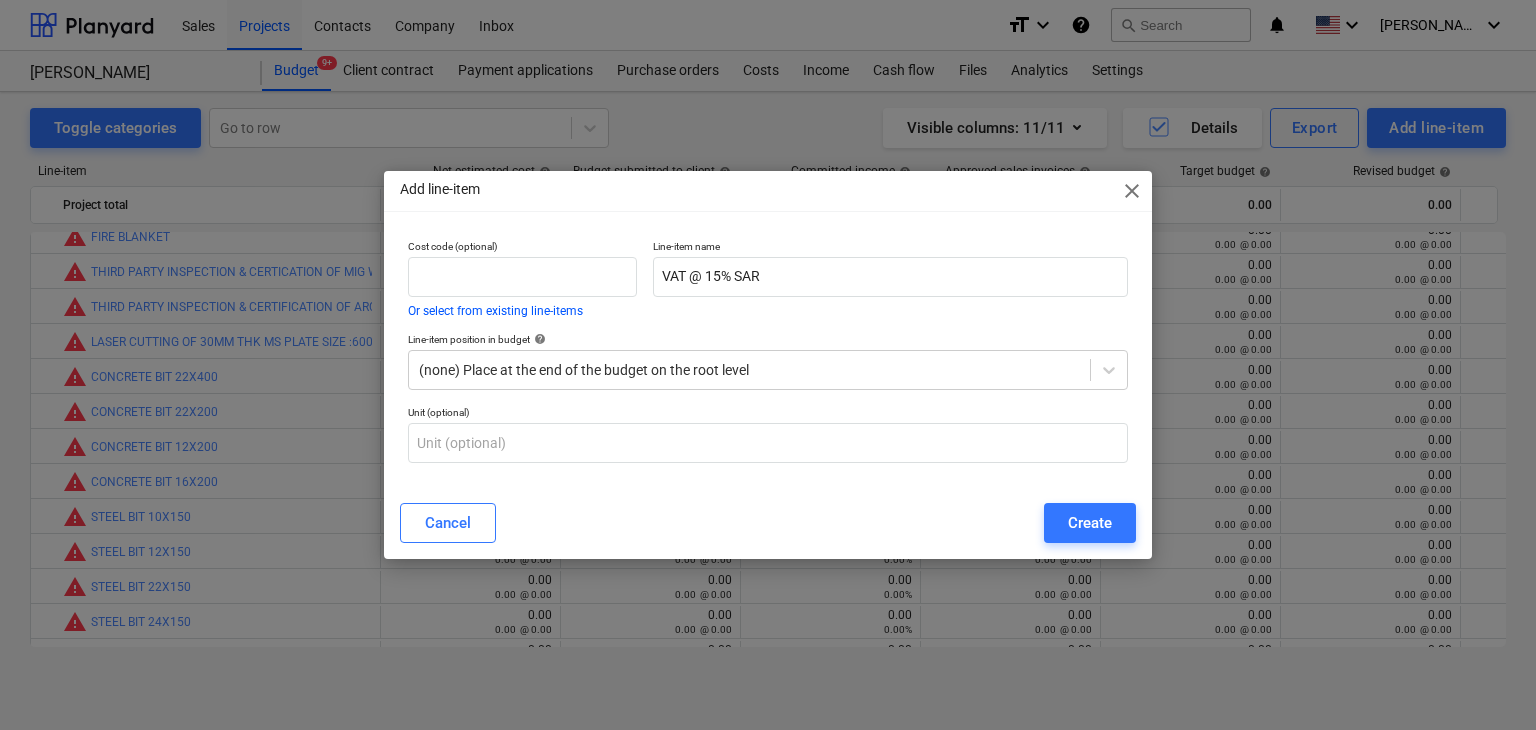 click on "Create" at bounding box center (1090, 523) 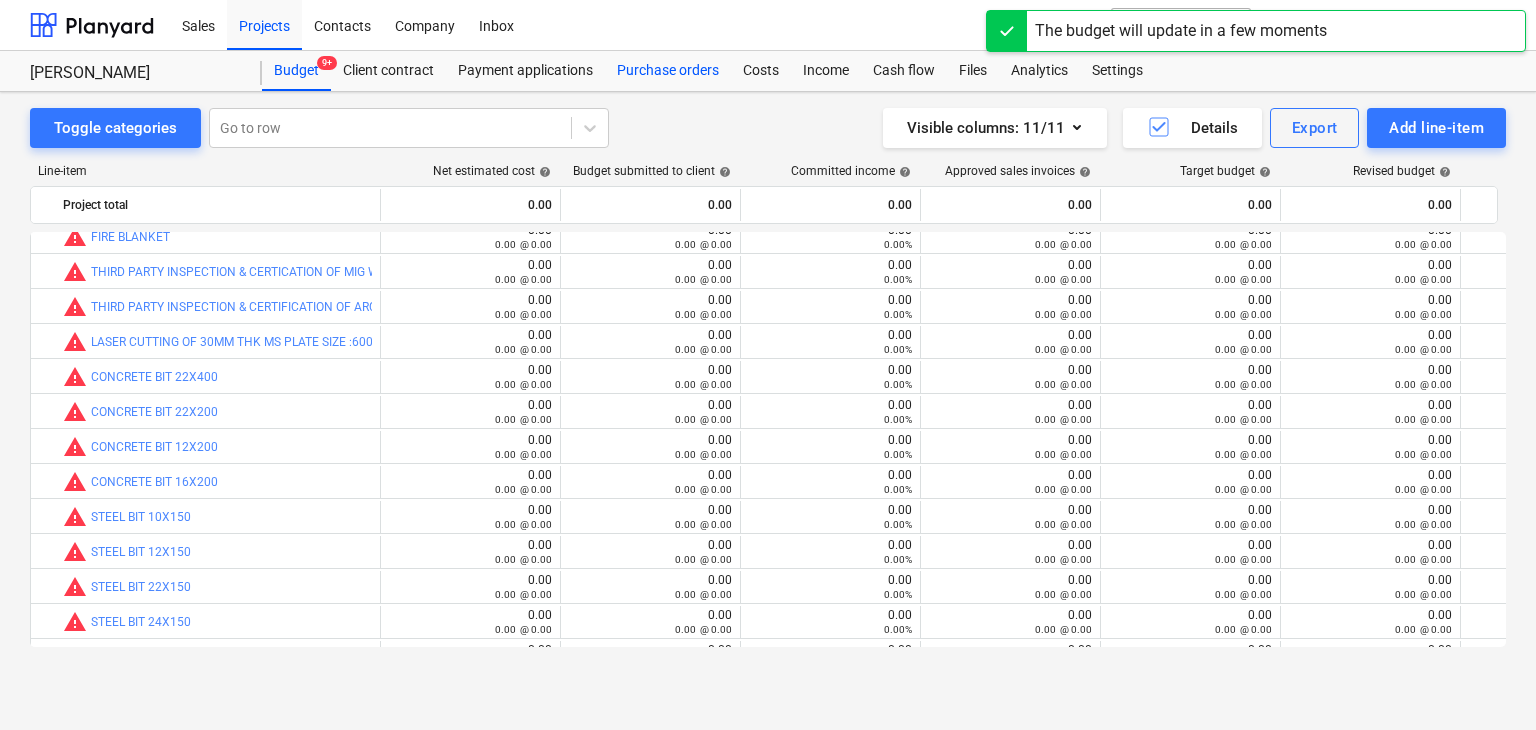 click on "Purchase orders" at bounding box center (668, 71) 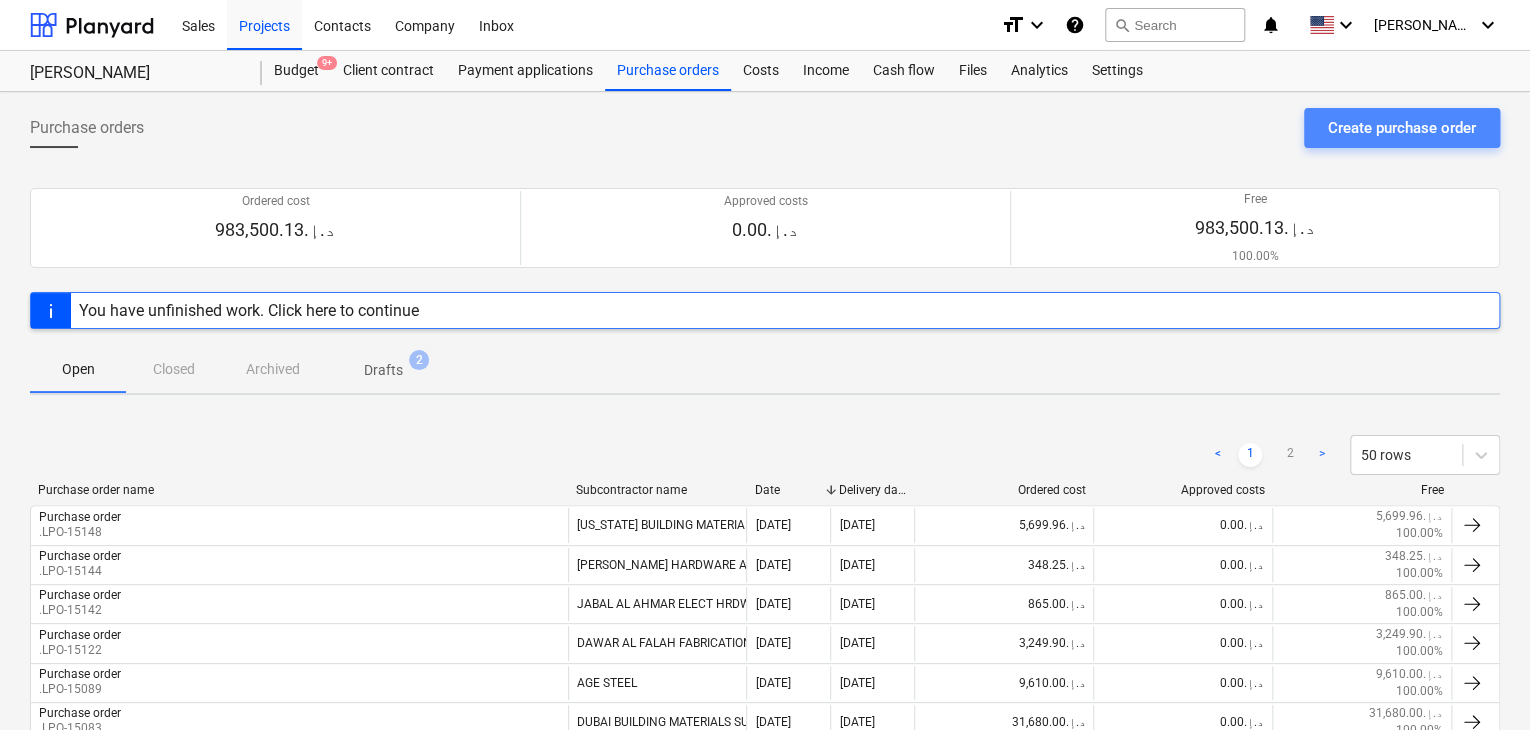 click on "Create purchase order" at bounding box center [1402, 128] 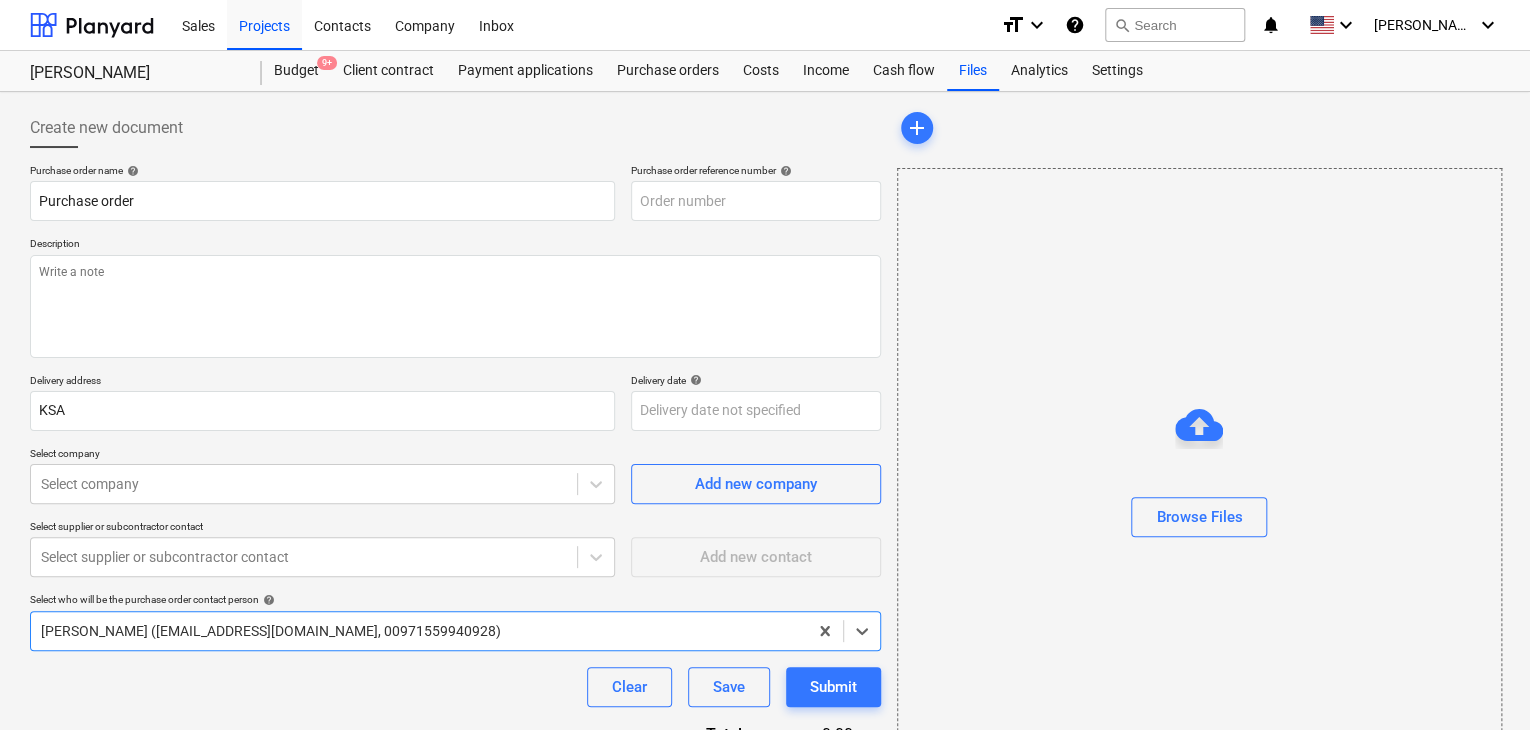 type on "x" 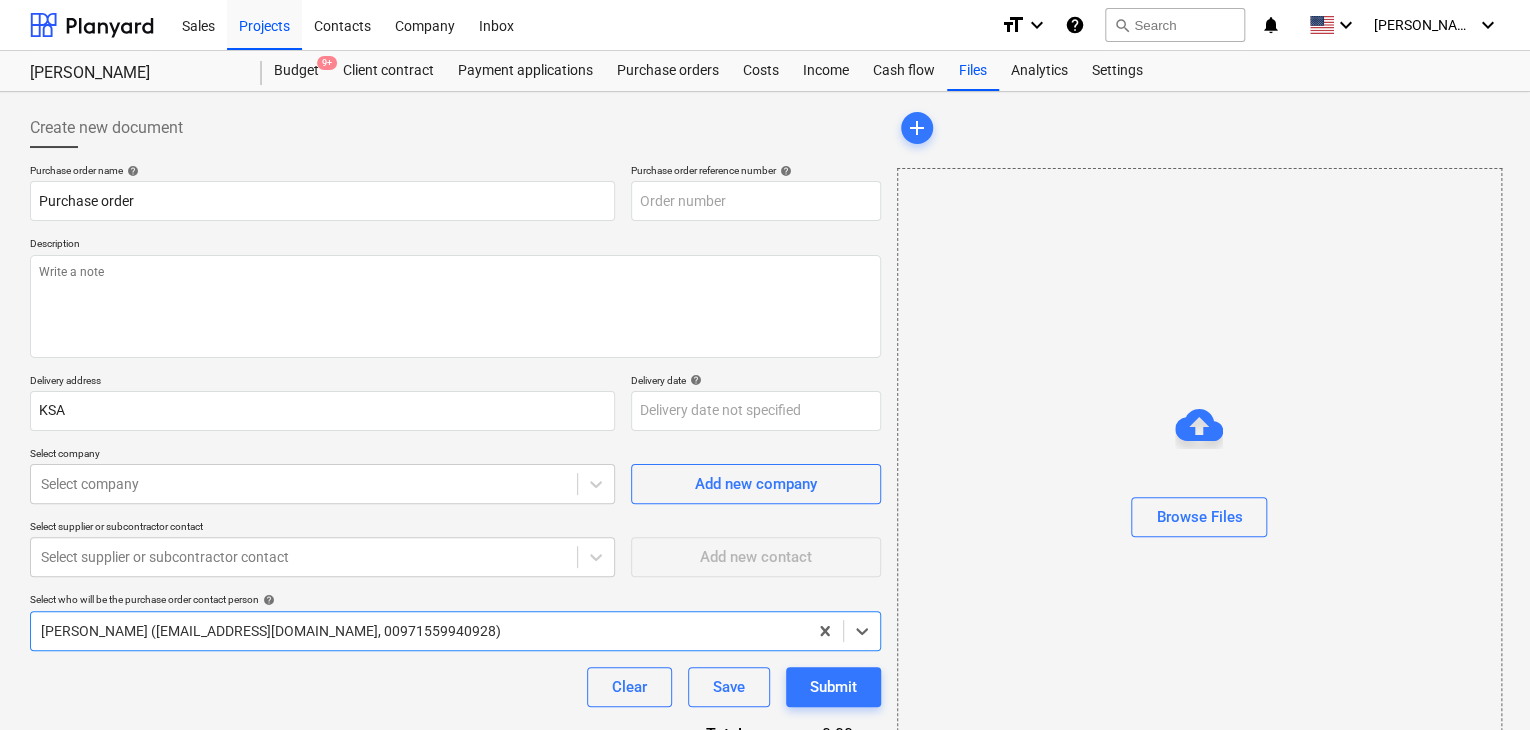 type on "KSA-PO-083" 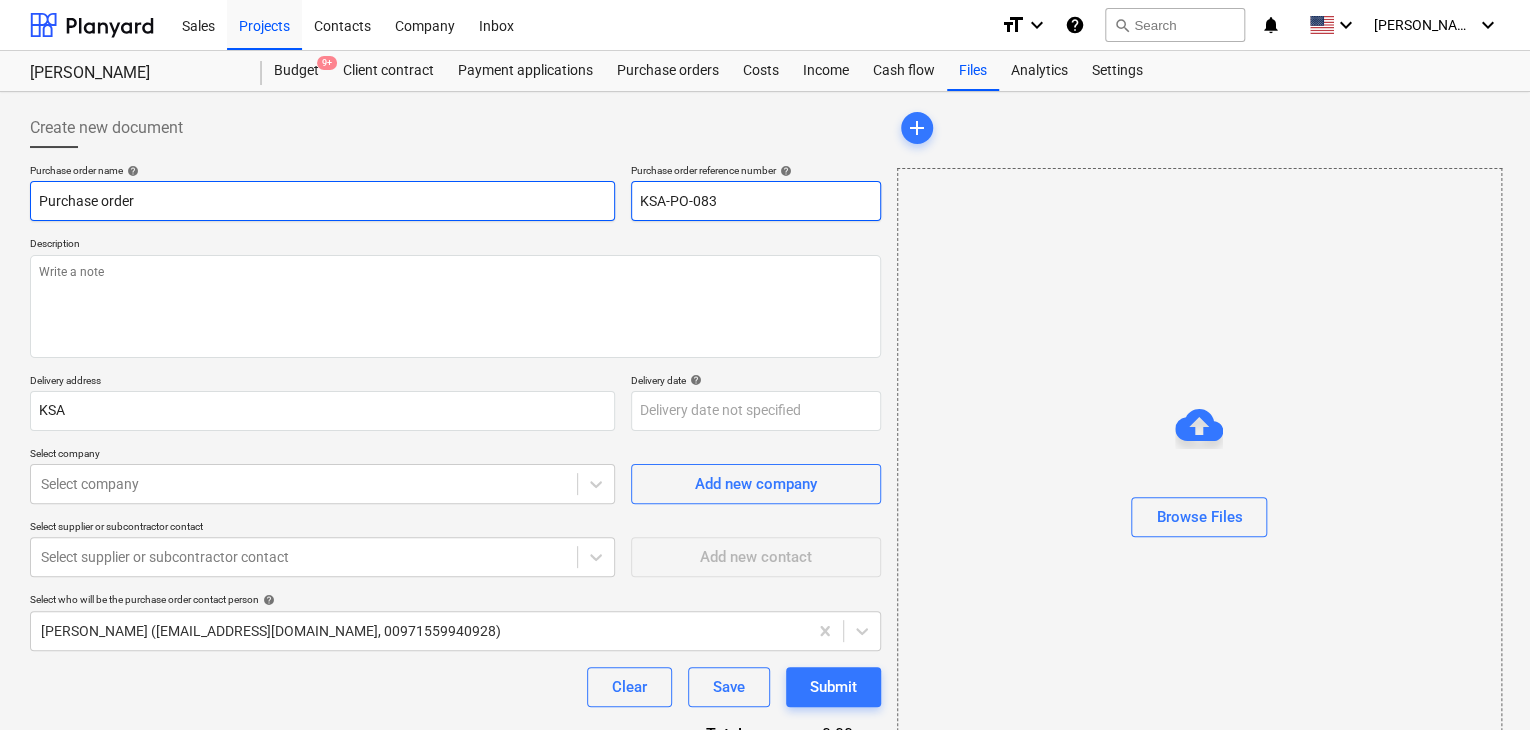 drag, startPoint x: 740, startPoint y: 211, endPoint x: 594, endPoint y: 193, distance: 147.10541 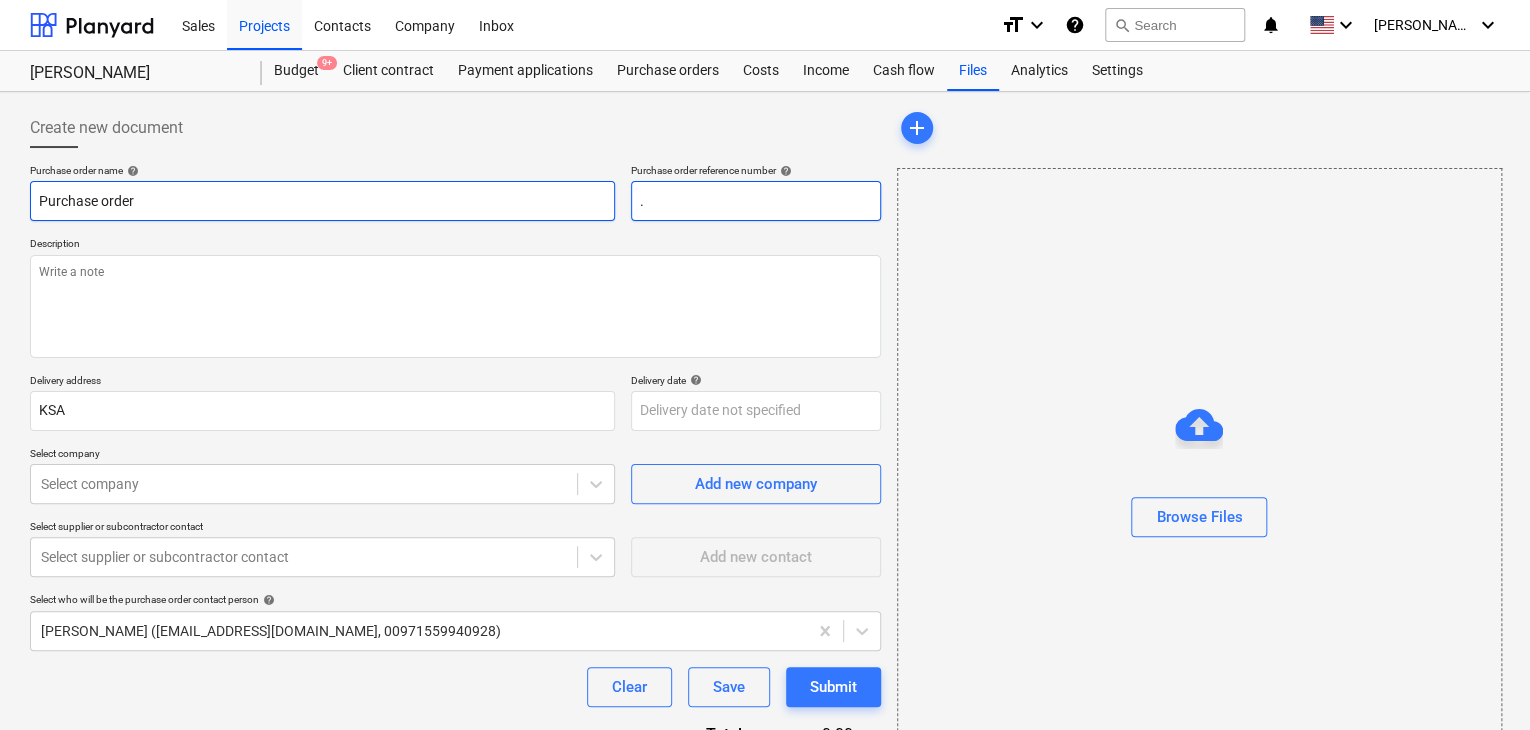 type on "x" 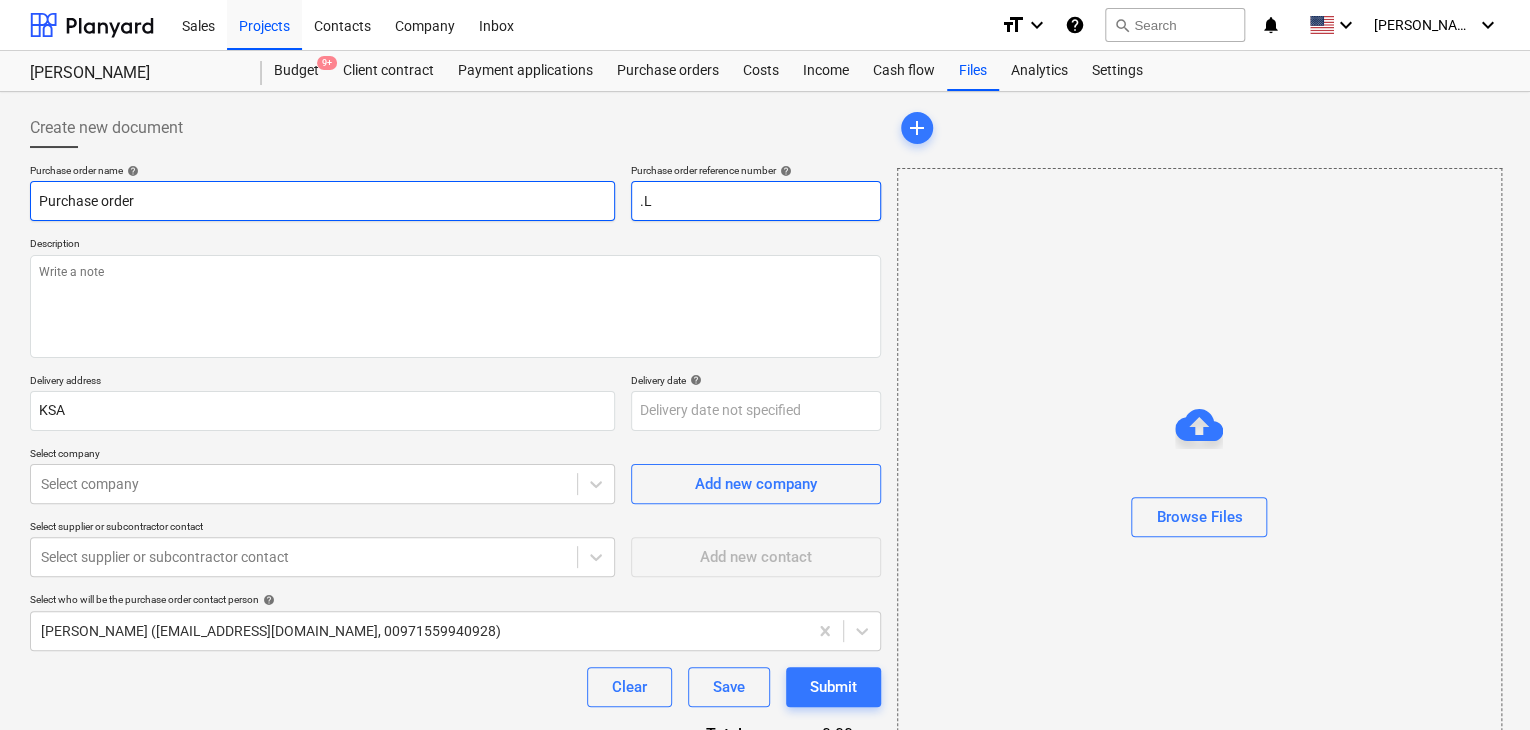 type on "x" 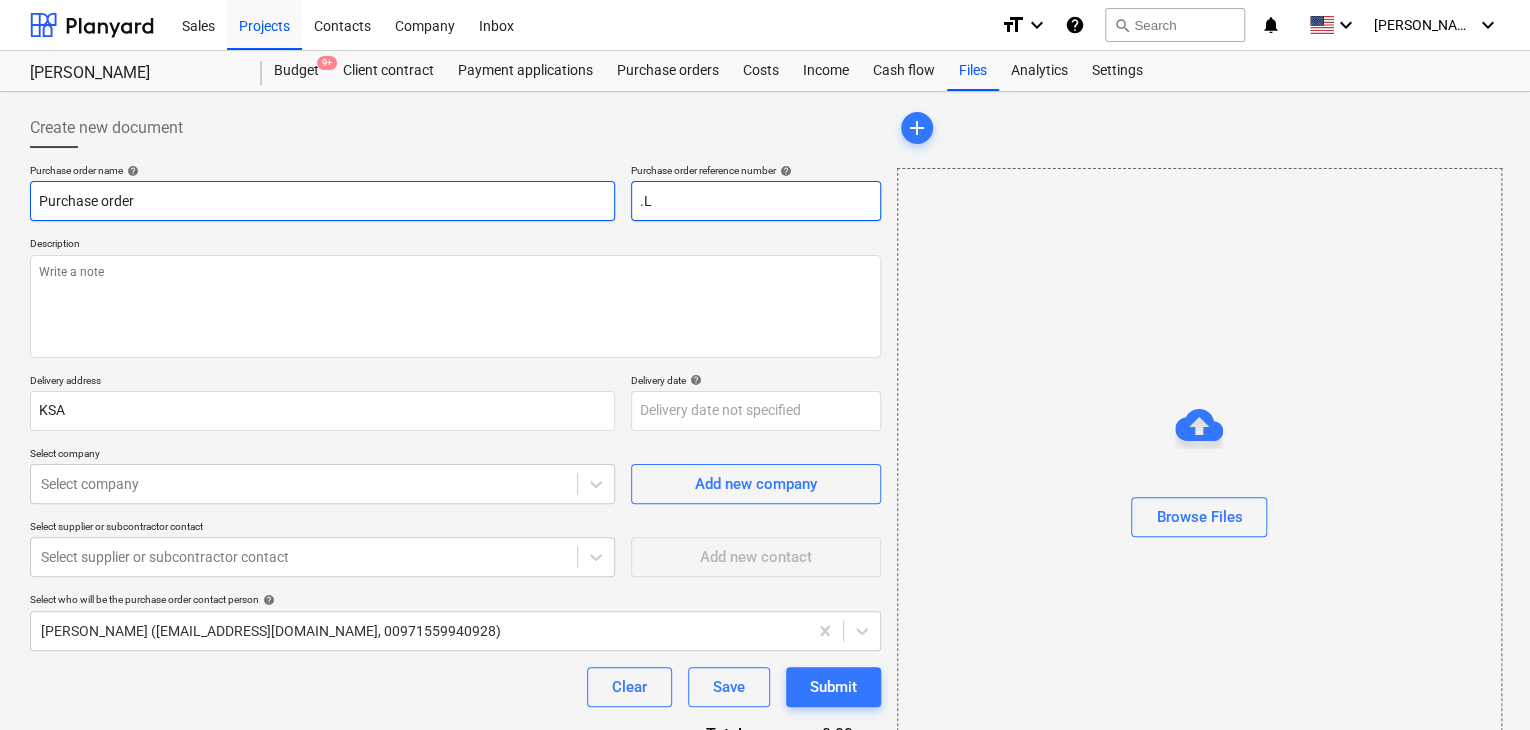 type on ".LP" 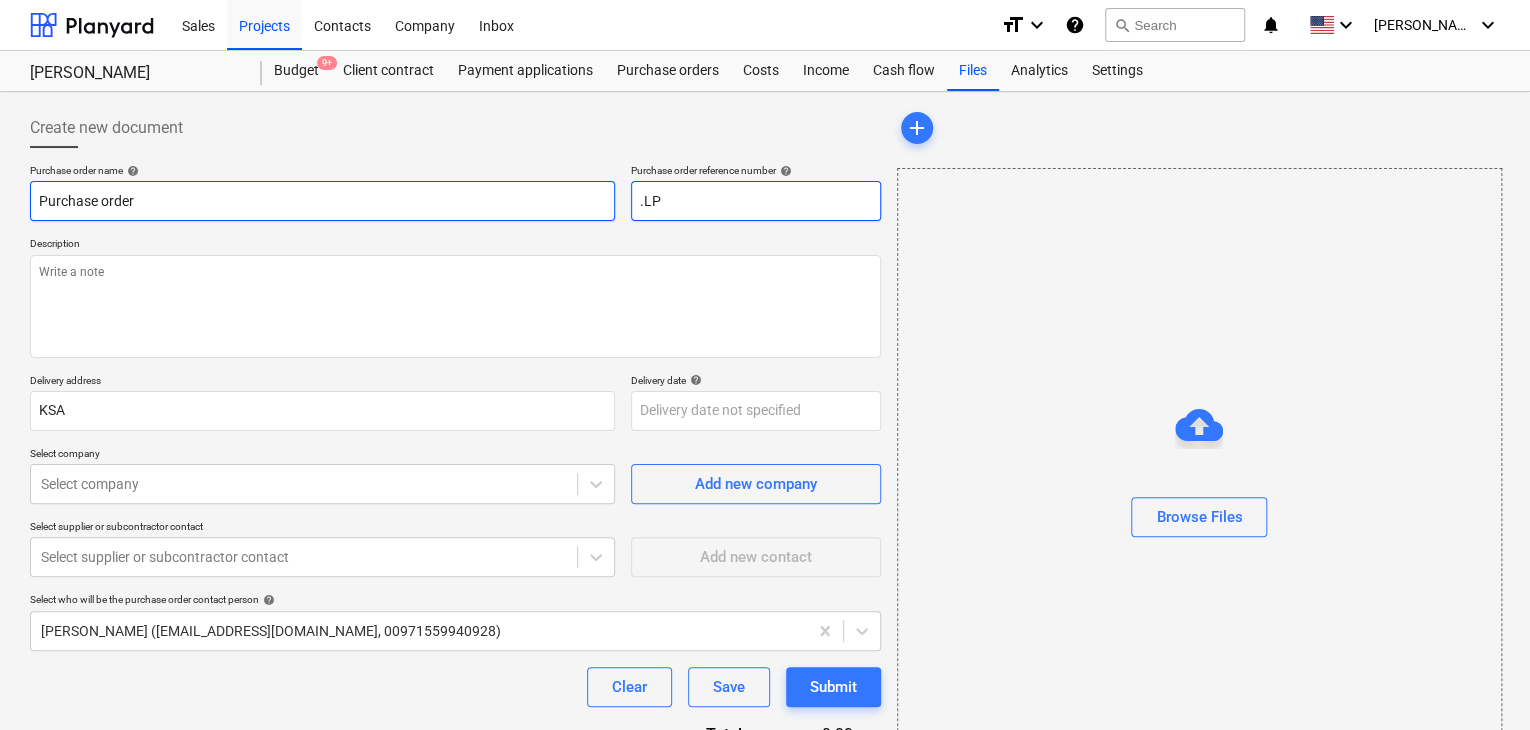 type on "x" 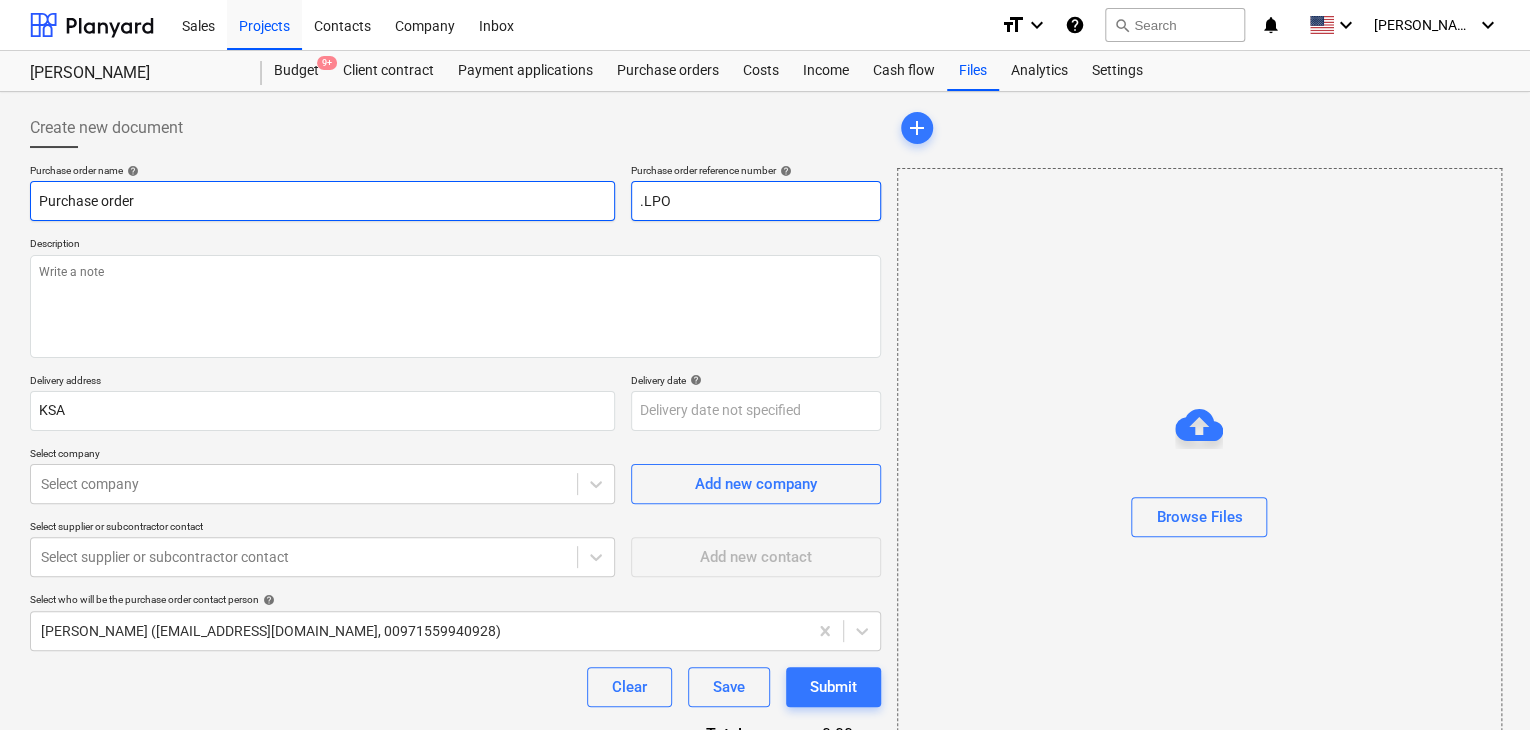 type on "x" 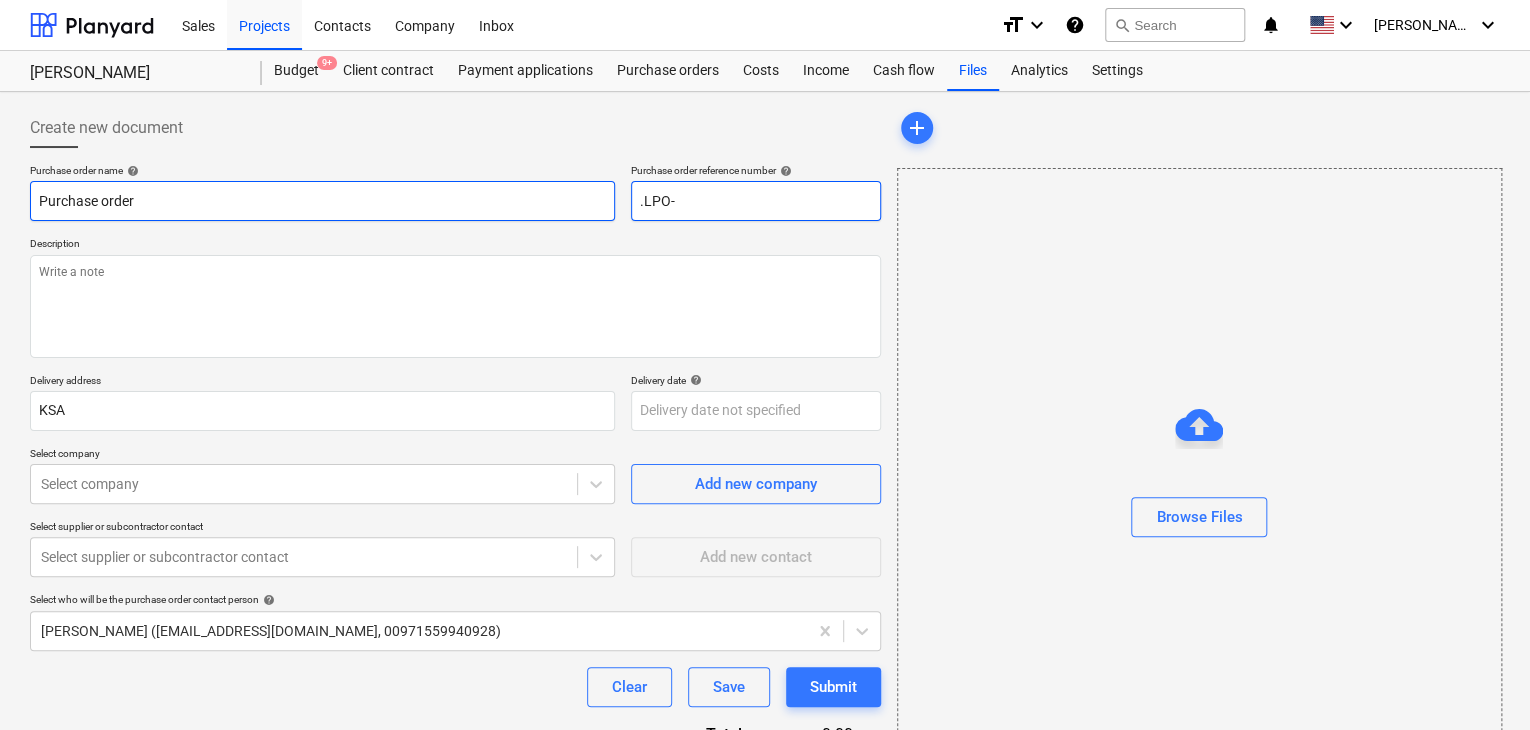 type on "x" 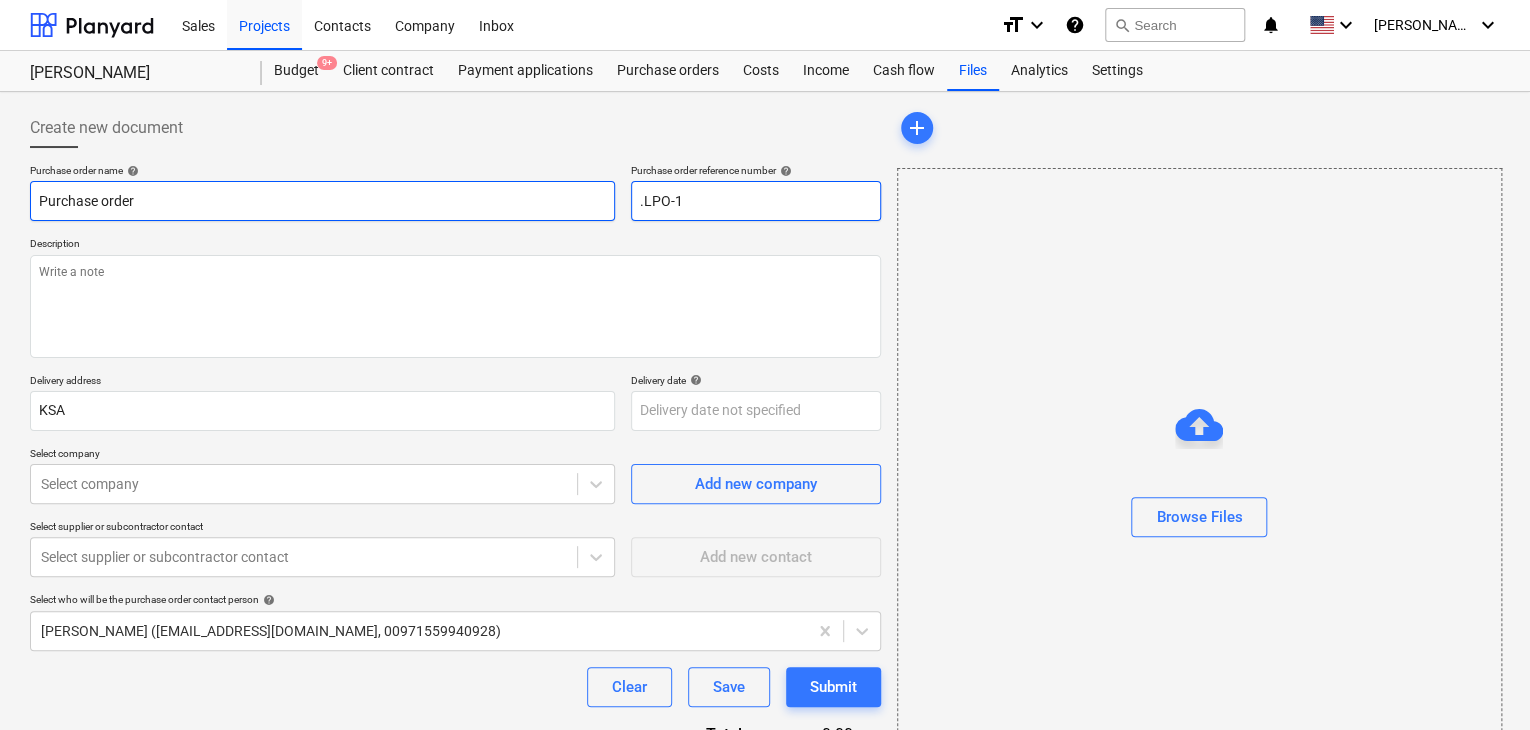 type on "x" 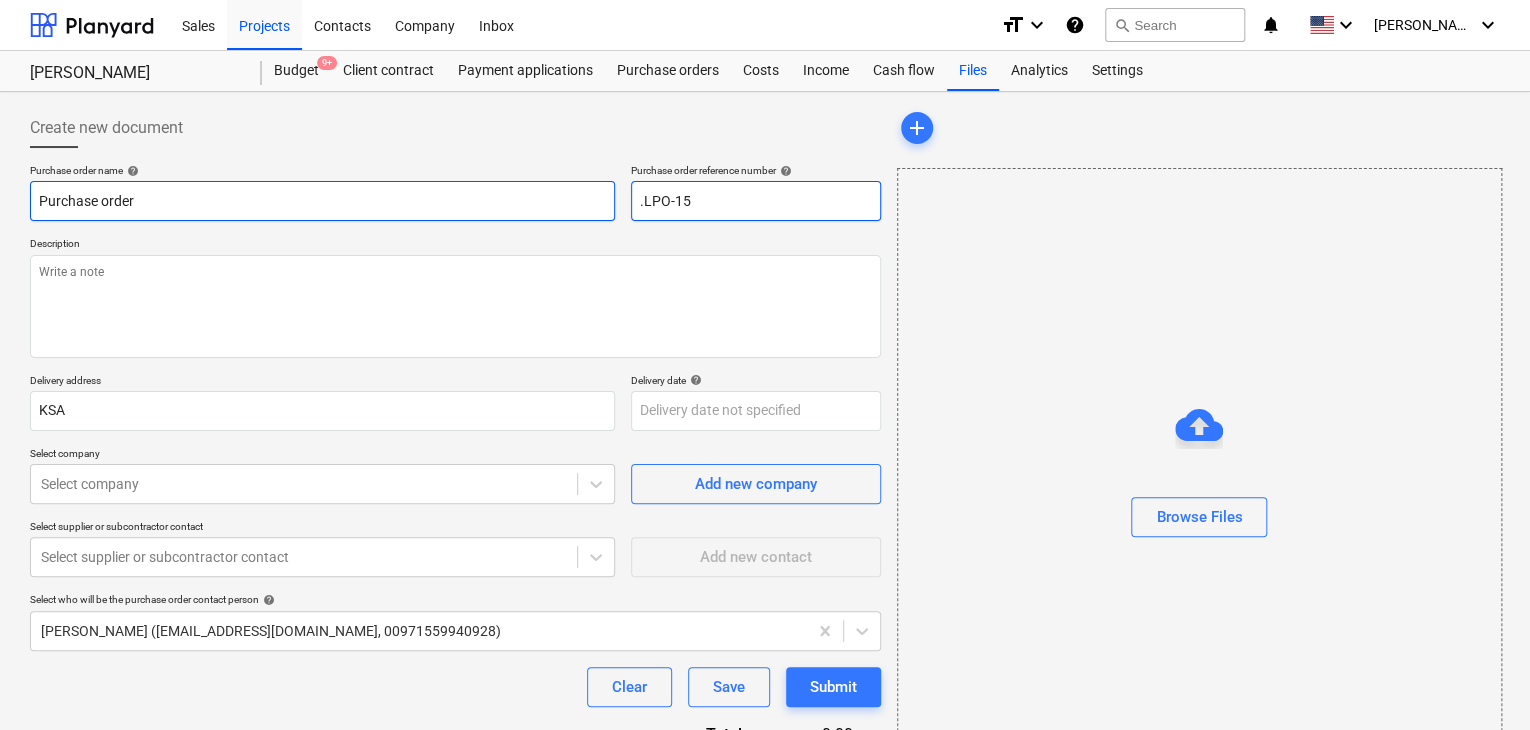 type on "x" 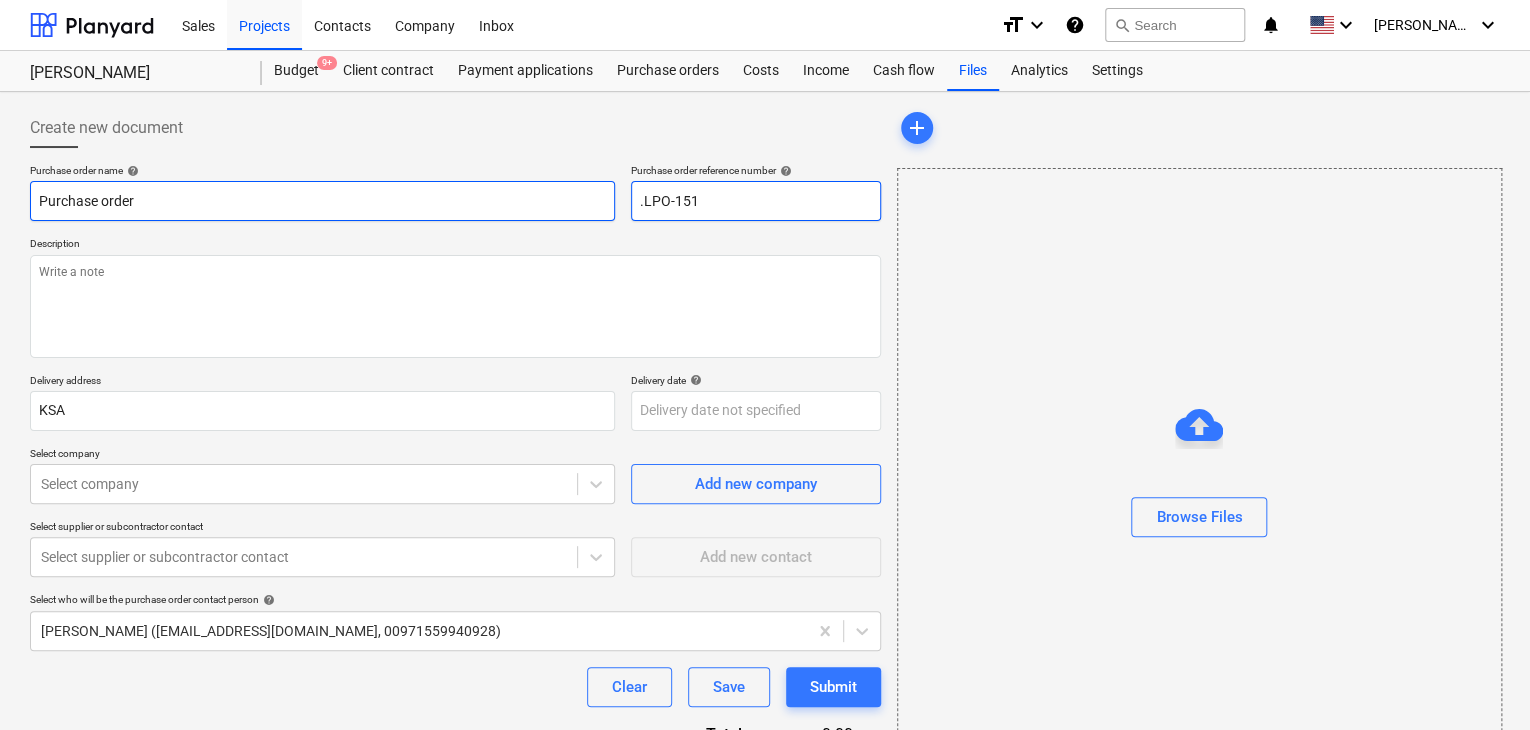 type on "x" 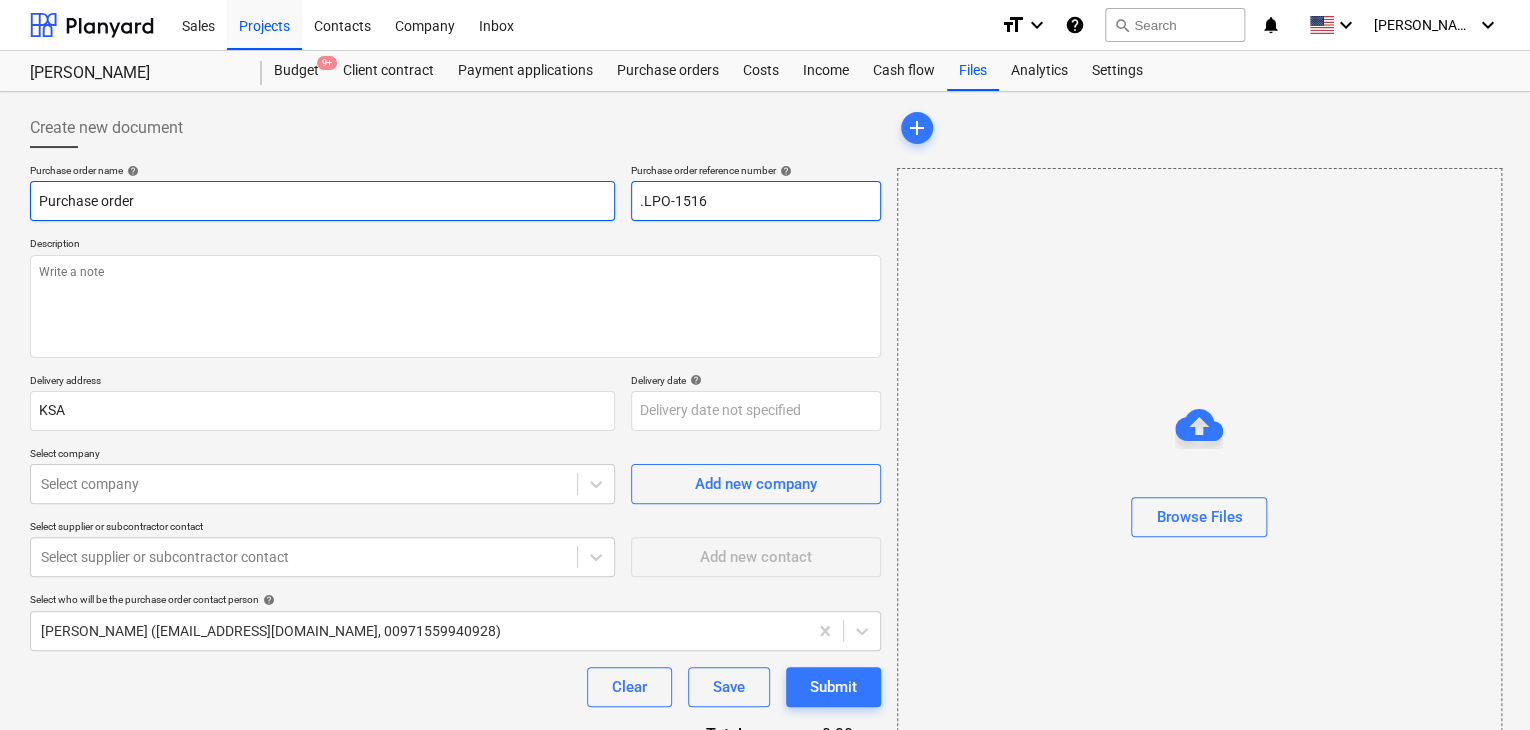 type on "x" 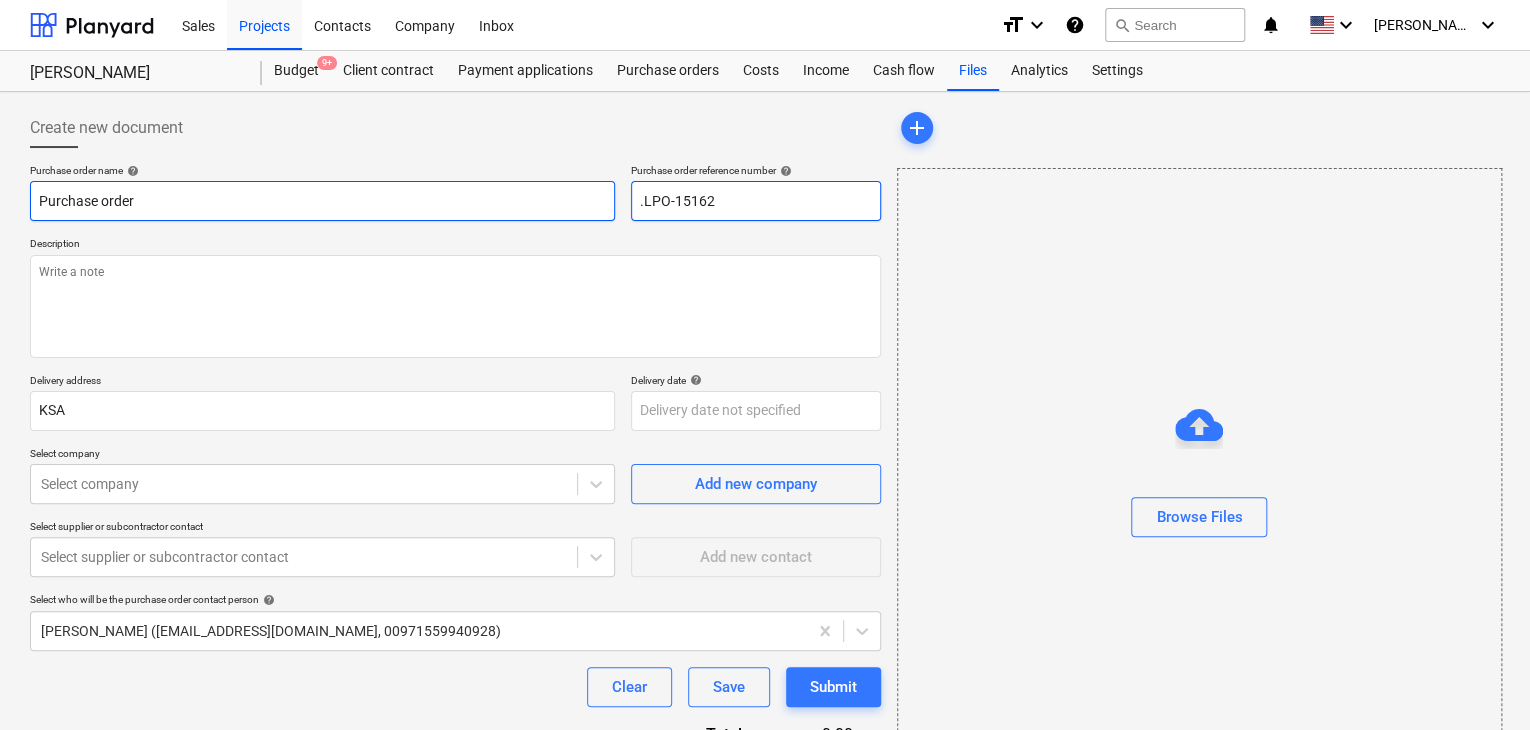 type on "x" 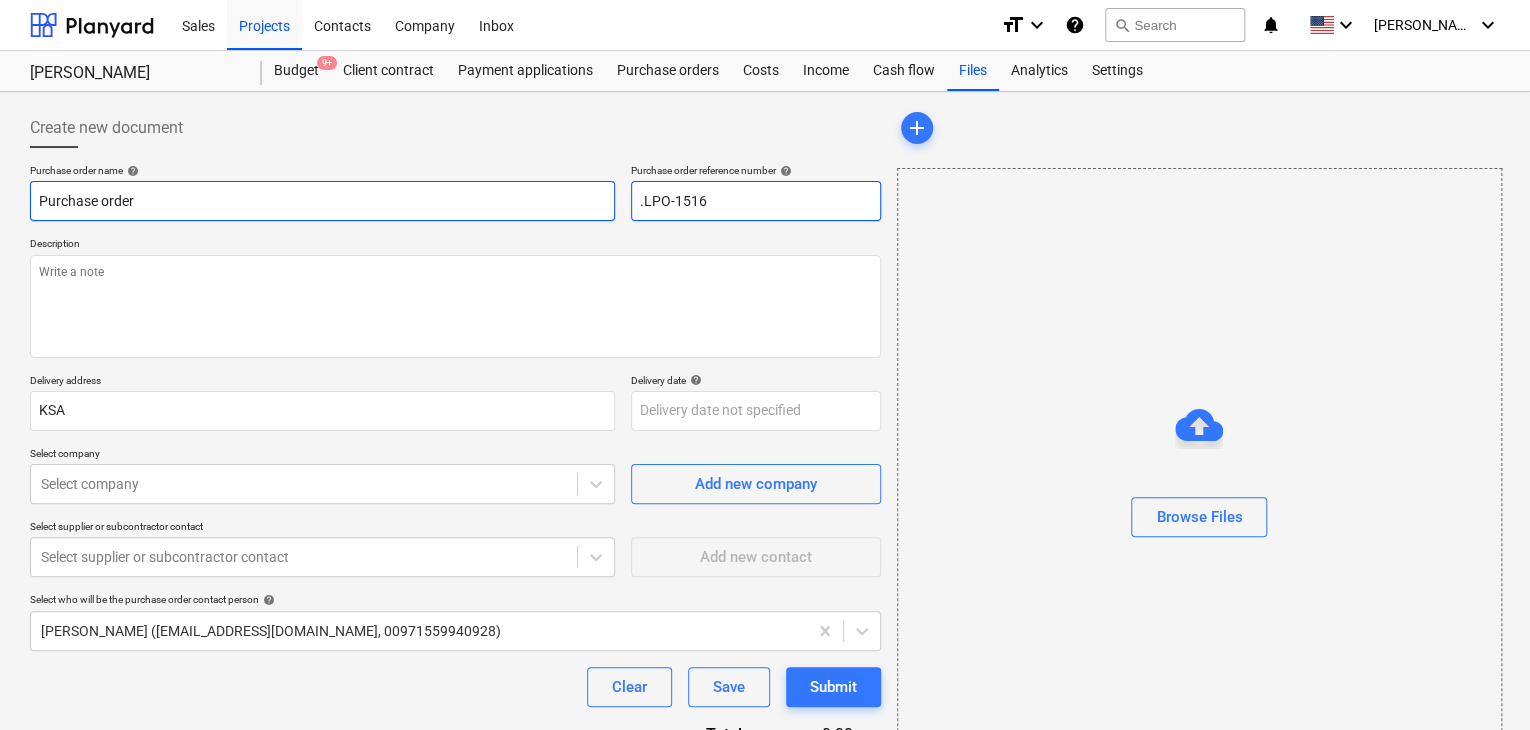type on "x" 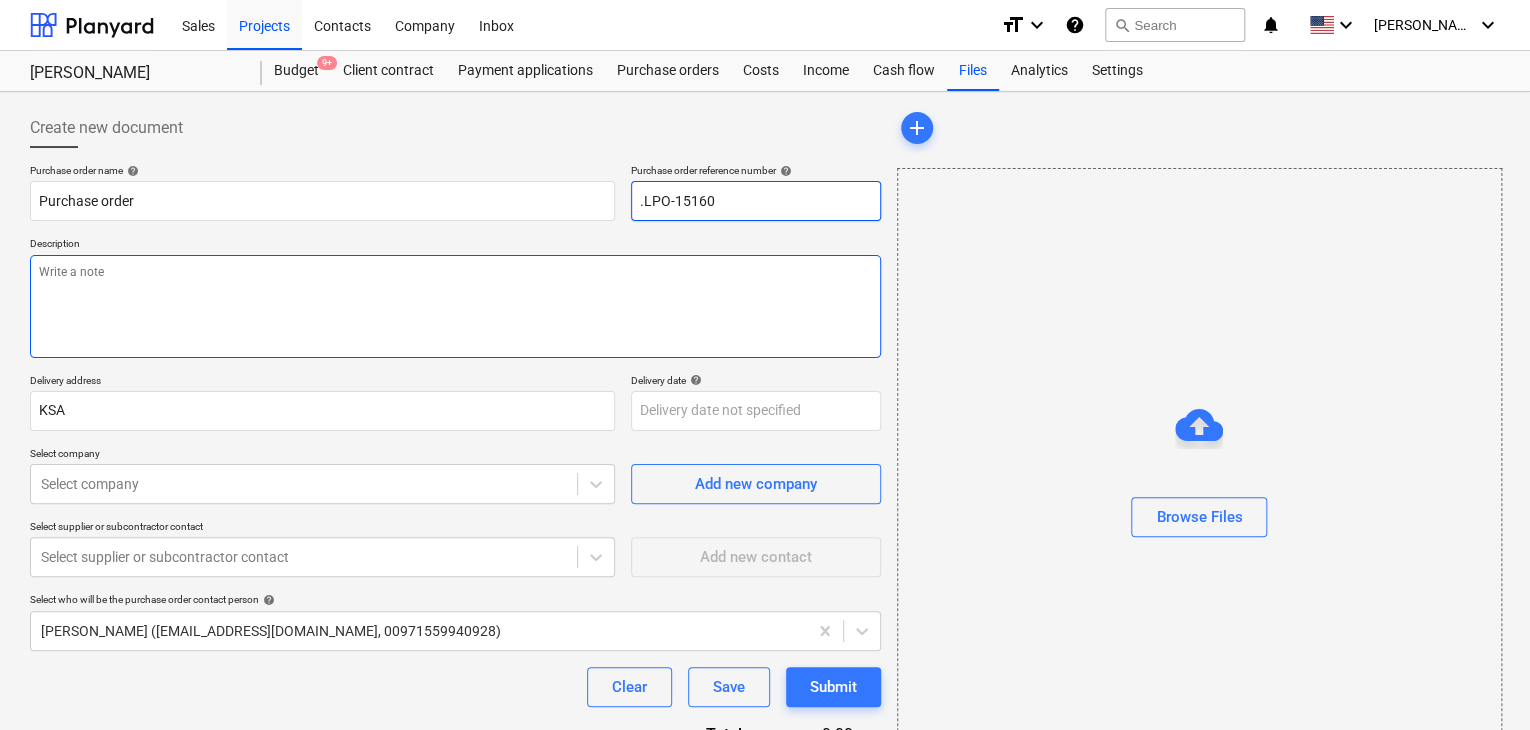type on ".LPO-15160" 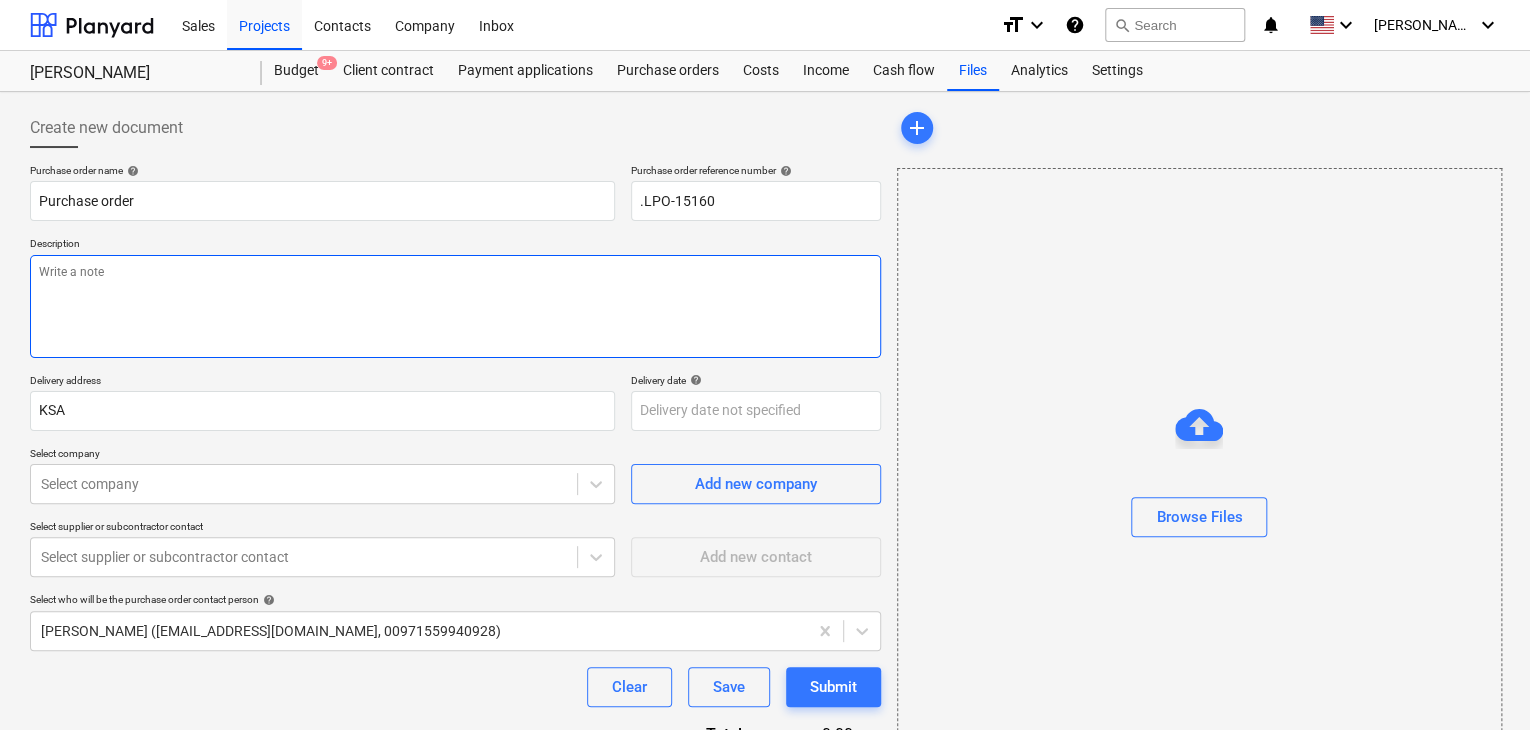 click at bounding box center [455, 306] 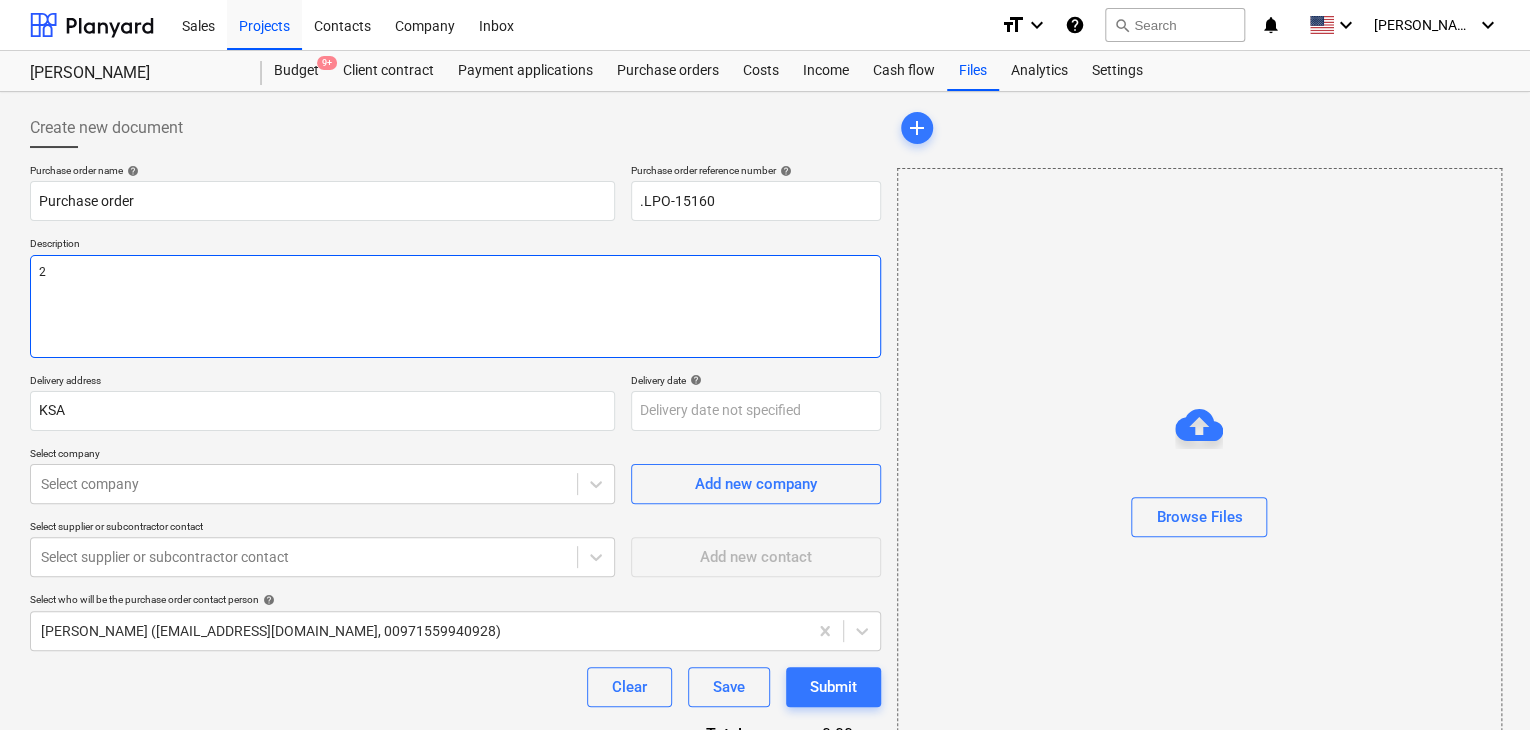 type on "x" 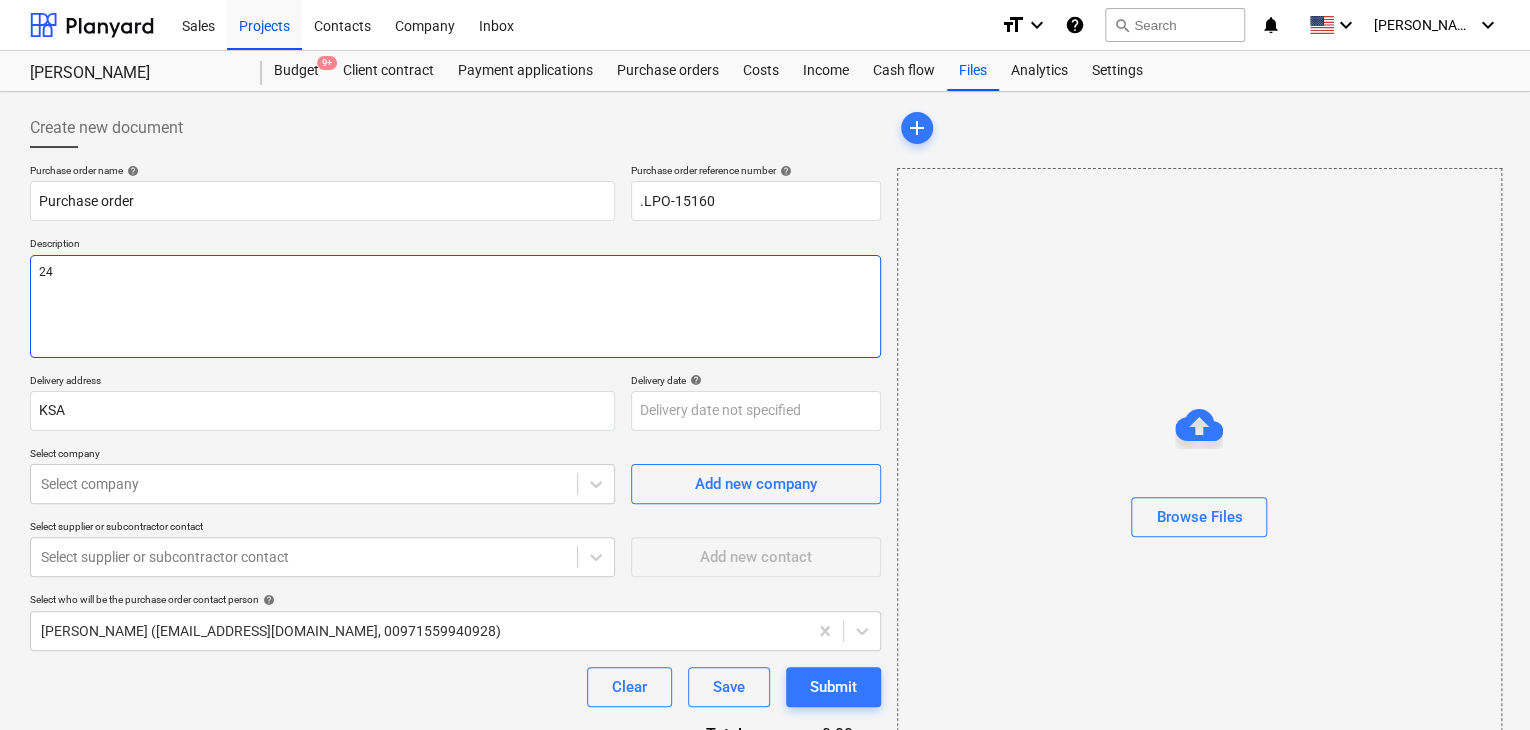 type on "x" 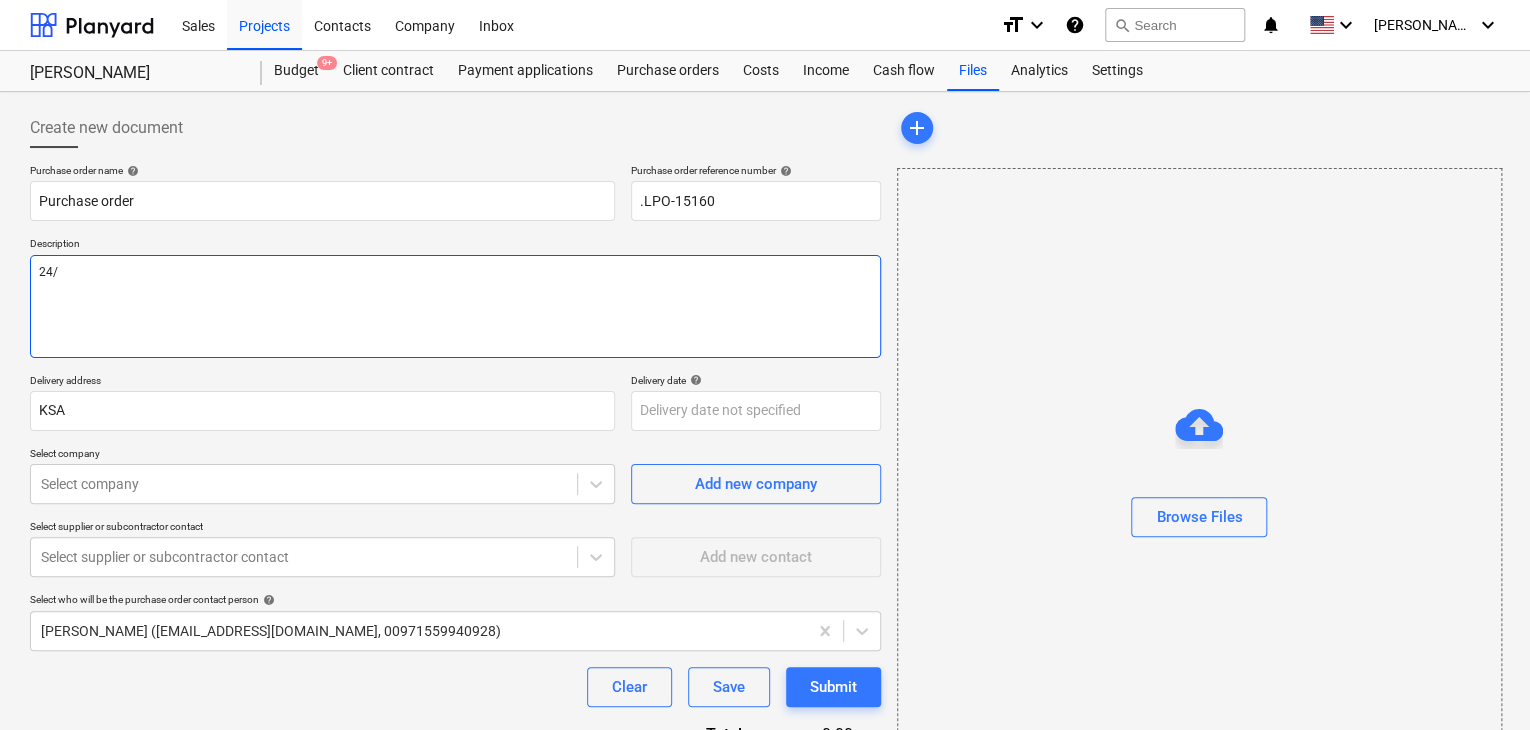 type on "x" 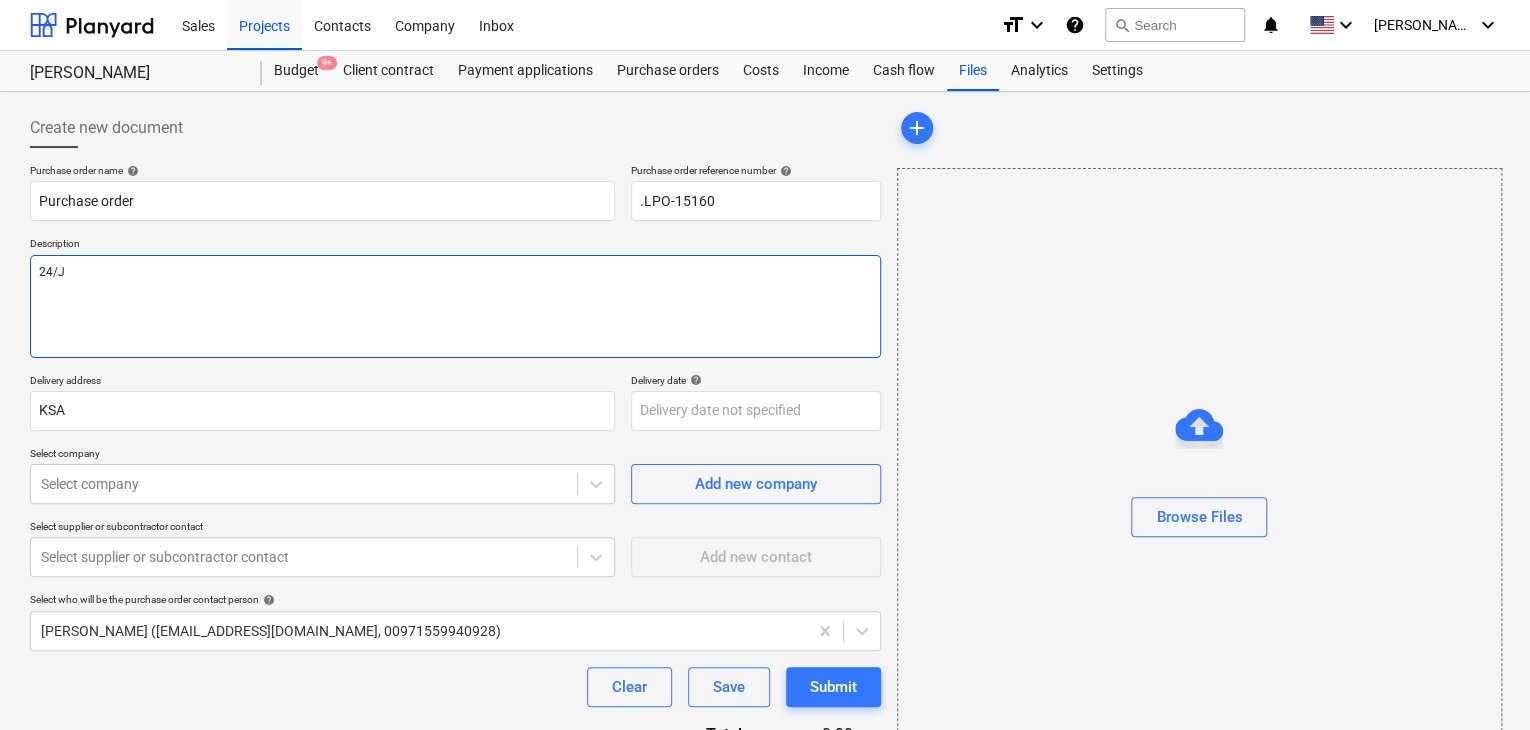 type on "x" 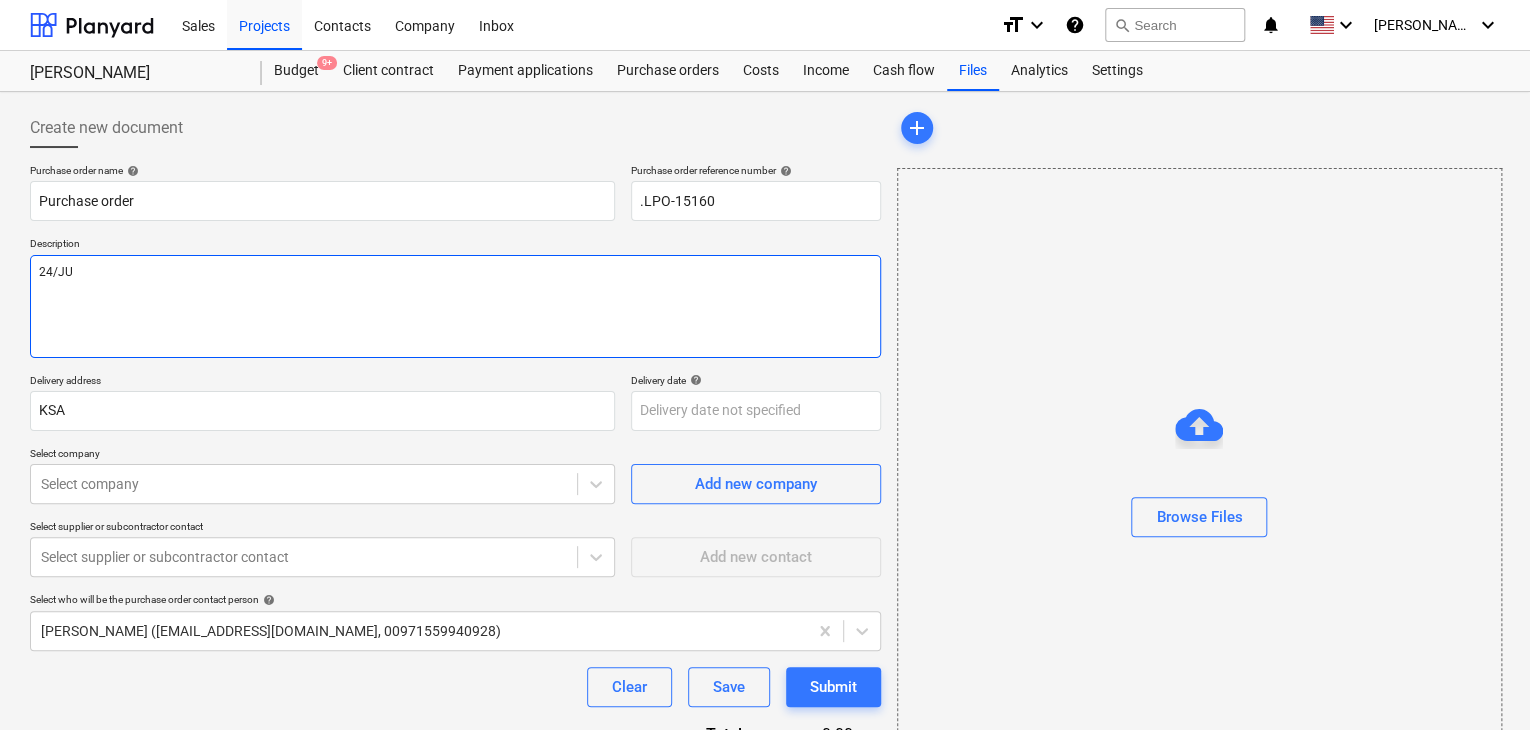 type on "x" 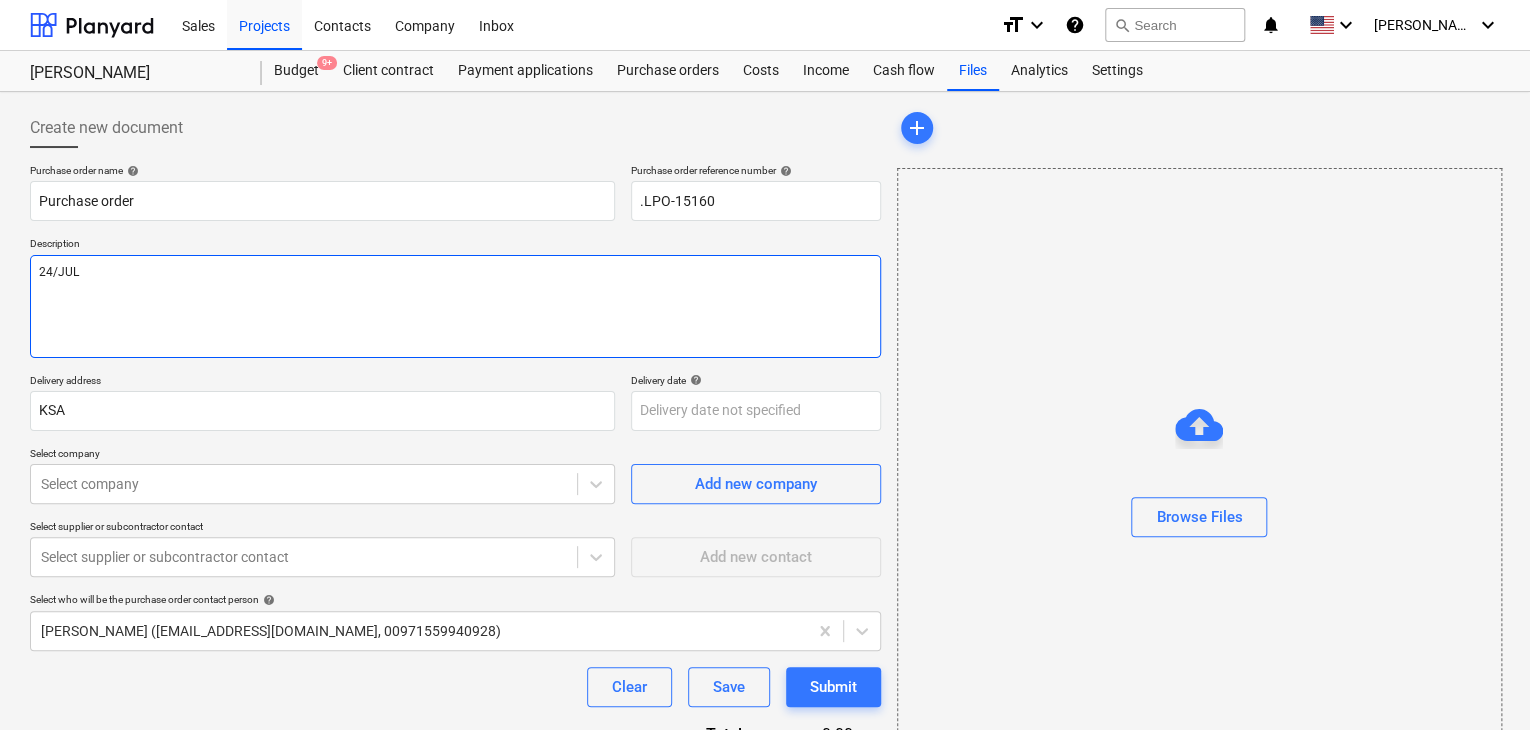 type on "x" 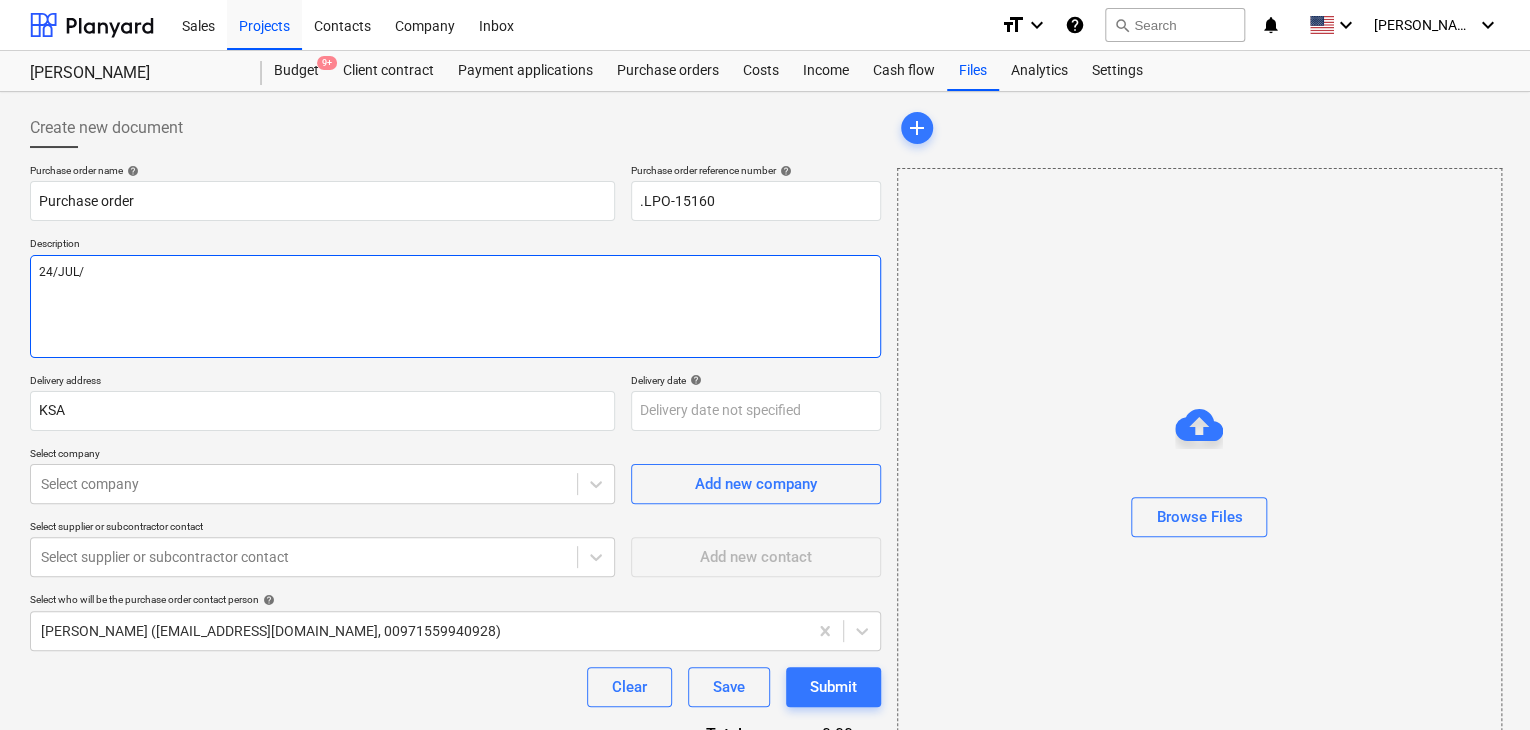 type on "x" 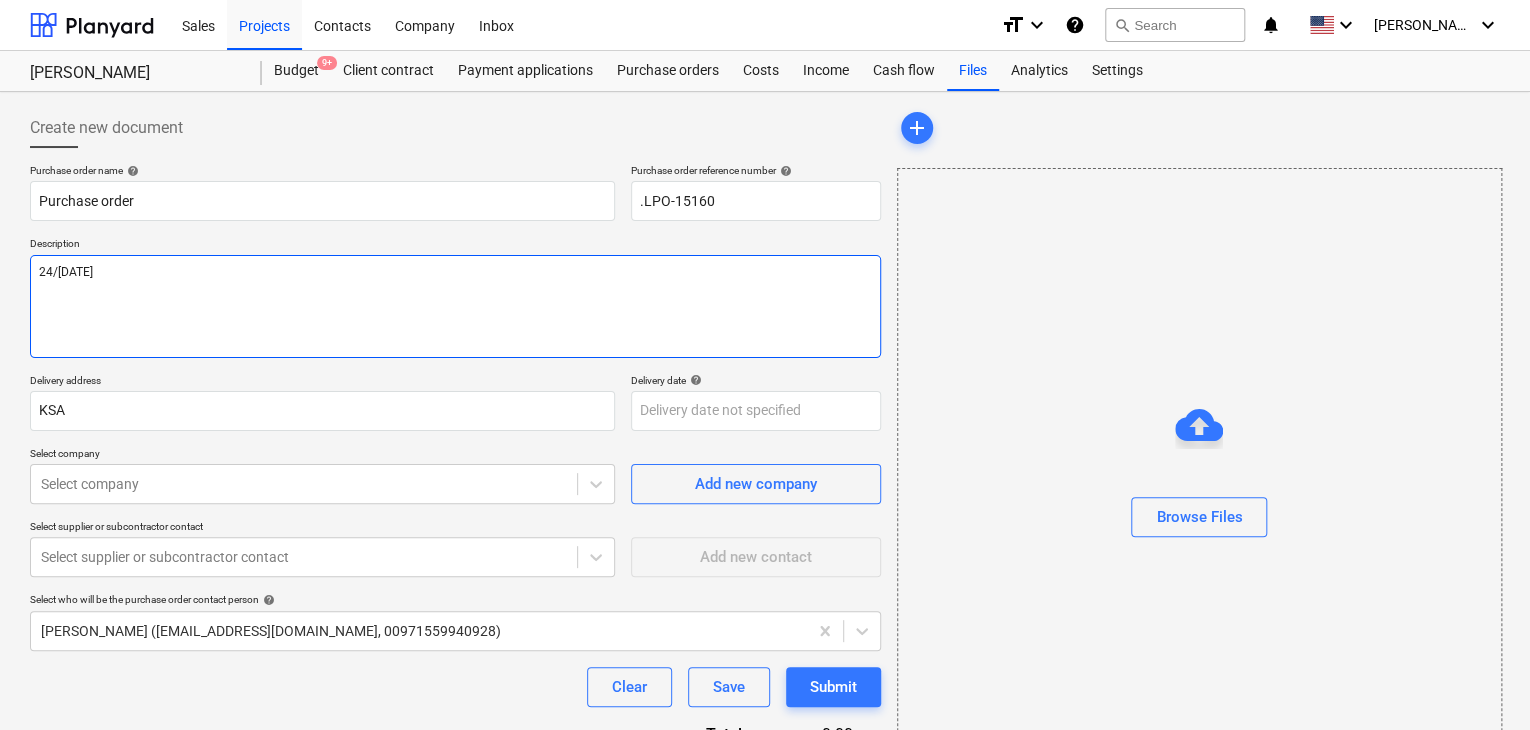type on "x" 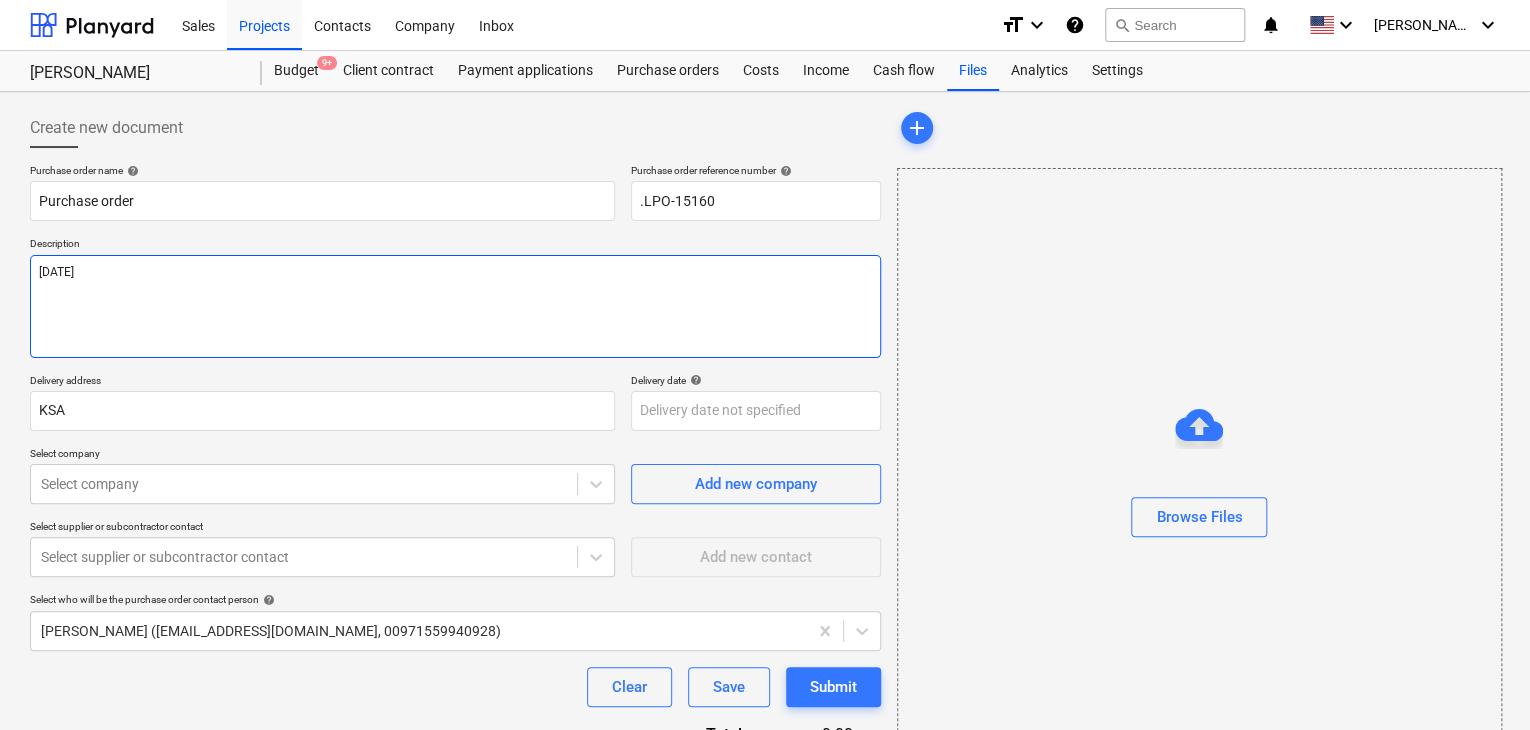 type on "x" 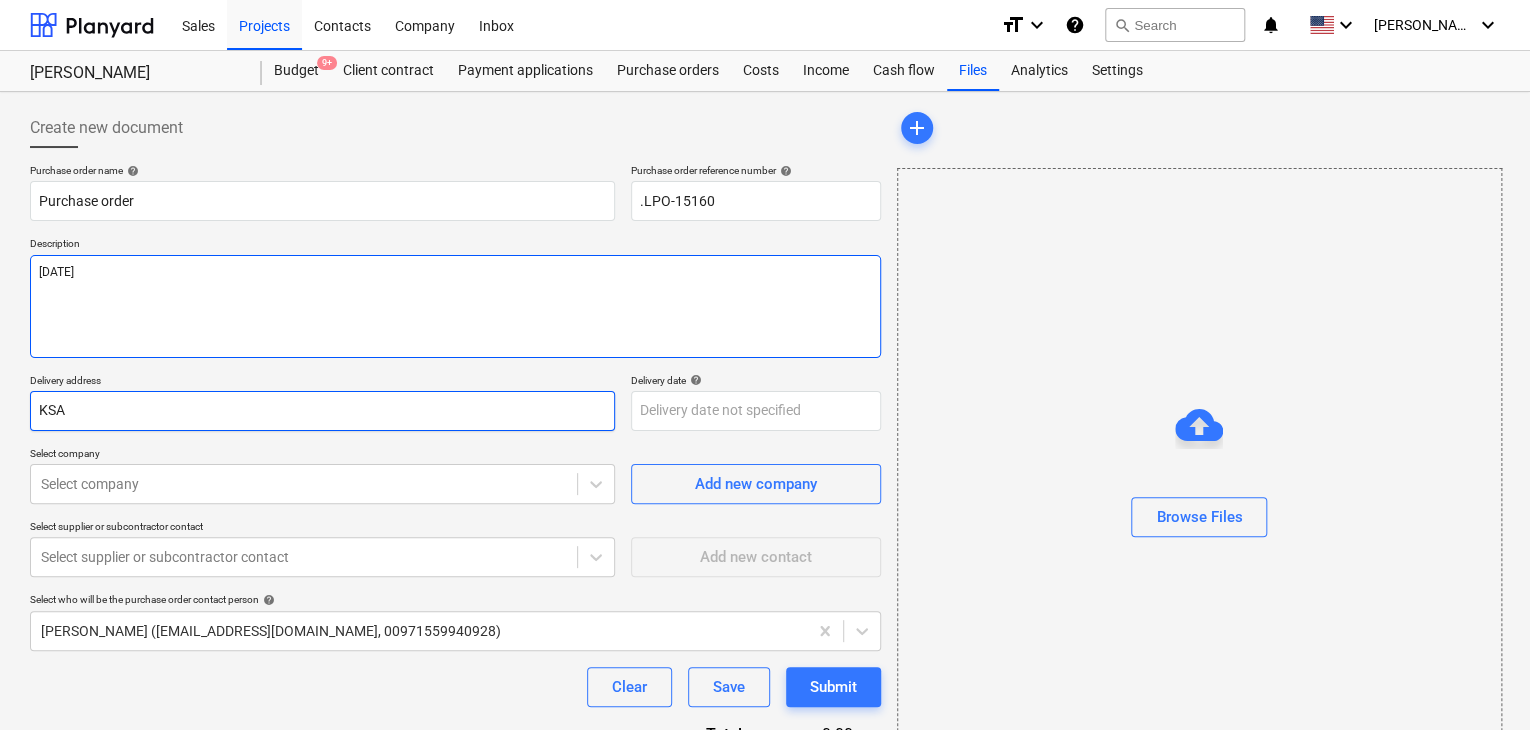type on "[DATE]" 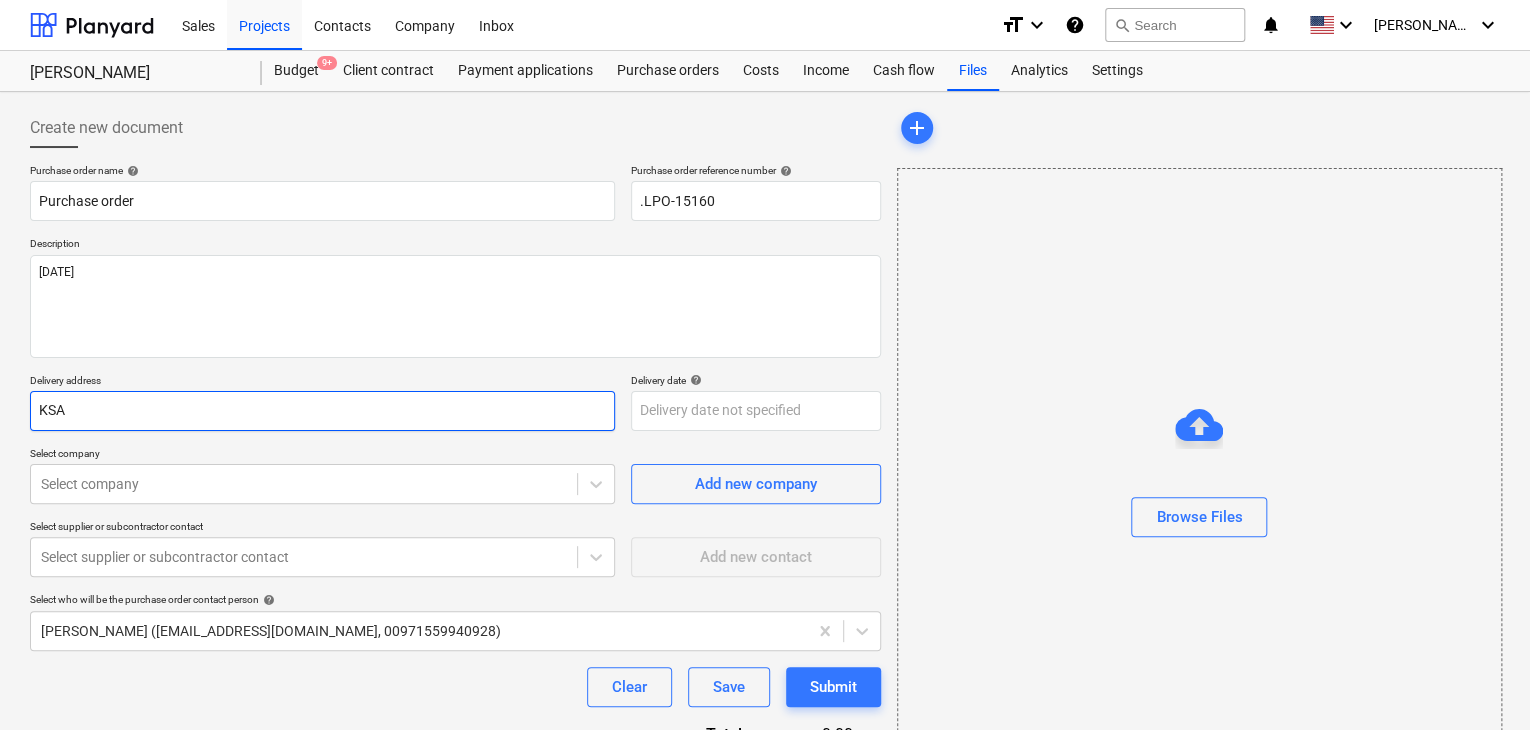 click on "KSA" at bounding box center [322, 411] 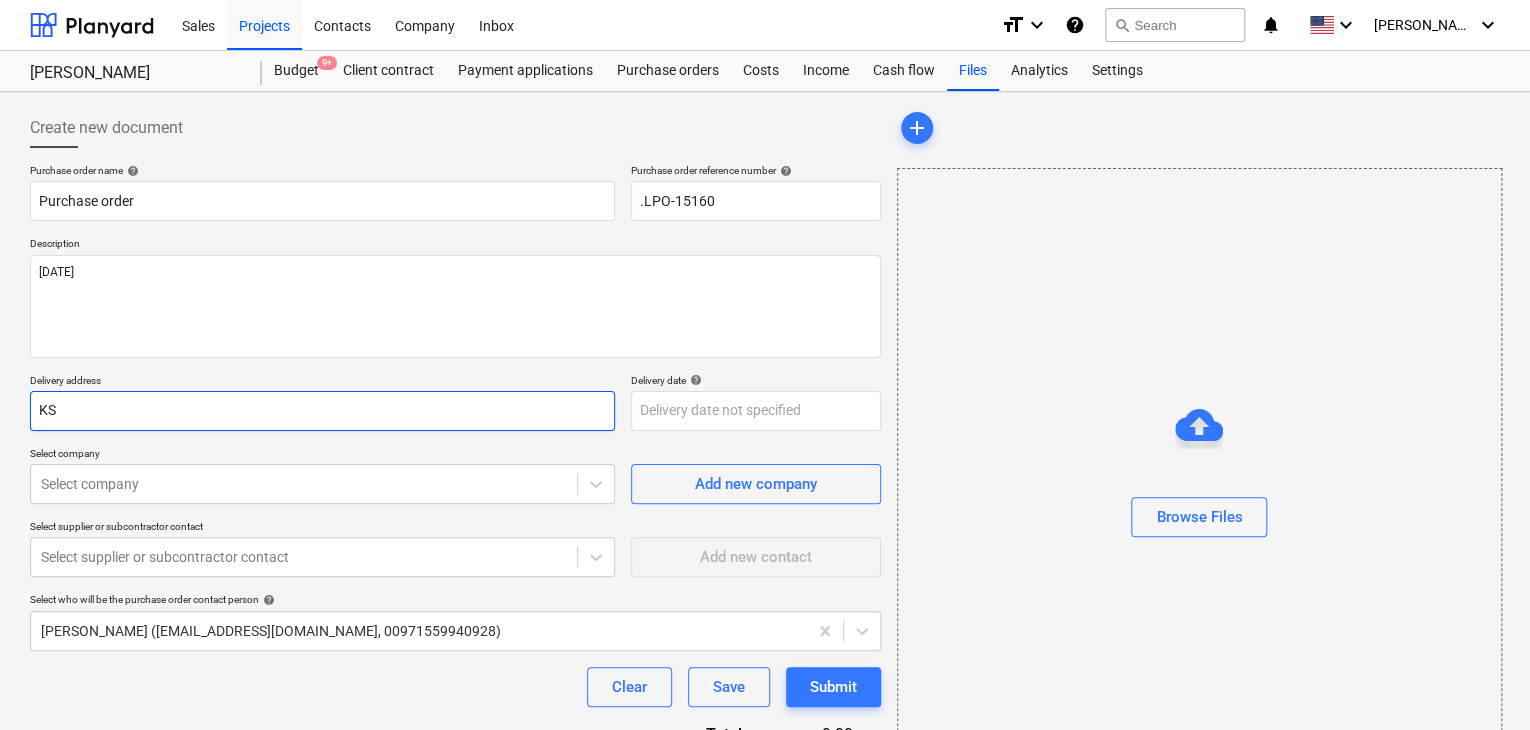 type on "x" 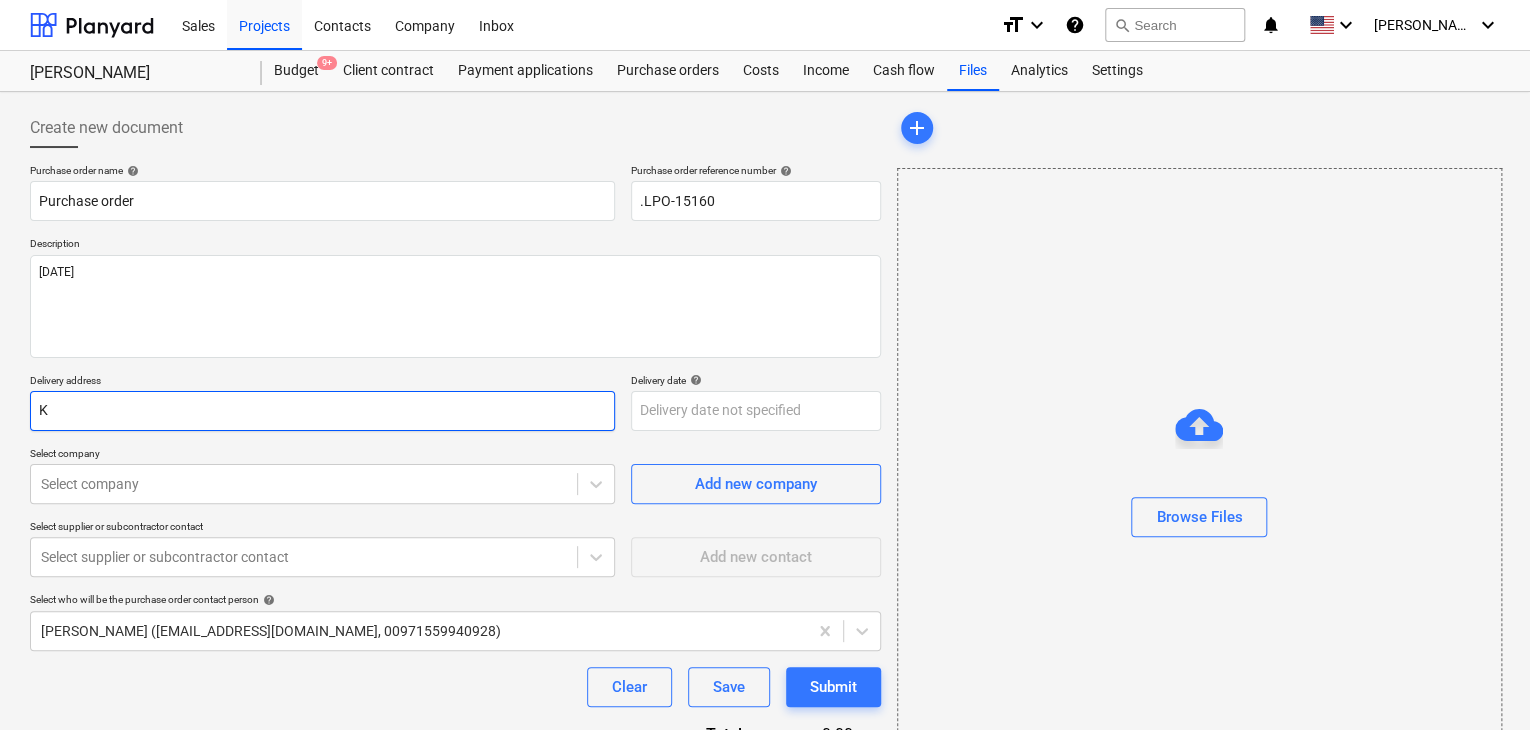 type on "x" 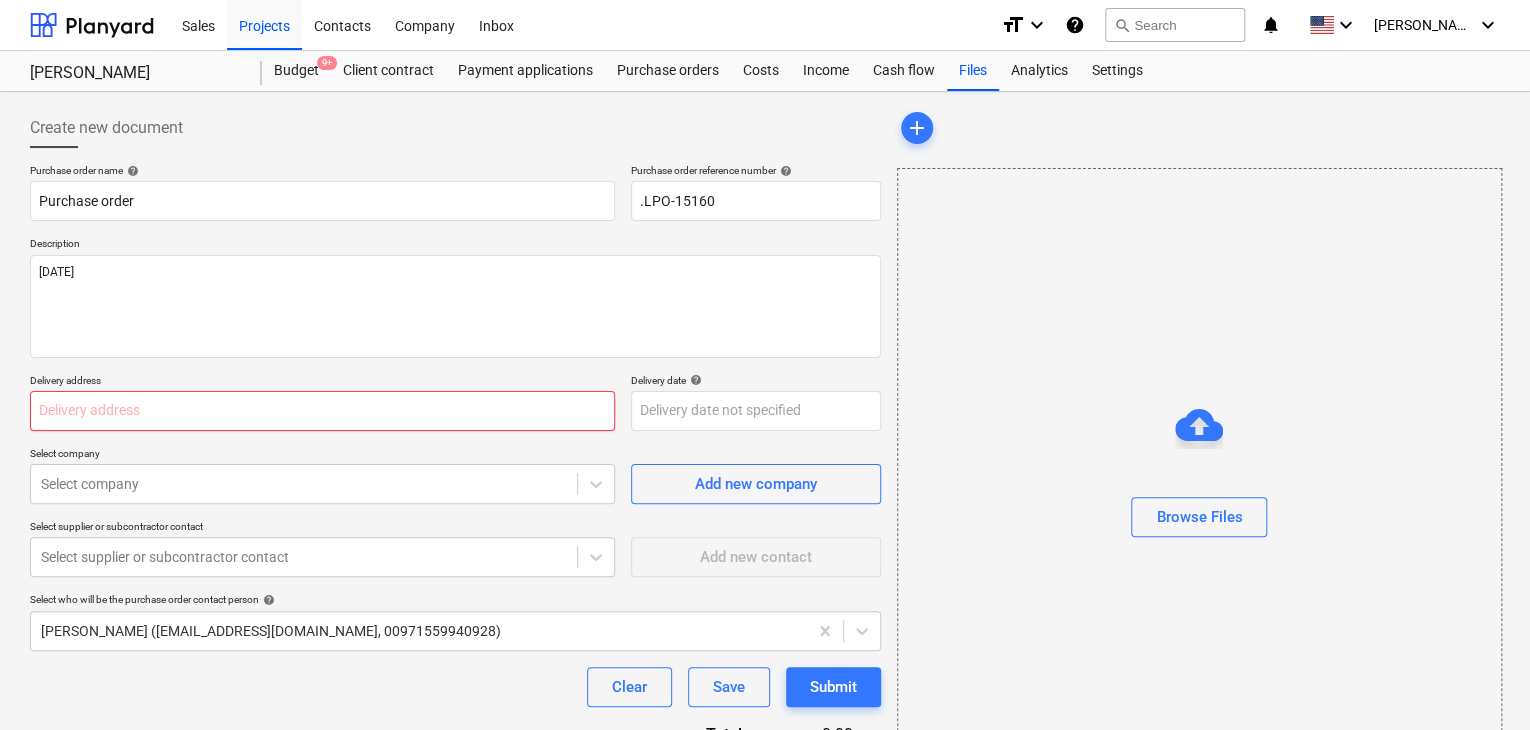 type on "x" 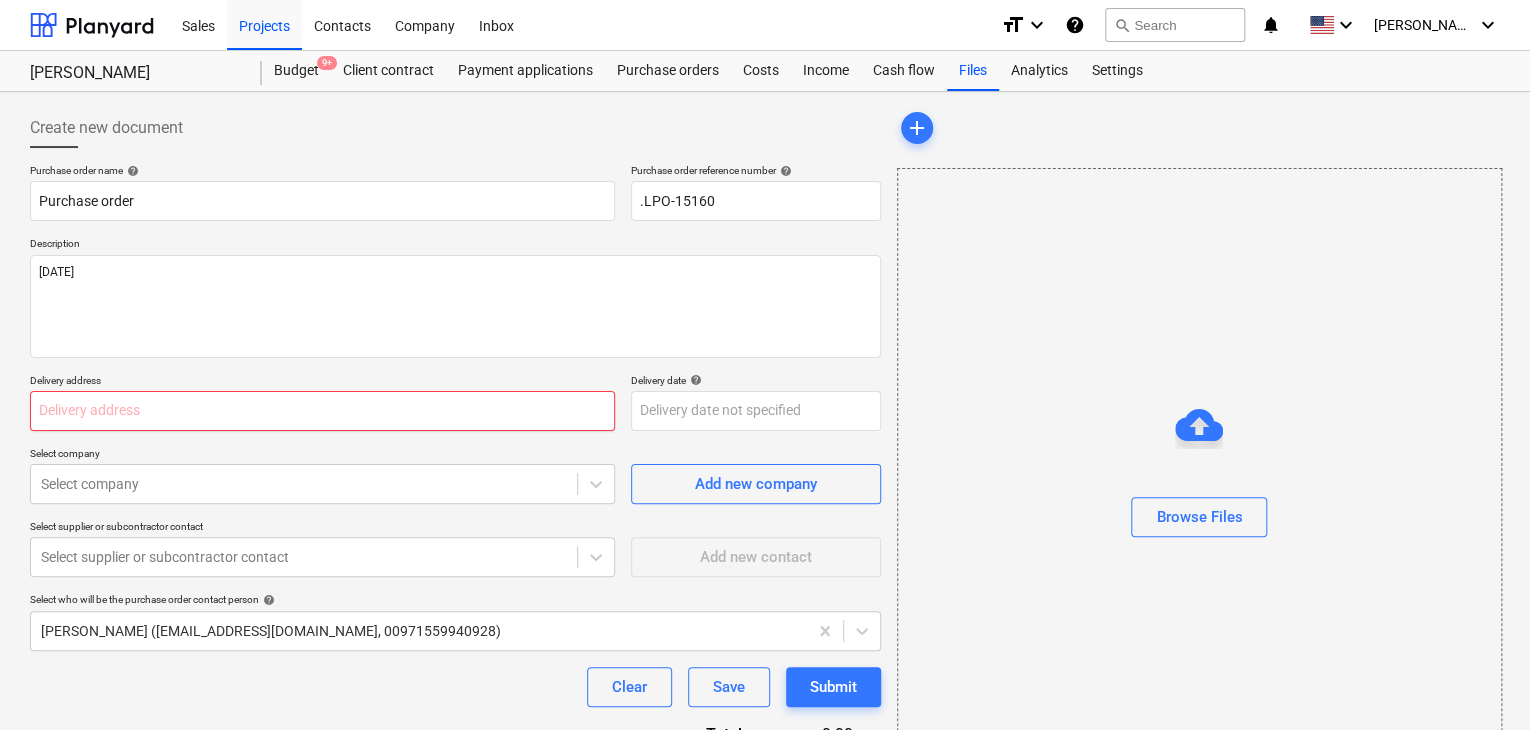 type on "L" 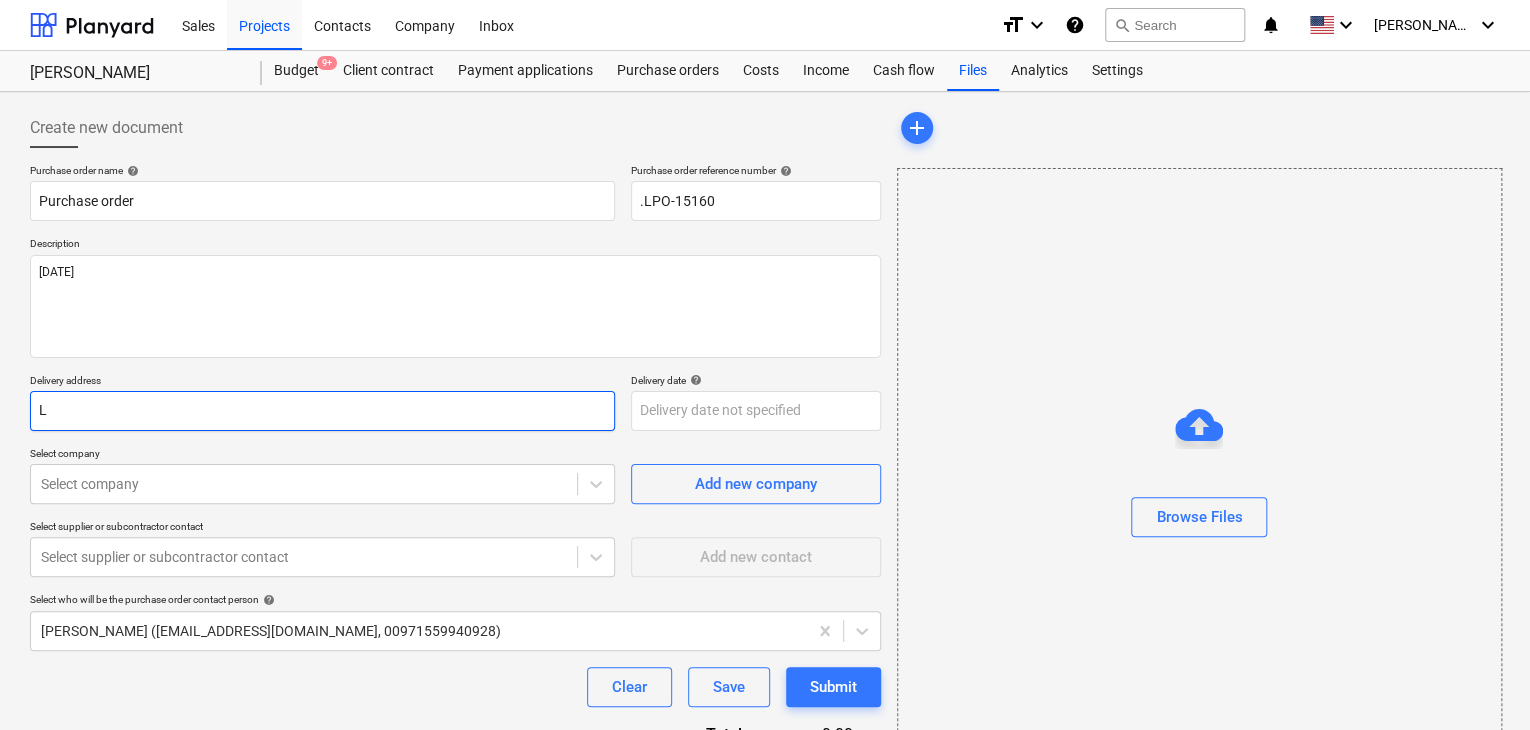 type on "x" 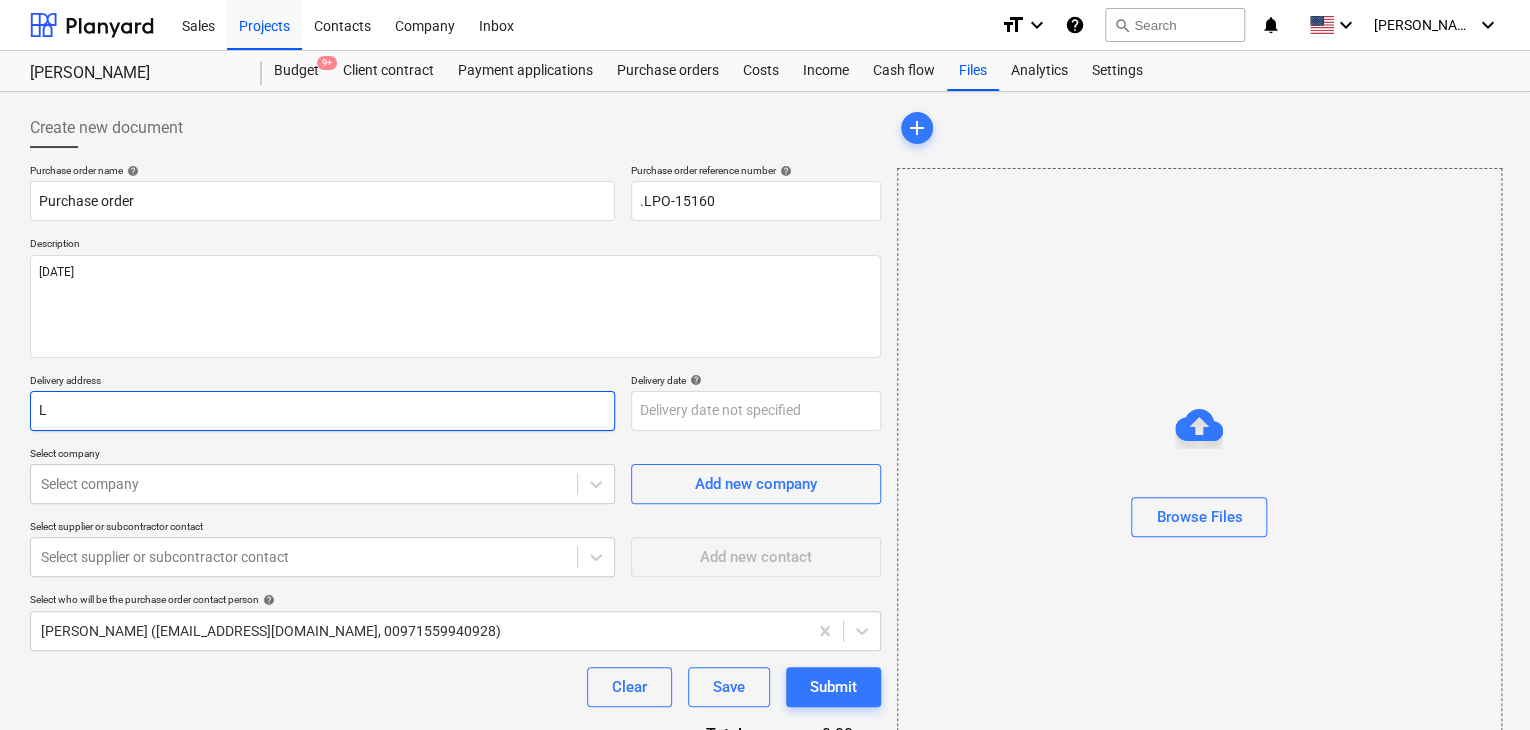type on "LU" 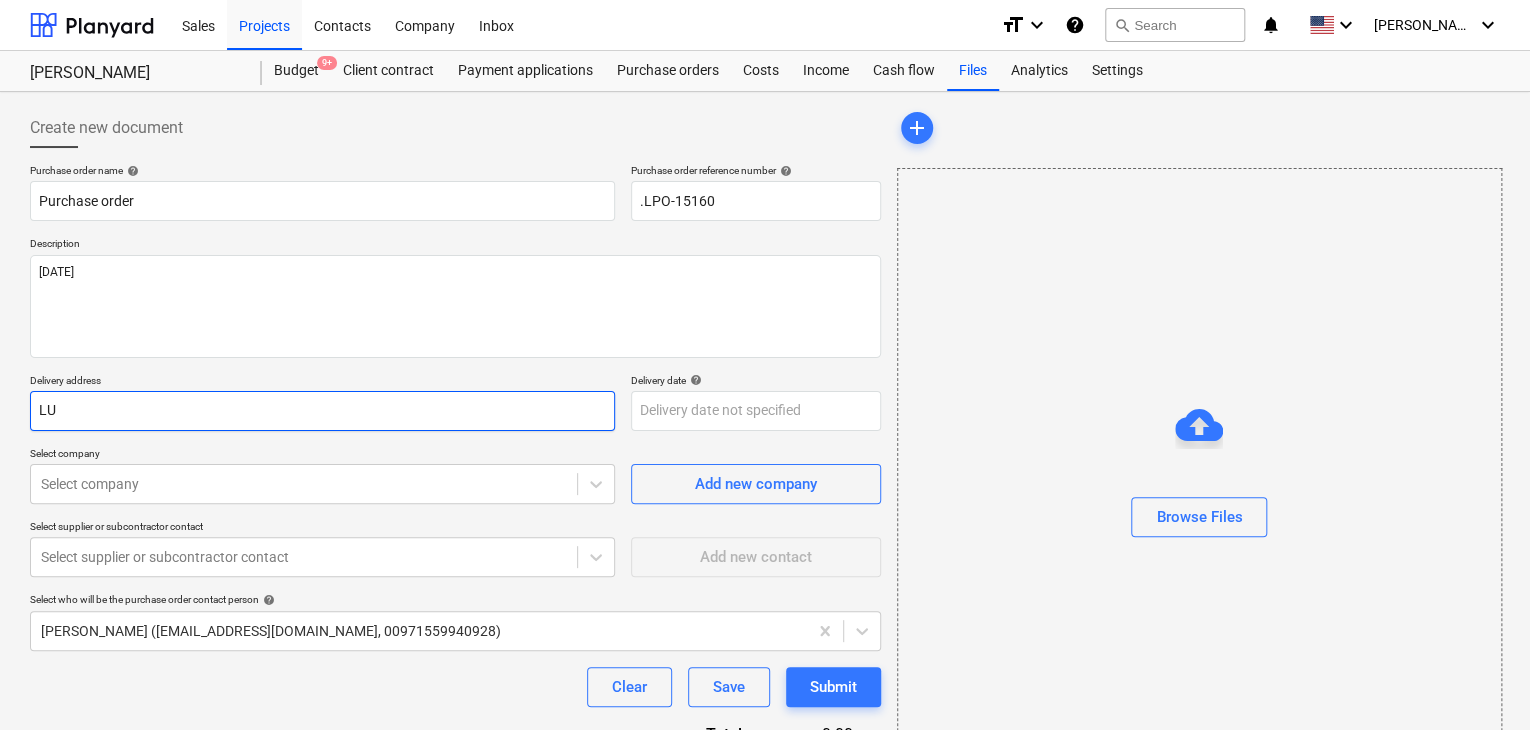 type on "x" 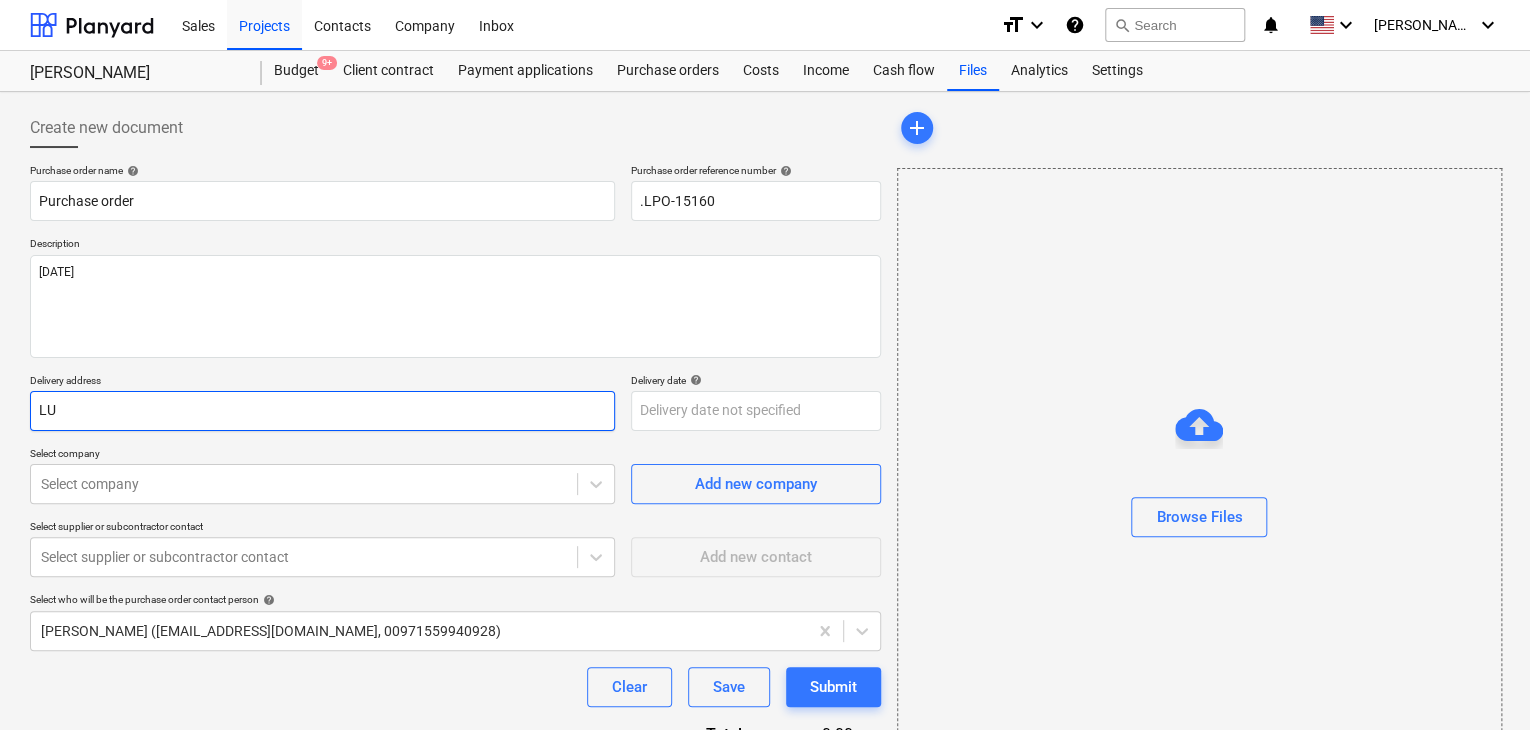 type on "LUC" 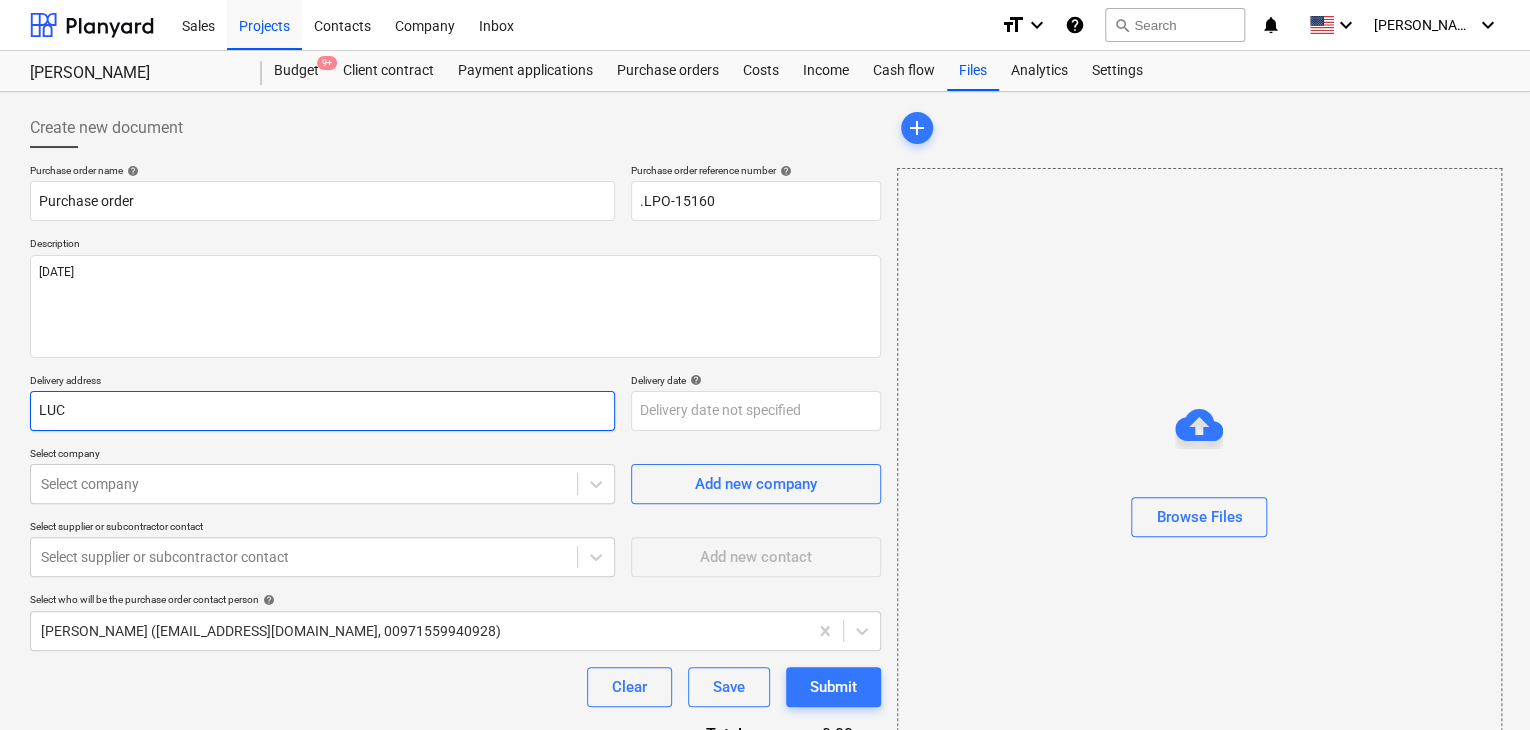 type on "x" 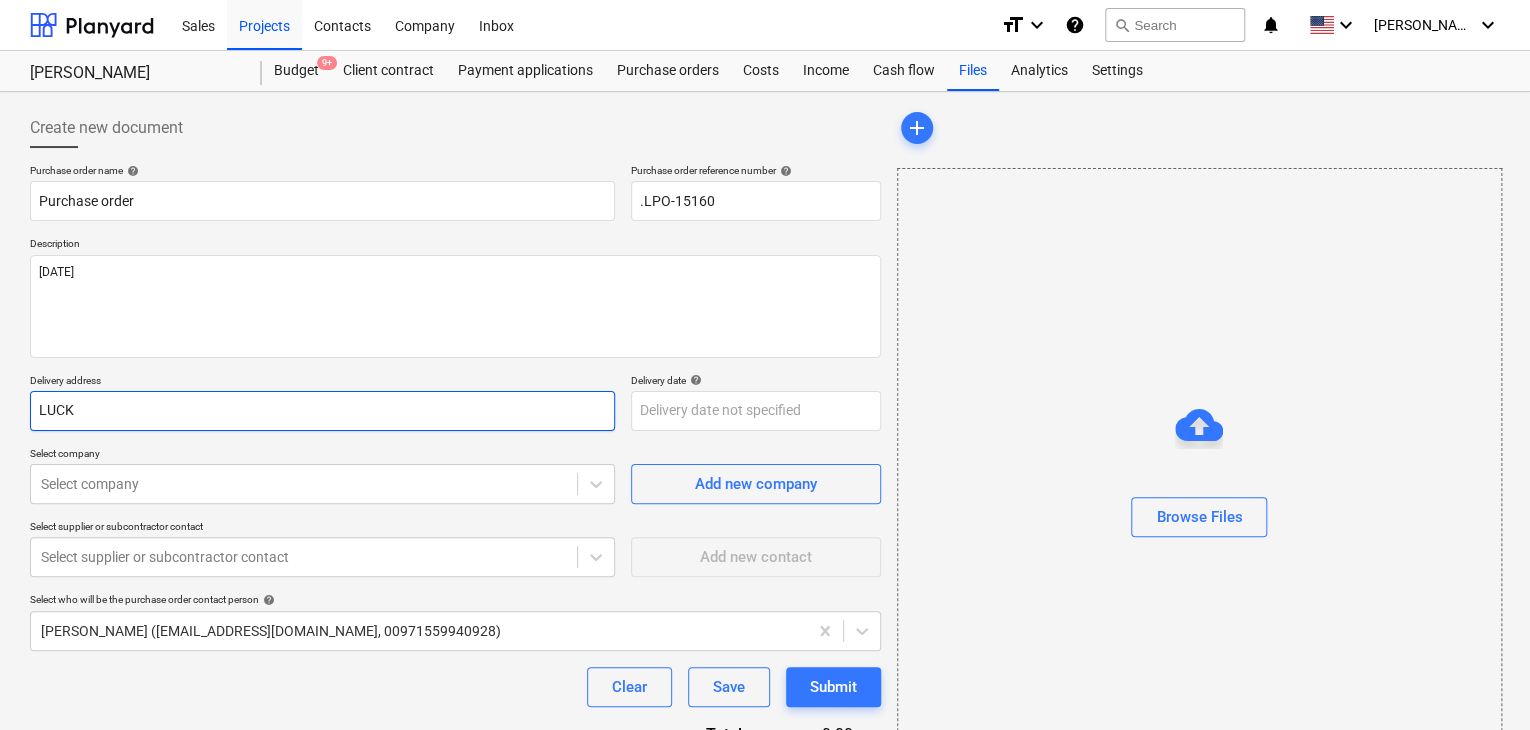 type on "x" 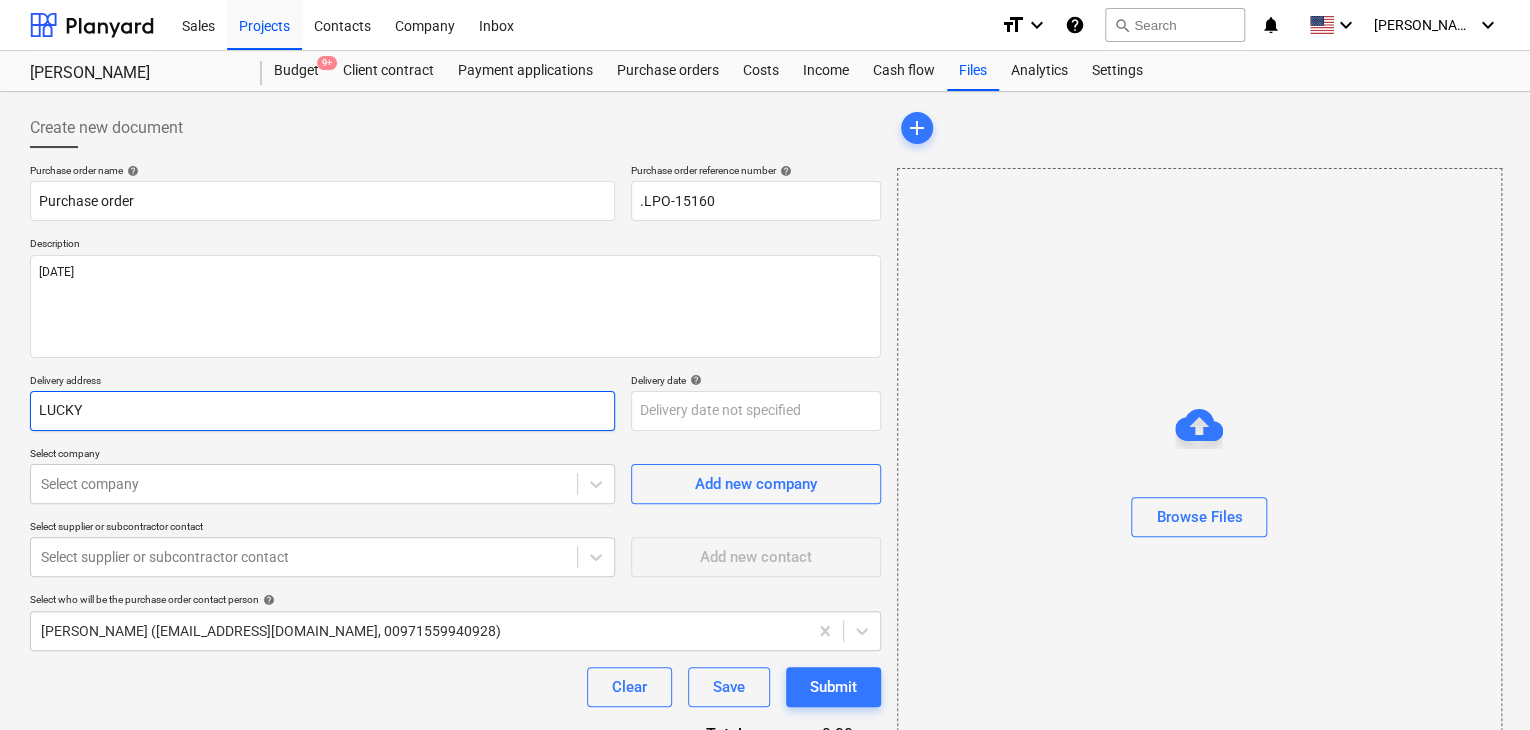type on "x" 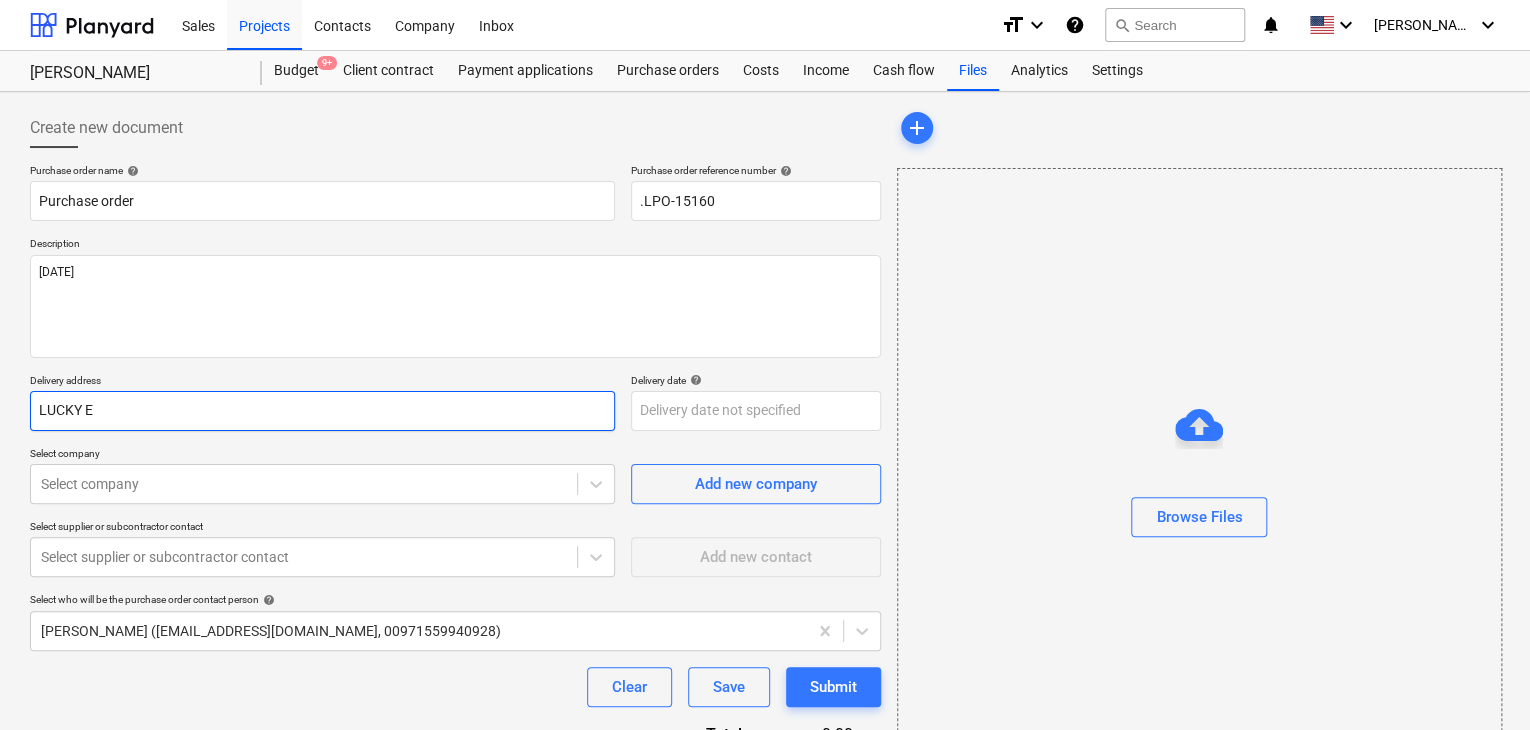 type on "x" 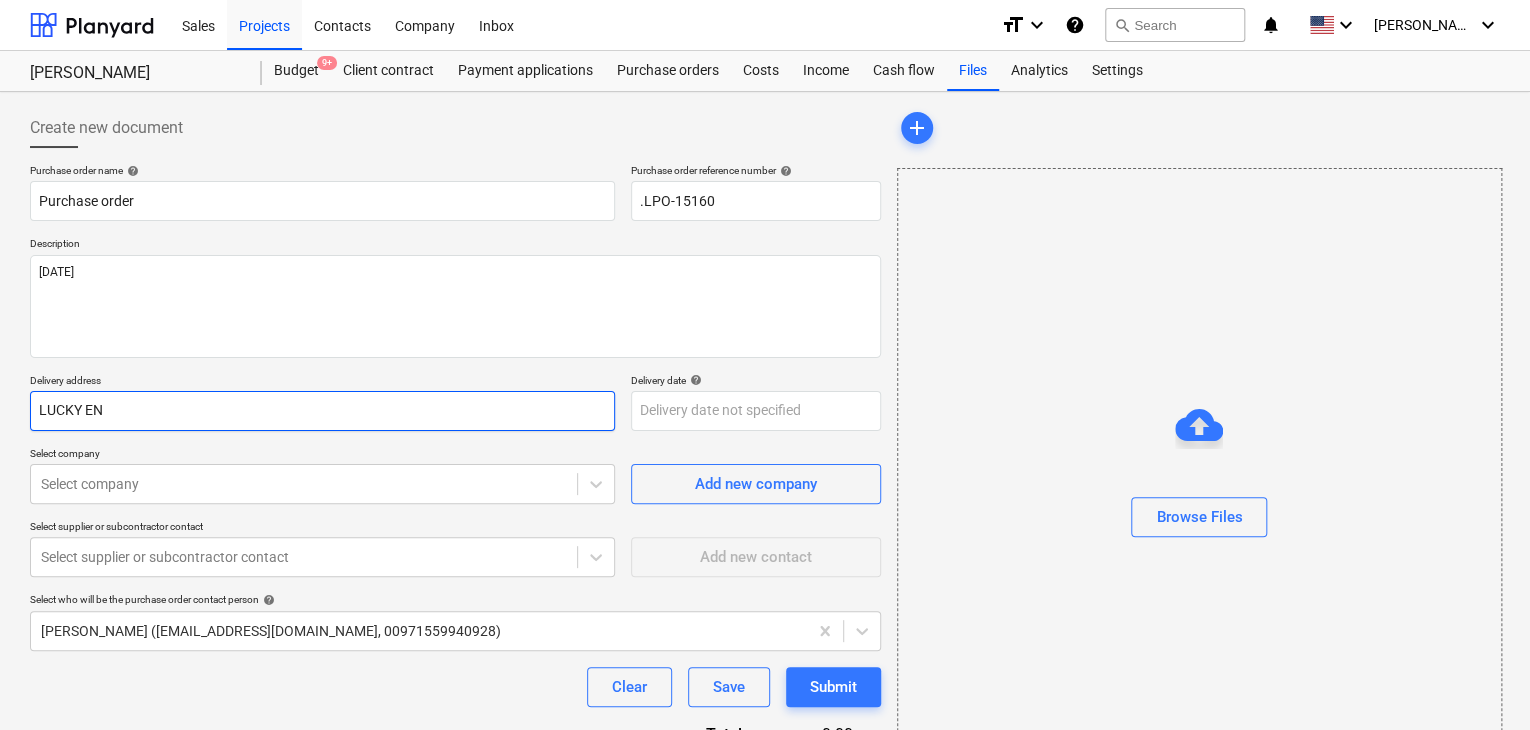 type on "x" 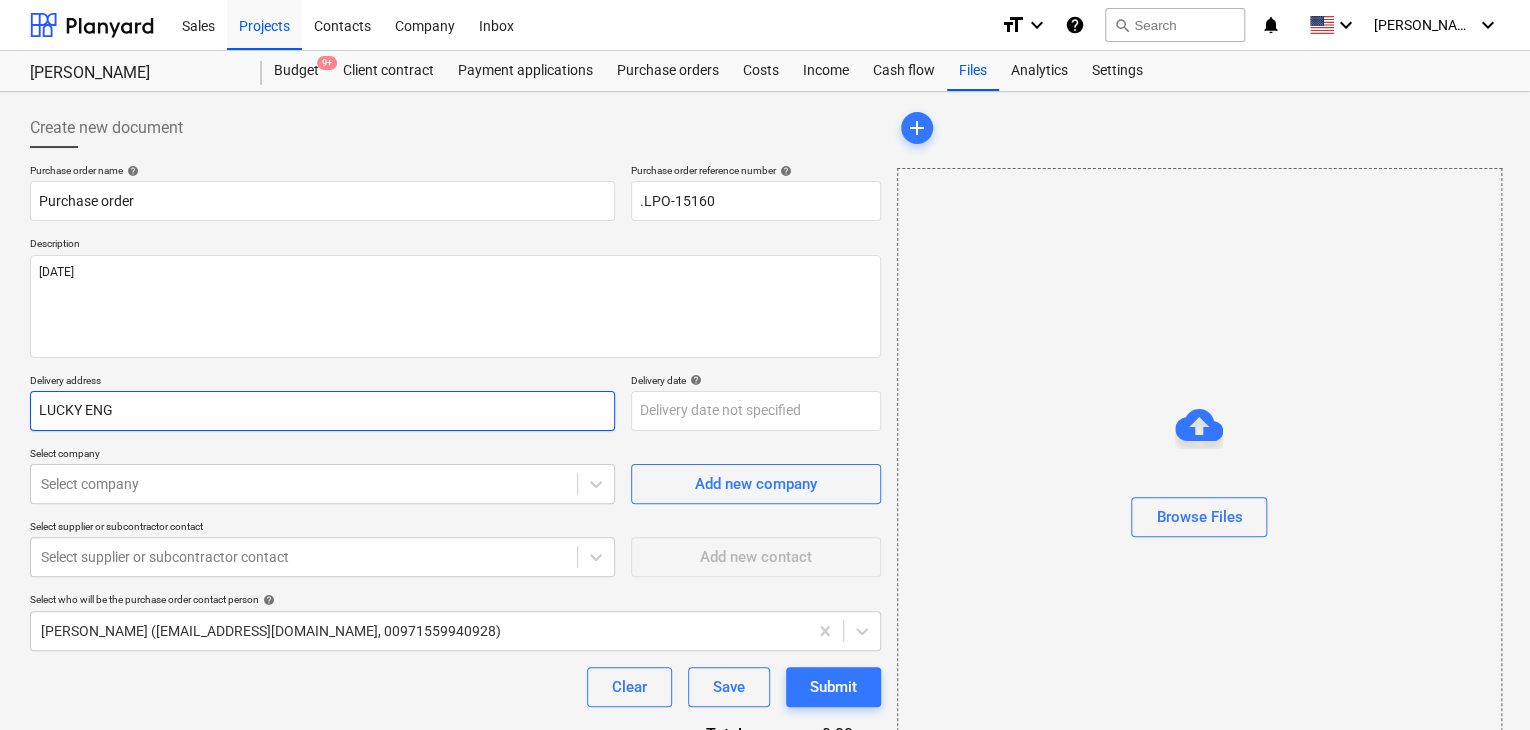 type on "x" 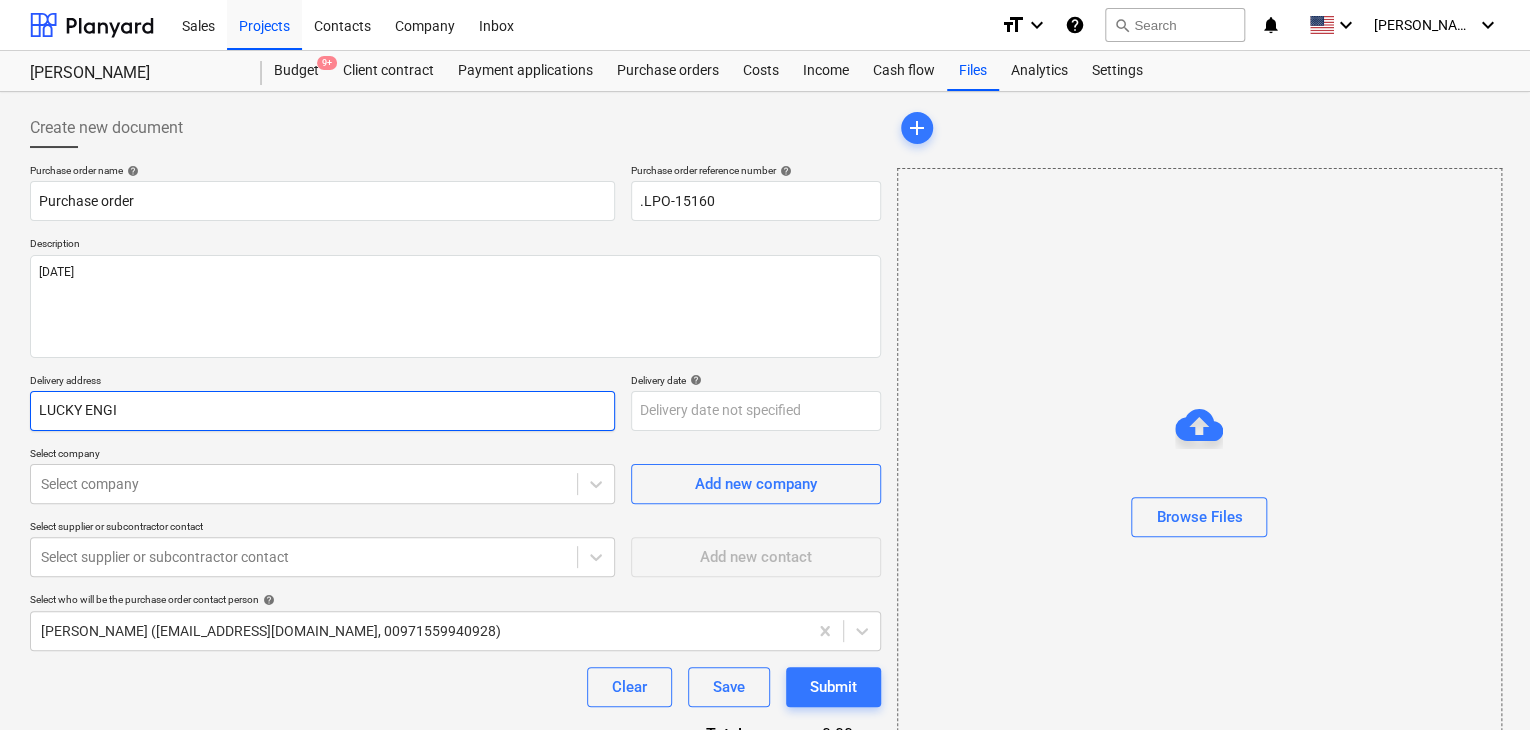 type on "x" 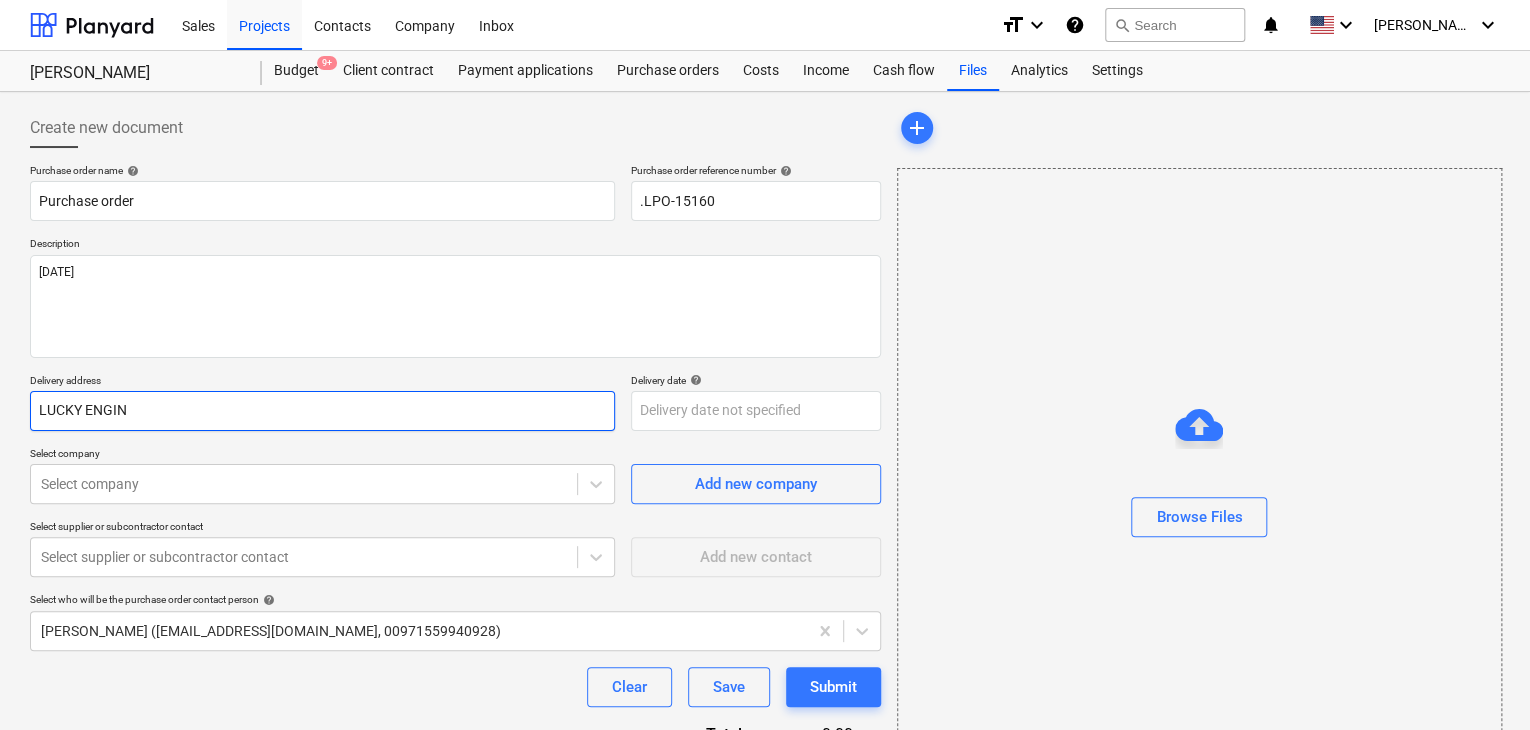 type on "x" 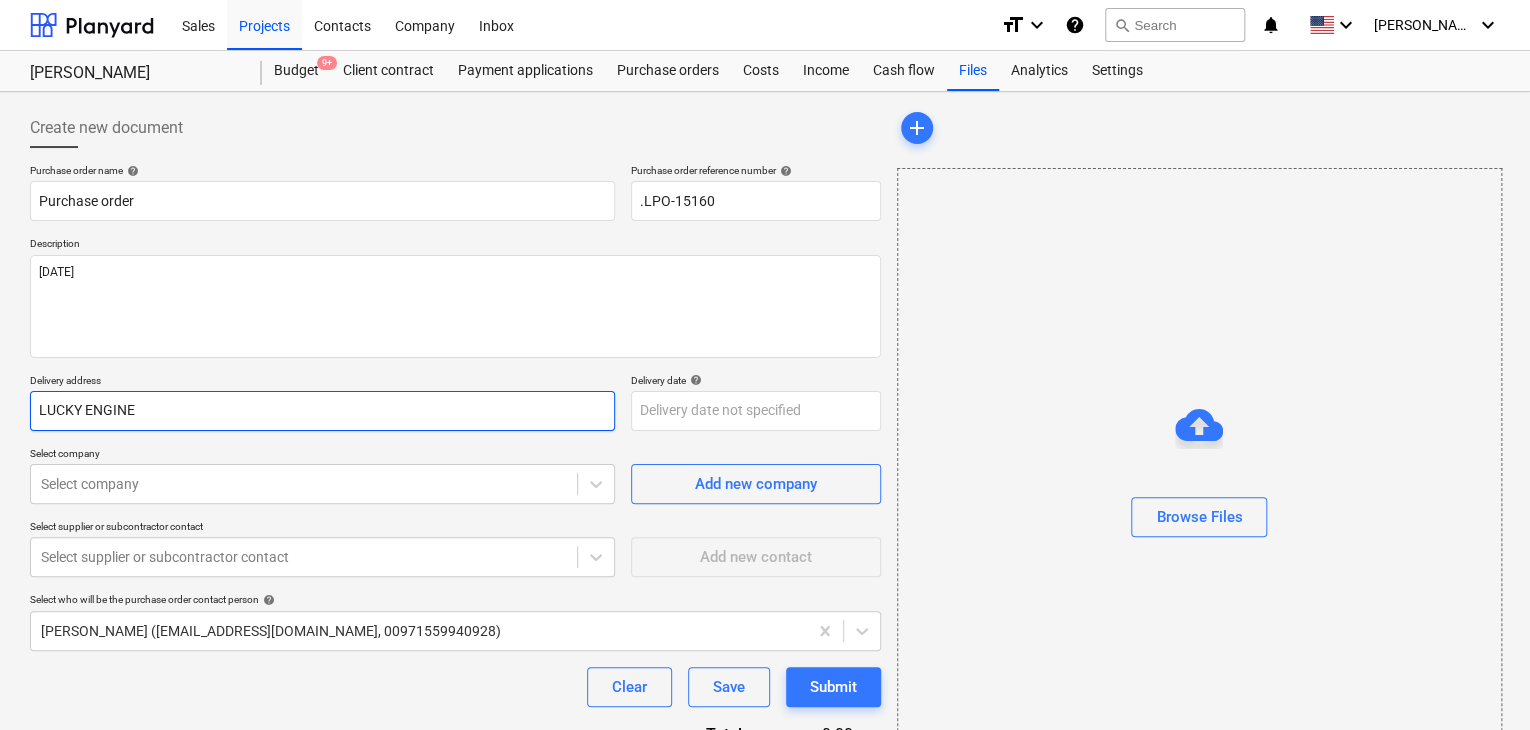 type on "x" 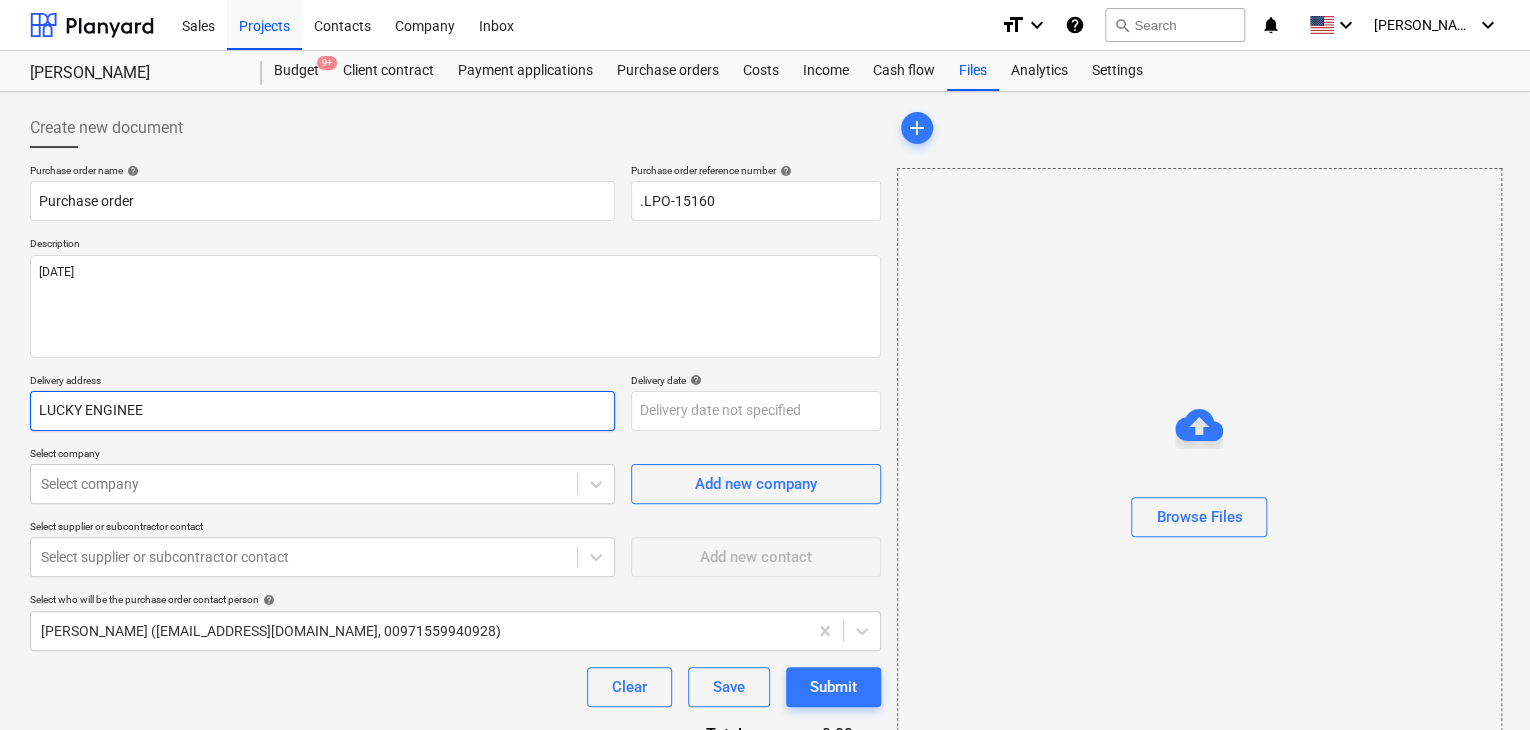 type on "x" 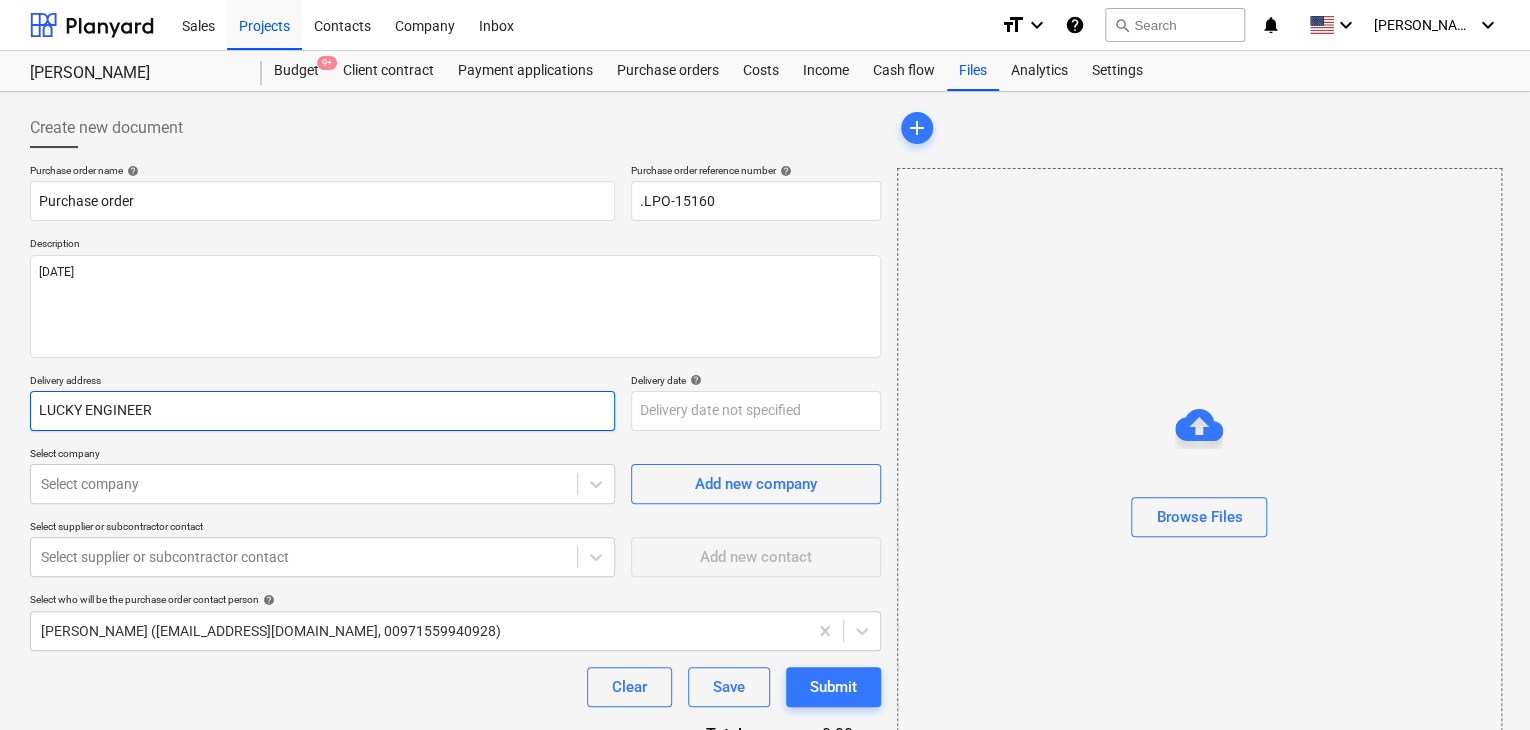 type on "LUCKY ENGINEERI" 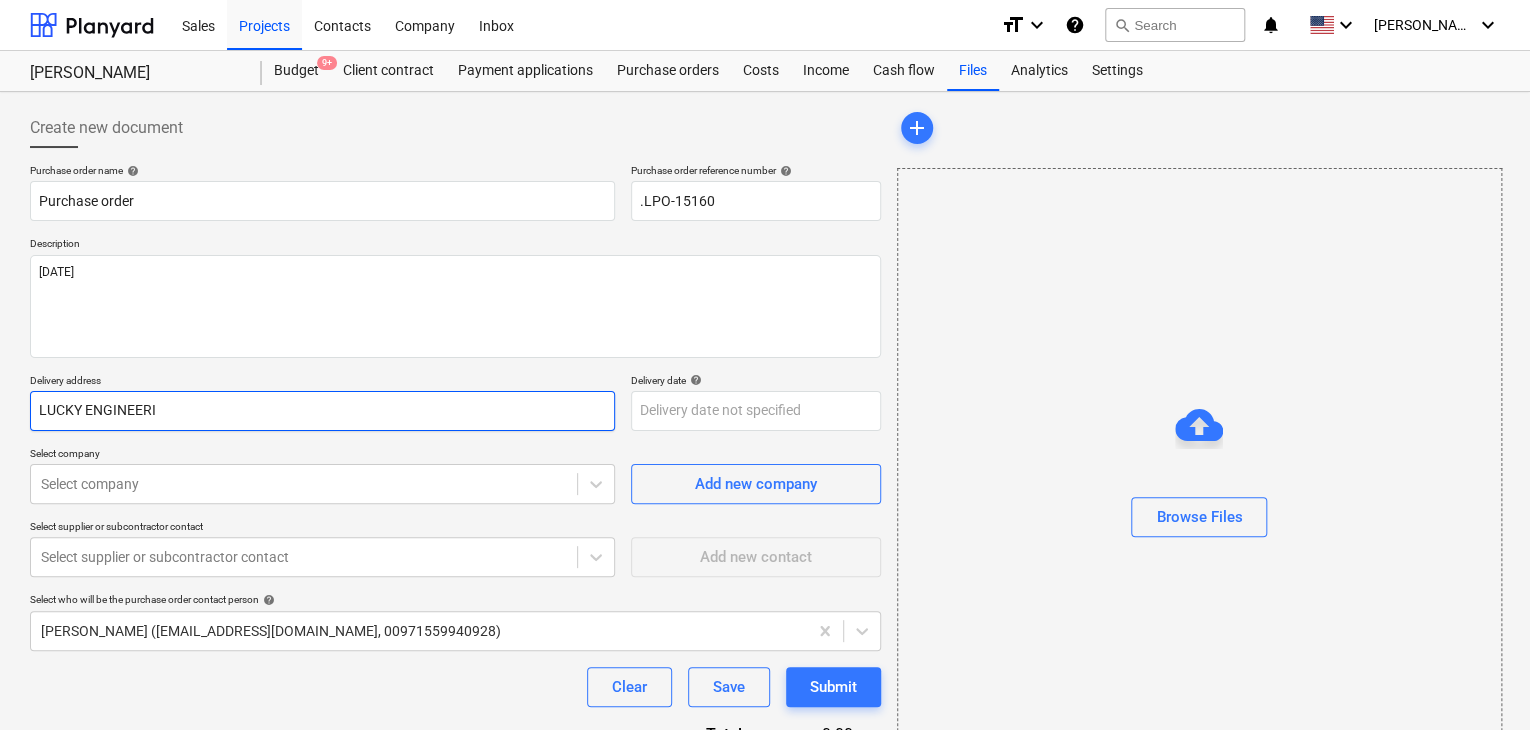 type on "x" 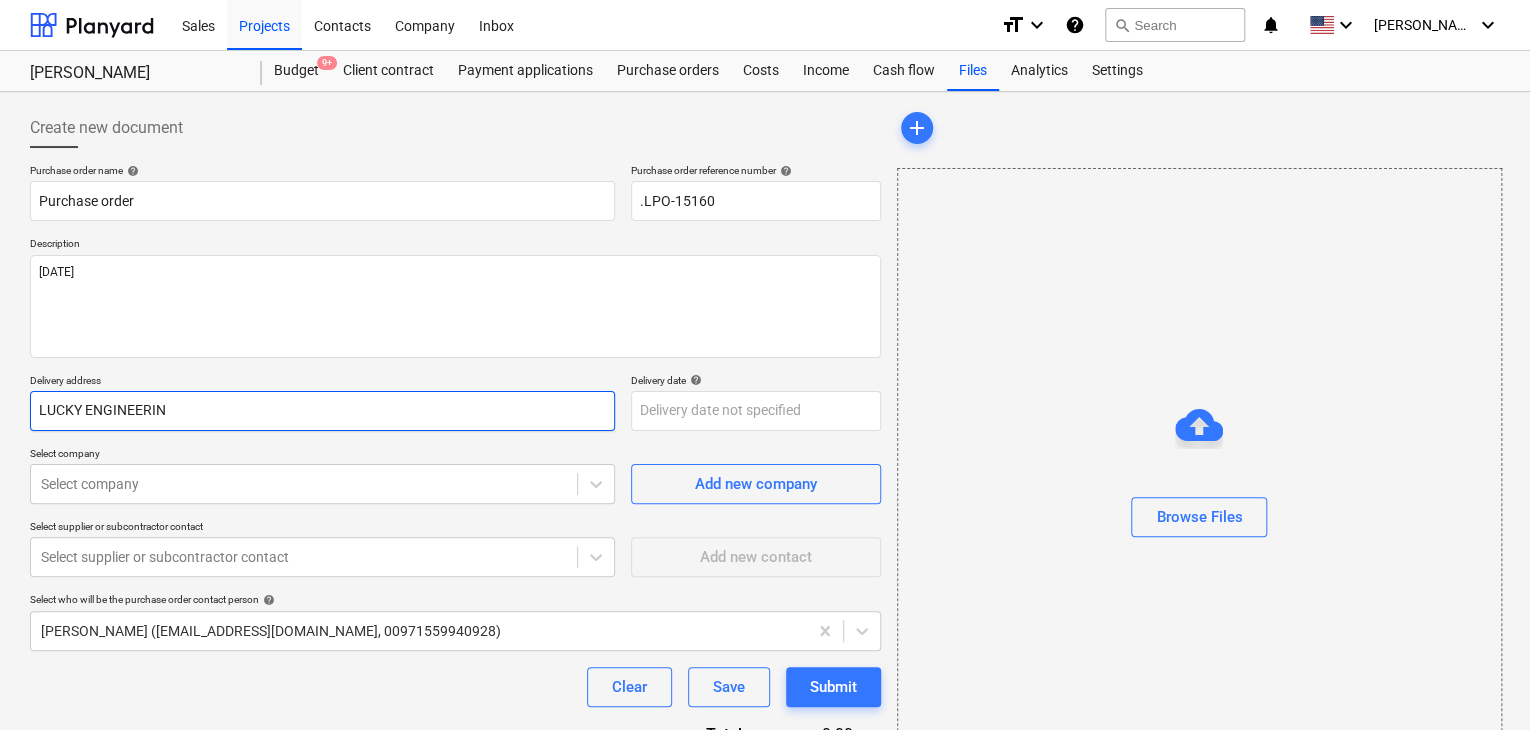 type on "x" 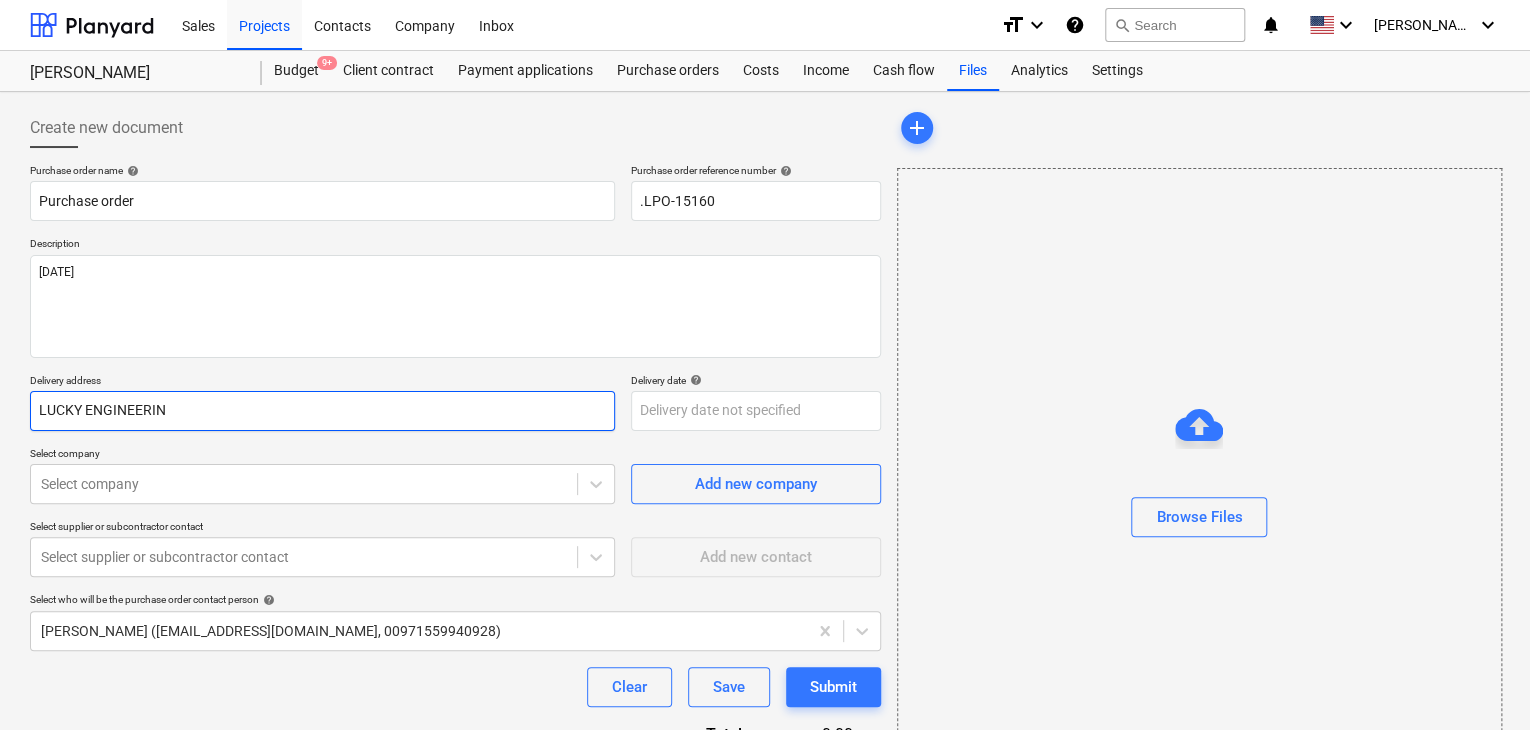 type on "LUCKY ENGINEERING" 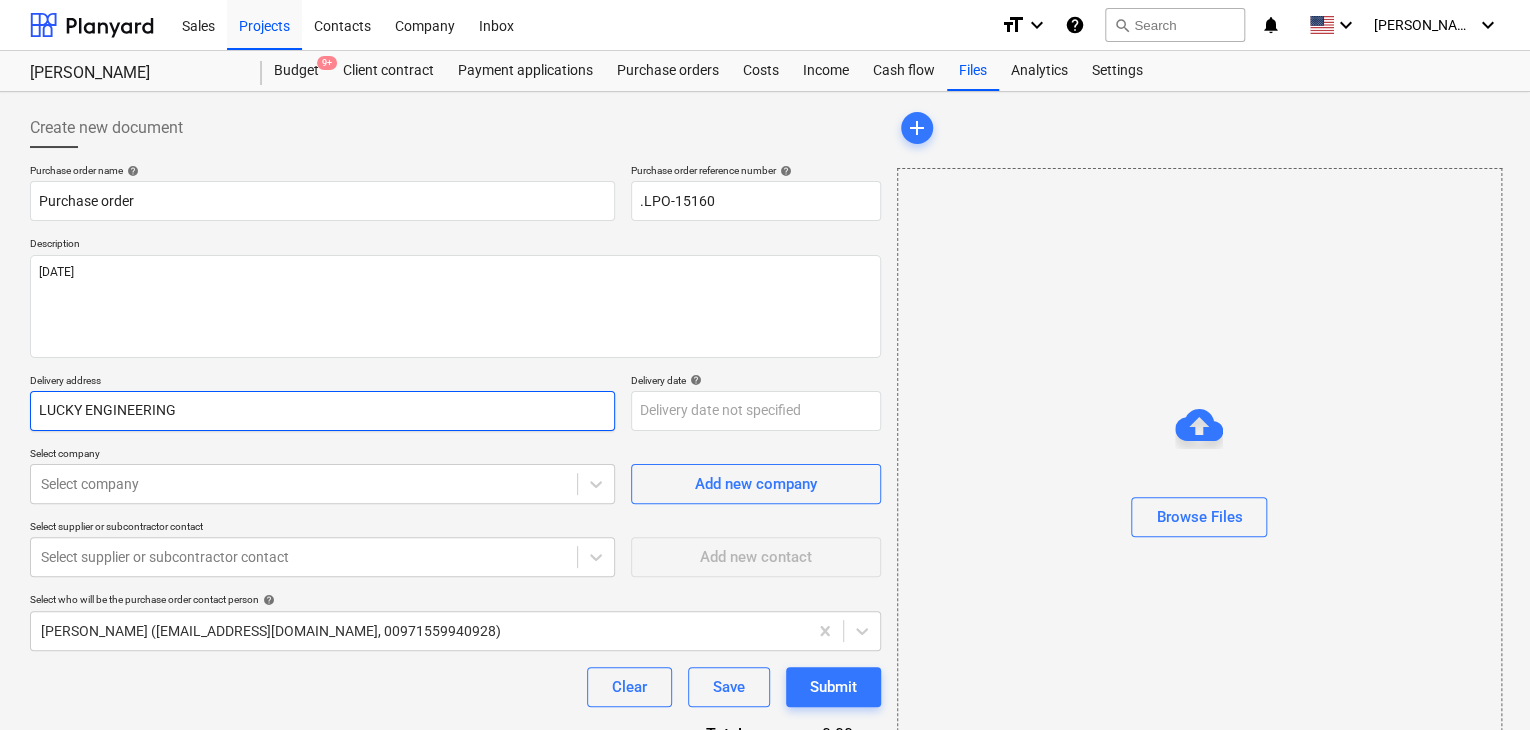 type on "x" 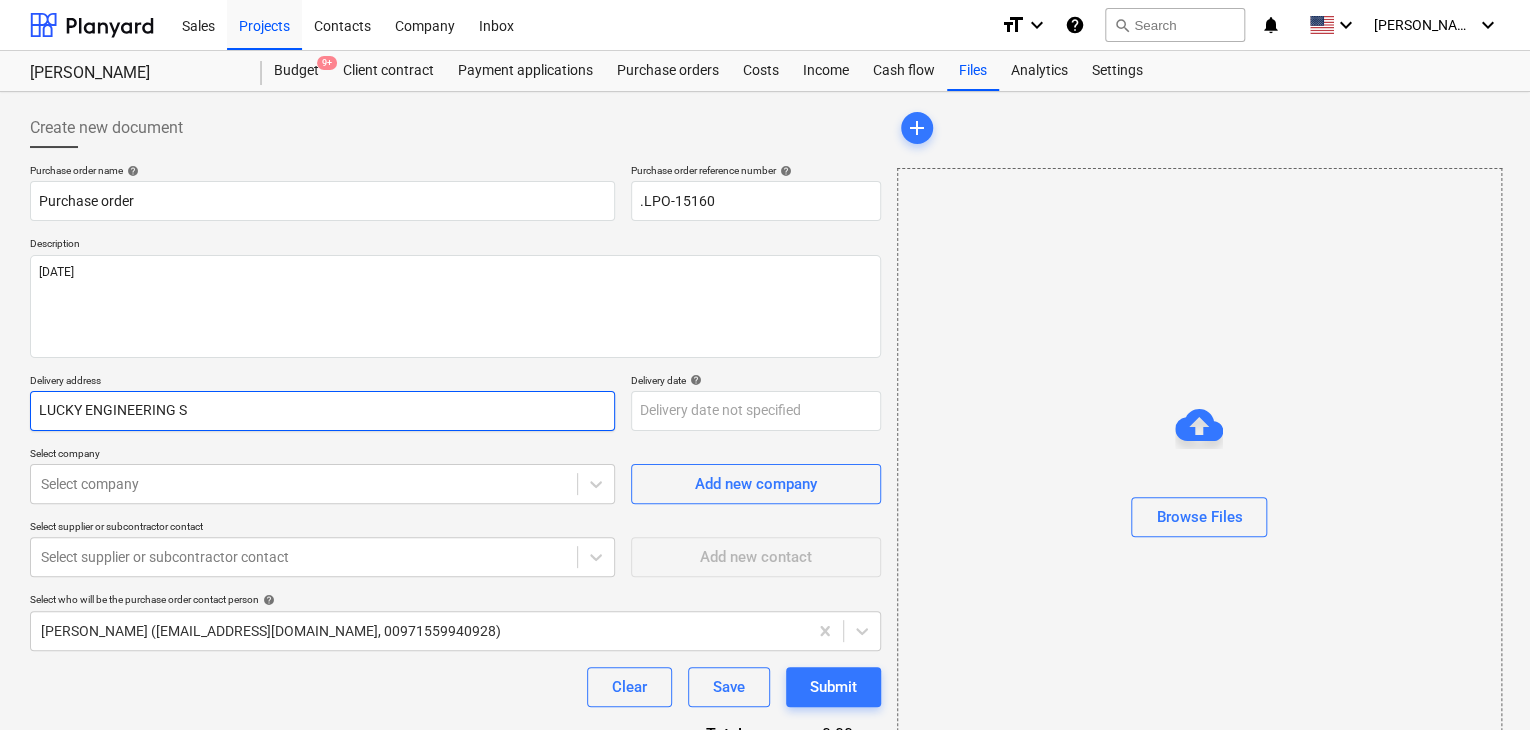 type on "x" 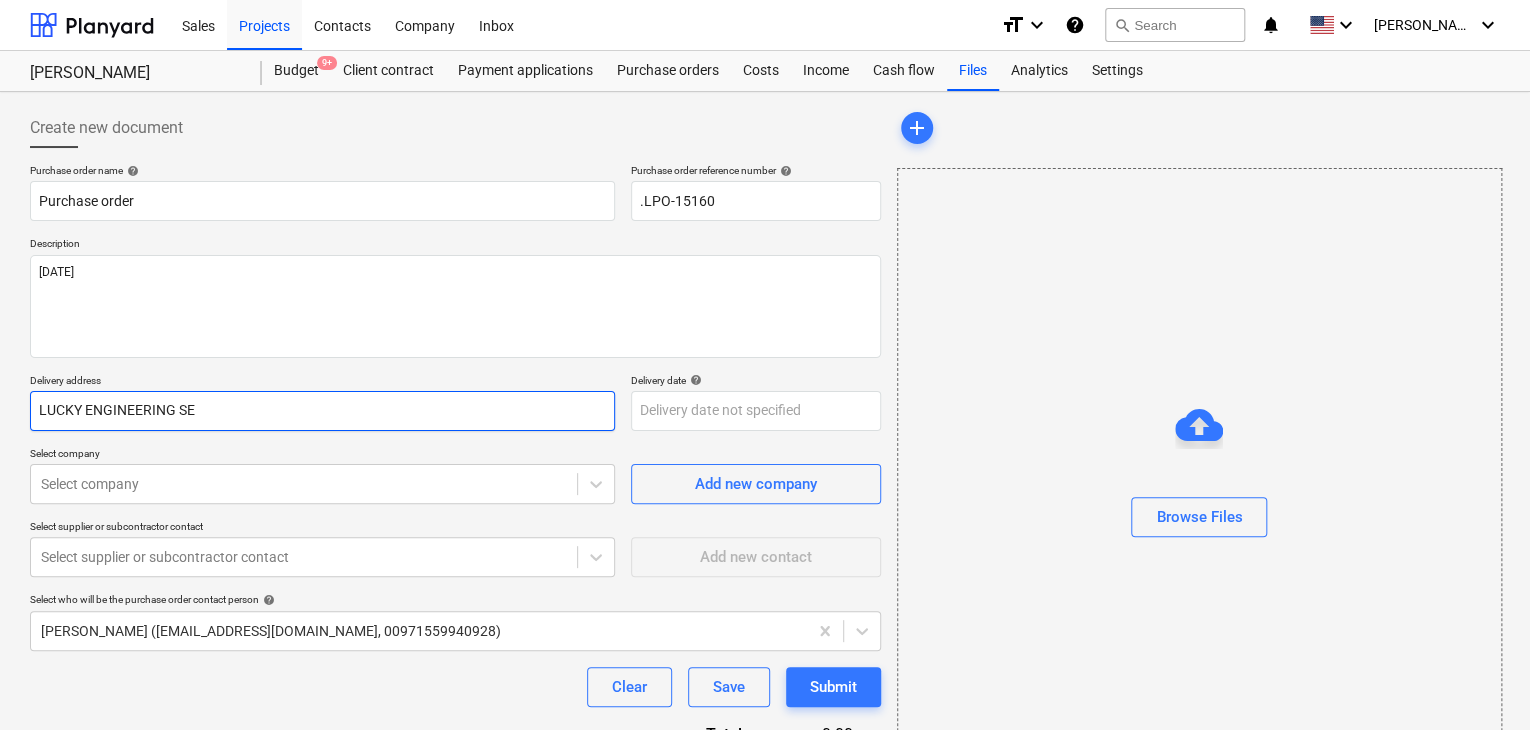 type on "x" 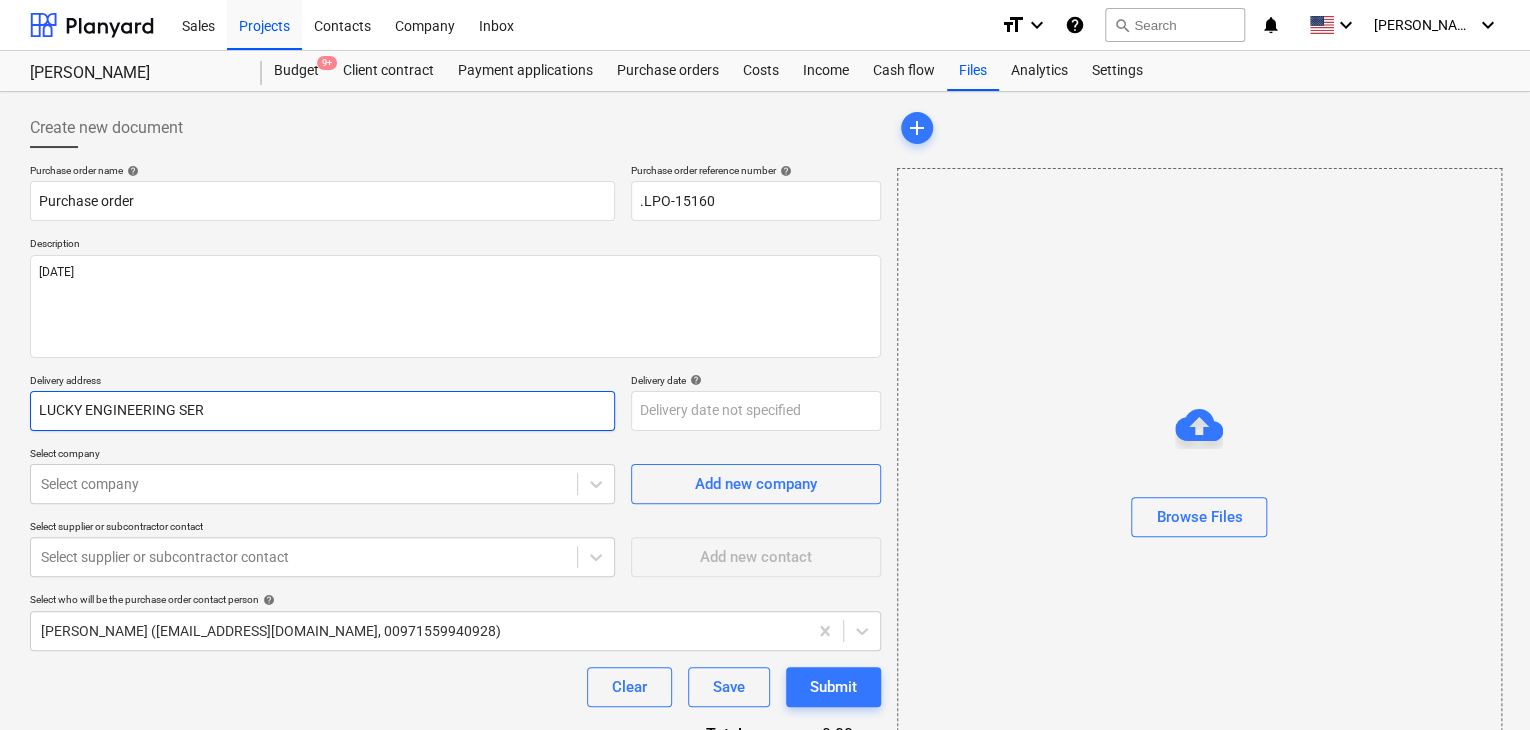 type on "x" 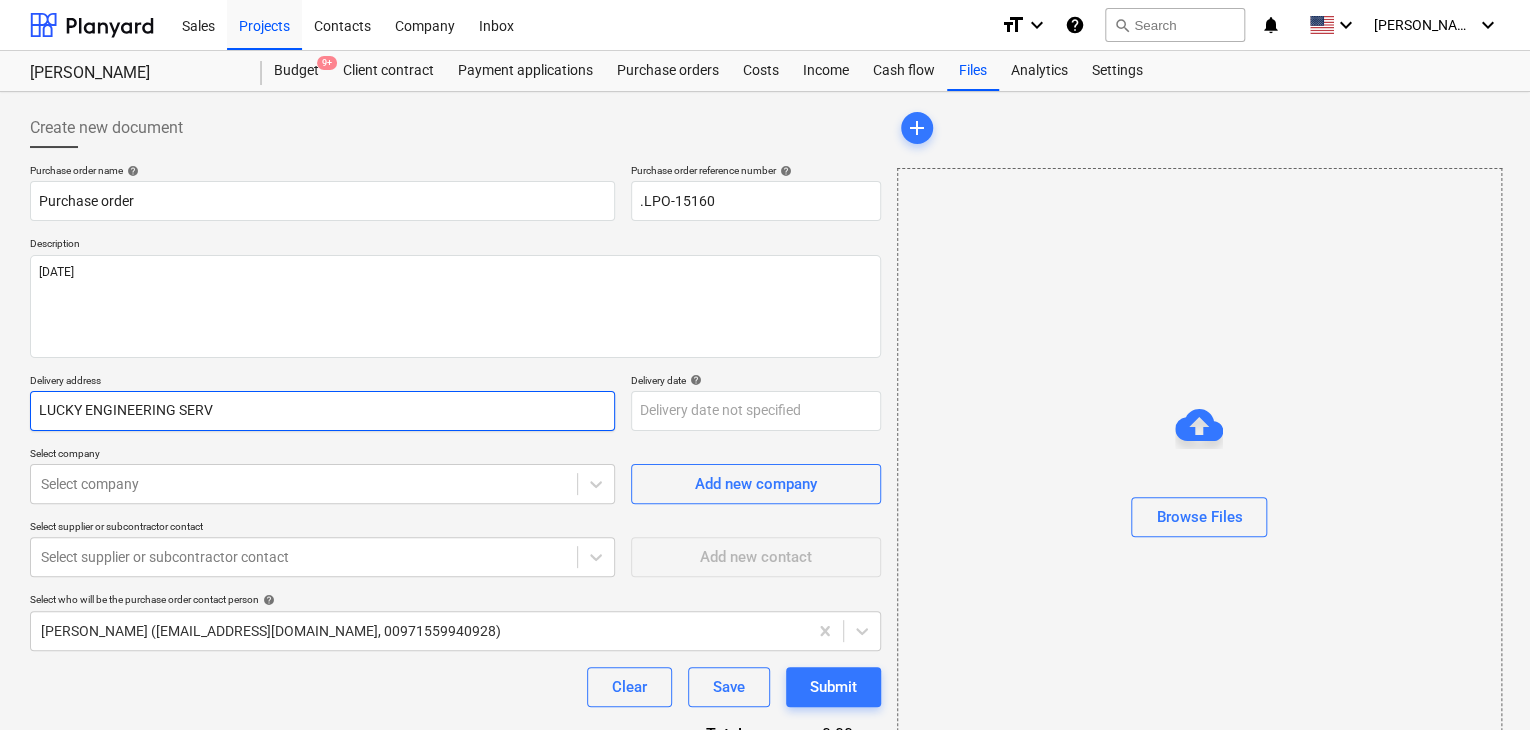 type on "x" 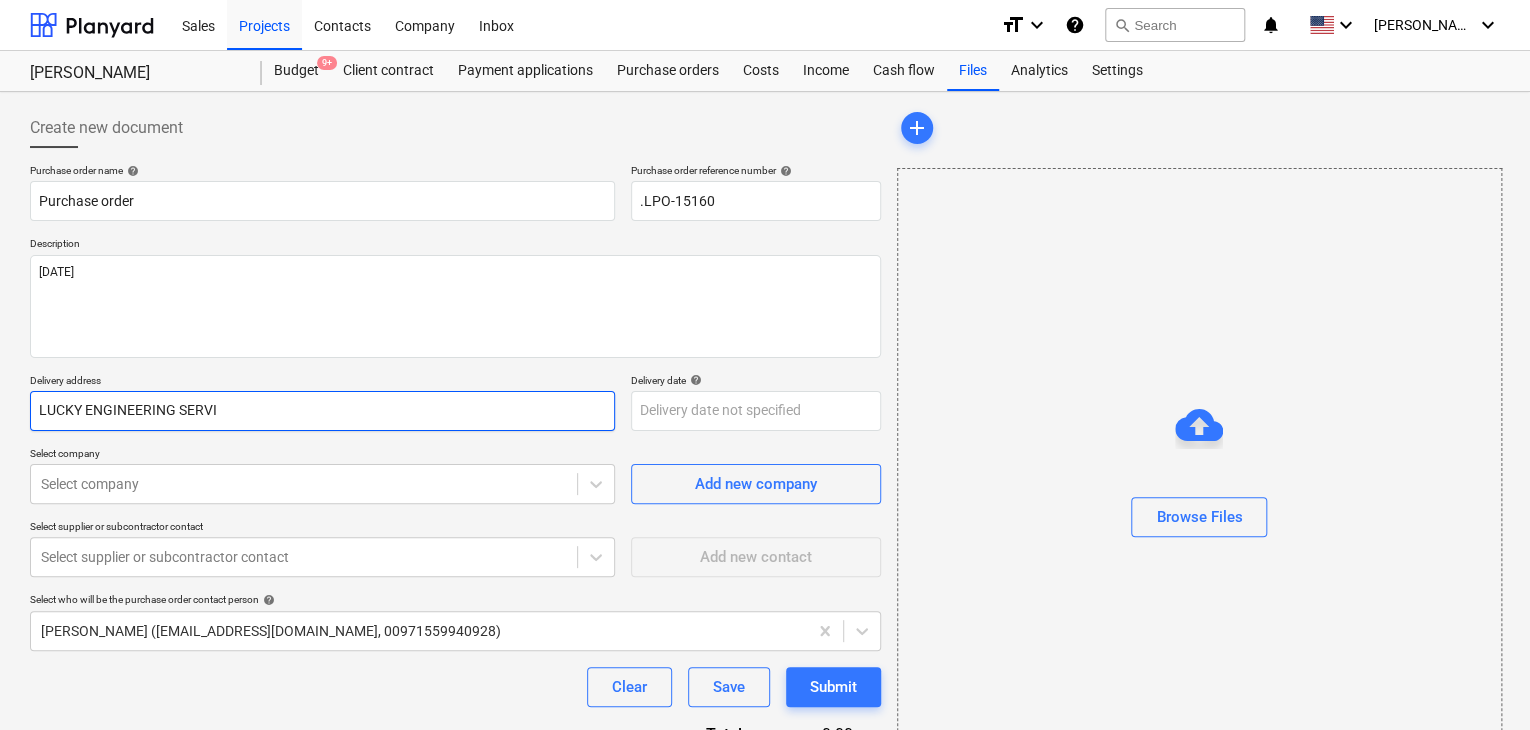 type on "x" 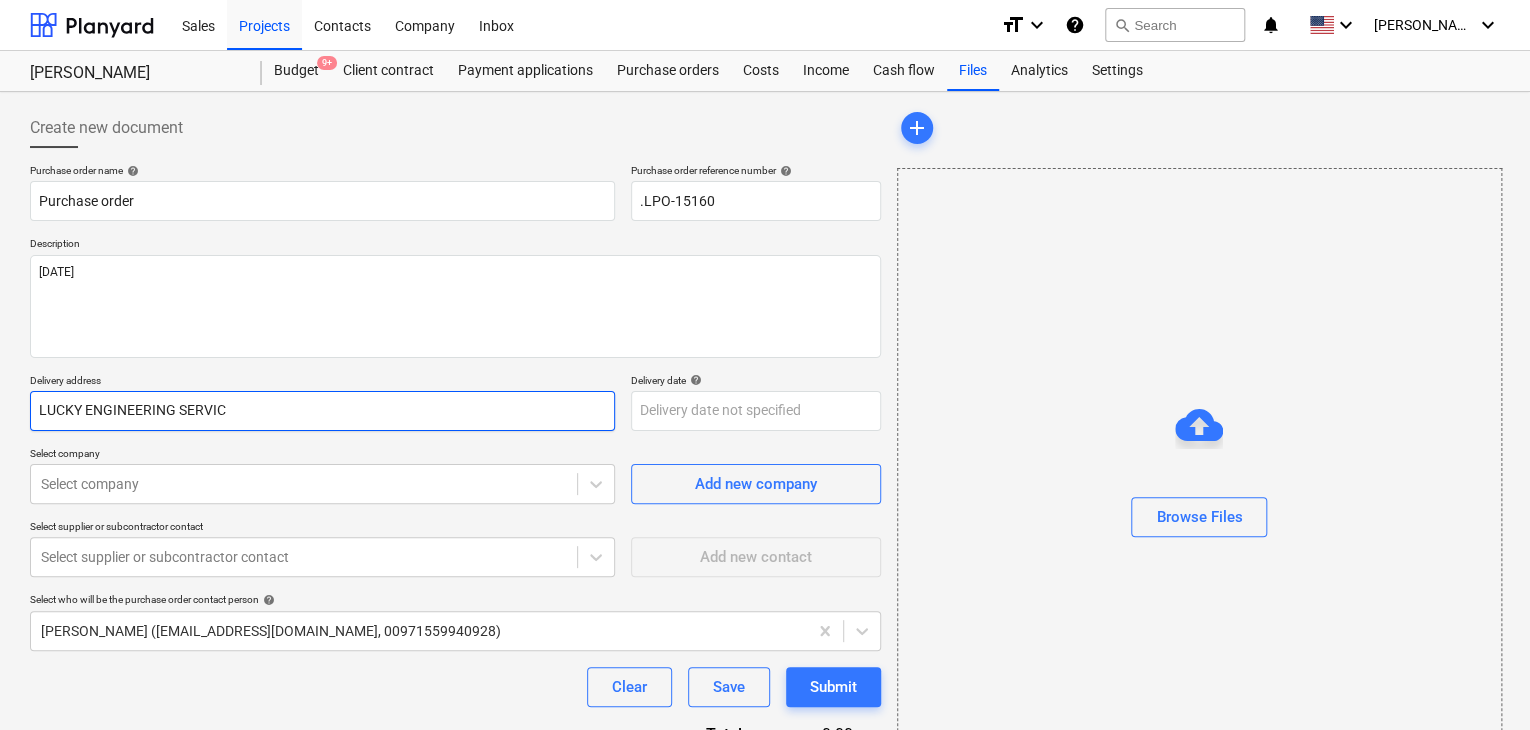 type on "x" 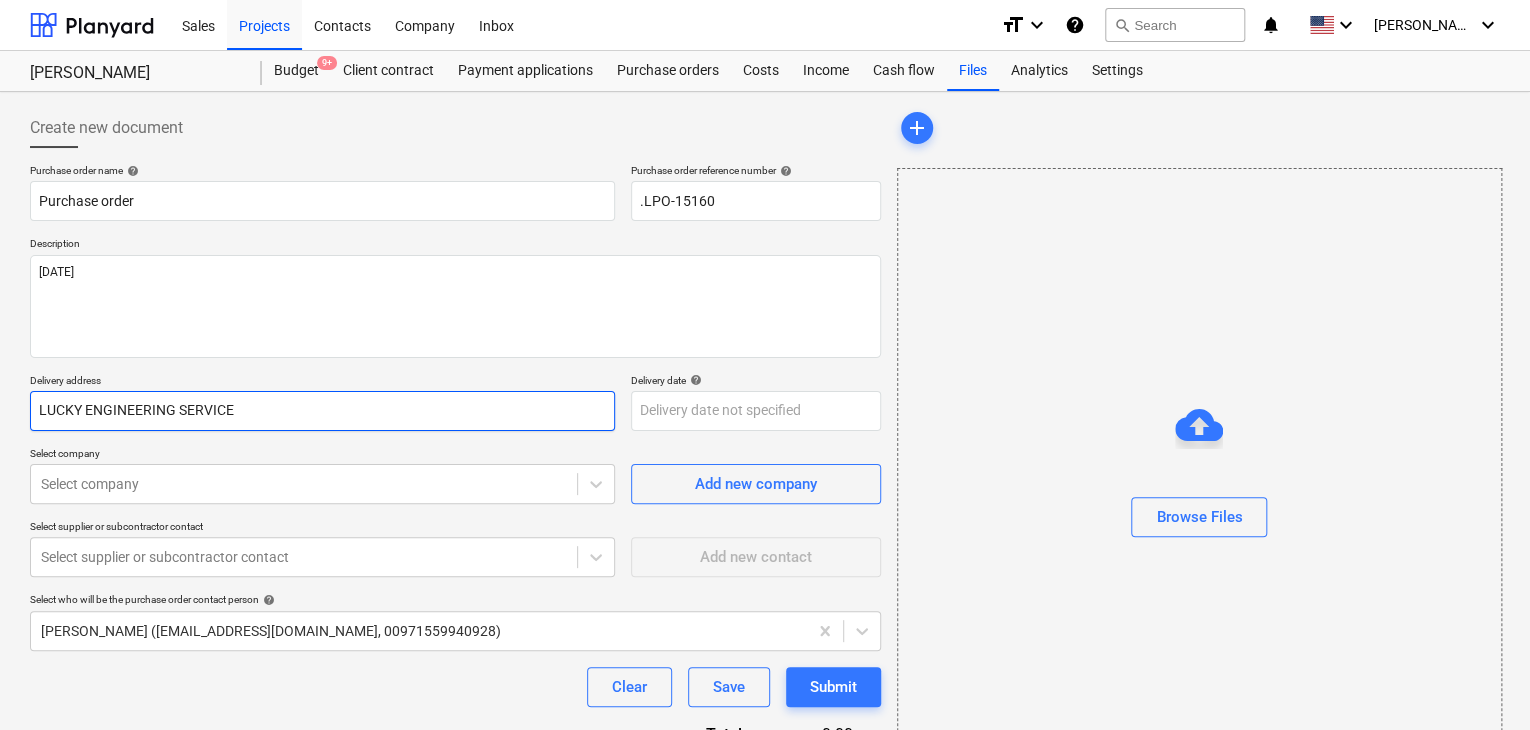 type on "x" 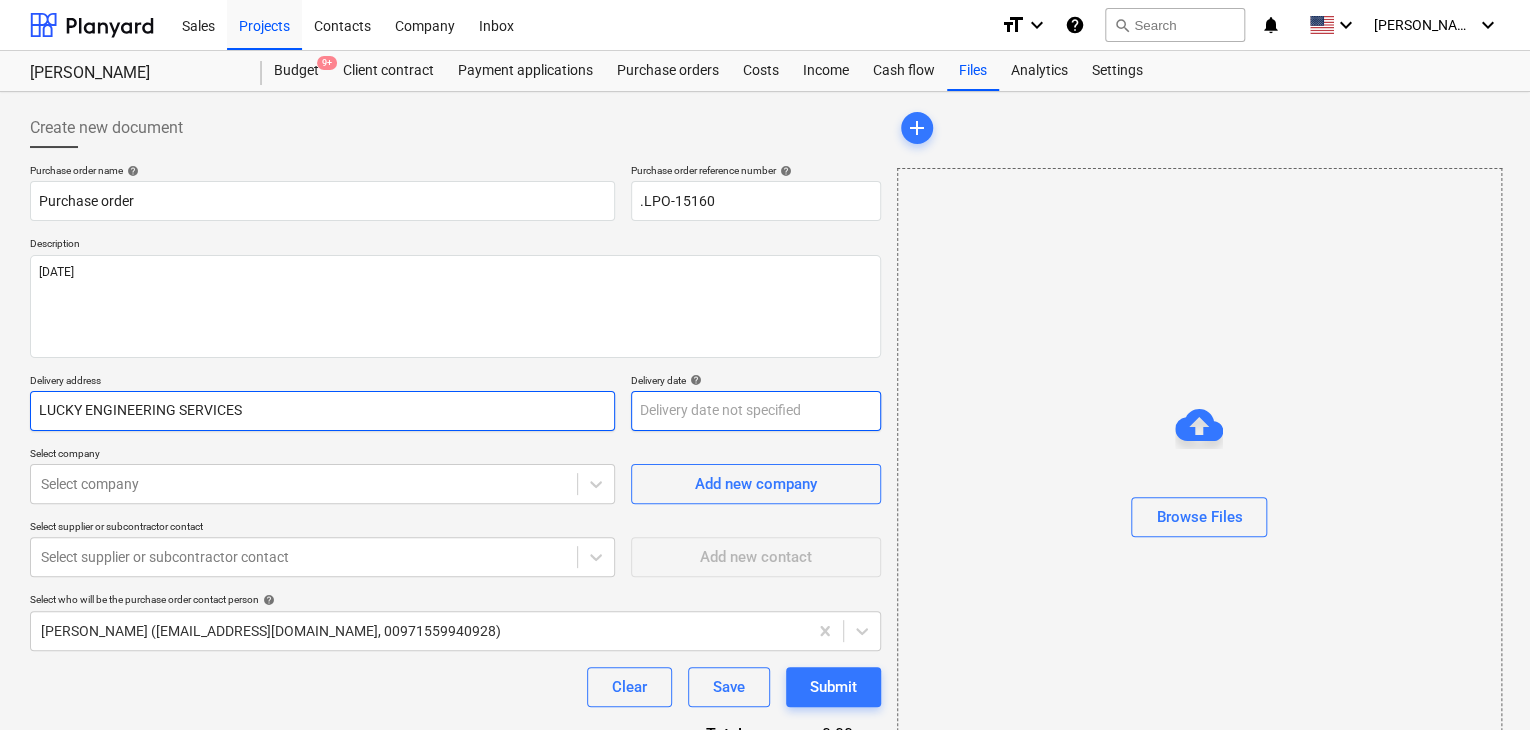 type on "LUCKY ENGINEERING SERVICES" 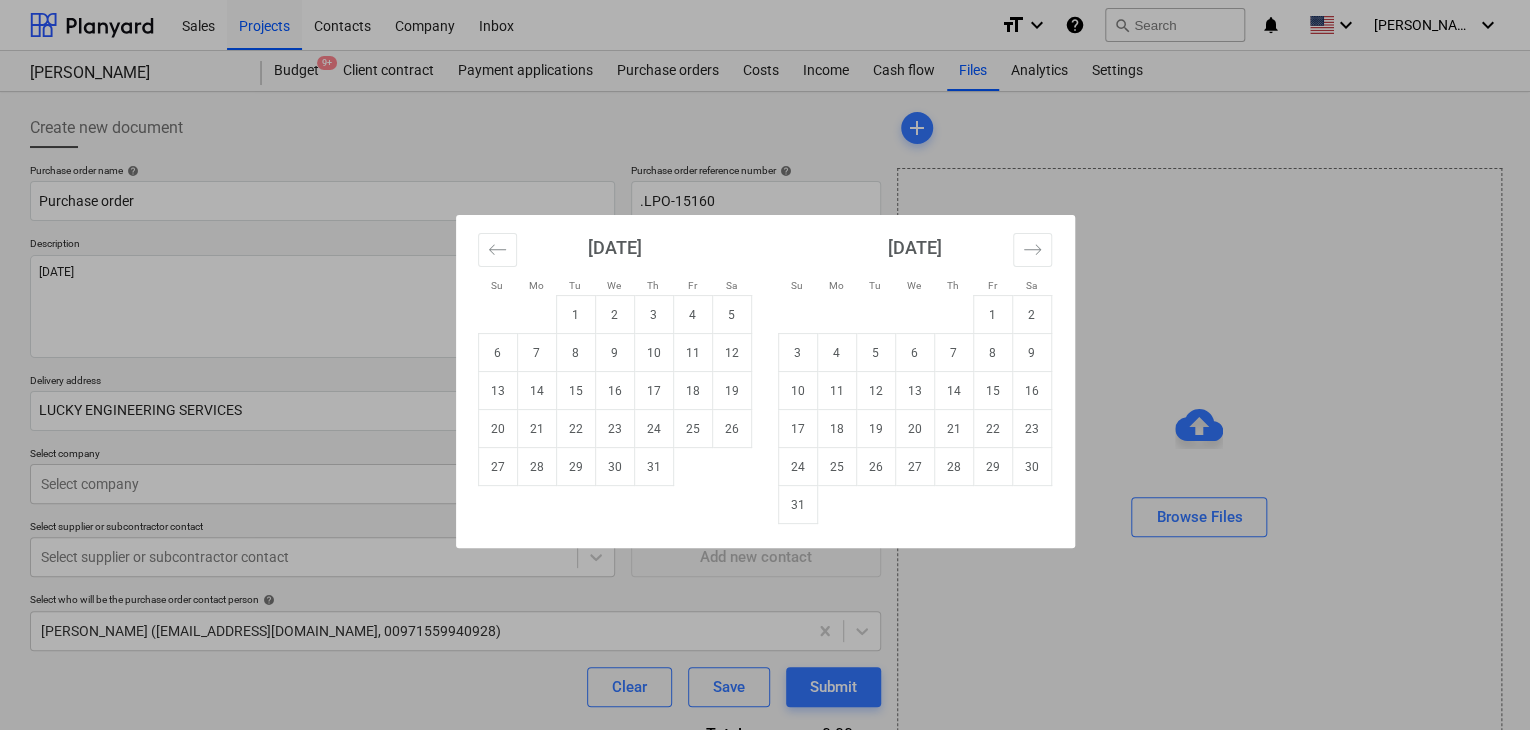 click on "Sales Projects Contacts Company Inbox format_size keyboard_arrow_down help search Search notifications 0 keyboard_arrow_down [PERSON_NAME] keyboard_arrow_down MARCO KSA Budget 9+ Client contract Payment applications Purchase orders Costs Income Cash flow Files Analytics Settings Create new document Purchase order name help Purchase order Purchase order reference number help .LPO-15160 Description [DATE] Delivery address LUCKY ENGINEERING SERVICES Delivery date help Press the down arrow key to interact with the calendar and
select a date. Press the question mark key to get the keyboard shortcuts for changing dates. Select company Select company Add new company Select supplier or subcontractor contact Select supplier or subcontractor contact Add new contact Select who will be the purchase order contact person help [PERSON_NAME] ([EMAIL_ADDRESS][DOMAIN_NAME], 00971559940928) Clear Save Submit Total 0.00د.إ.‏ Select line-items to add help Search or select a line-item Select in bulk add Browse Files
x Su" at bounding box center (765, 365) 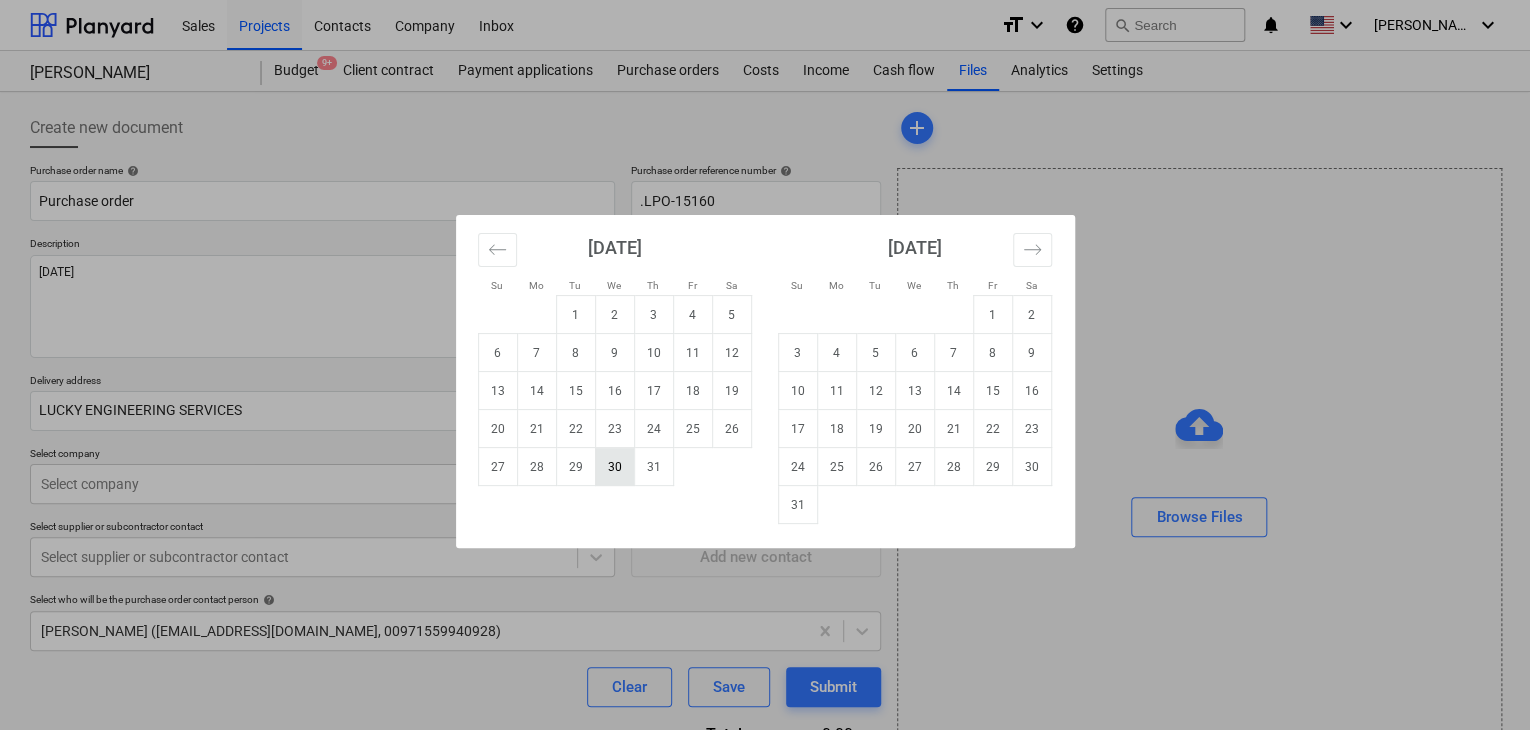 click on "30" at bounding box center (614, 467) 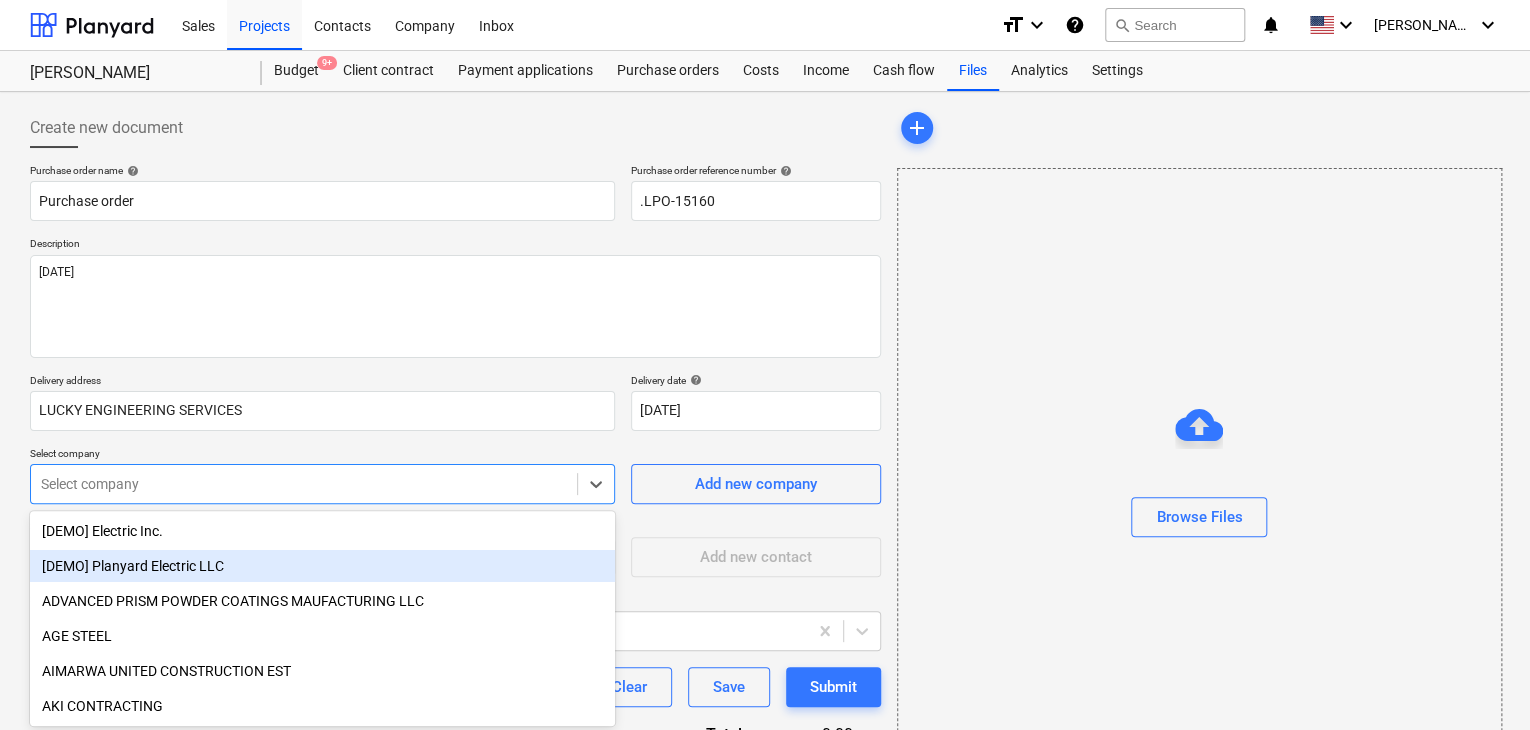 click on "Sales Projects Contacts Company Inbox format_size keyboard_arrow_down help search Search notifications 0 keyboard_arrow_down [PERSON_NAME] keyboard_arrow_down MARCO KSA Budget 9+ Client contract Payment applications Purchase orders Costs Income Cash flow Files Analytics Settings Create new document Purchase order name help Purchase order Purchase order reference number help .LPO-15160 Description [DATE] Delivery address LUCKY ENGINEERING SERVICES Delivery date help [DATE] [DATE] Press the down arrow key to interact with the calendar and
select a date. Press the question mark key to get the keyboard shortcuts for changing dates. Select company option [DEMO] Planyard Electric LLC   focused, 2 of 203. 203 results available. Use Up and Down to choose options, press Enter to select the currently focused option, press Escape to exit the menu, press Tab to select the option and exit the menu. Select company Add new company Select supplier or subcontractor contact Add new contact help Clear Save help" at bounding box center [765, 365] 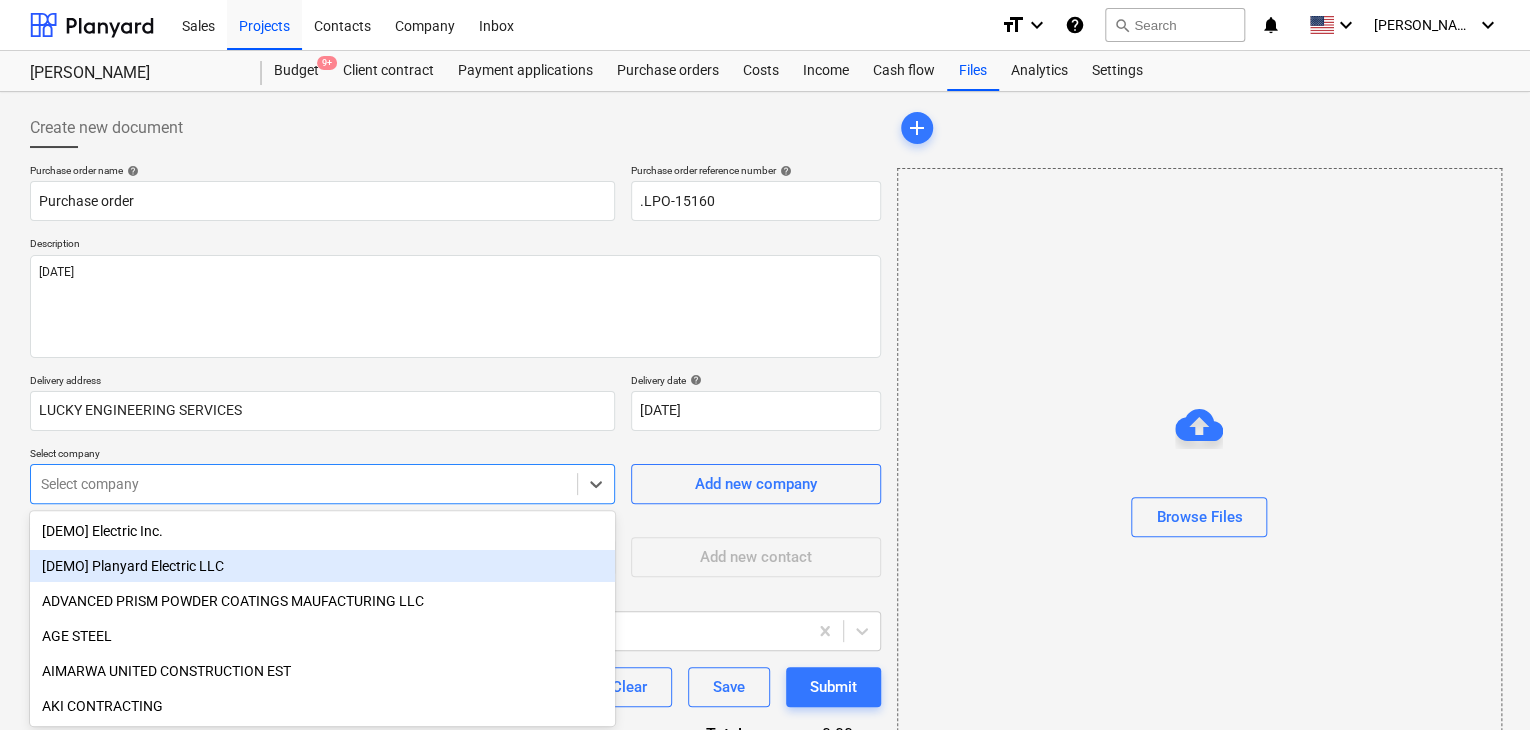scroll, scrollTop: 93, scrollLeft: 0, axis: vertical 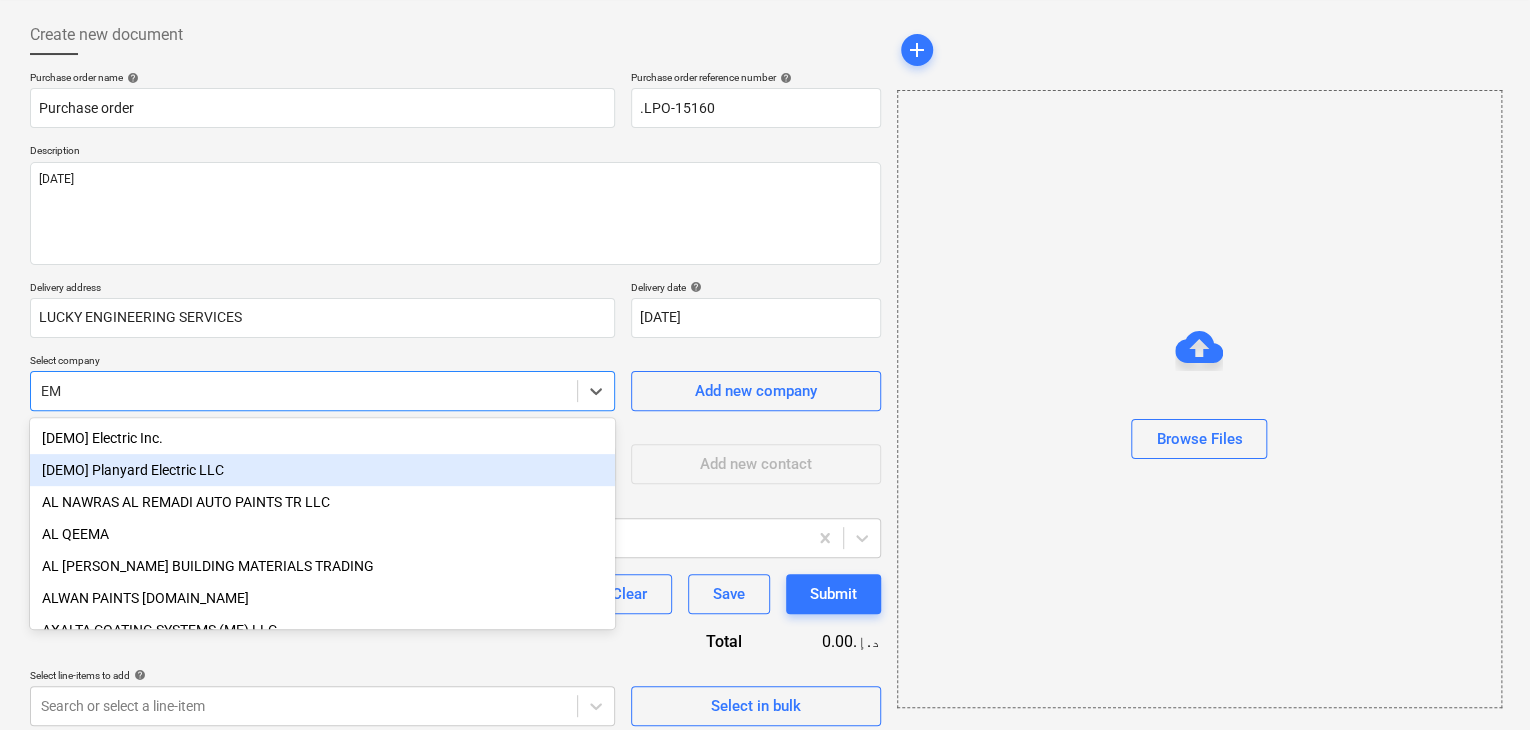 type on "EMA" 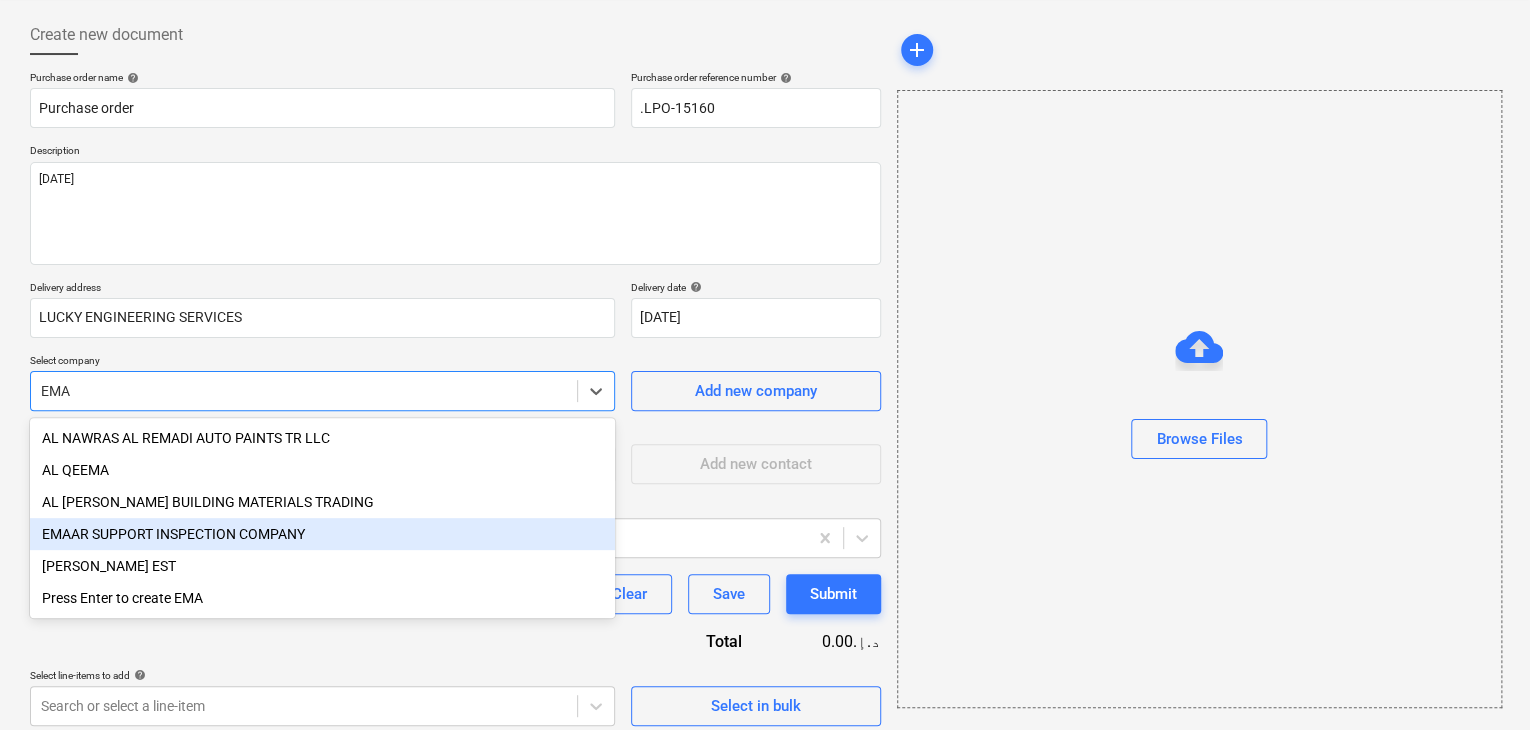 click on "EMAAR SUPPORT INSPECTION COMPANY" at bounding box center (322, 534) 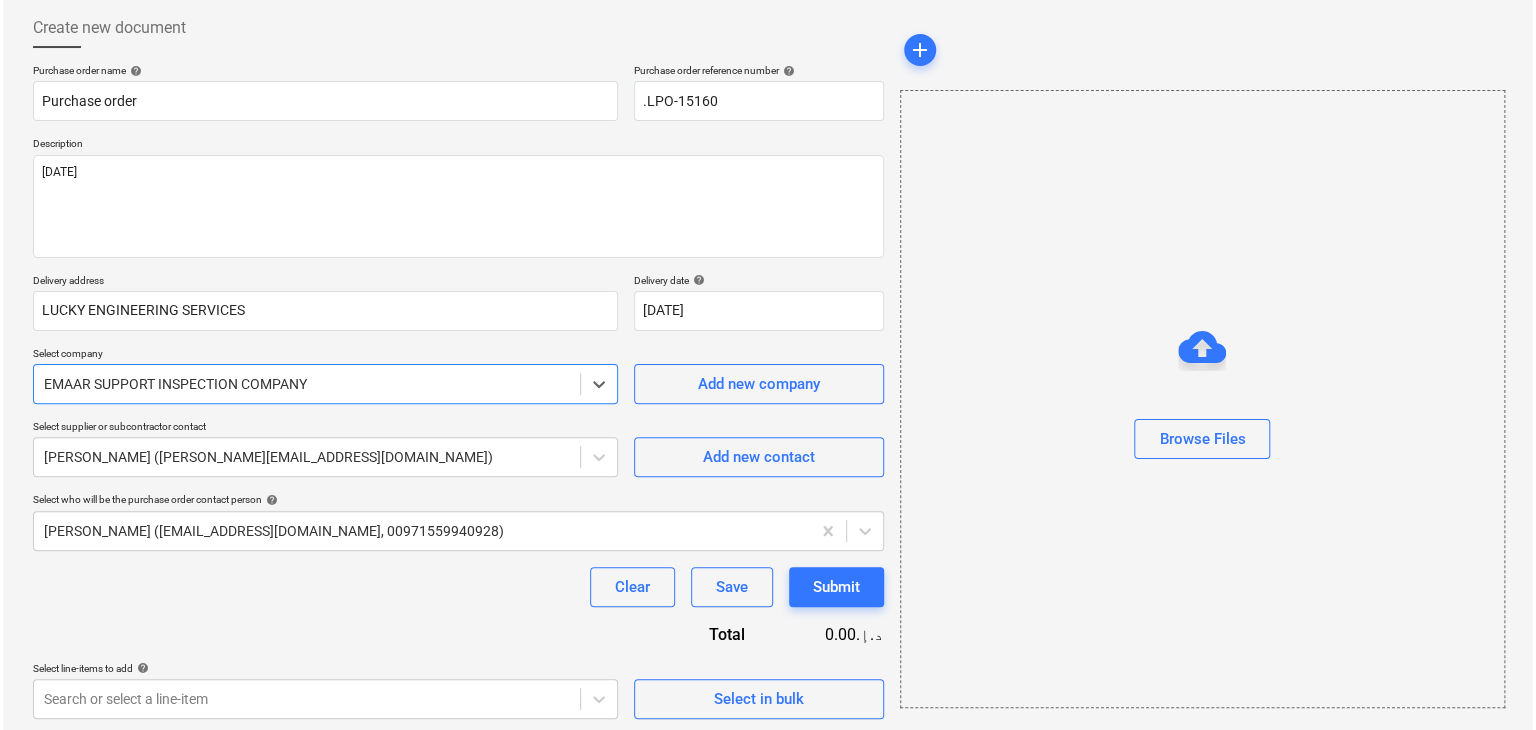 scroll, scrollTop: 104, scrollLeft: 0, axis: vertical 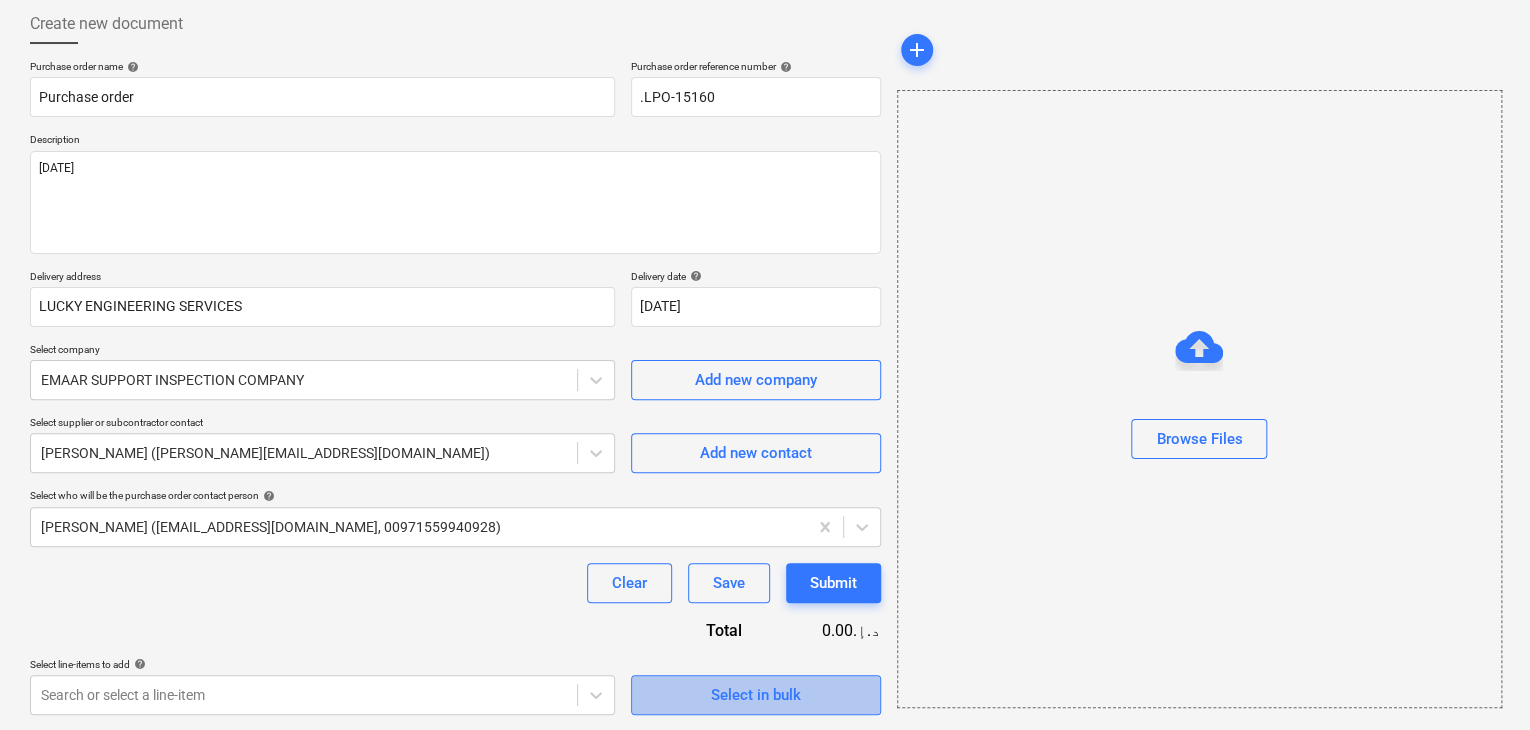 click on "Select in bulk" at bounding box center (756, 695) 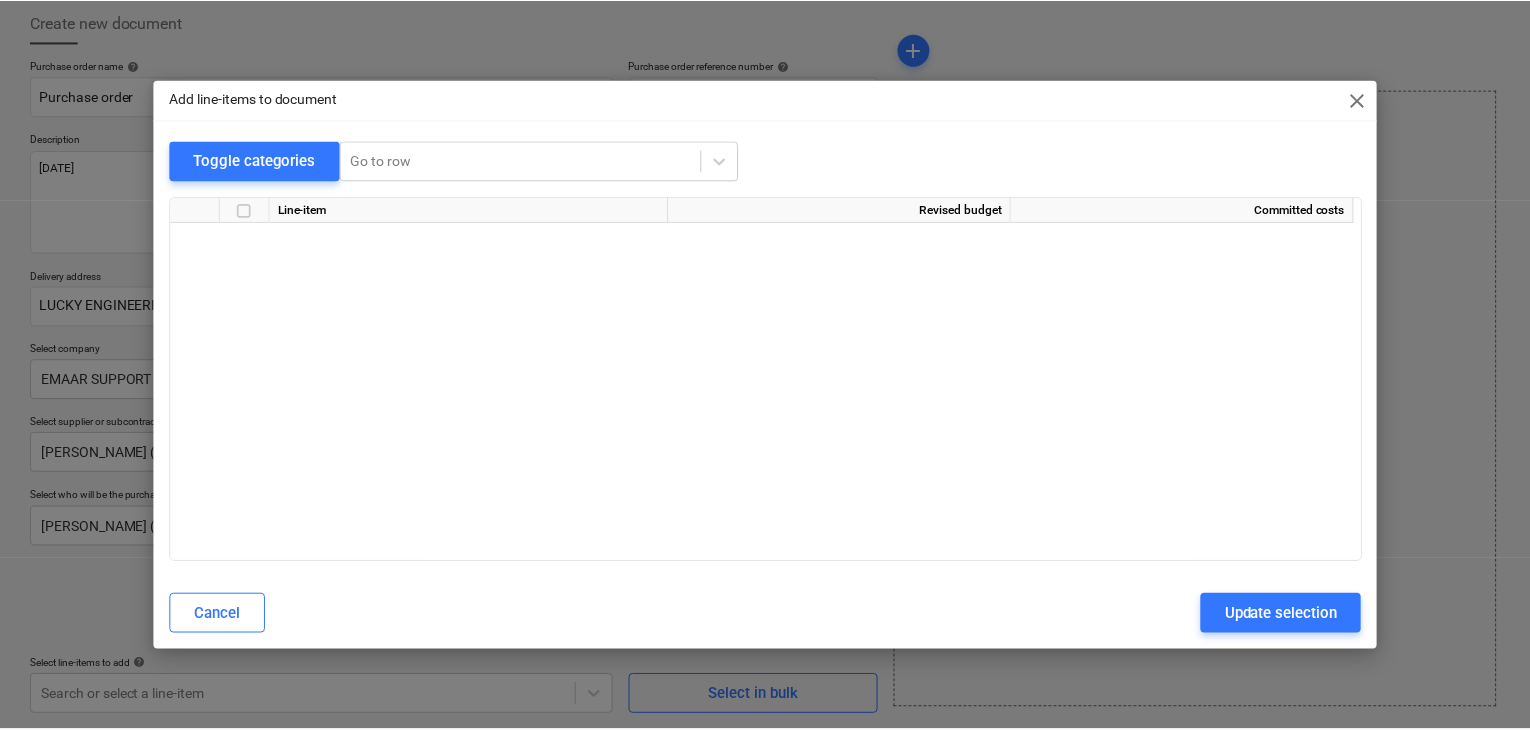scroll, scrollTop: 4687, scrollLeft: 0, axis: vertical 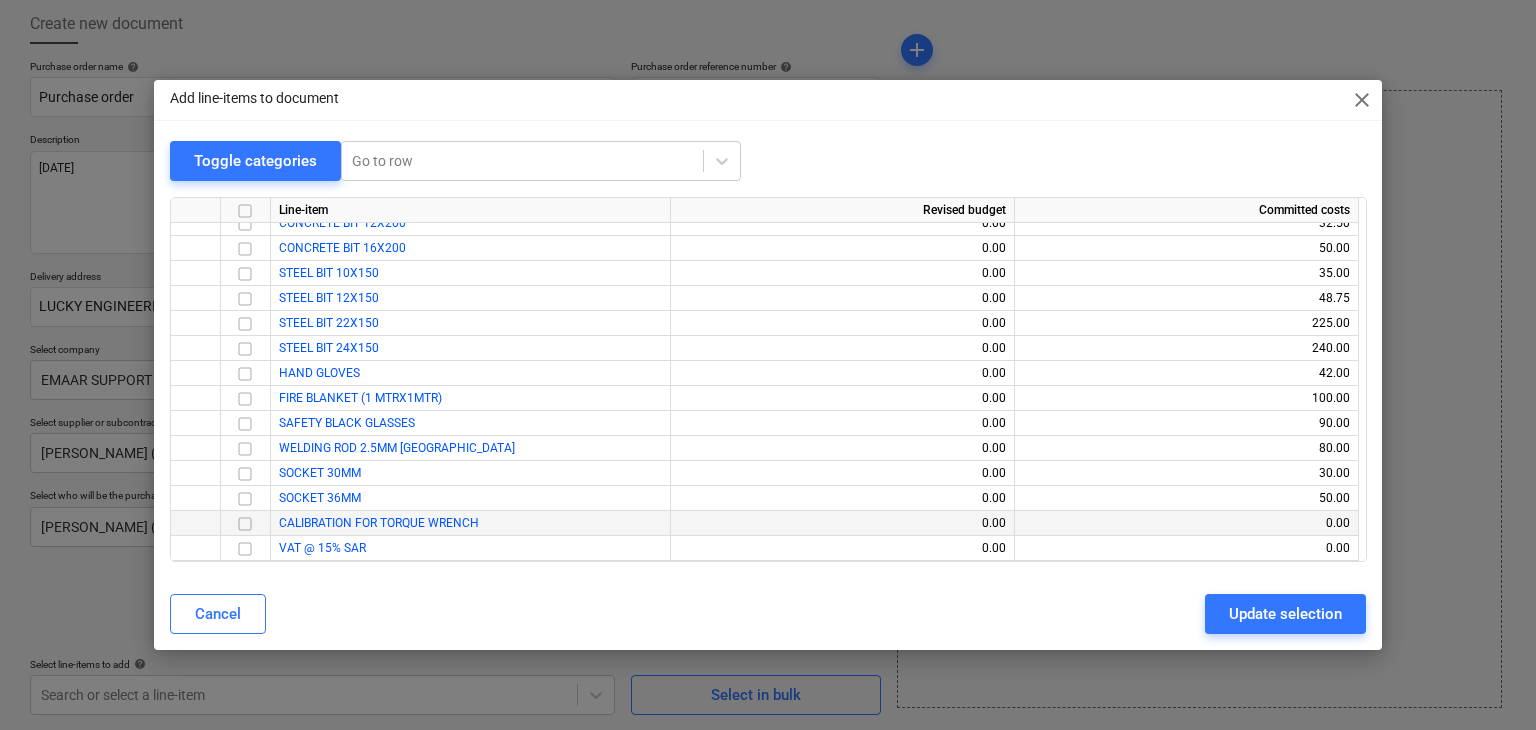 click at bounding box center (245, 524) 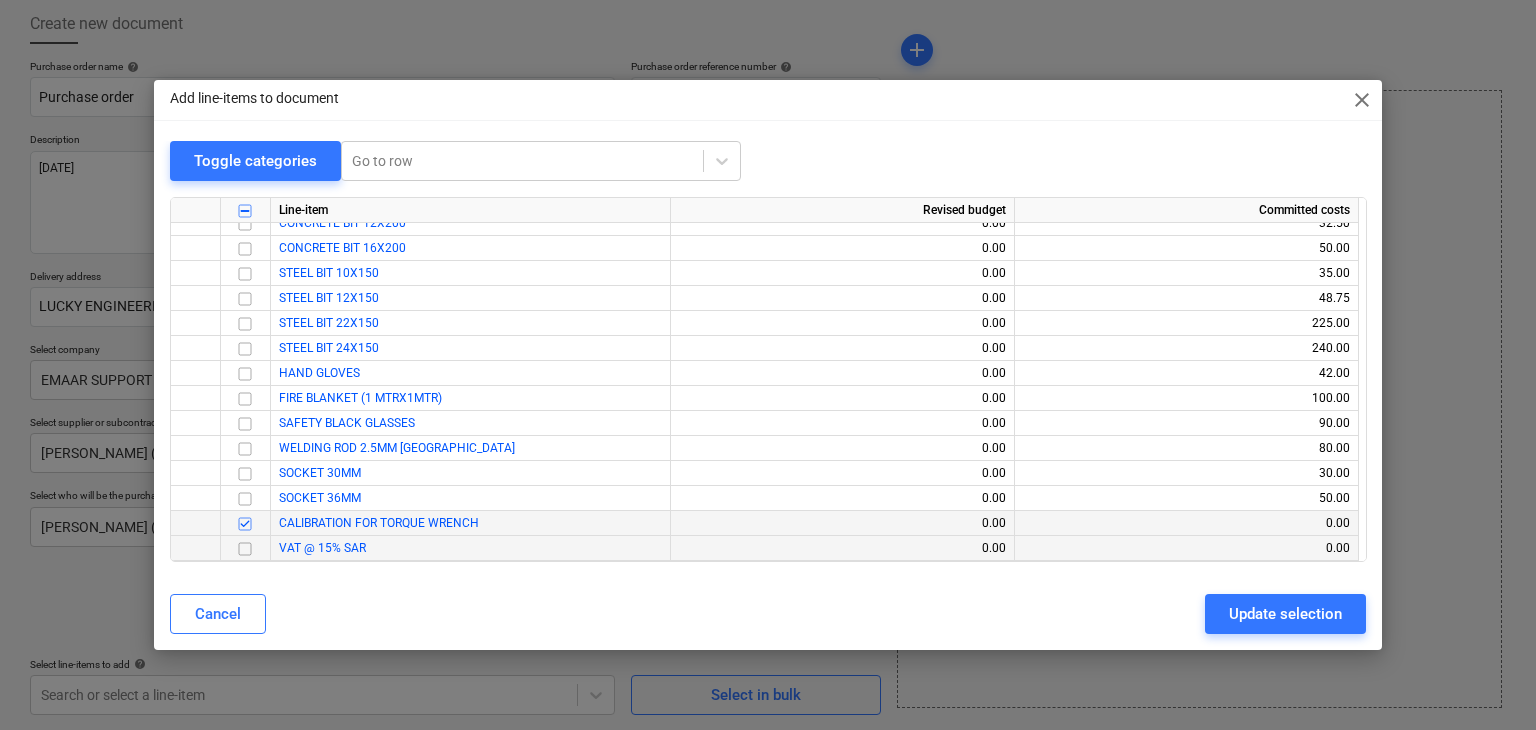 click at bounding box center (245, 549) 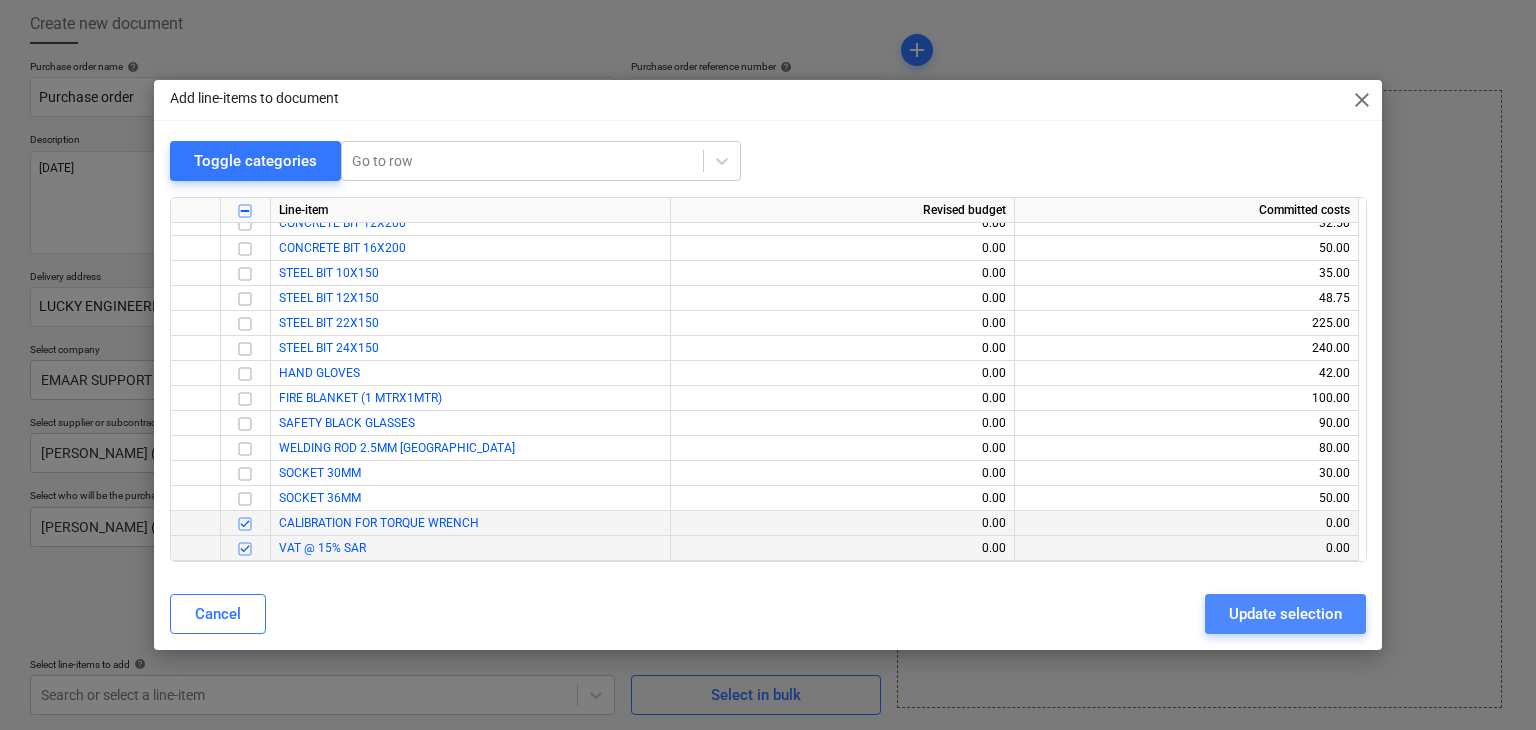 click on "Update selection" at bounding box center (1285, 614) 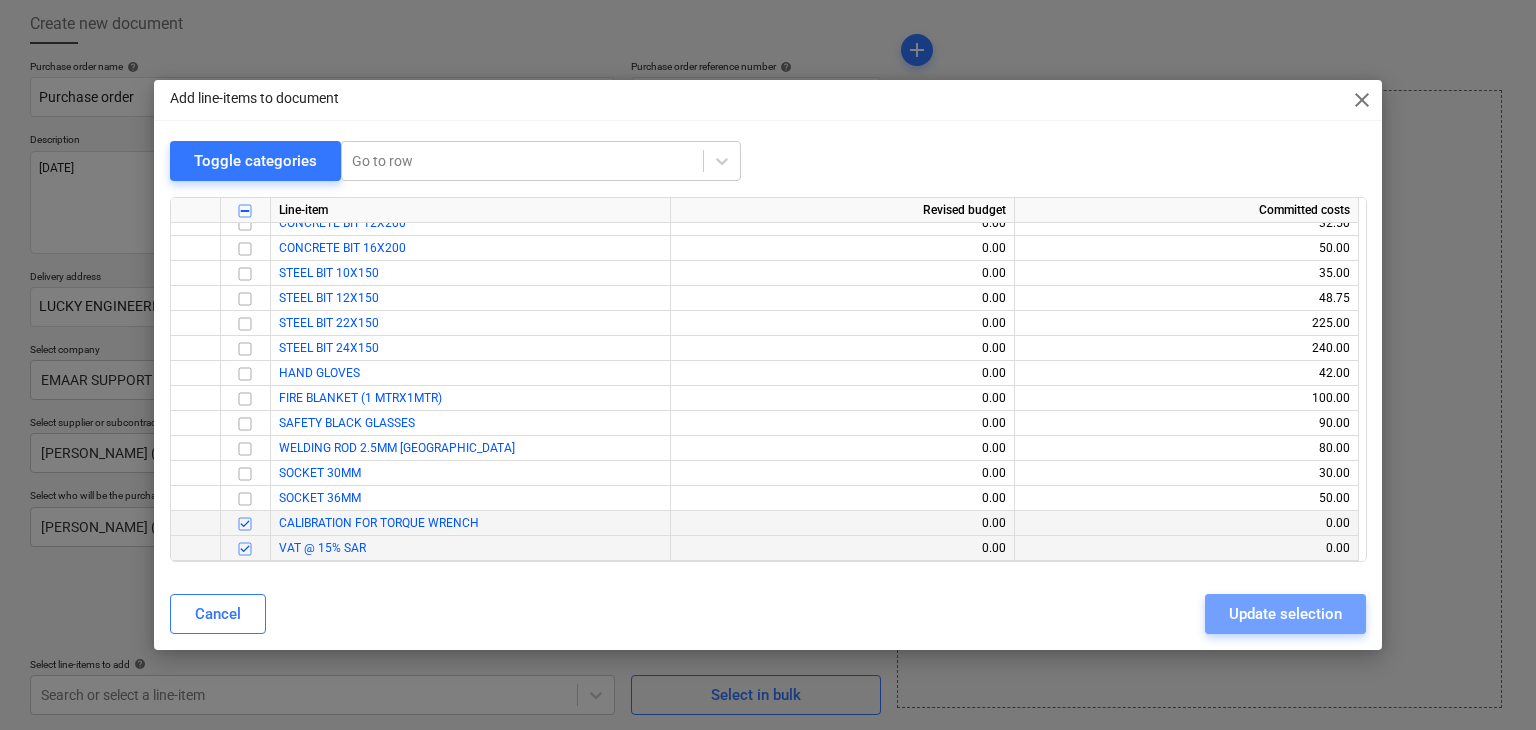 type on "x" 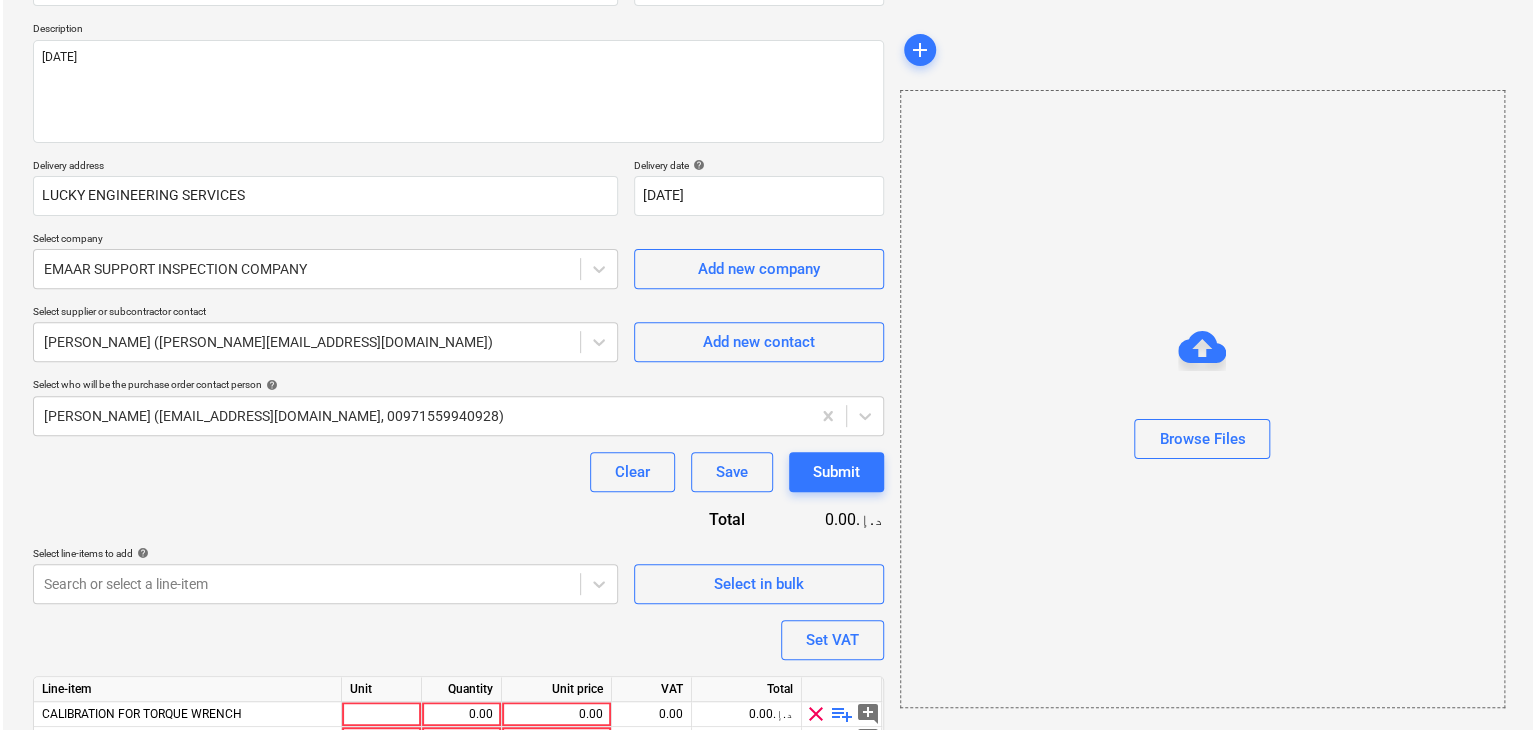 scroll, scrollTop: 317, scrollLeft: 0, axis: vertical 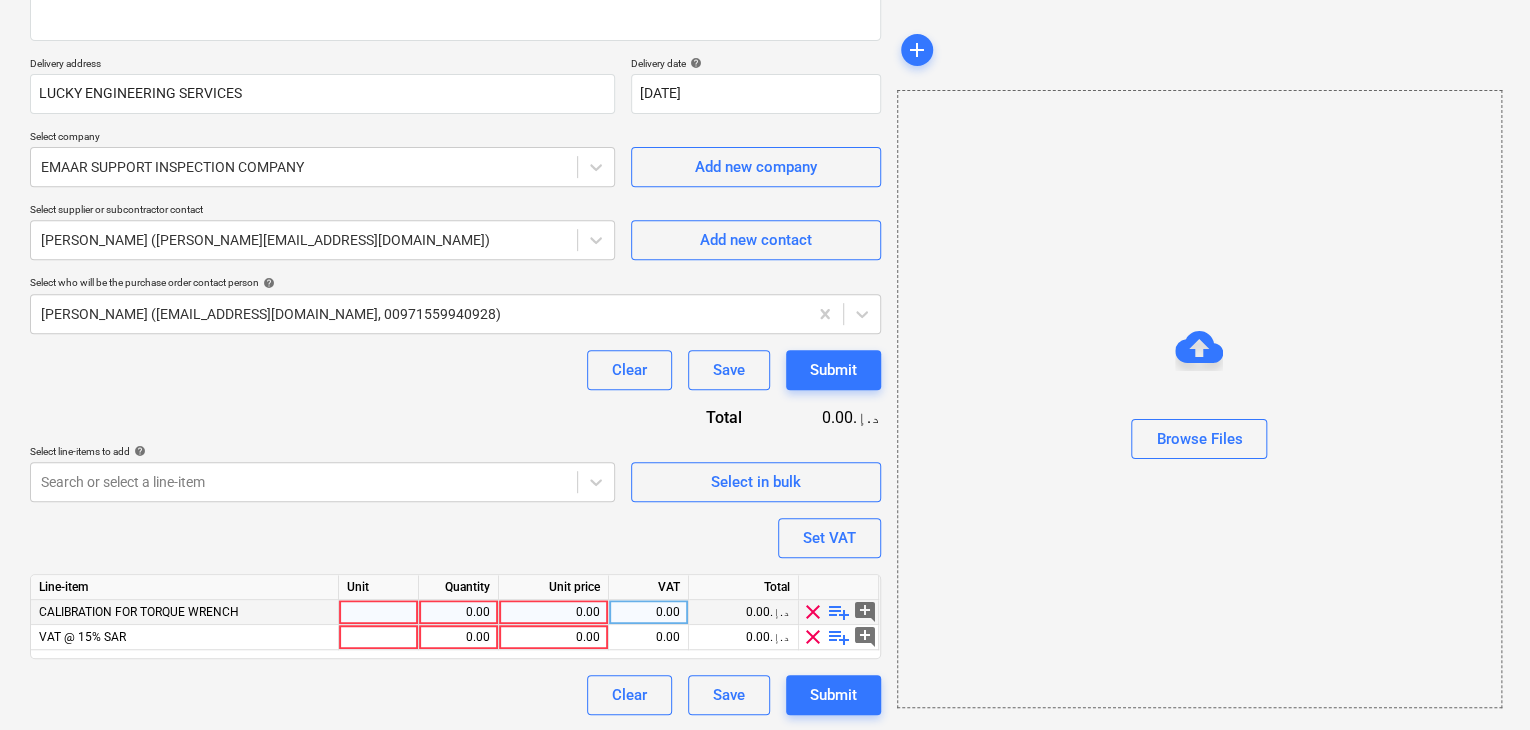 click at bounding box center (379, 612) 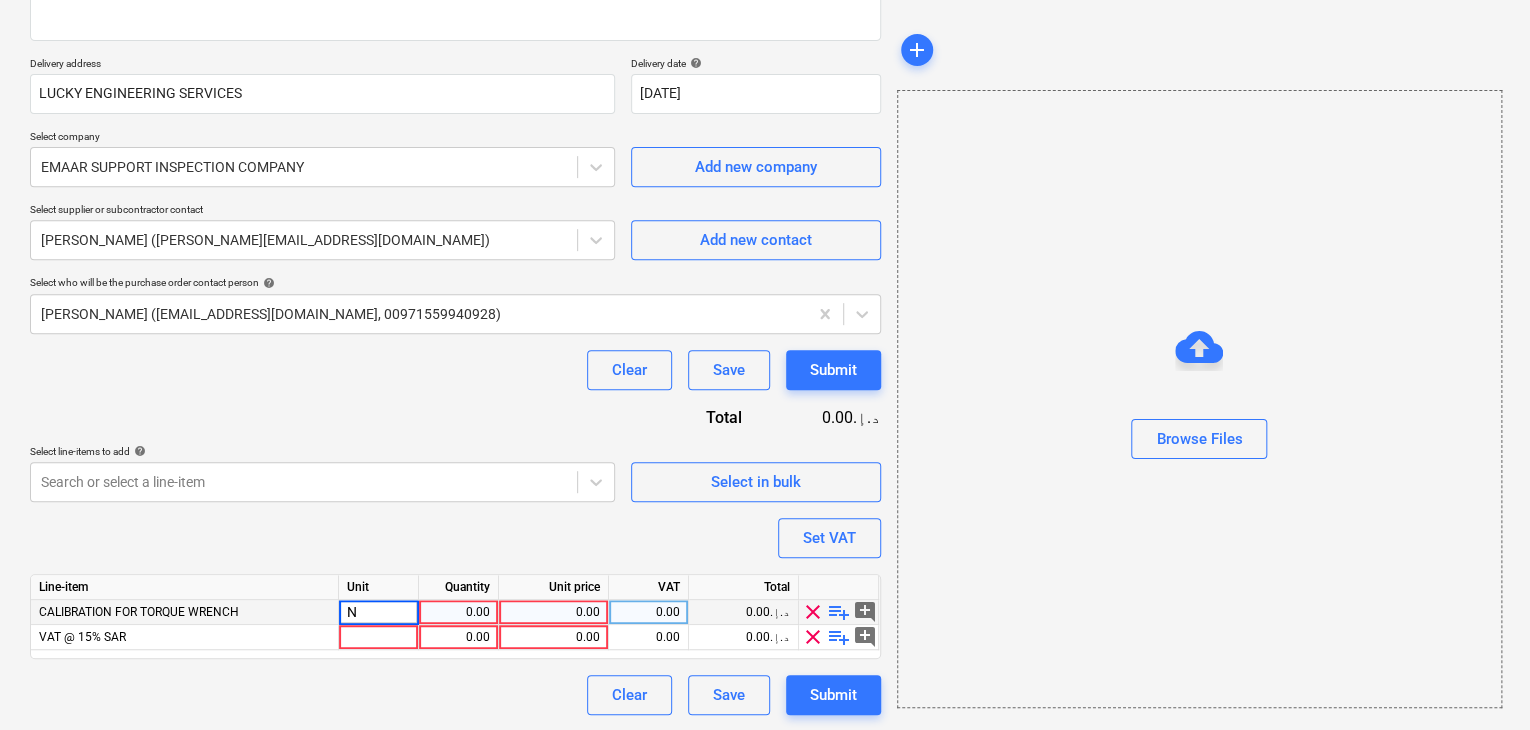 type on "NO" 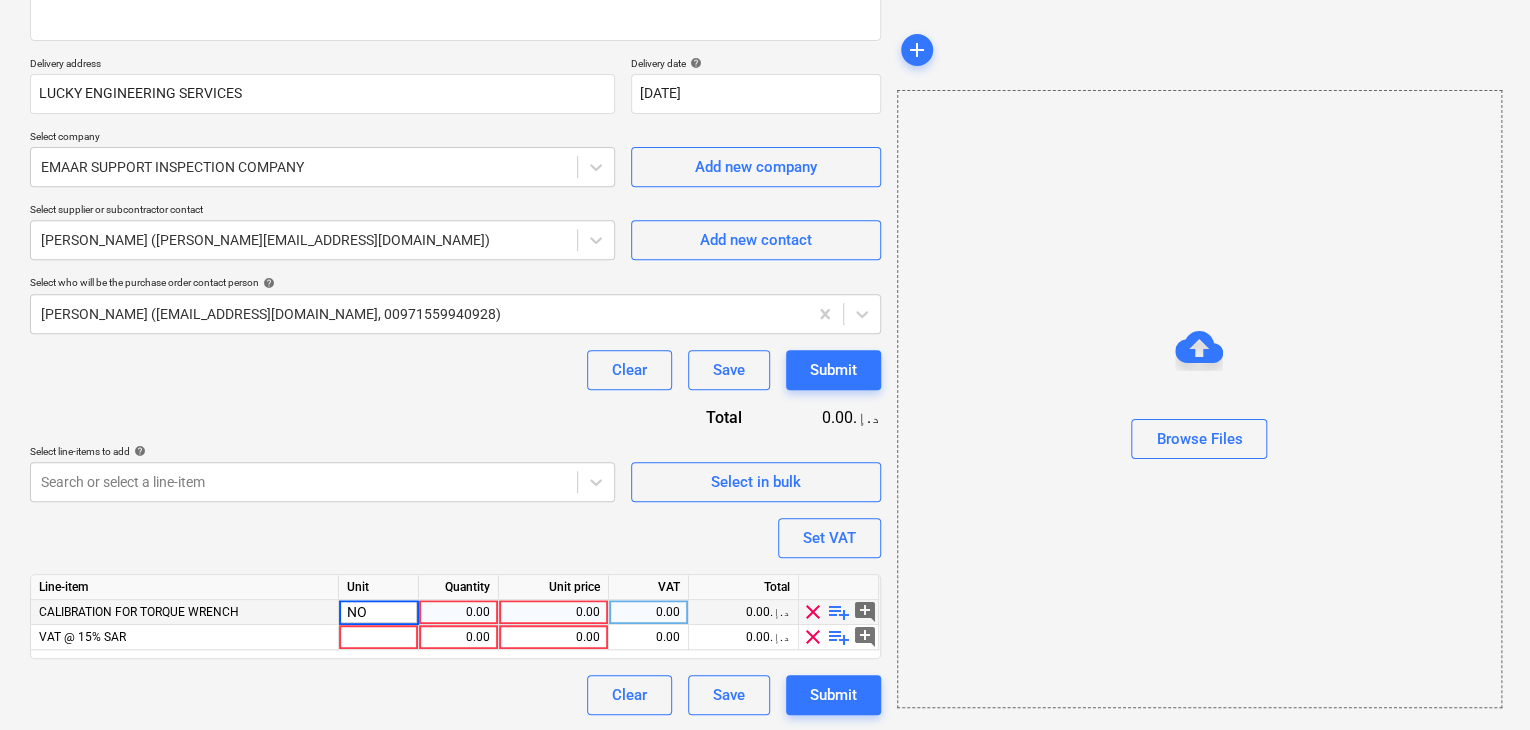 type on "x" 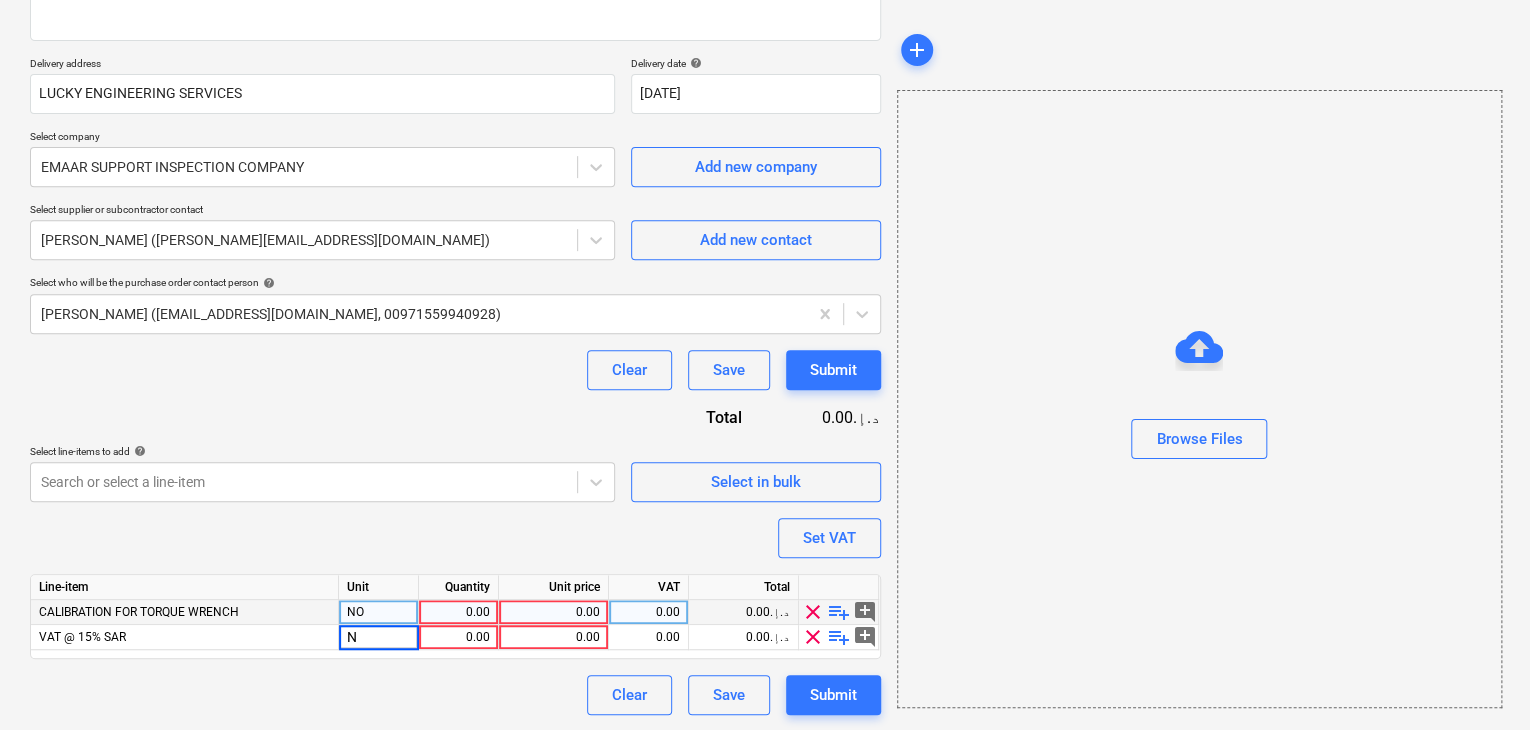 type on "NO" 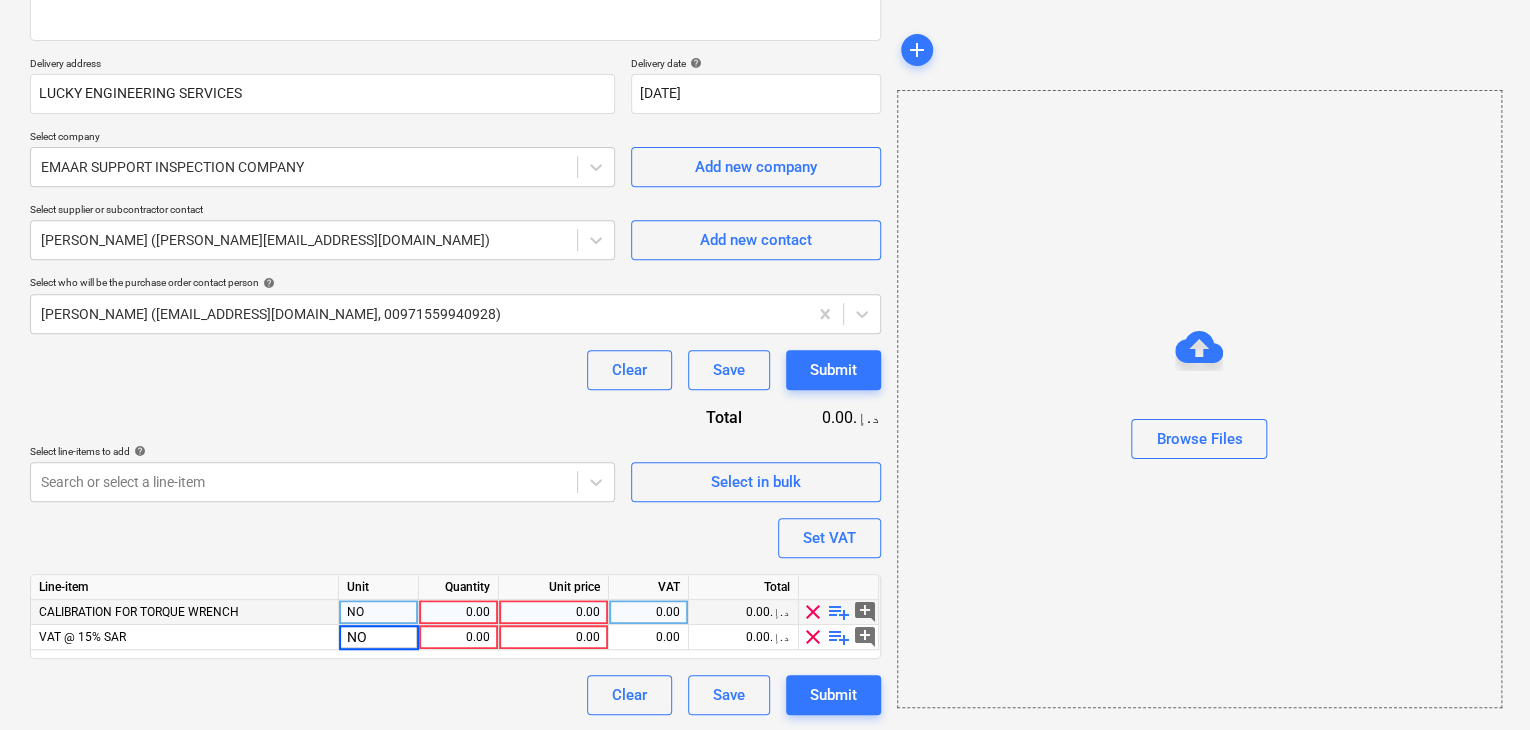 type on "x" 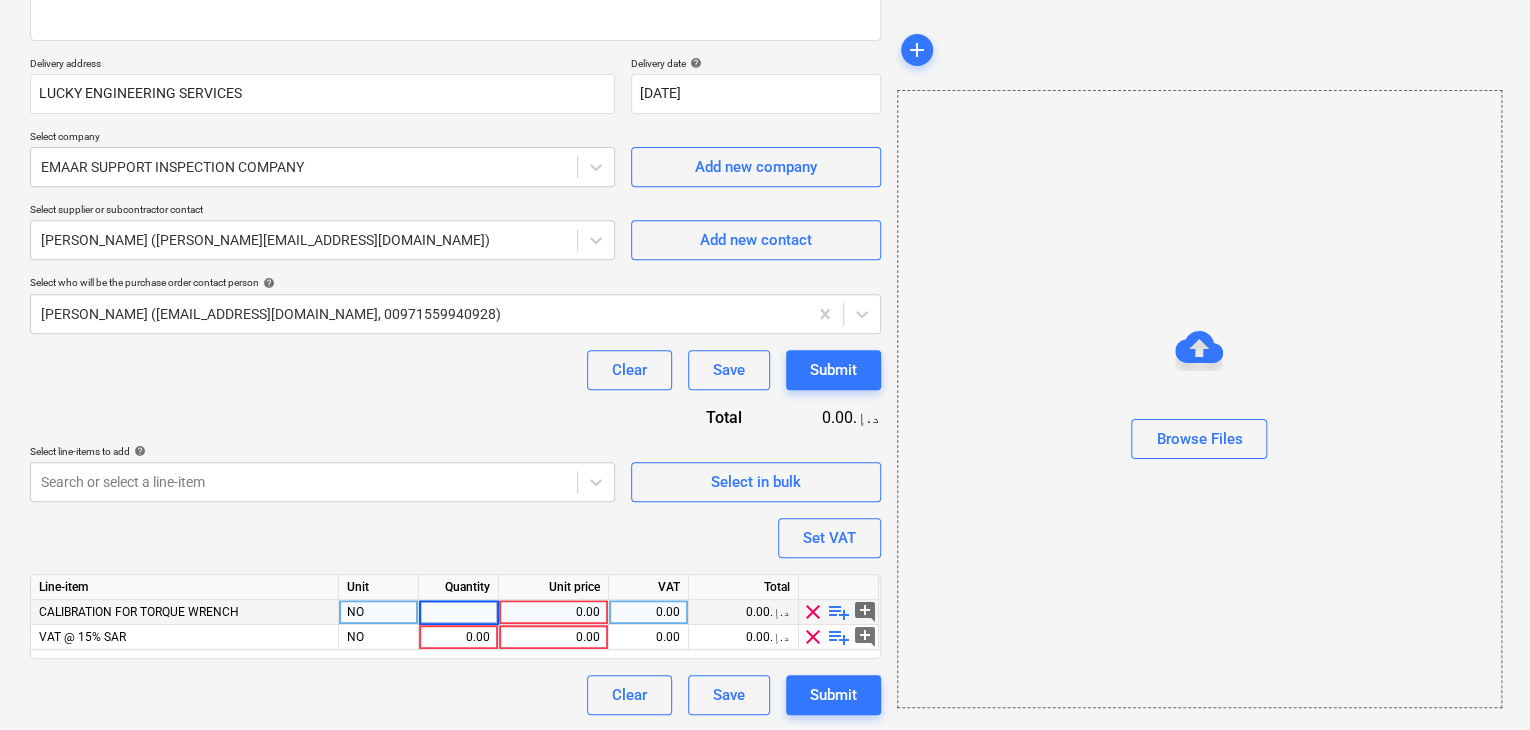 type on "3" 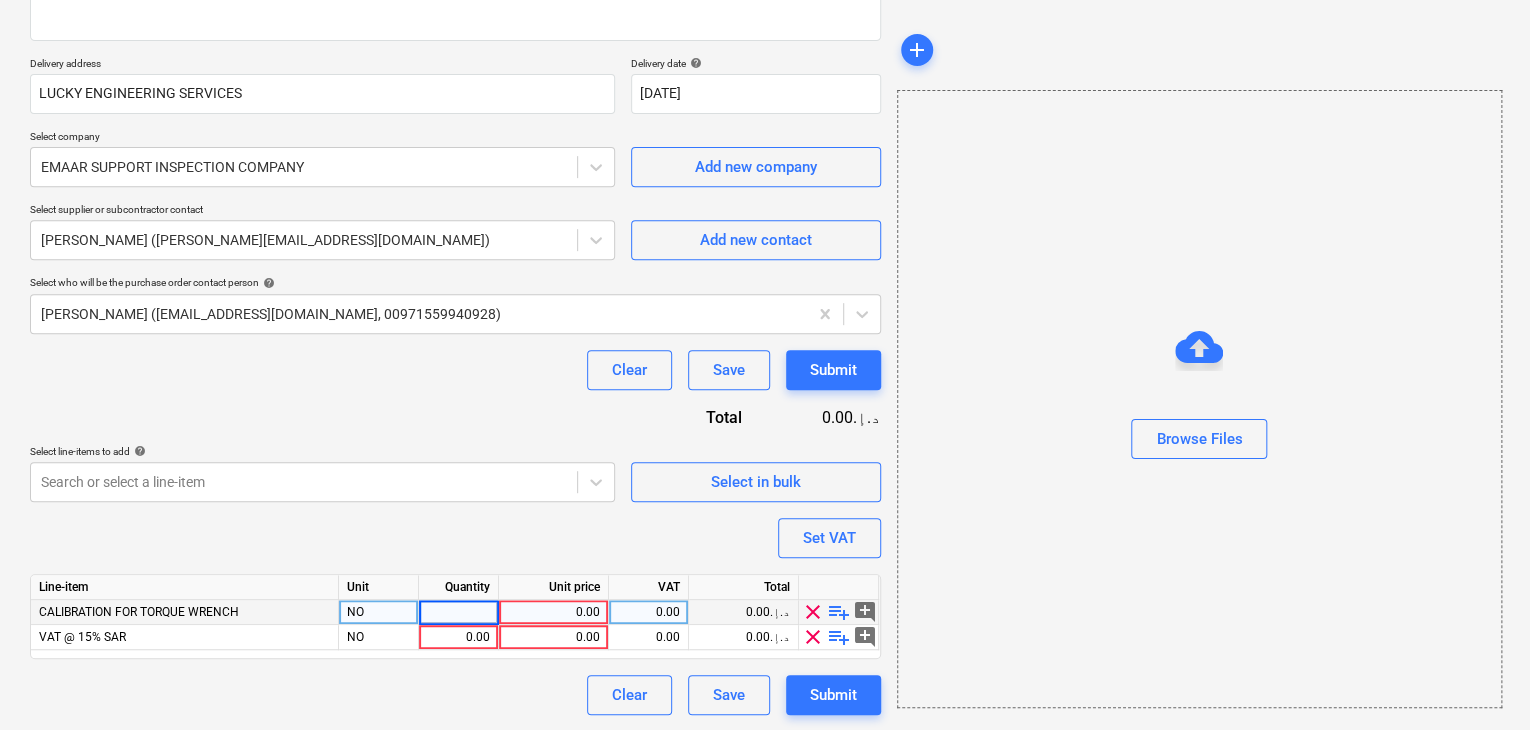type on "1" 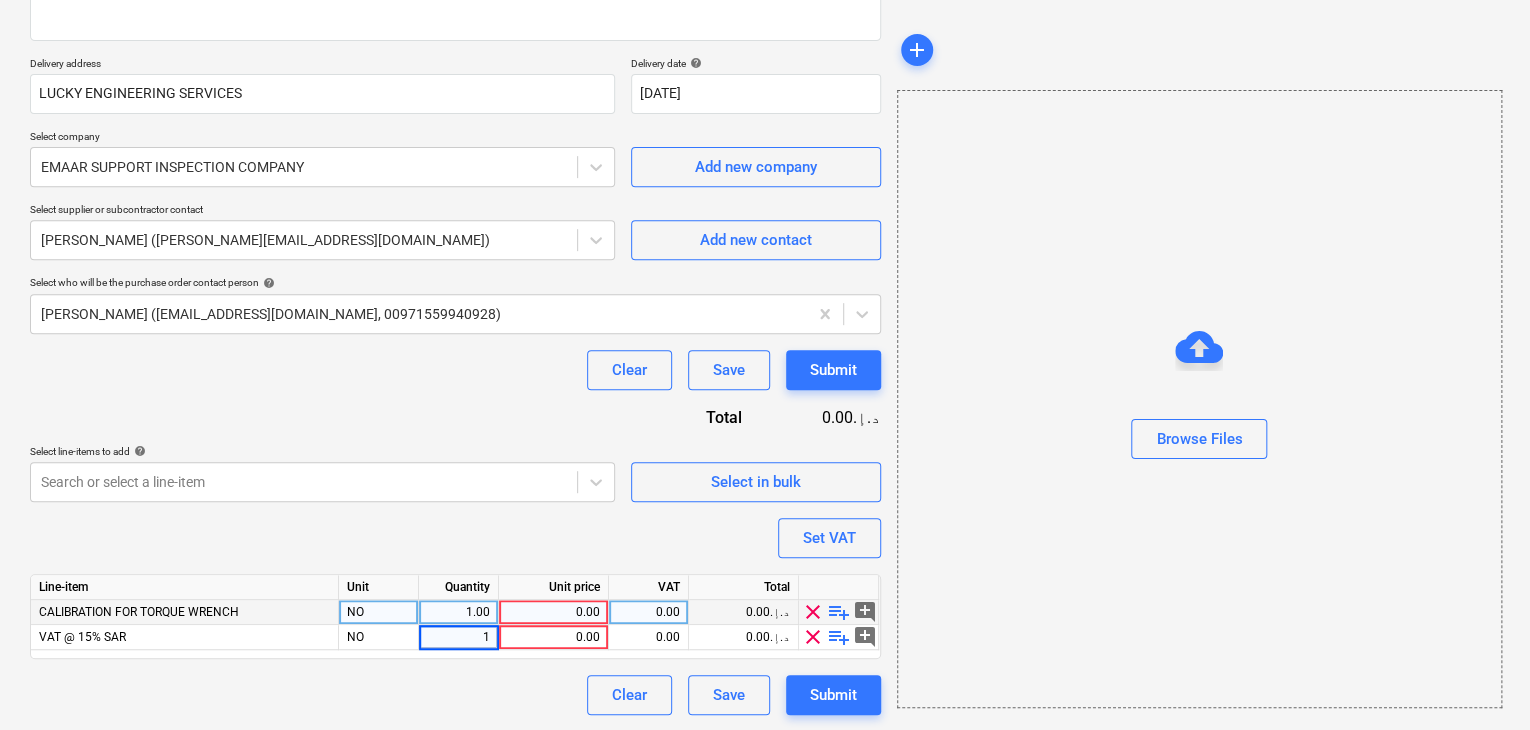 type on "x" 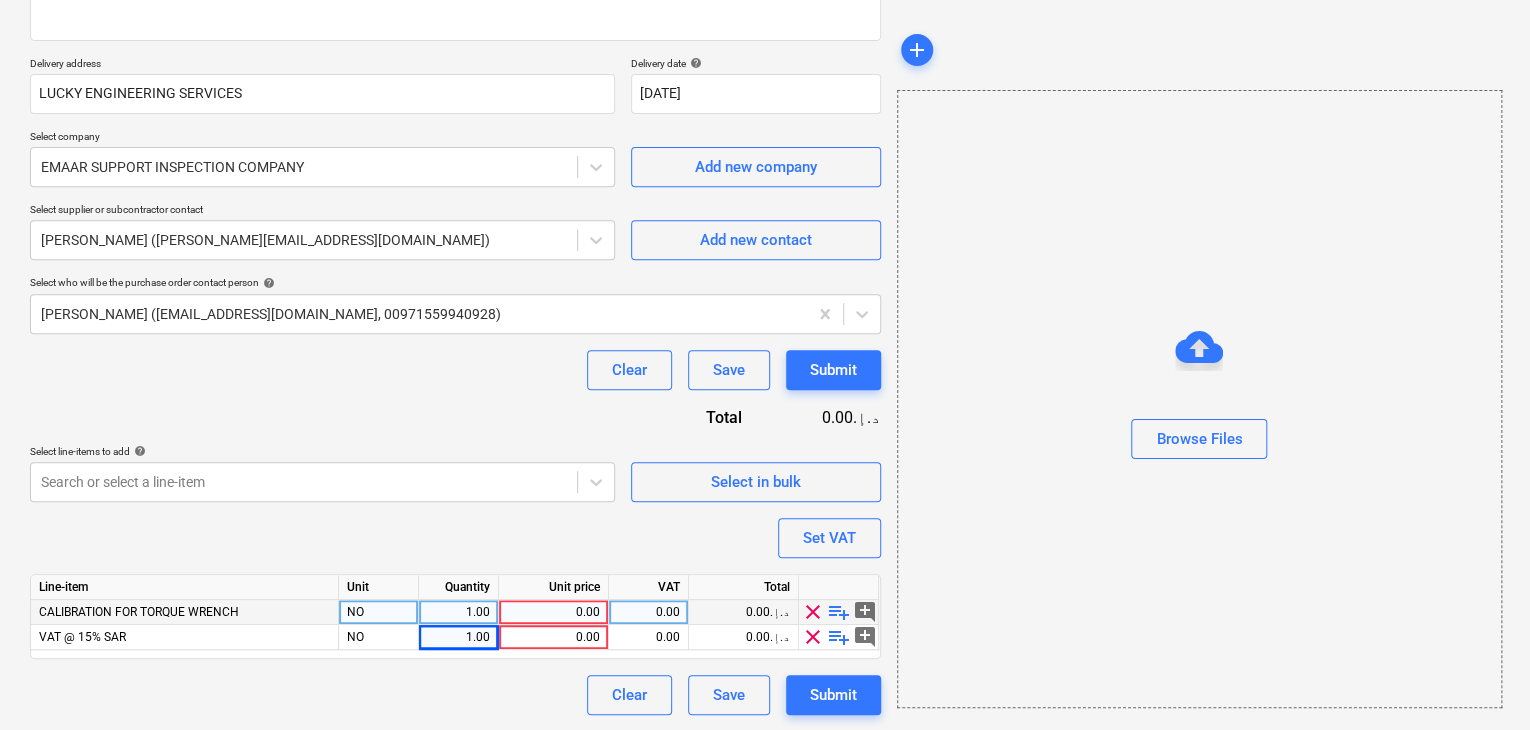 click on "0.00" at bounding box center (553, 612) 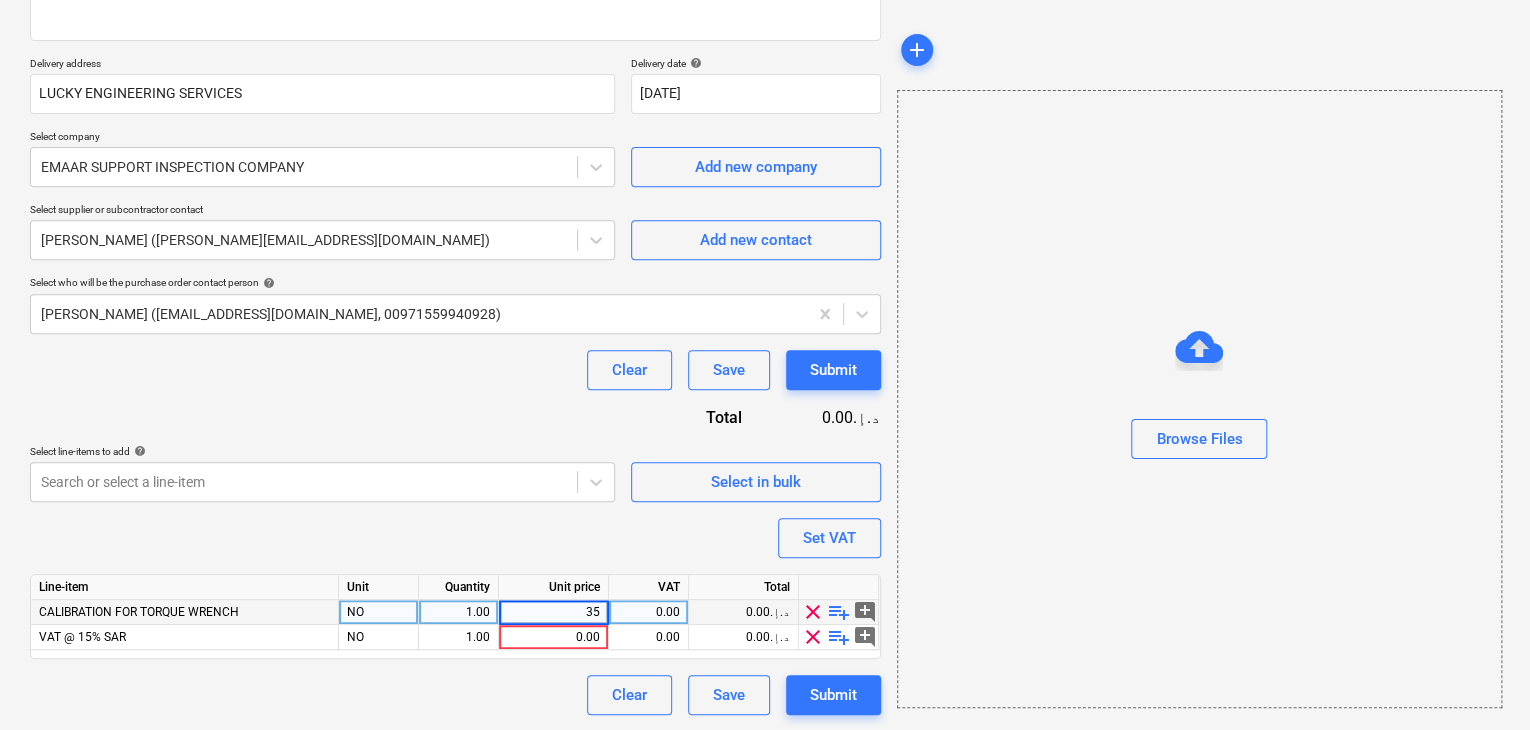 type on "350" 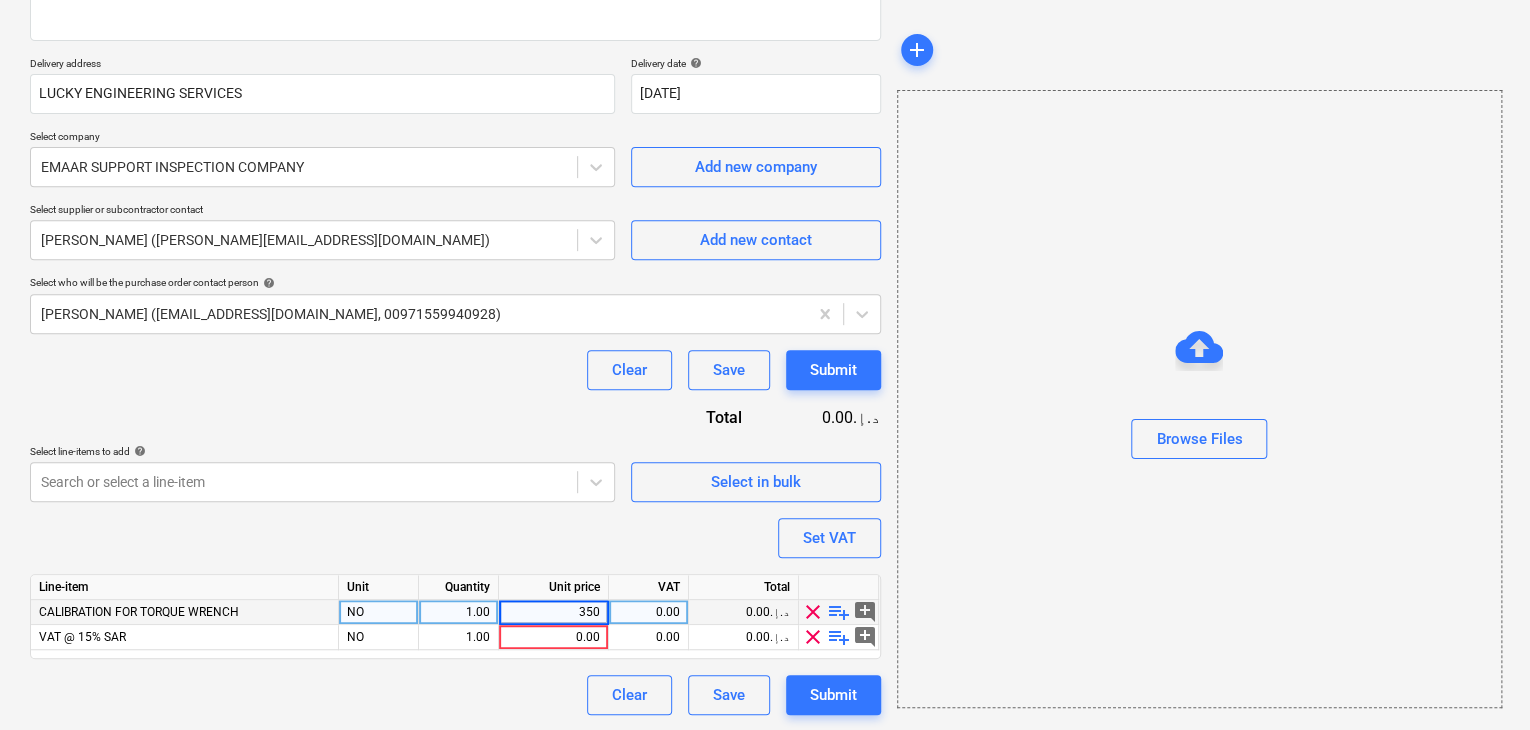 type on "x" 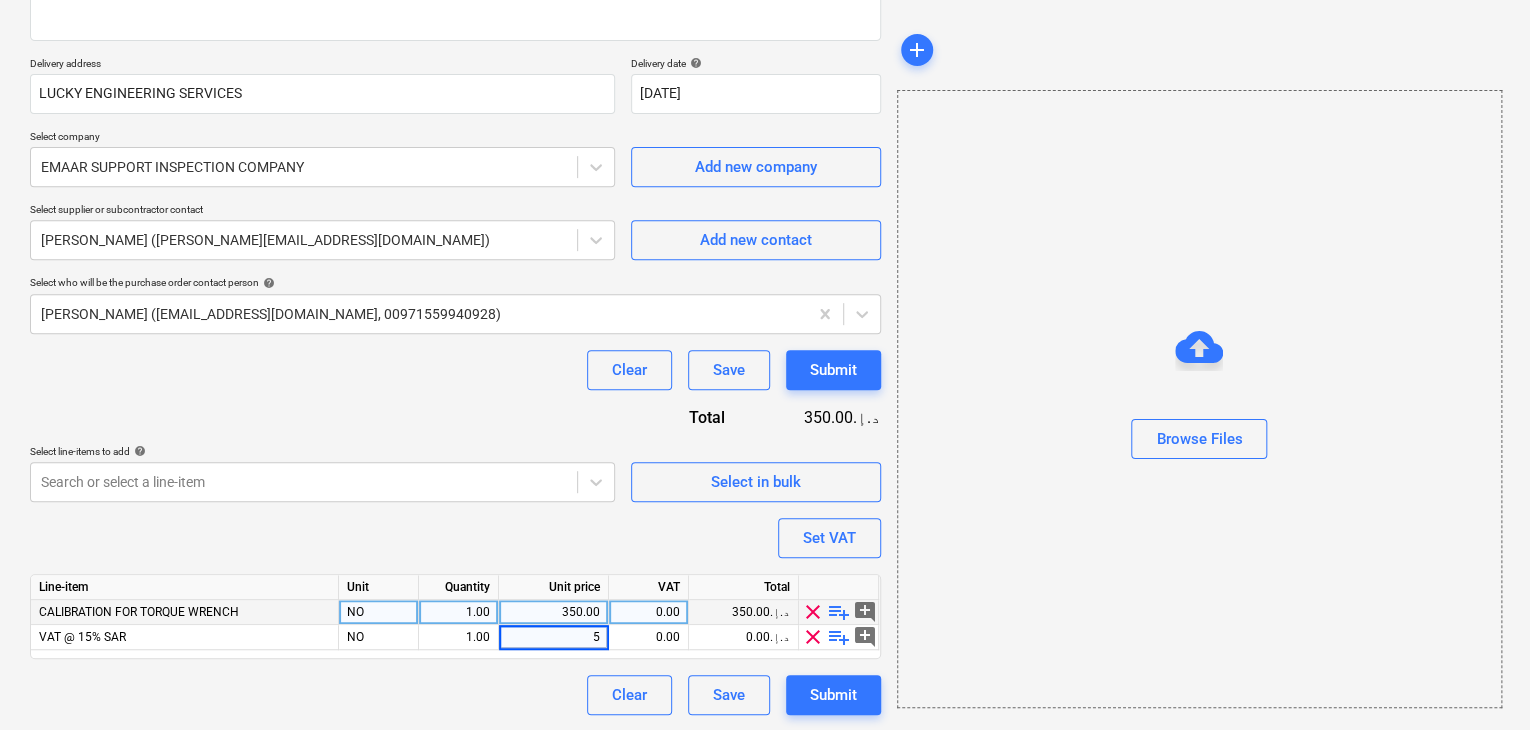 type on "52" 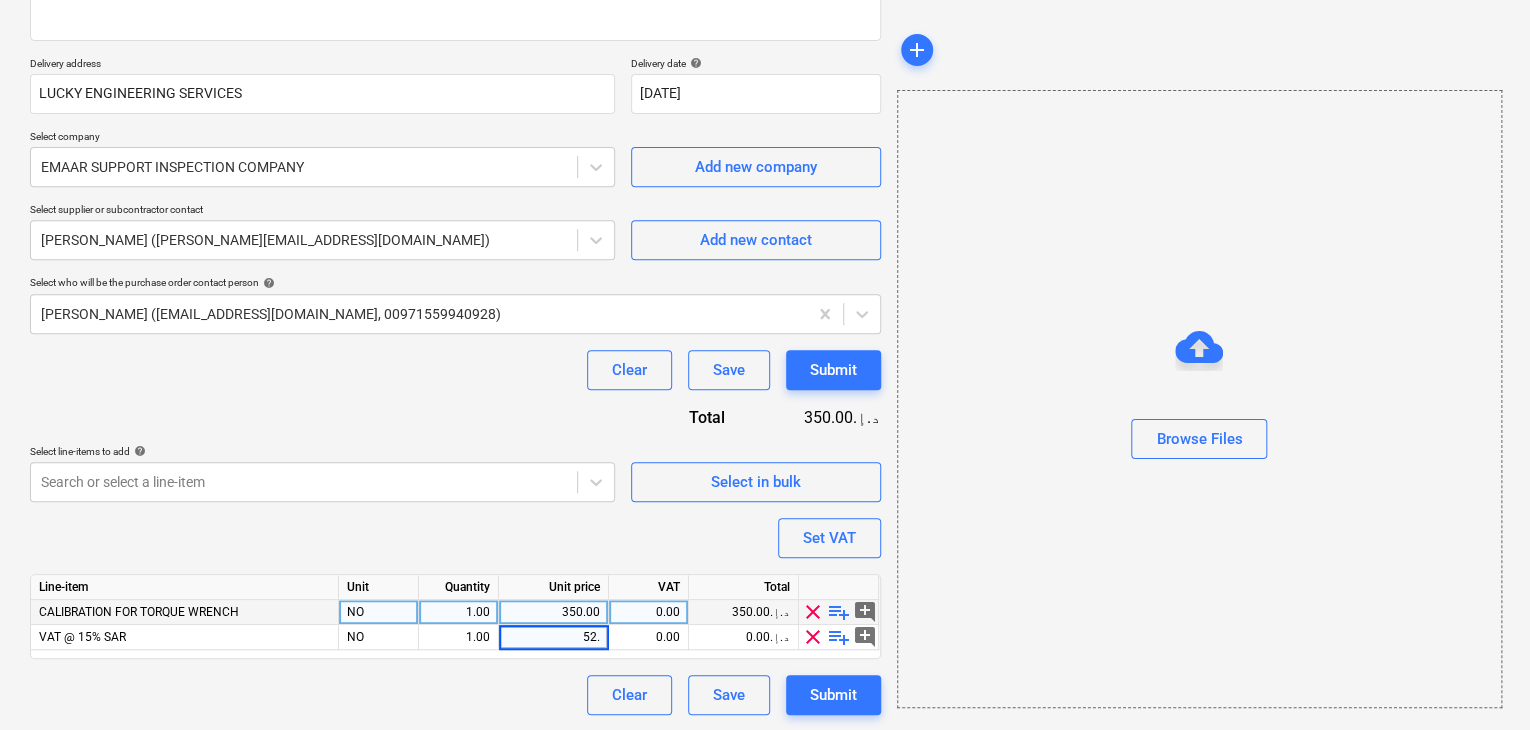 type on "x" 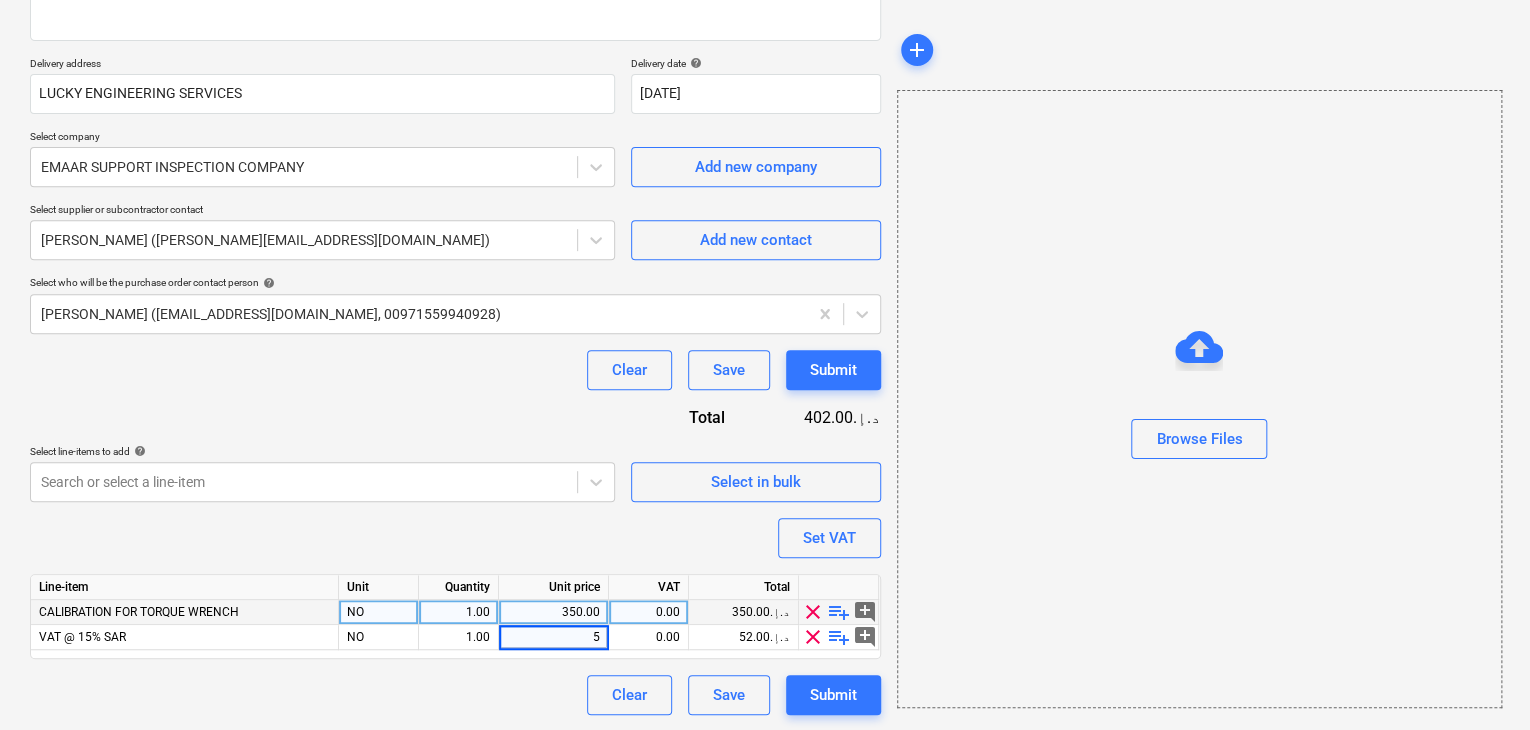 type on "52" 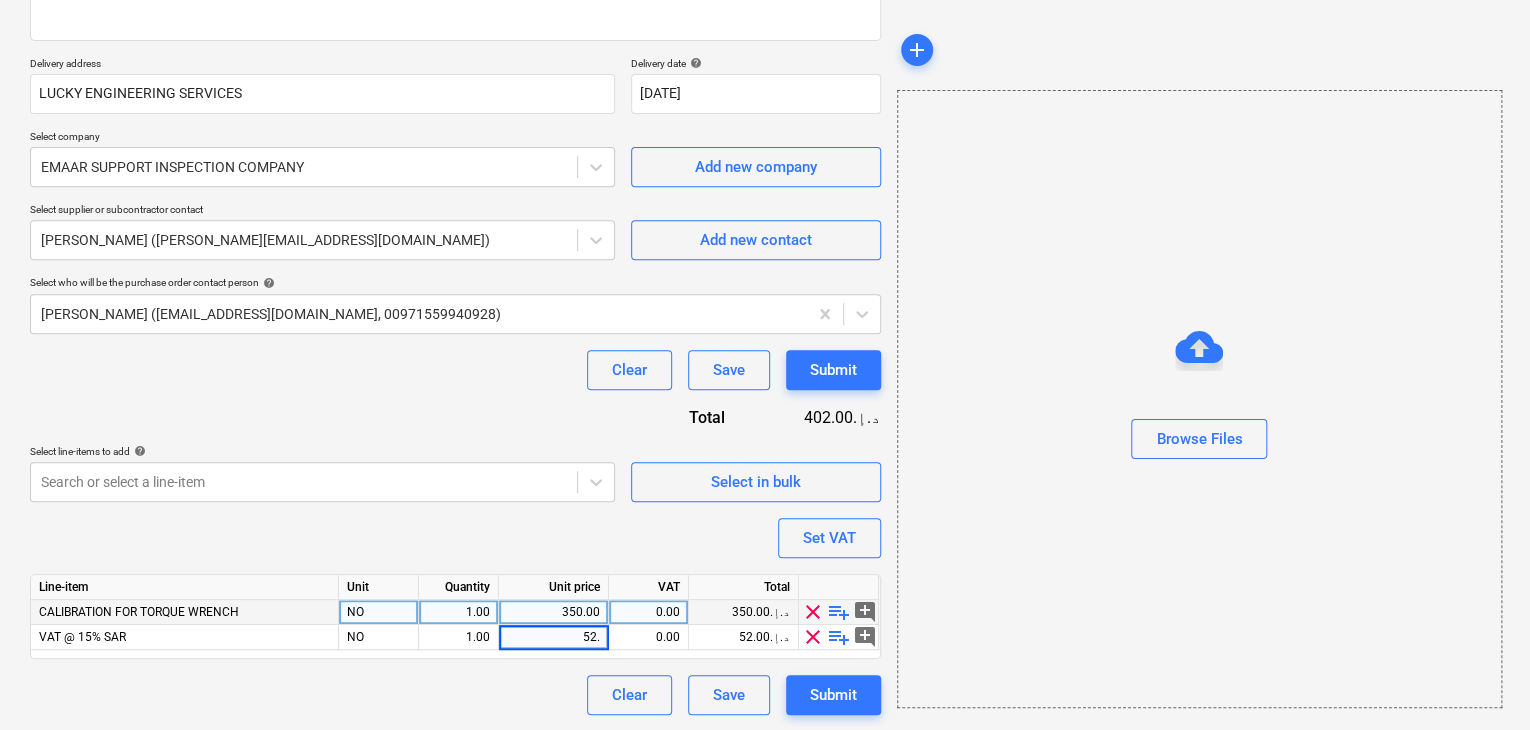 type on "x" 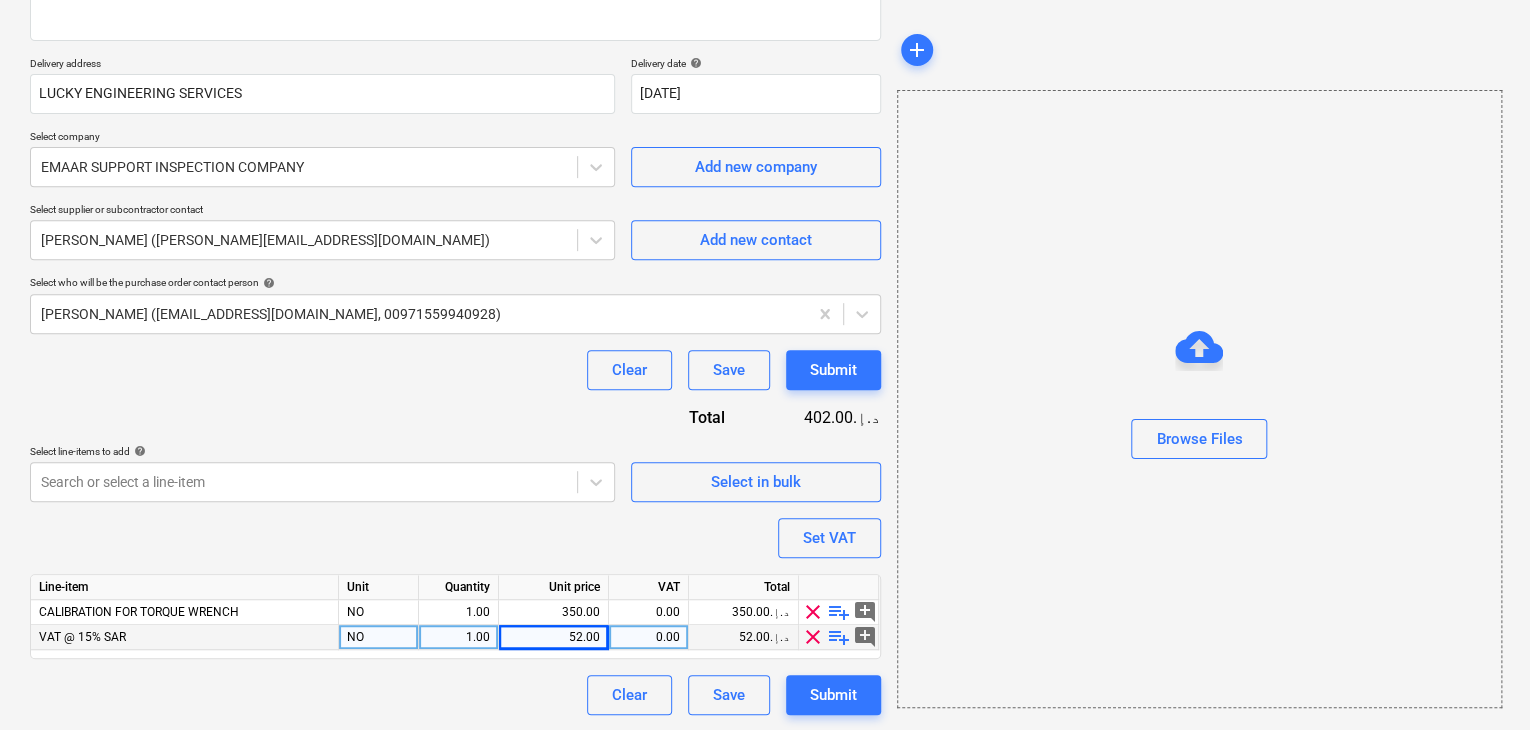 click on "52.00" at bounding box center [553, 637] 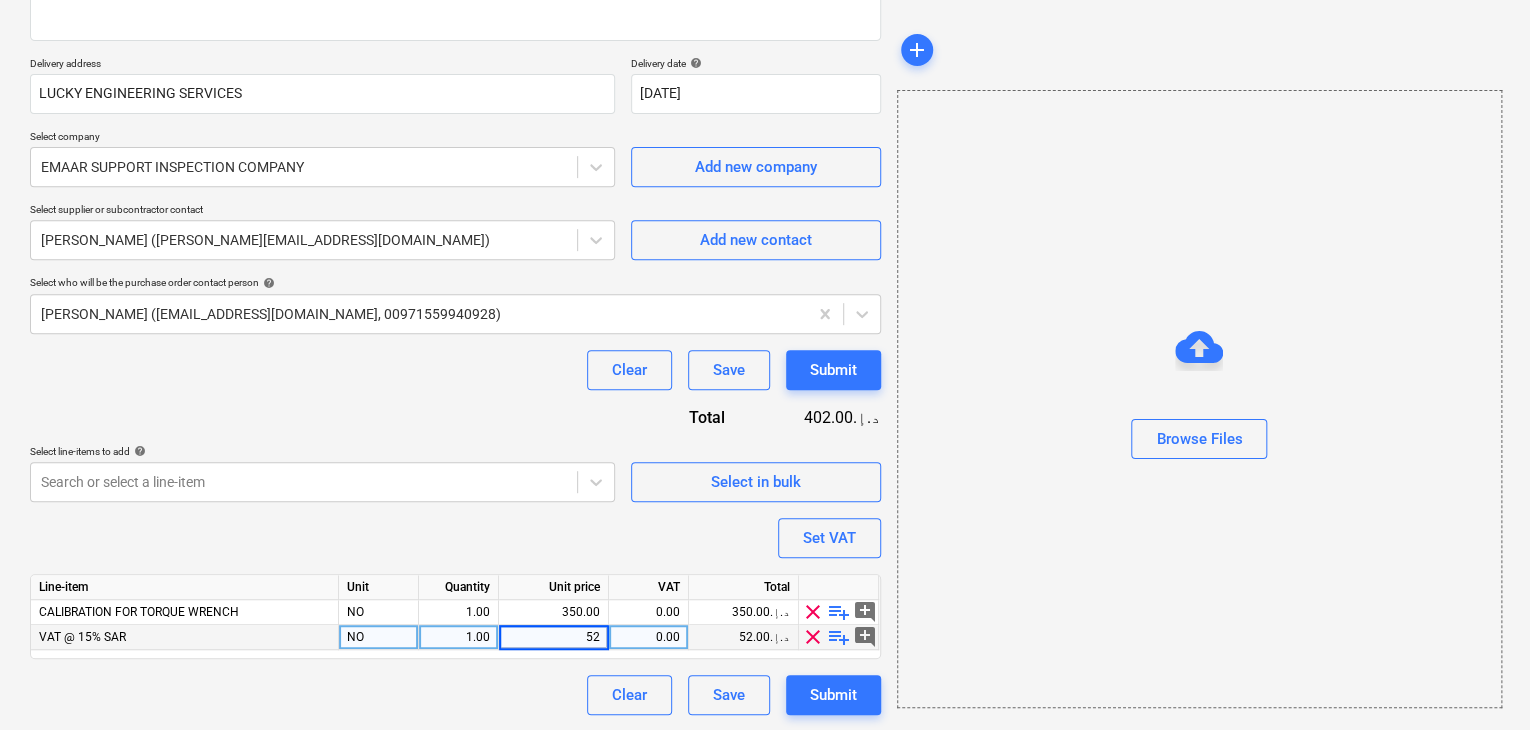 click on "52" at bounding box center (553, 637) 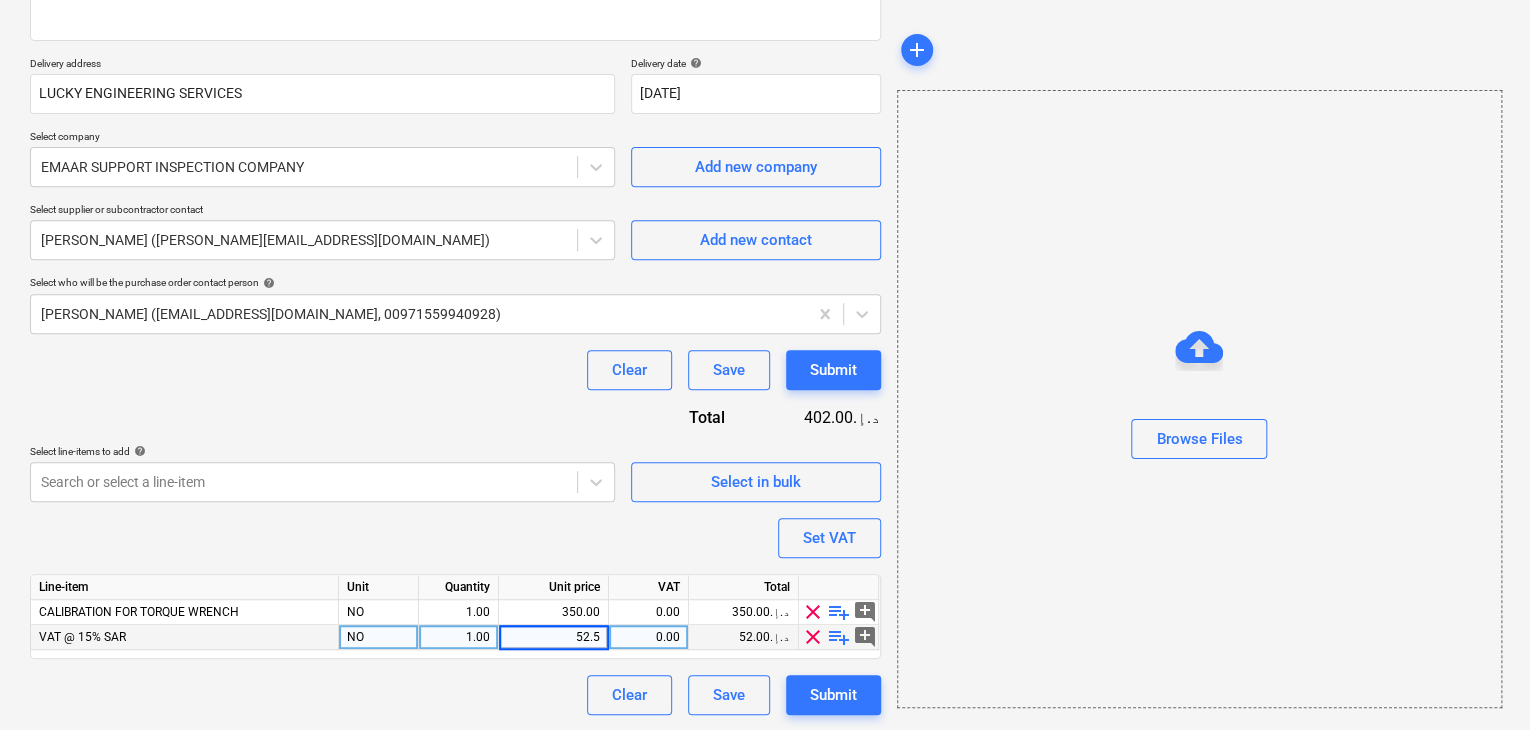 type on "52.50" 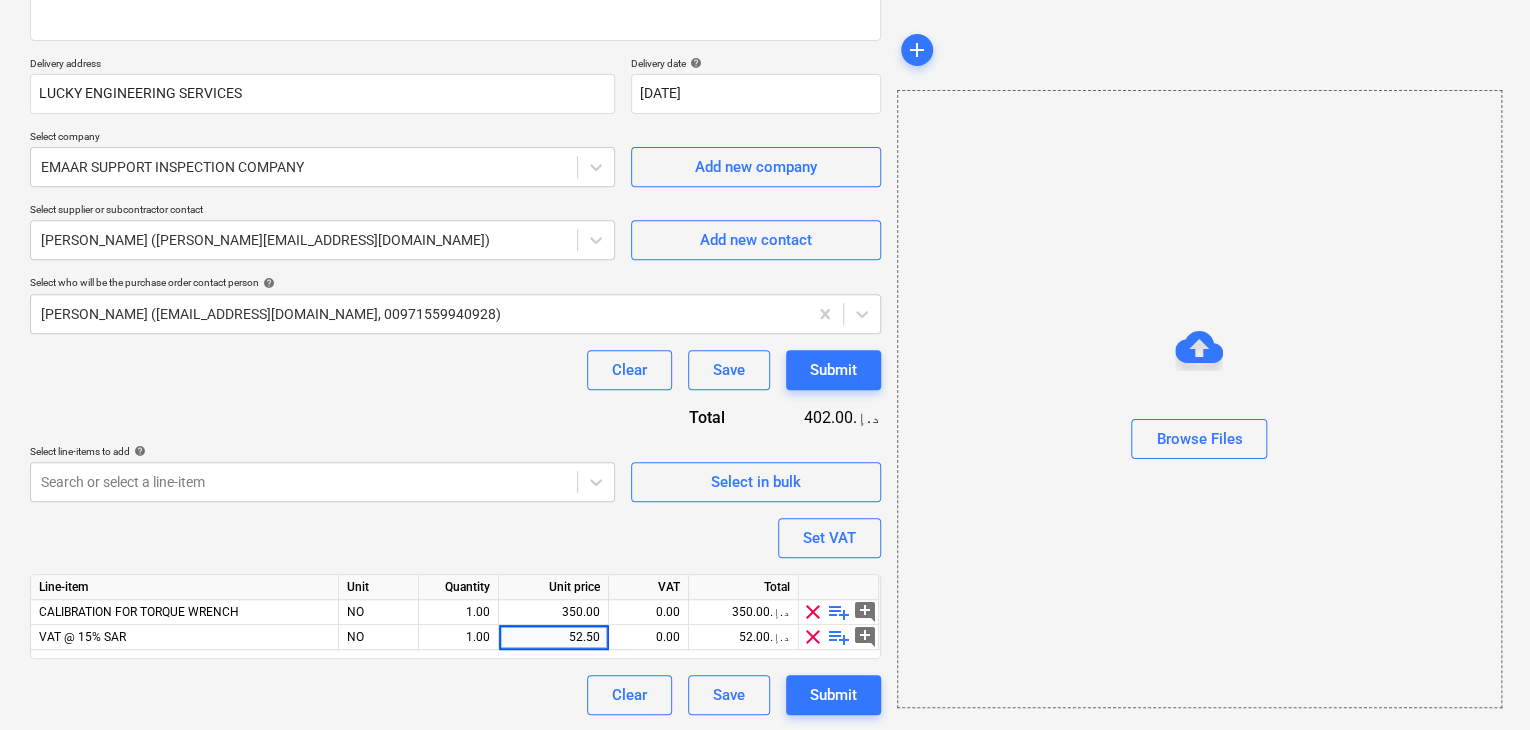 click on "Browse Files" at bounding box center [1199, 399] 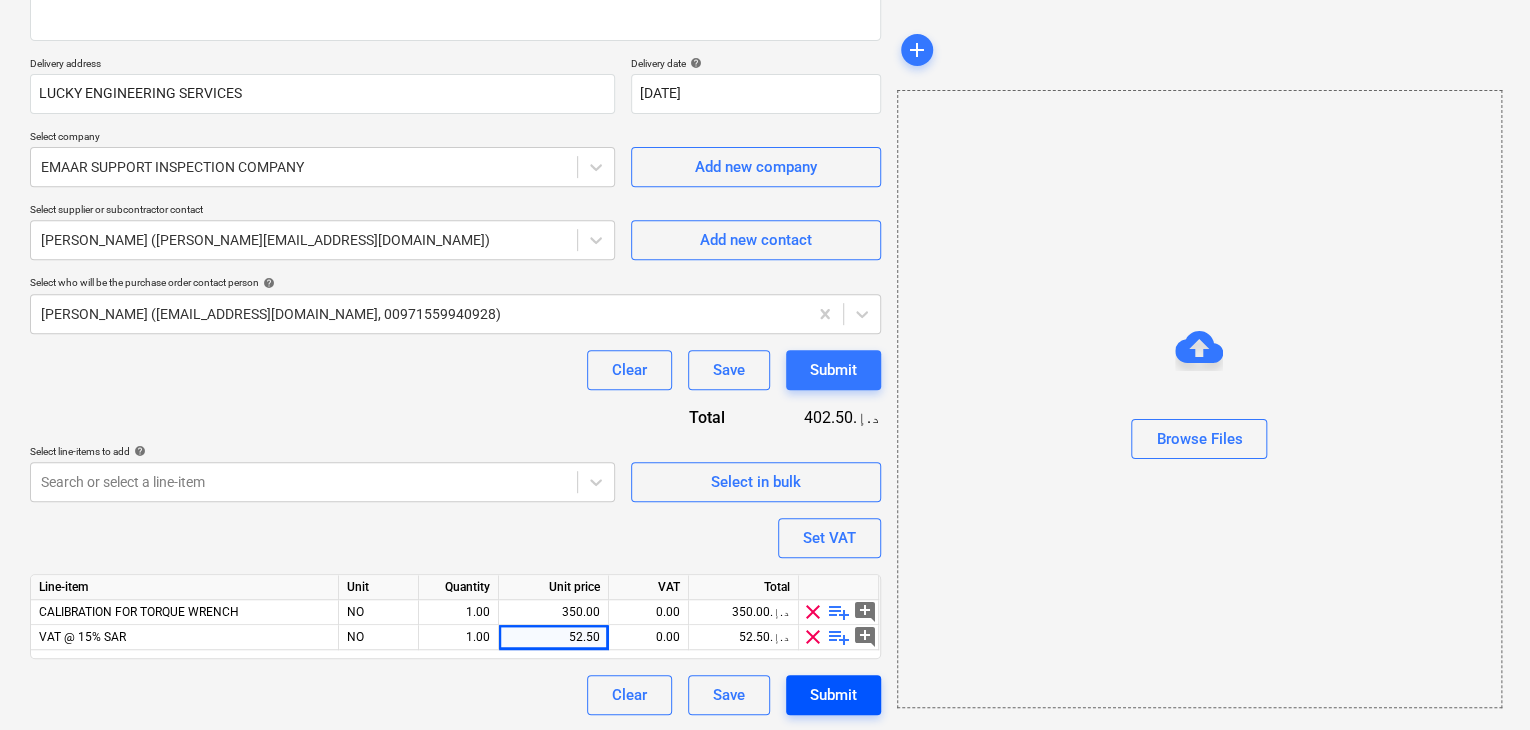click on "Submit" at bounding box center (833, 695) 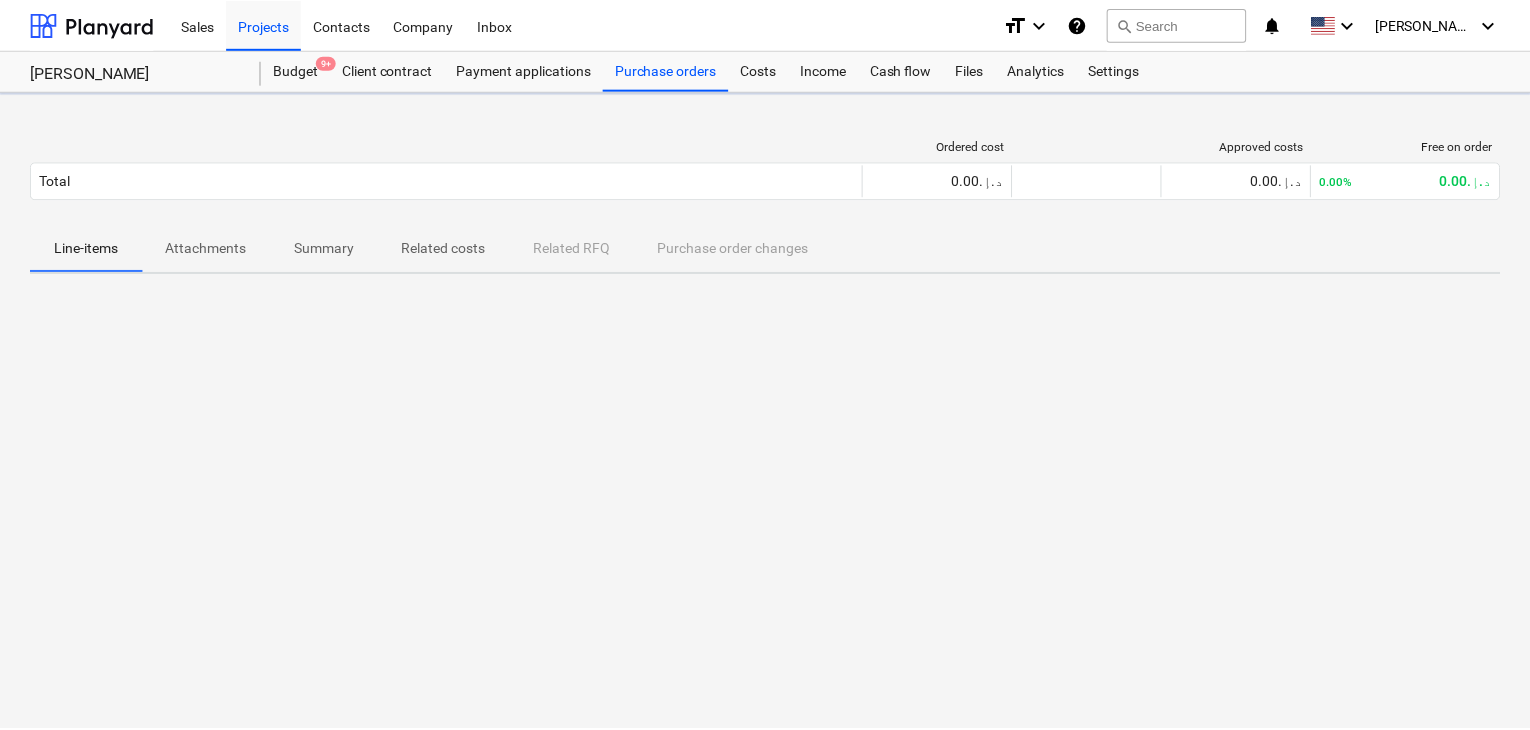 scroll, scrollTop: 0, scrollLeft: 0, axis: both 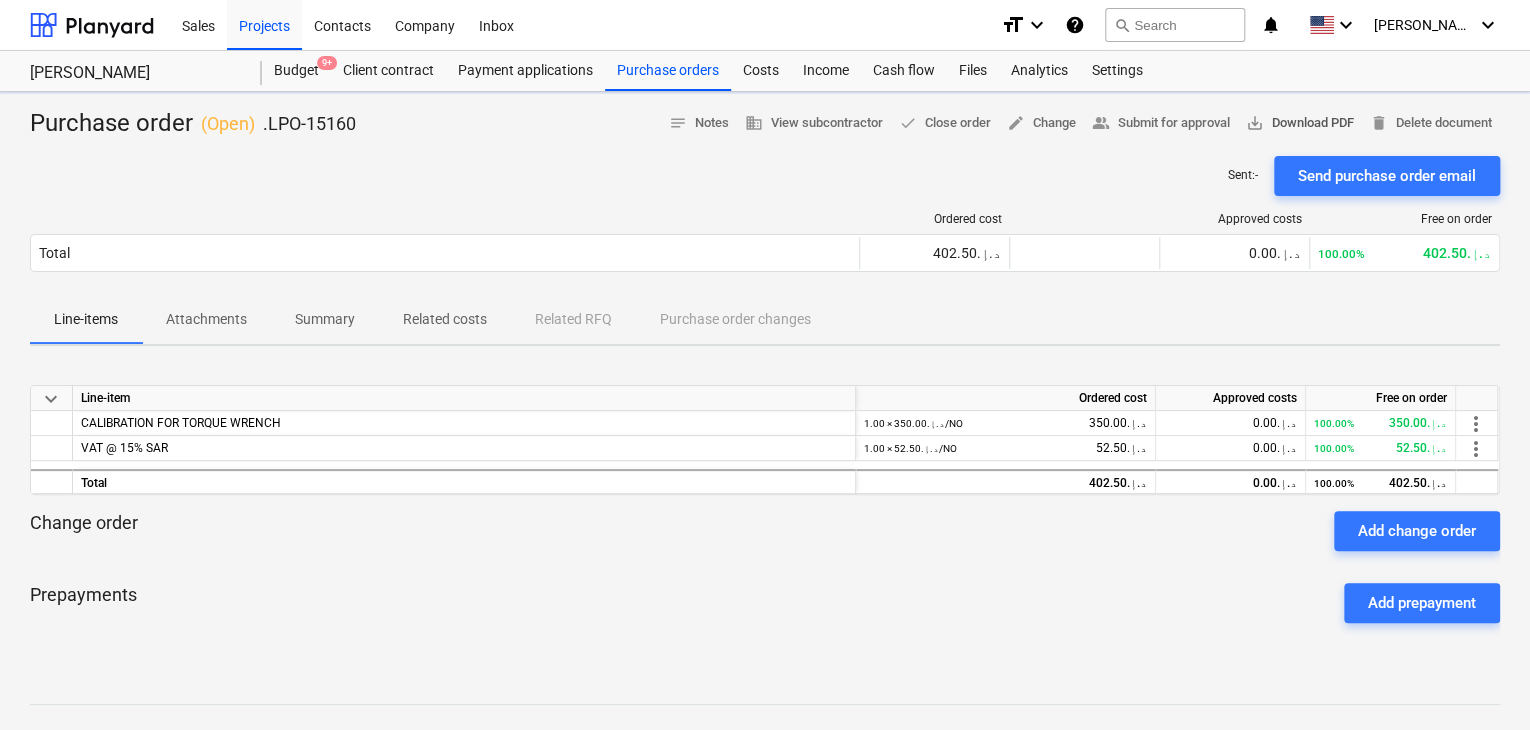 click on "save_alt Download PDF" at bounding box center (1300, 123) 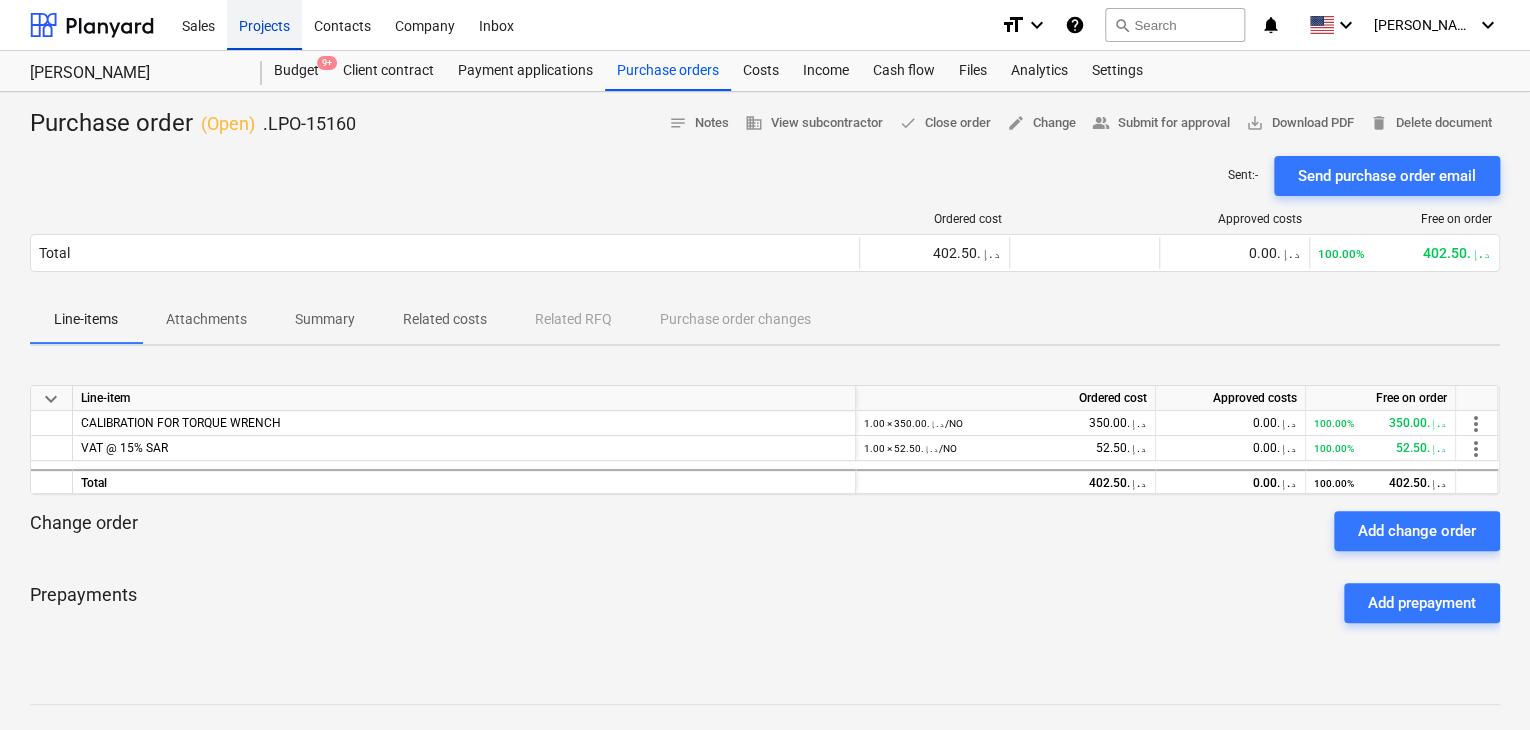 click on "Projects" at bounding box center (264, 24) 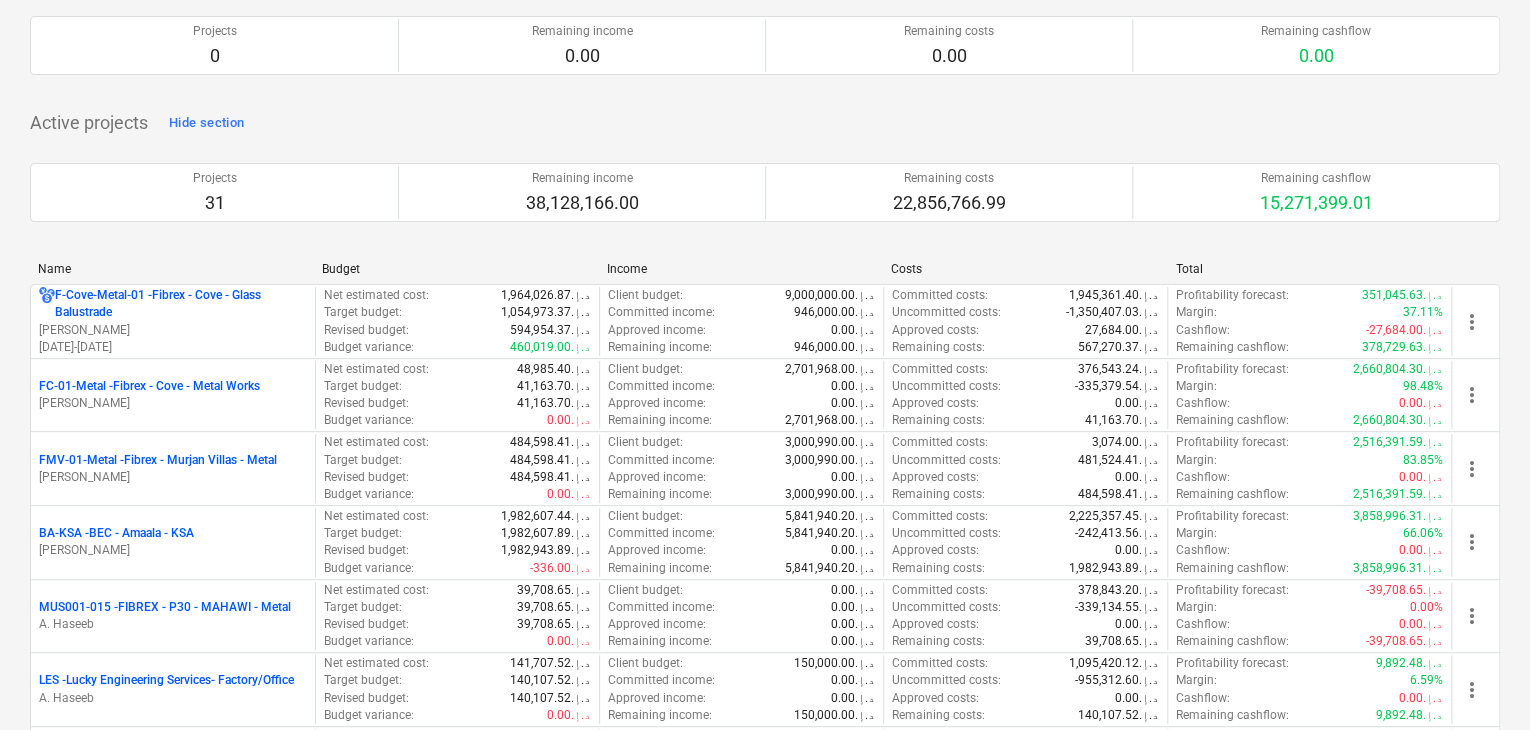 scroll, scrollTop: 300, scrollLeft: 0, axis: vertical 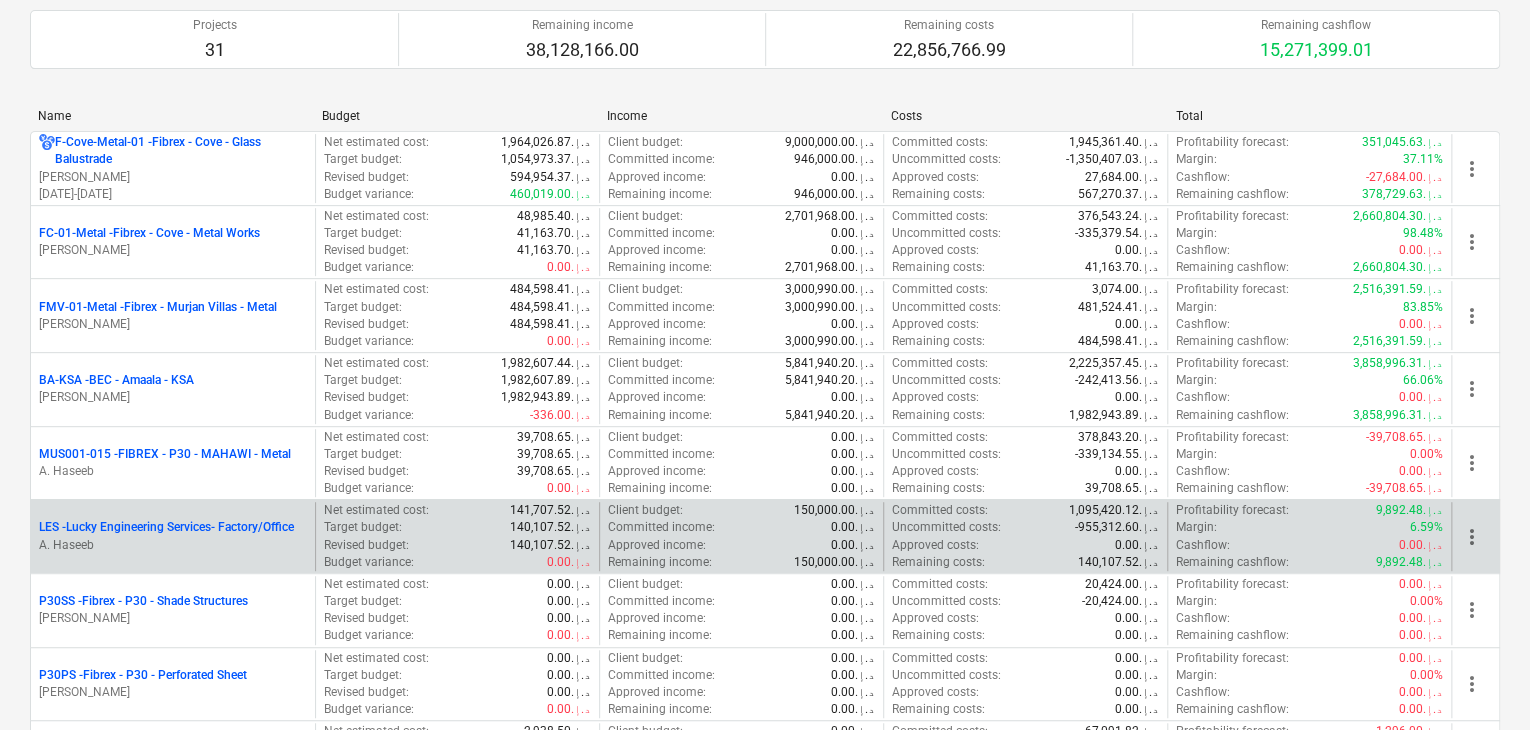 click on "LES -  Lucky Engineering Services- Factory/Office" at bounding box center [166, 527] 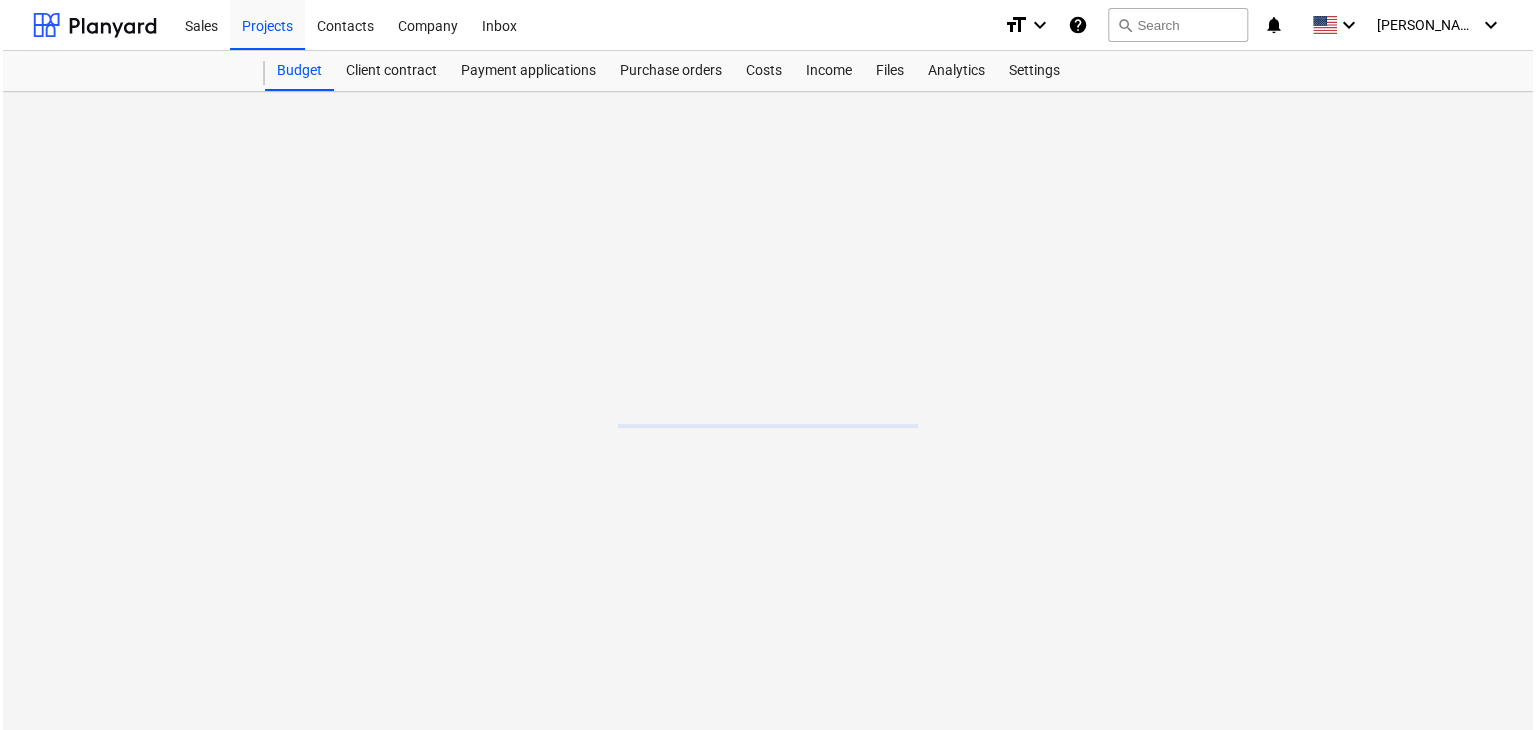 scroll, scrollTop: 0, scrollLeft: 0, axis: both 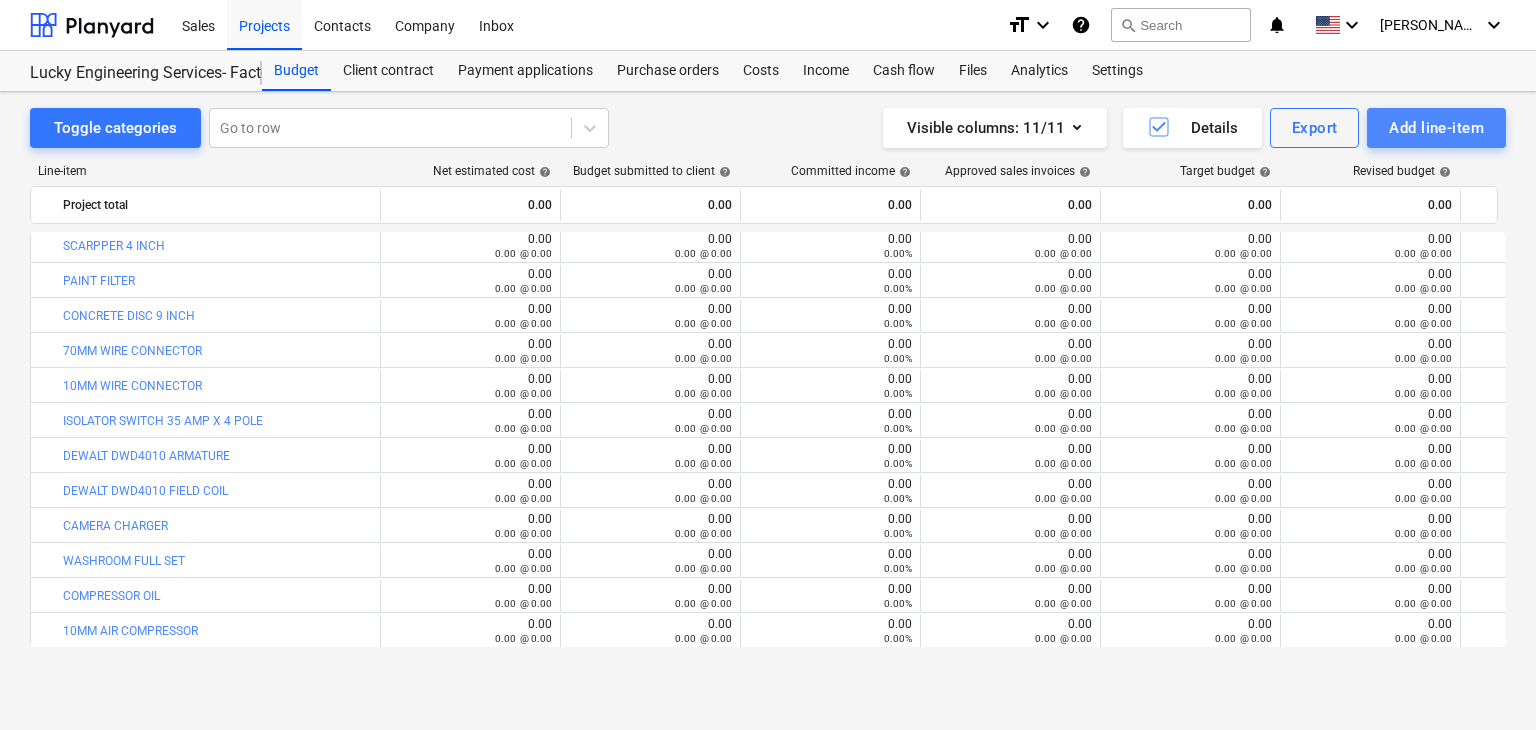 click on "Add line-item" at bounding box center [1436, 128] 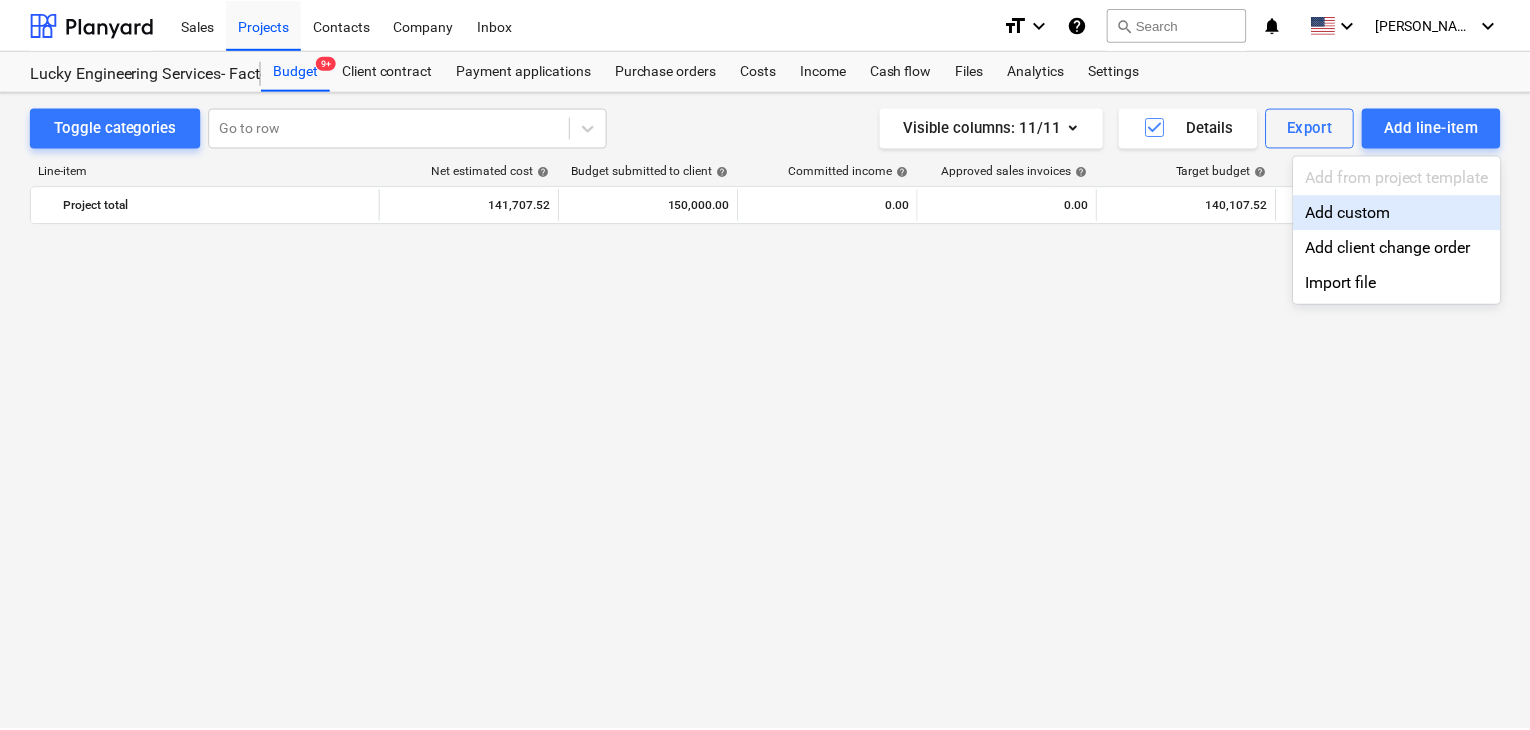 scroll, scrollTop: 44280, scrollLeft: 0, axis: vertical 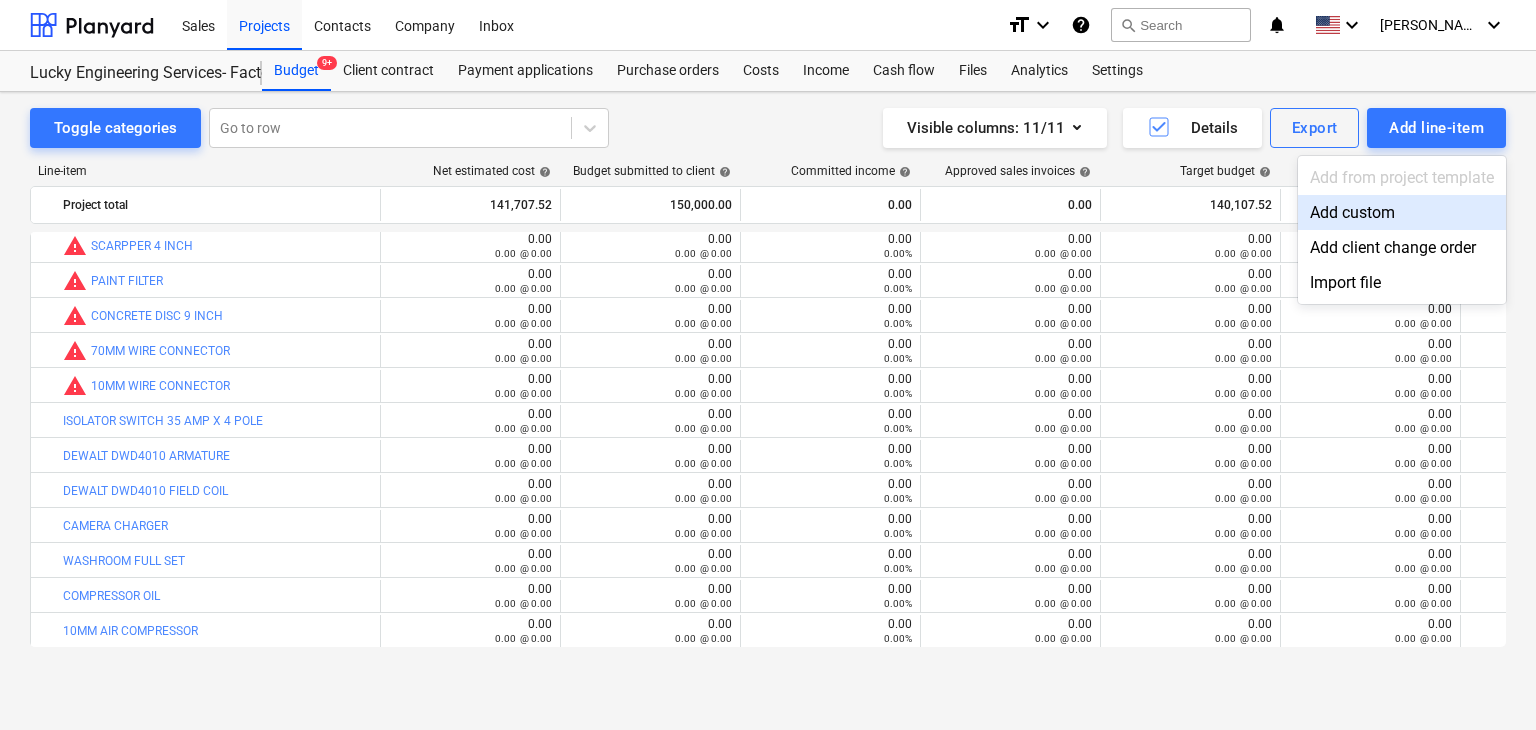 click at bounding box center [768, 365] 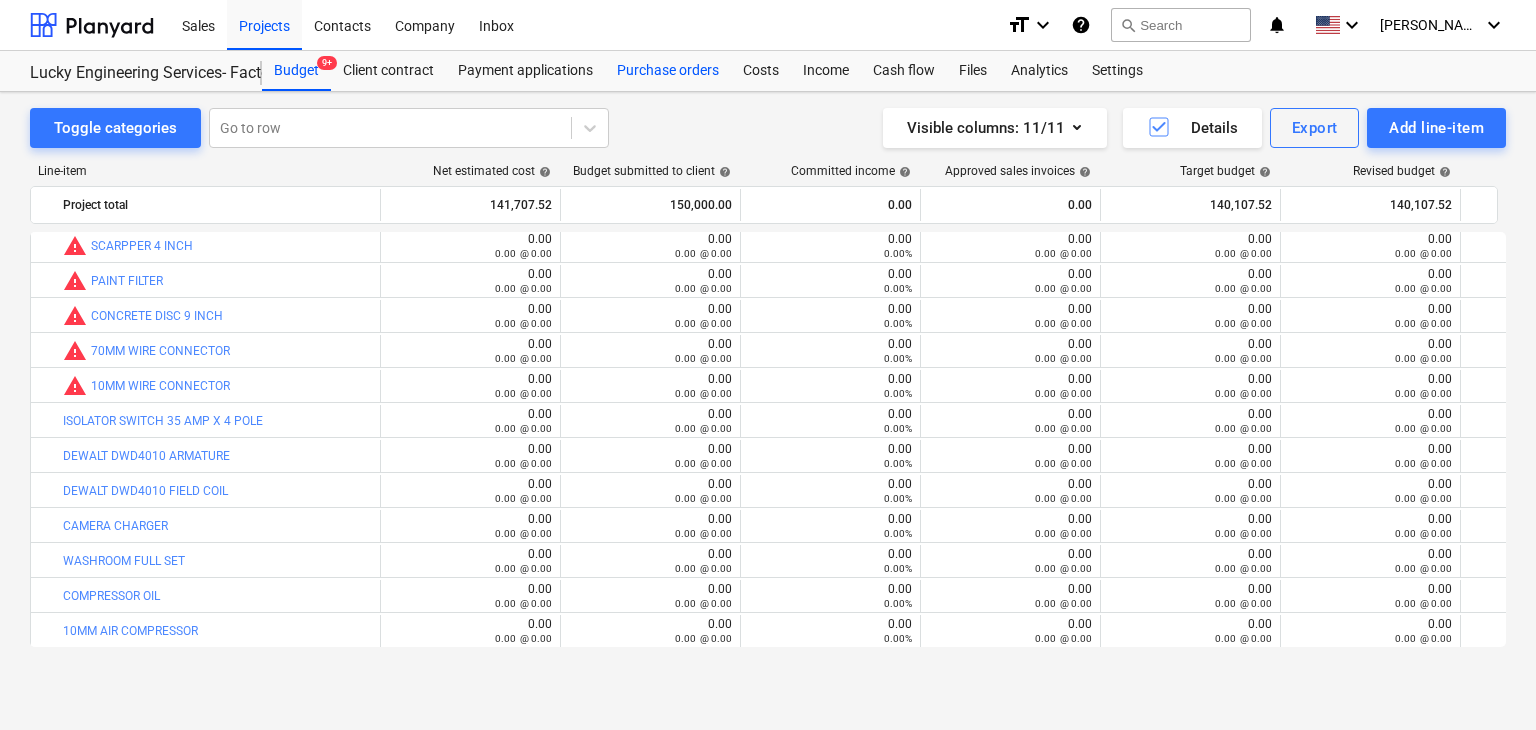 click on "Purchase orders" at bounding box center (668, 71) 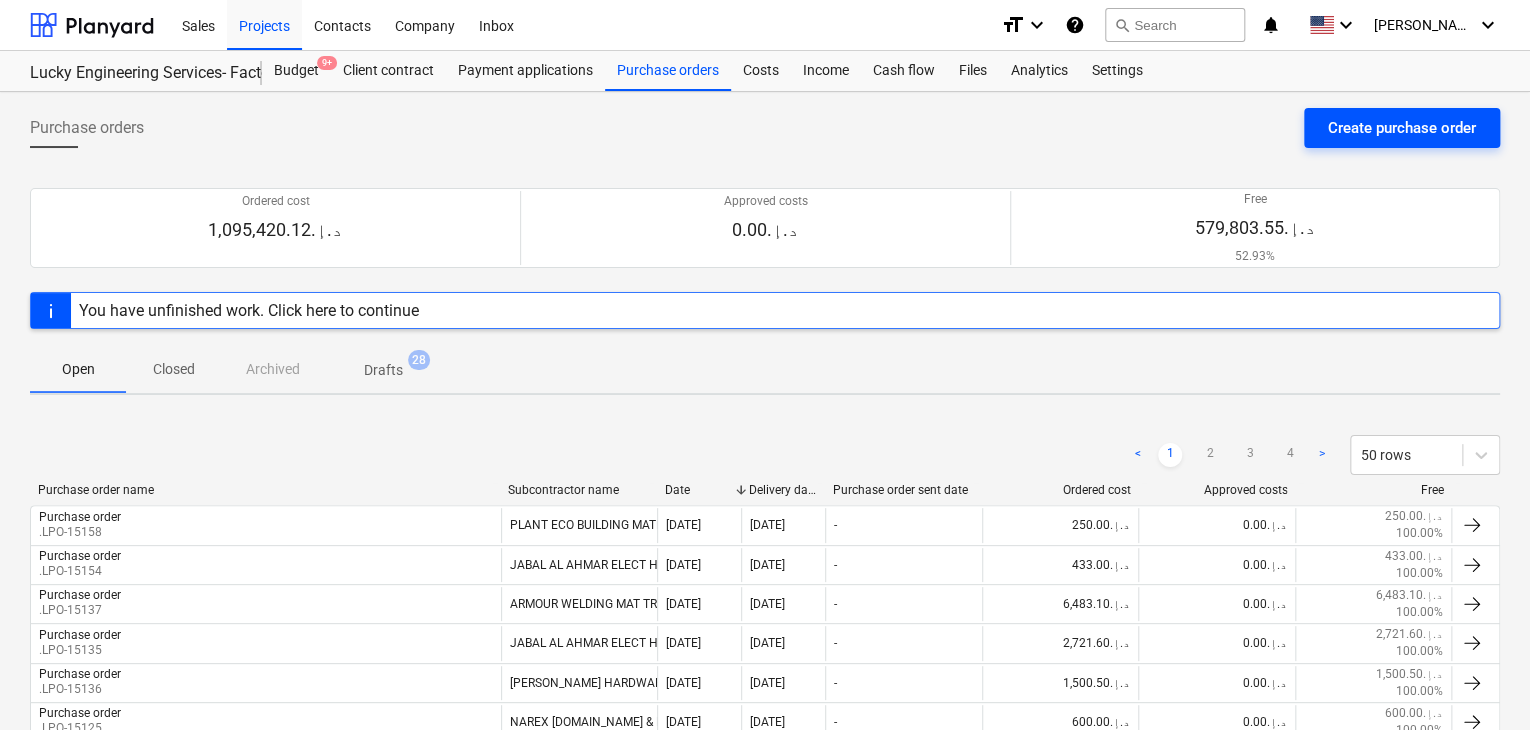 click on "Create purchase order" at bounding box center (1402, 128) 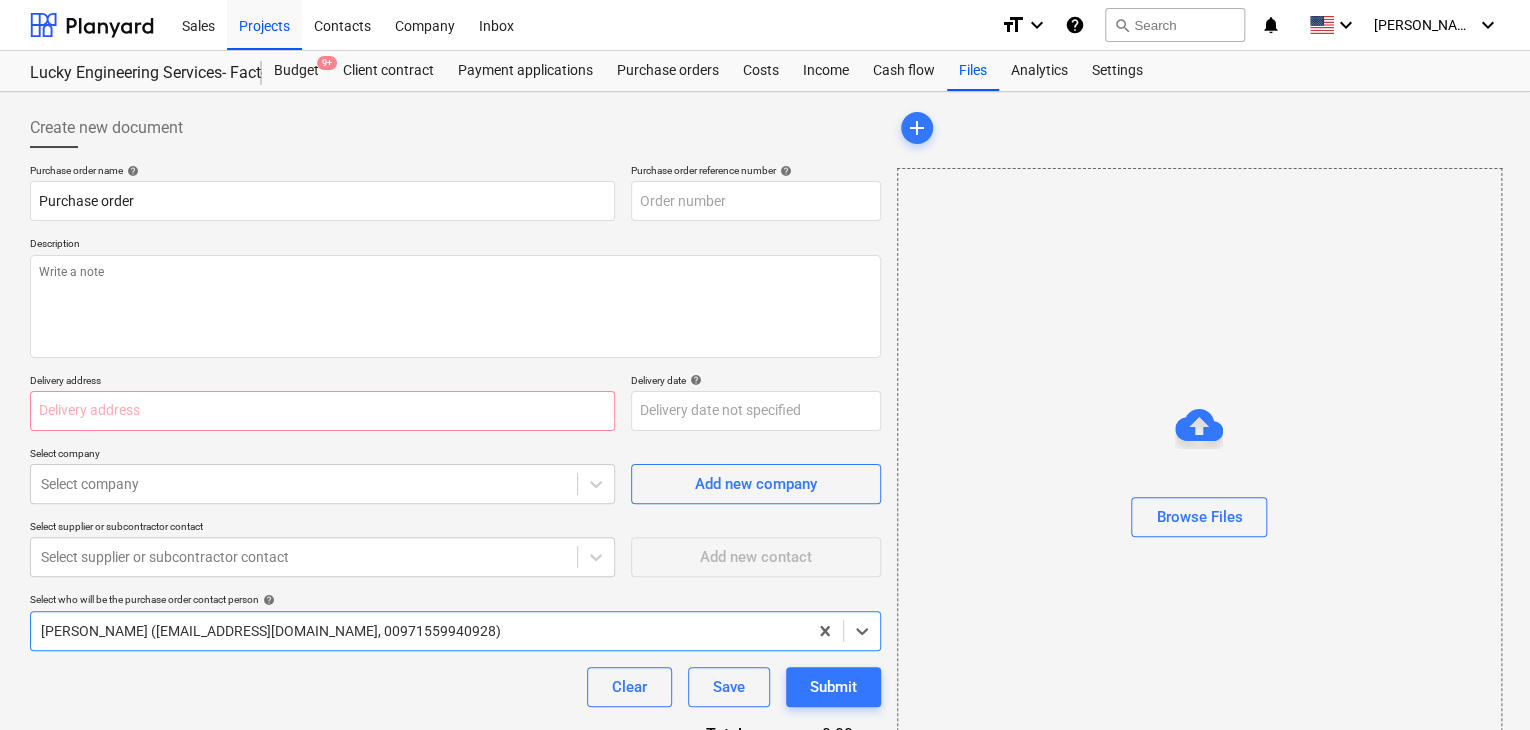 click on "Purchase order name help Purchase order Purchase order reference number help Description Delivery address Delivery date help Press the down arrow key to interact with the calendar and
select a date. Press the question mark key to get the keyboard shortcuts for changing dates. Select company Select company Add new company Select supplier or subcontractor contact Select supplier or subcontractor contact Add new contact Select who will be the purchase order contact person help option [PERSON_NAME] ([EMAIL_ADDRESS][DOMAIN_NAME], 00971559940928), selected.   Select is focused ,type to refine list, press Down to open the menu,  [PERSON_NAME] ([EMAIL_ADDRESS][DOMAIN_NAME], 00971559940928) Clear Save Submit Total 0.00د.إ.‏ Select line-items to add help Search or select a line-item Select in bulk" at bounding box center [455, 491] 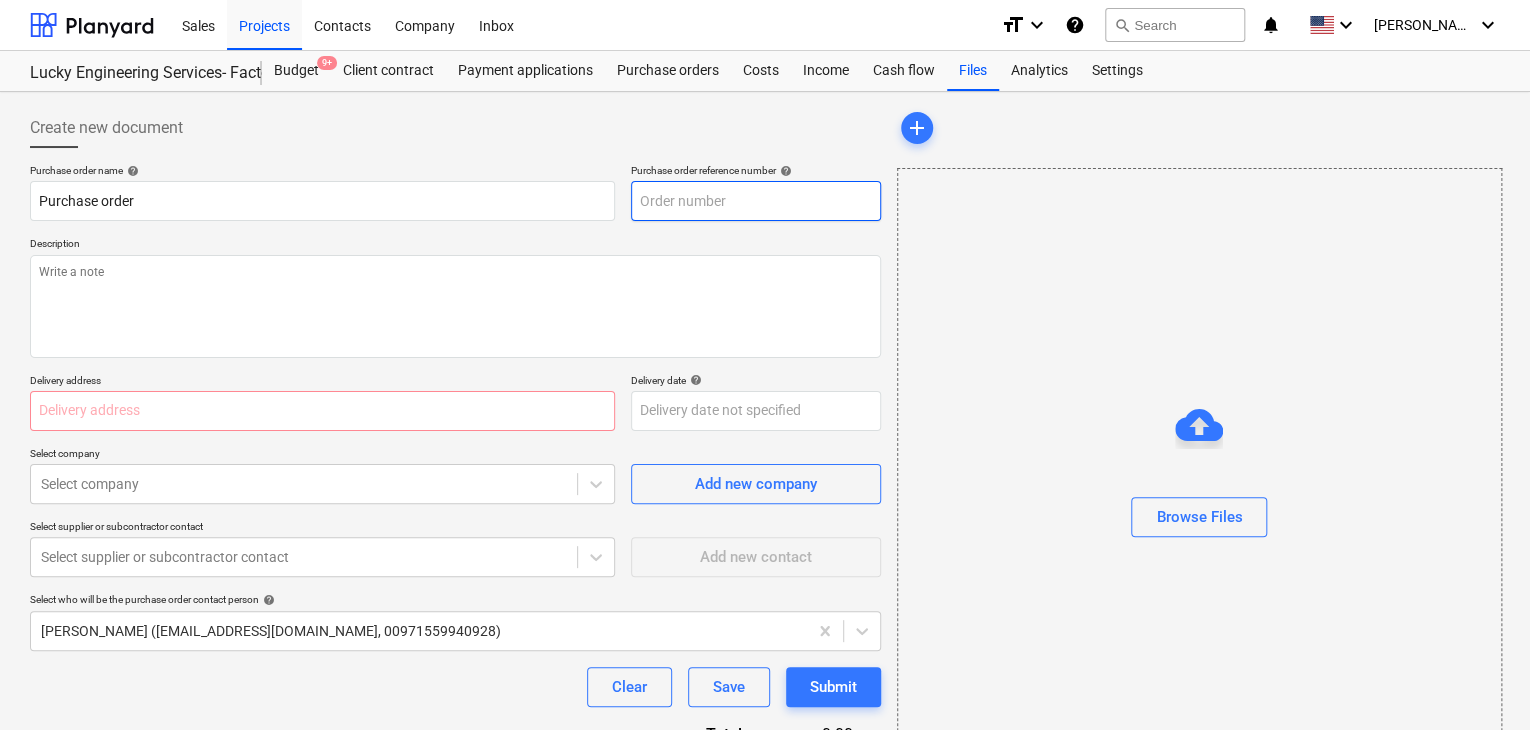 type on "x" 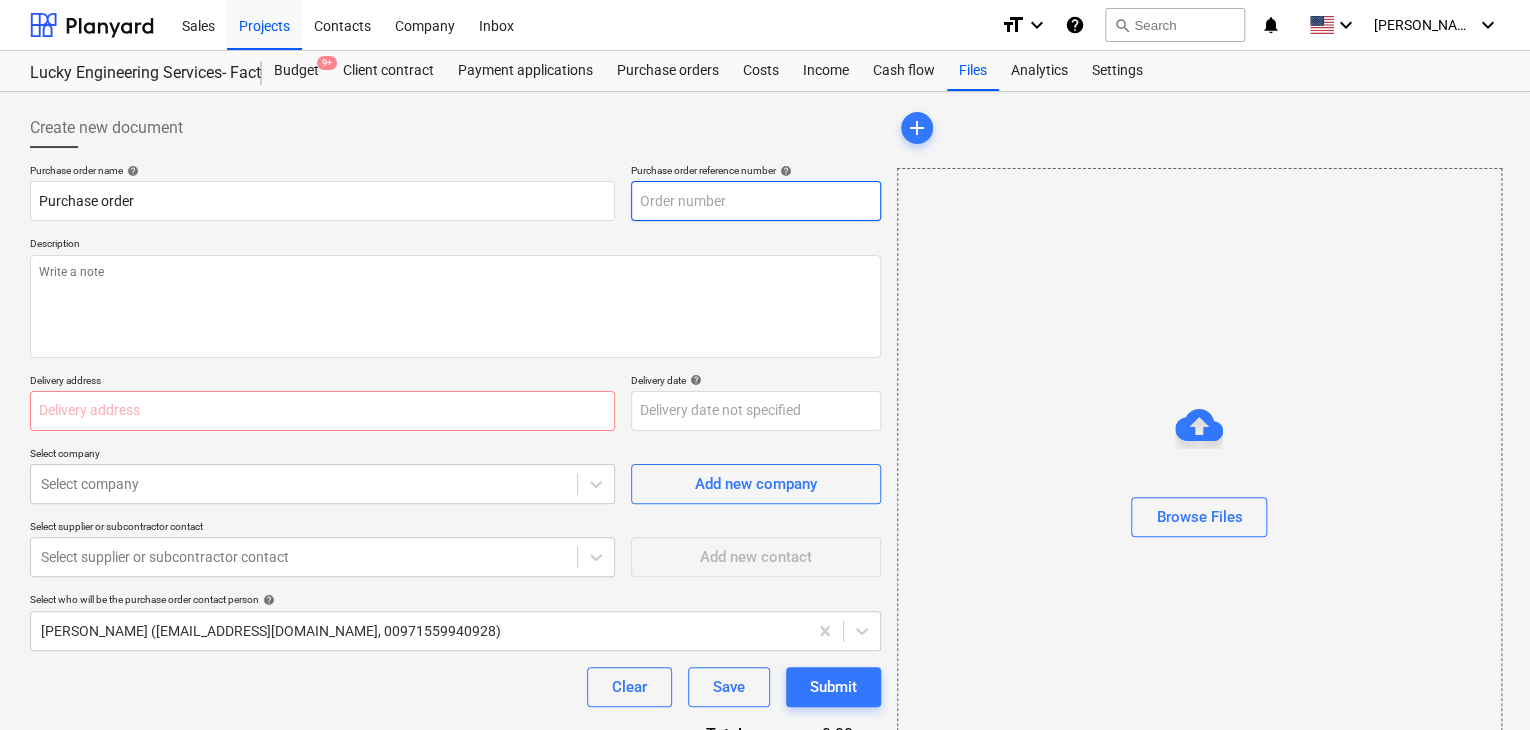 type on "LES-PO-443" 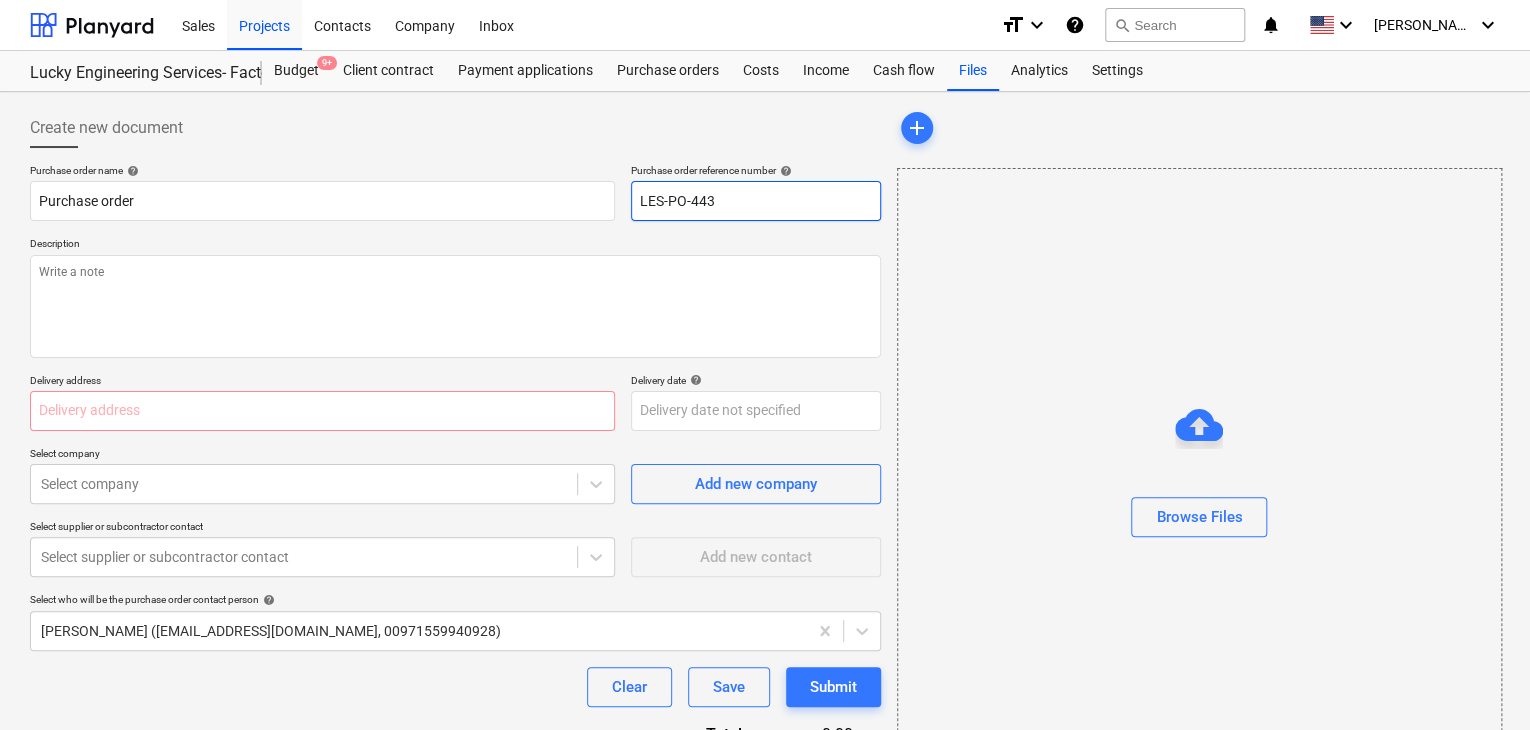 click on "LES-PO-443" at bounding box center [756, 201] 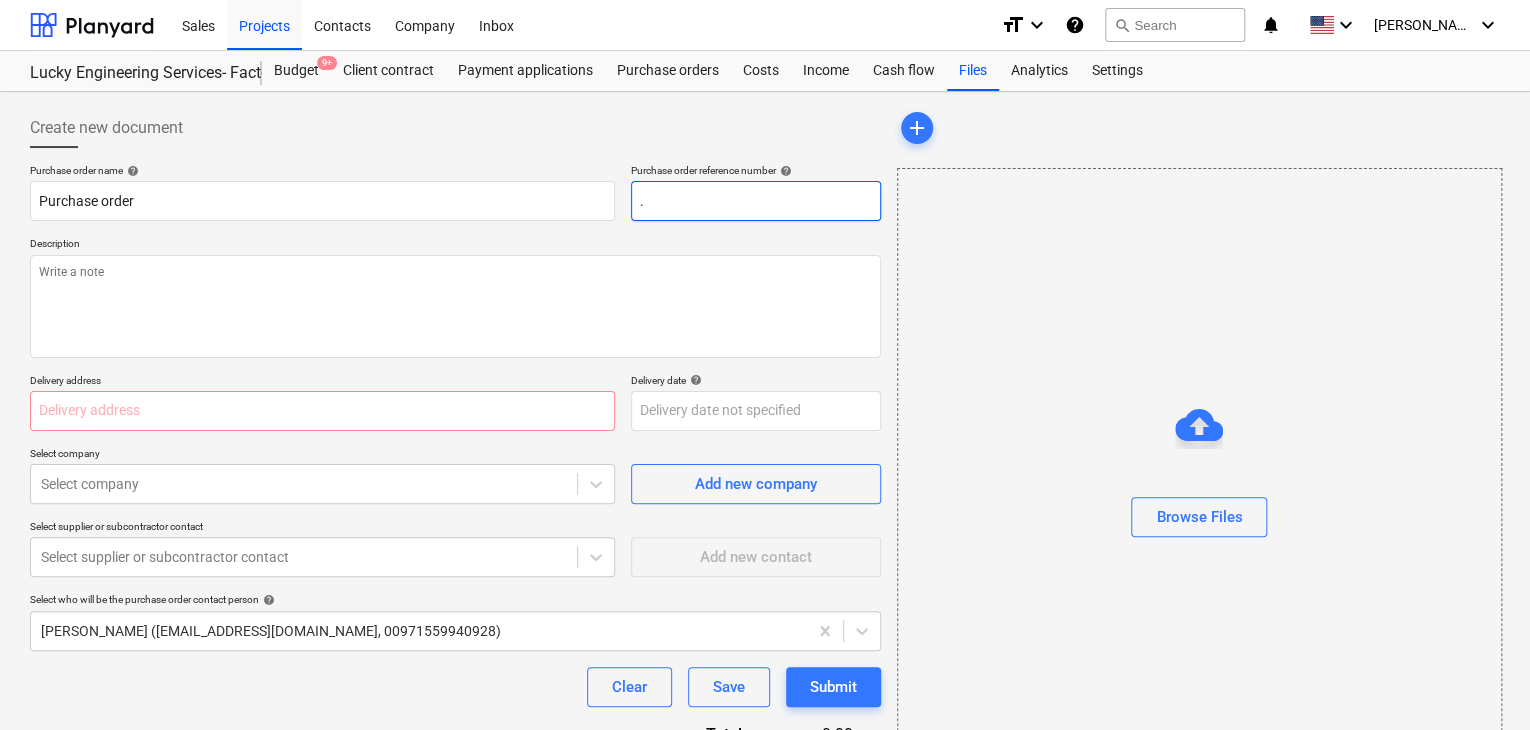 type on "x" 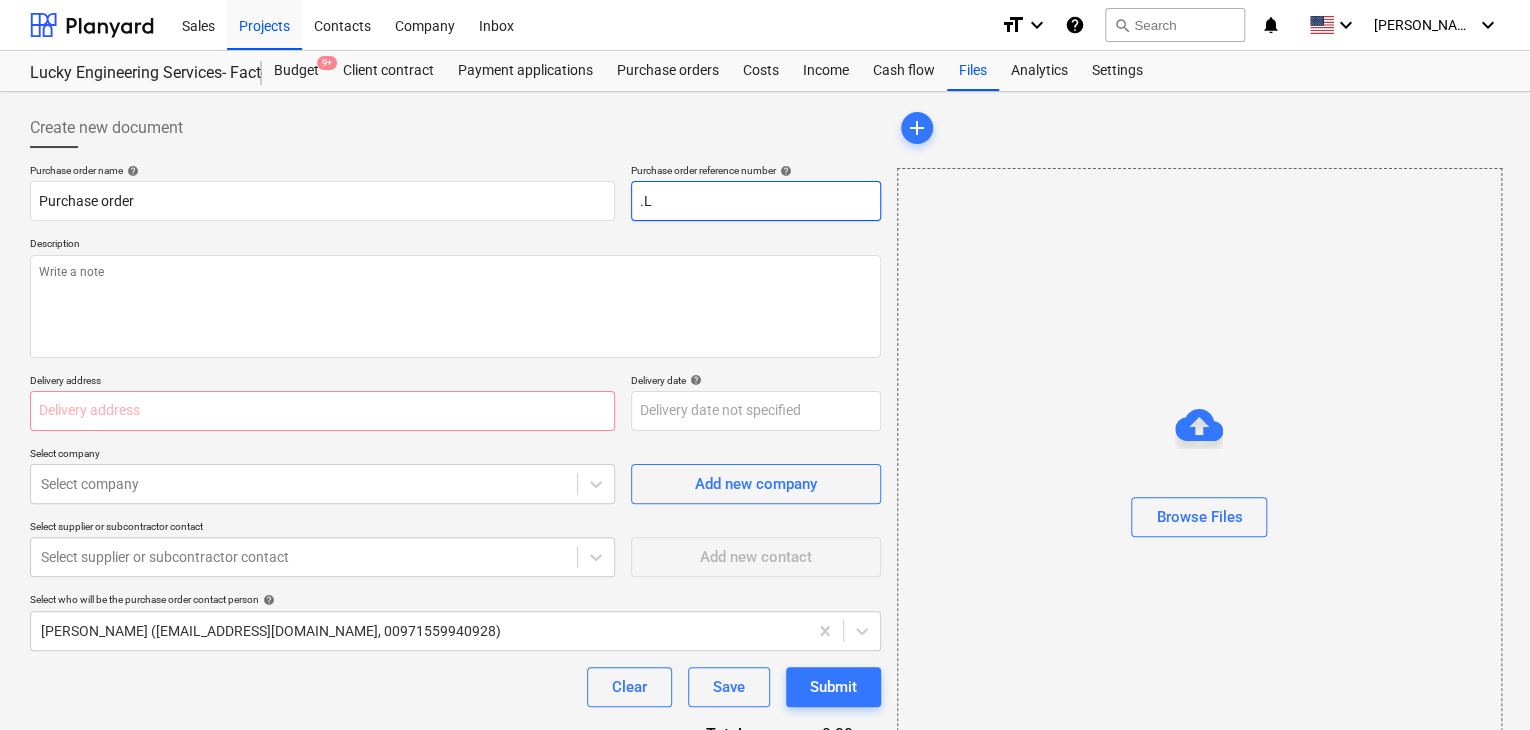 type on "x" 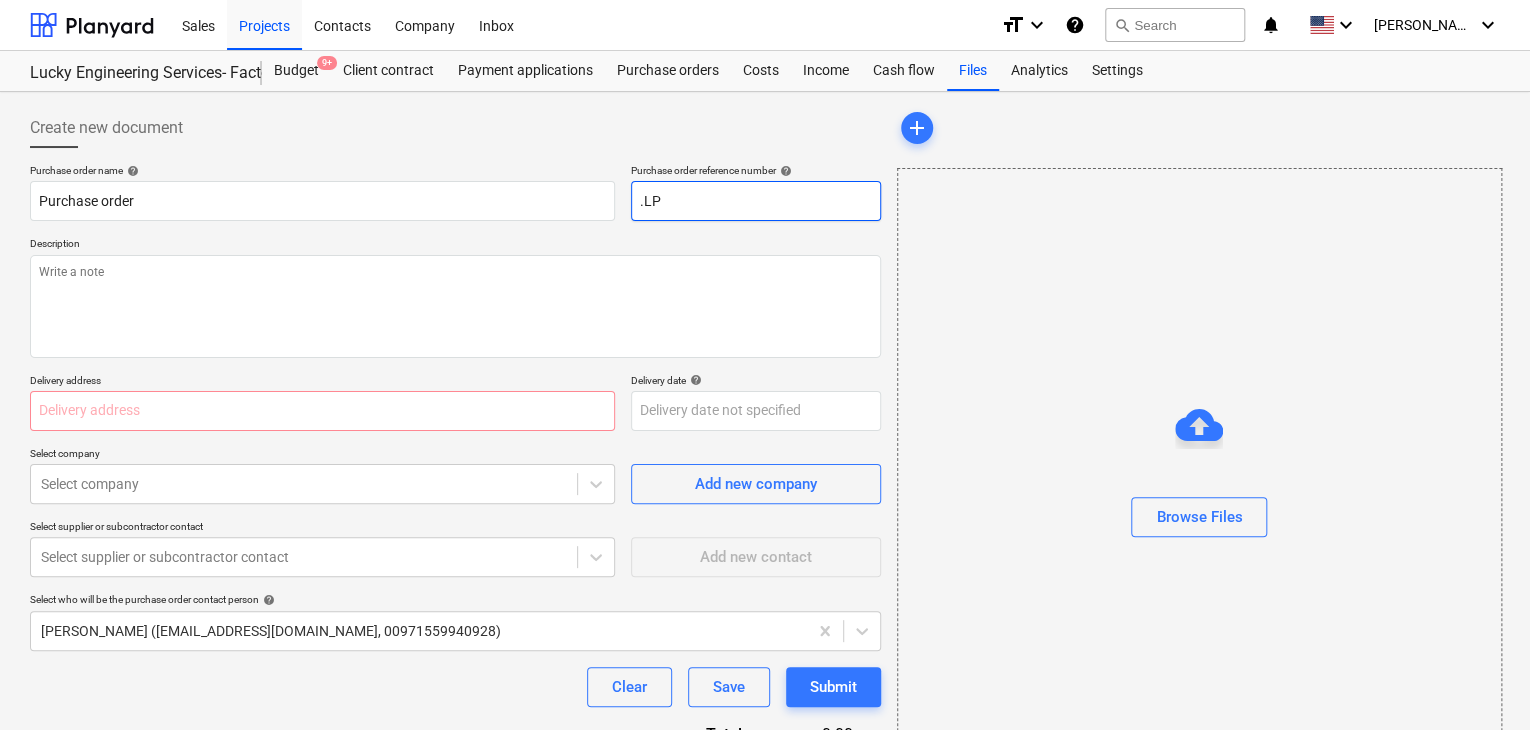type on "x" 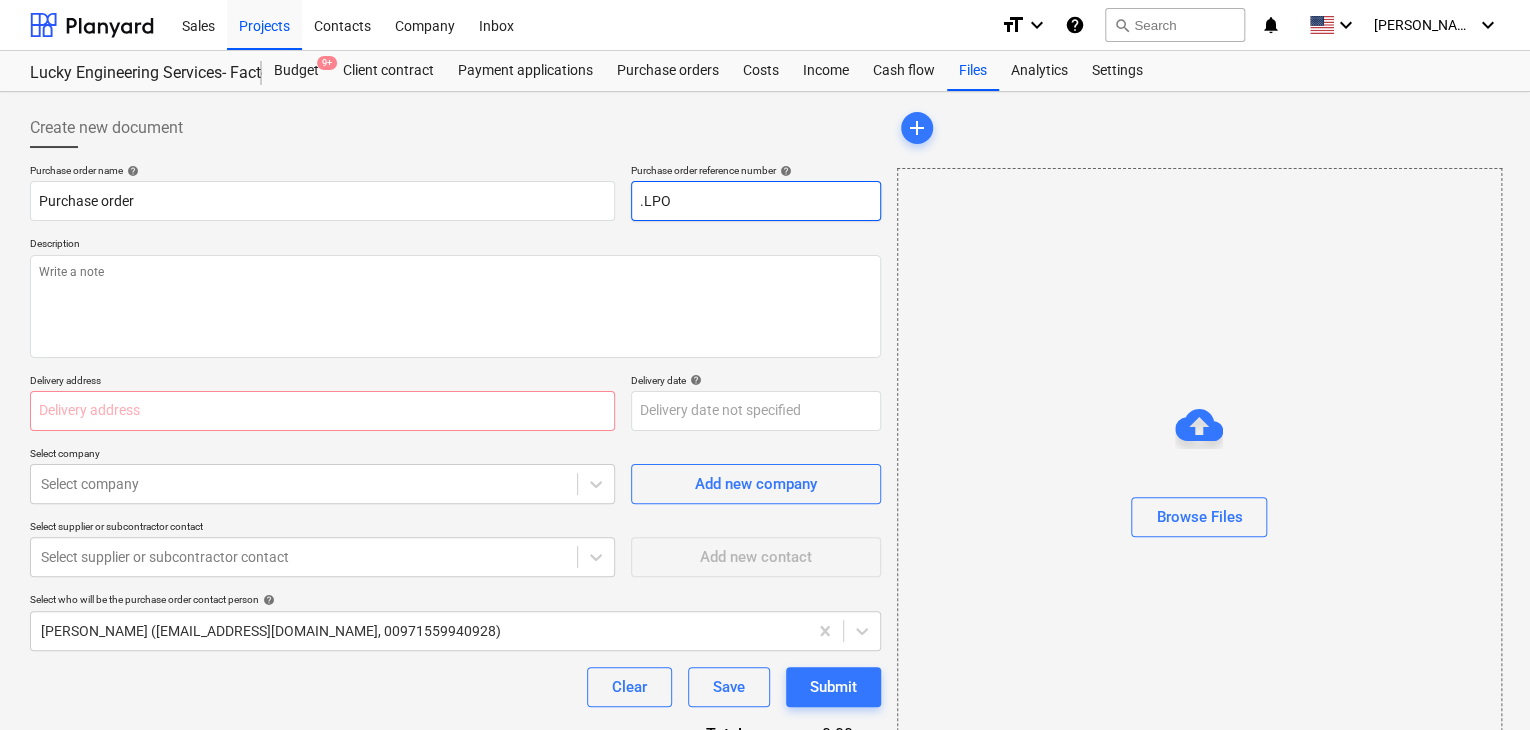 type on "x" 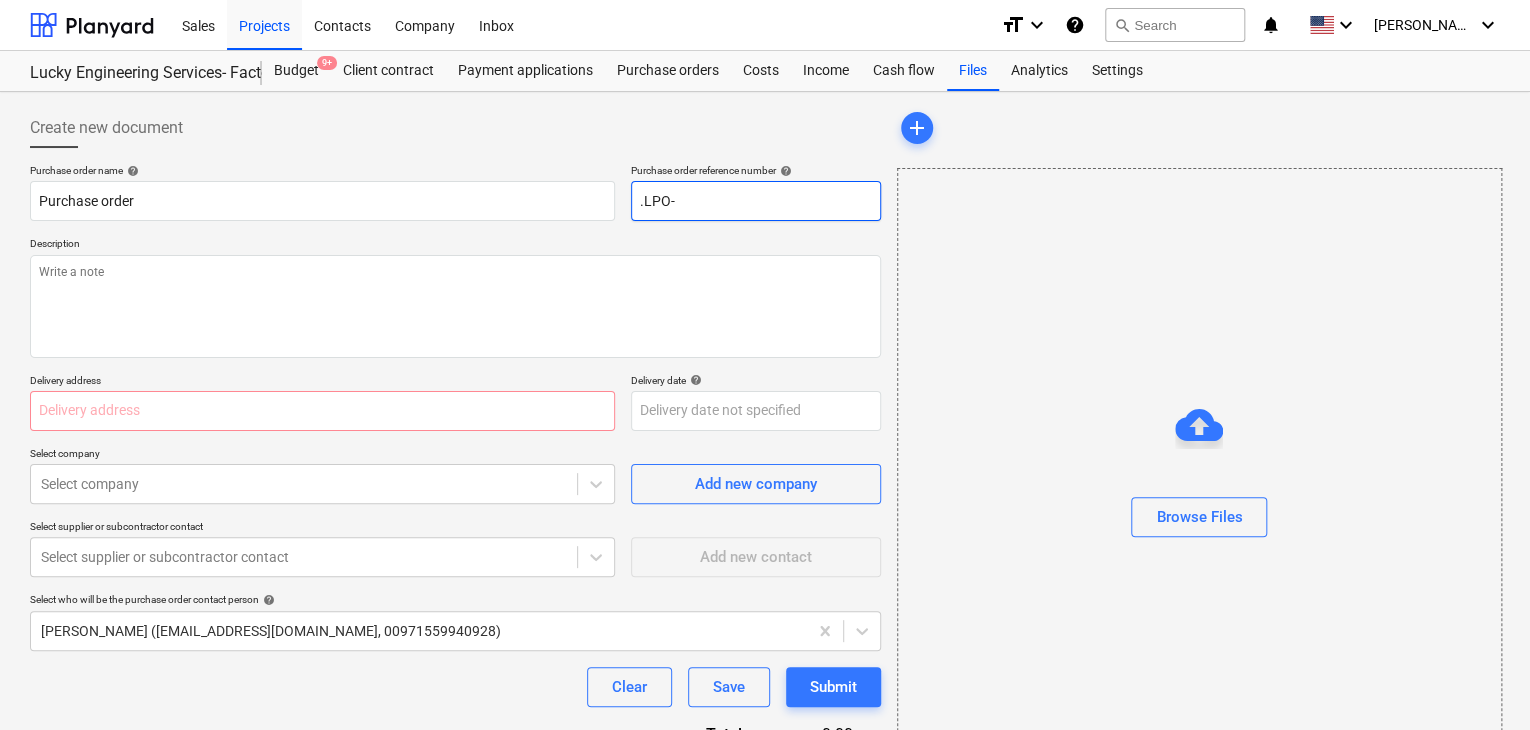 type on ".LPO-" 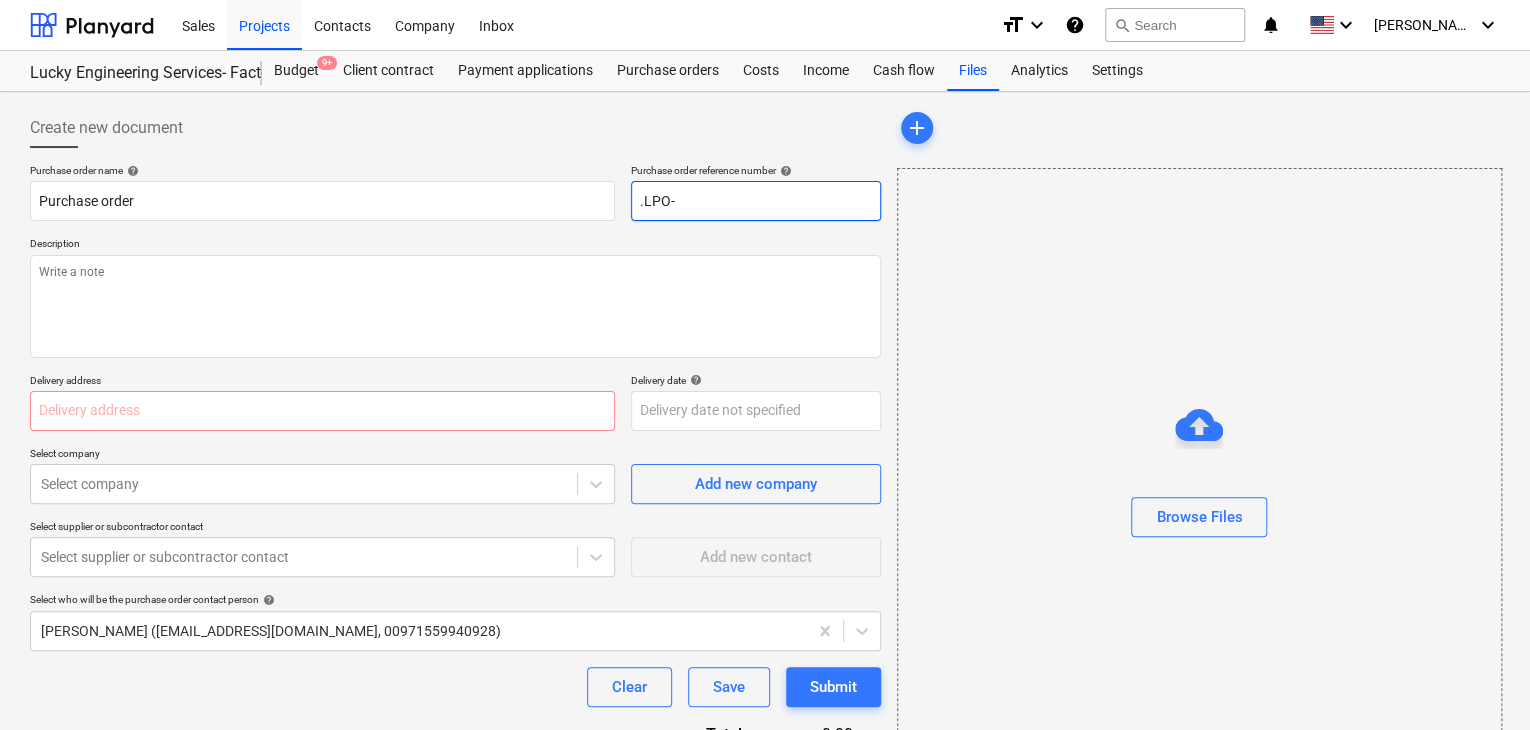 type on "x" 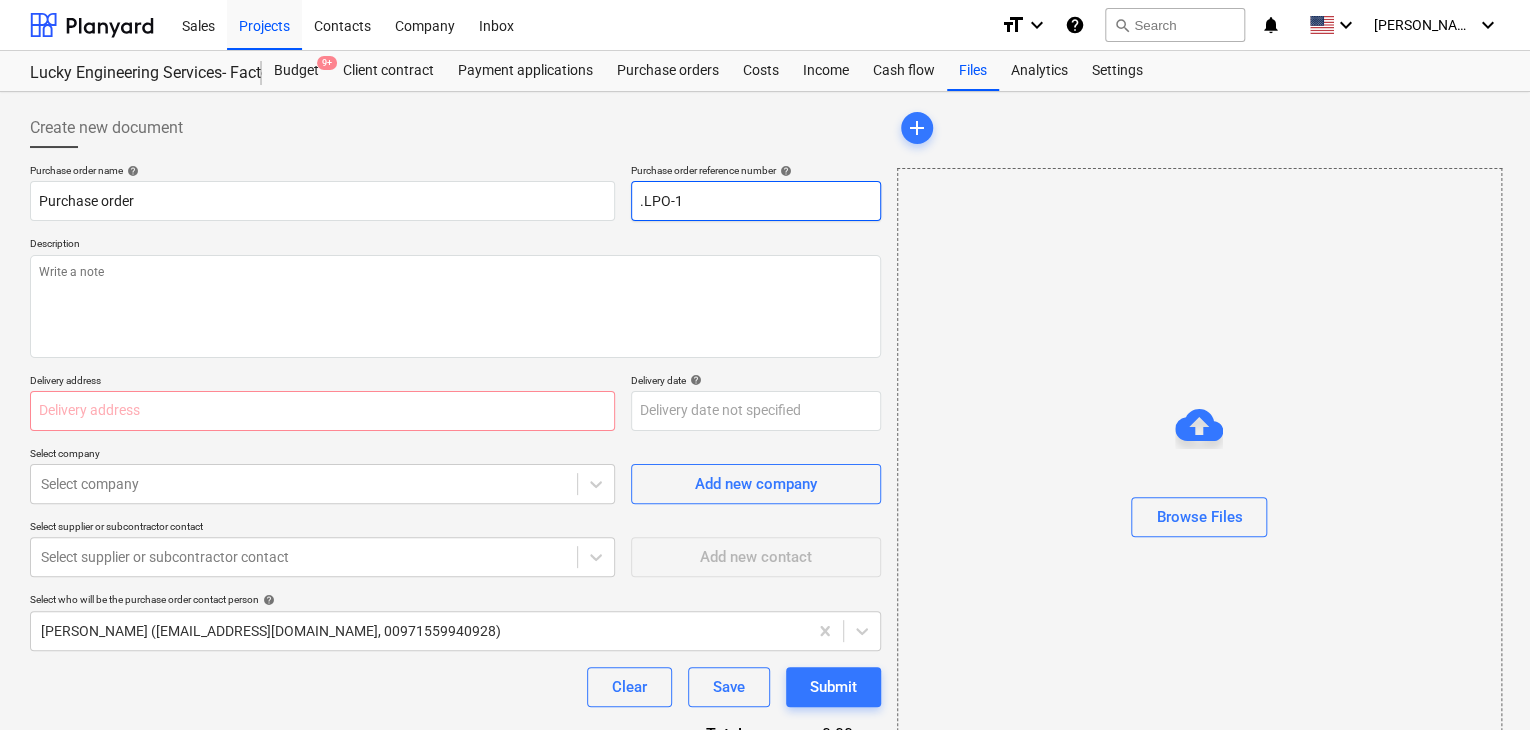 type on "x" 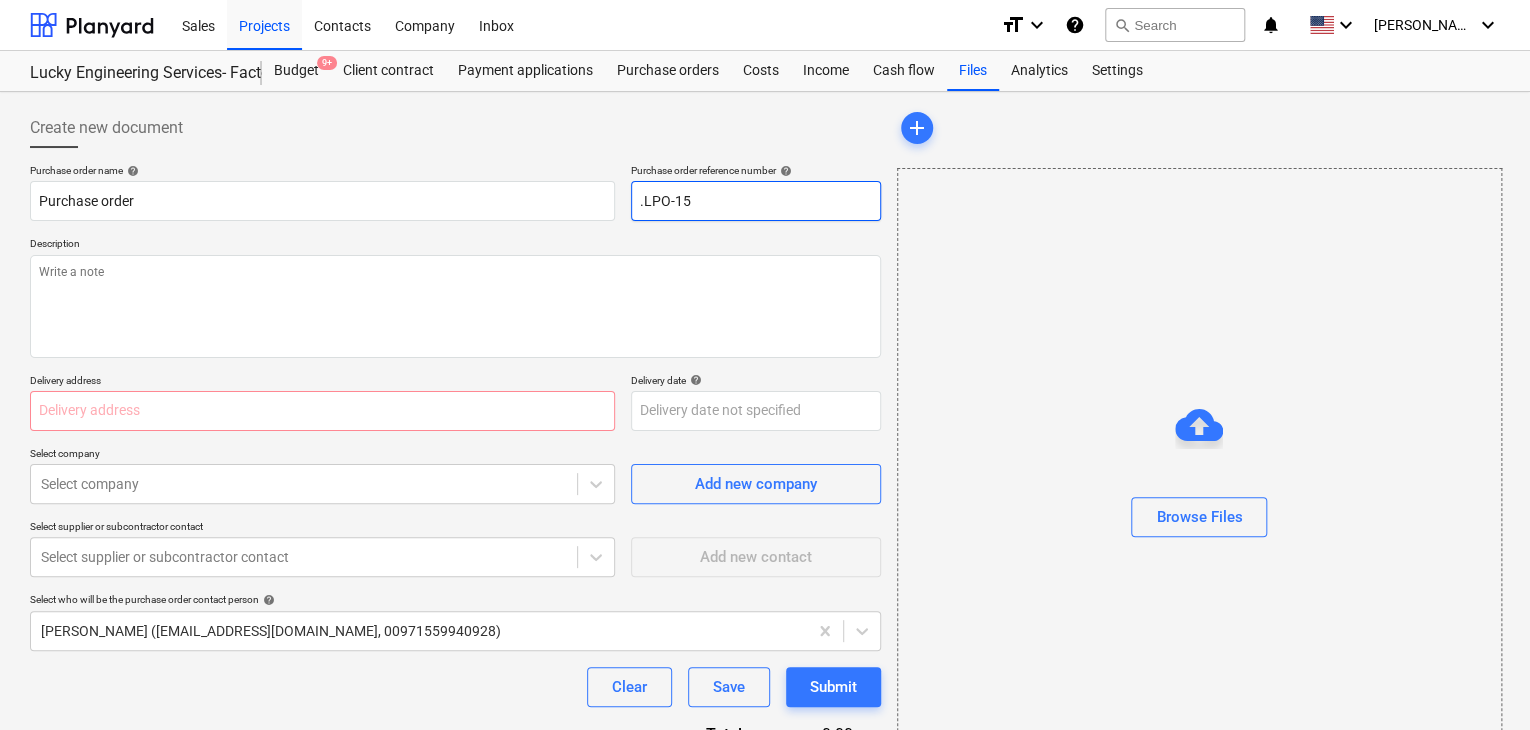 type on "x" 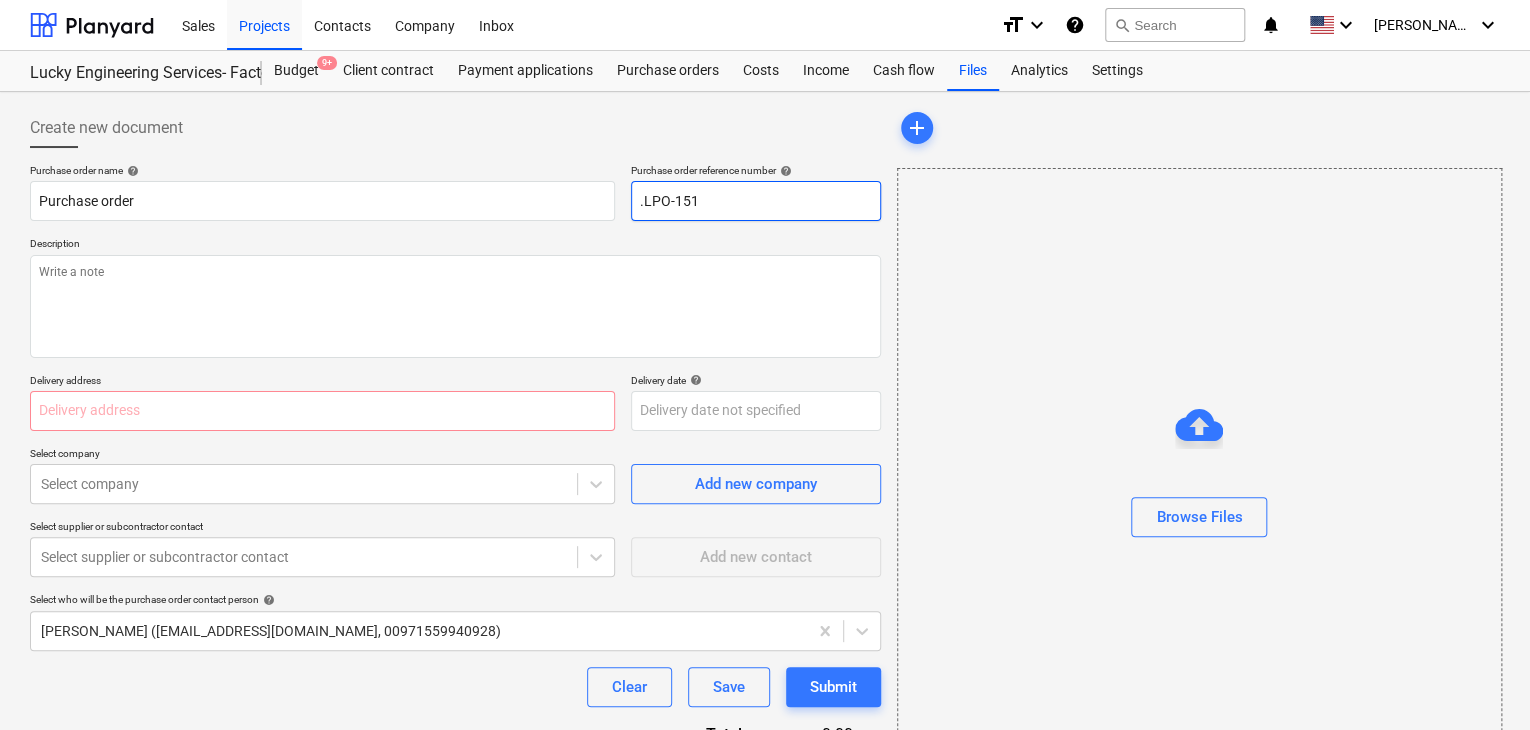 type on "x" 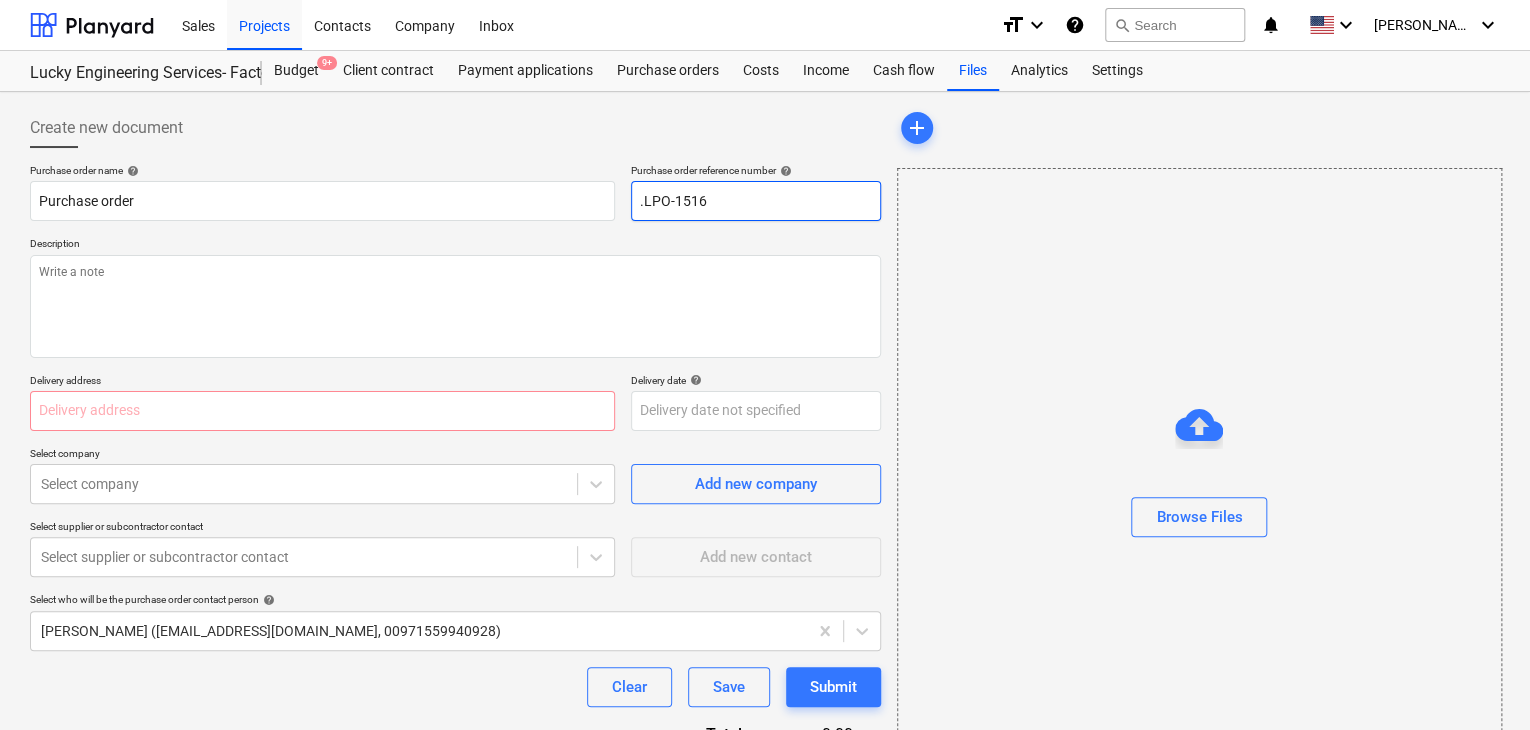 type on "x" 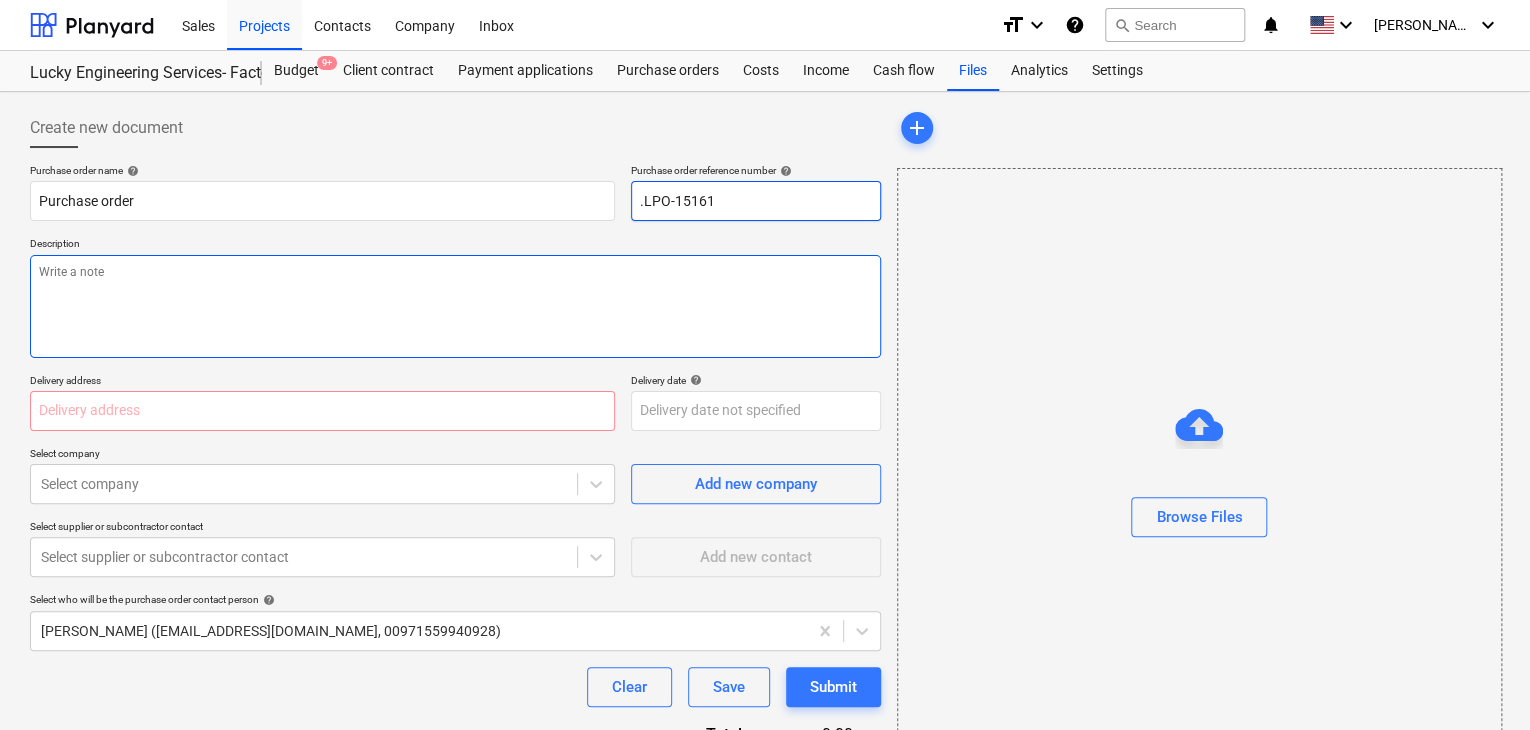 type on "x" 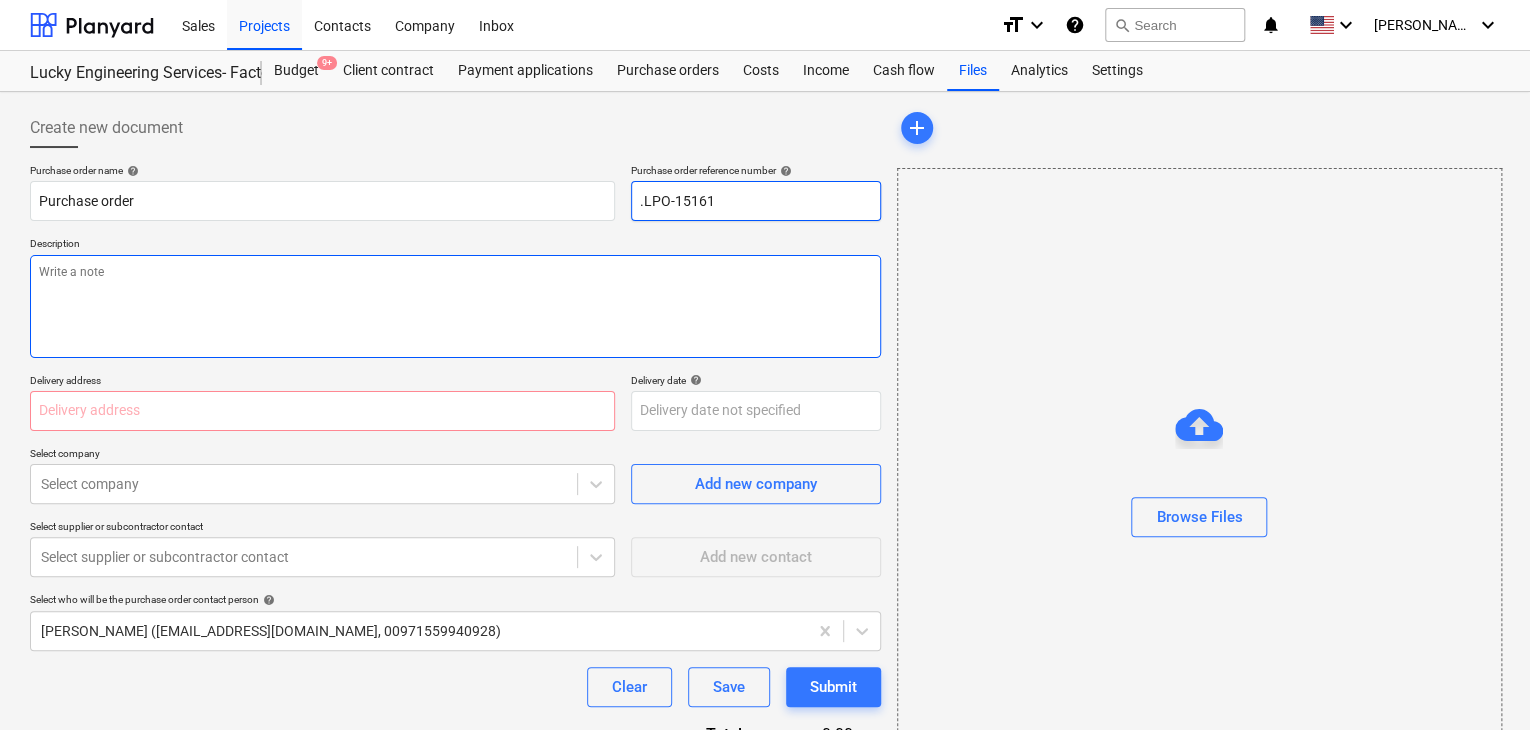 type on ".LPO-15161" 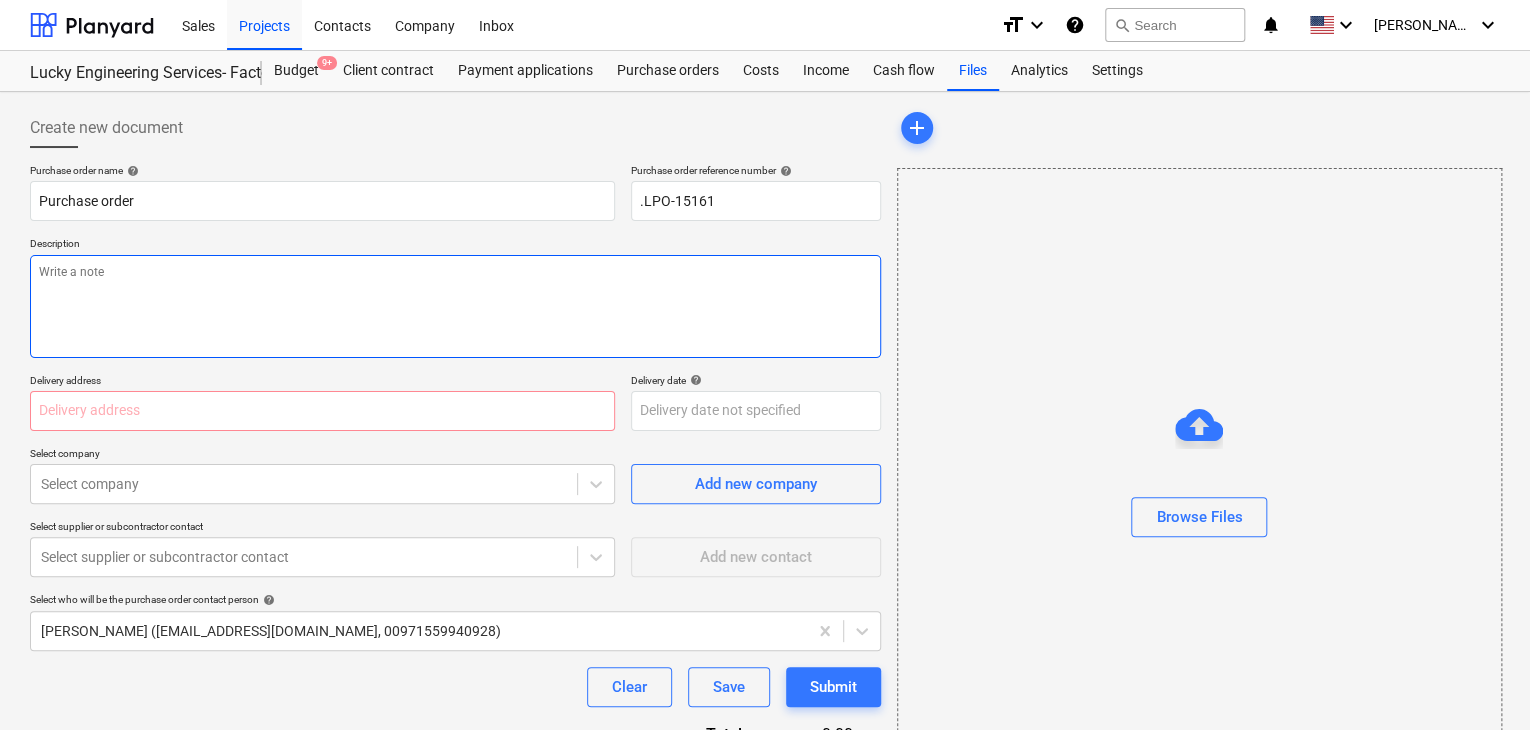 click at bounding box center (455, 306) 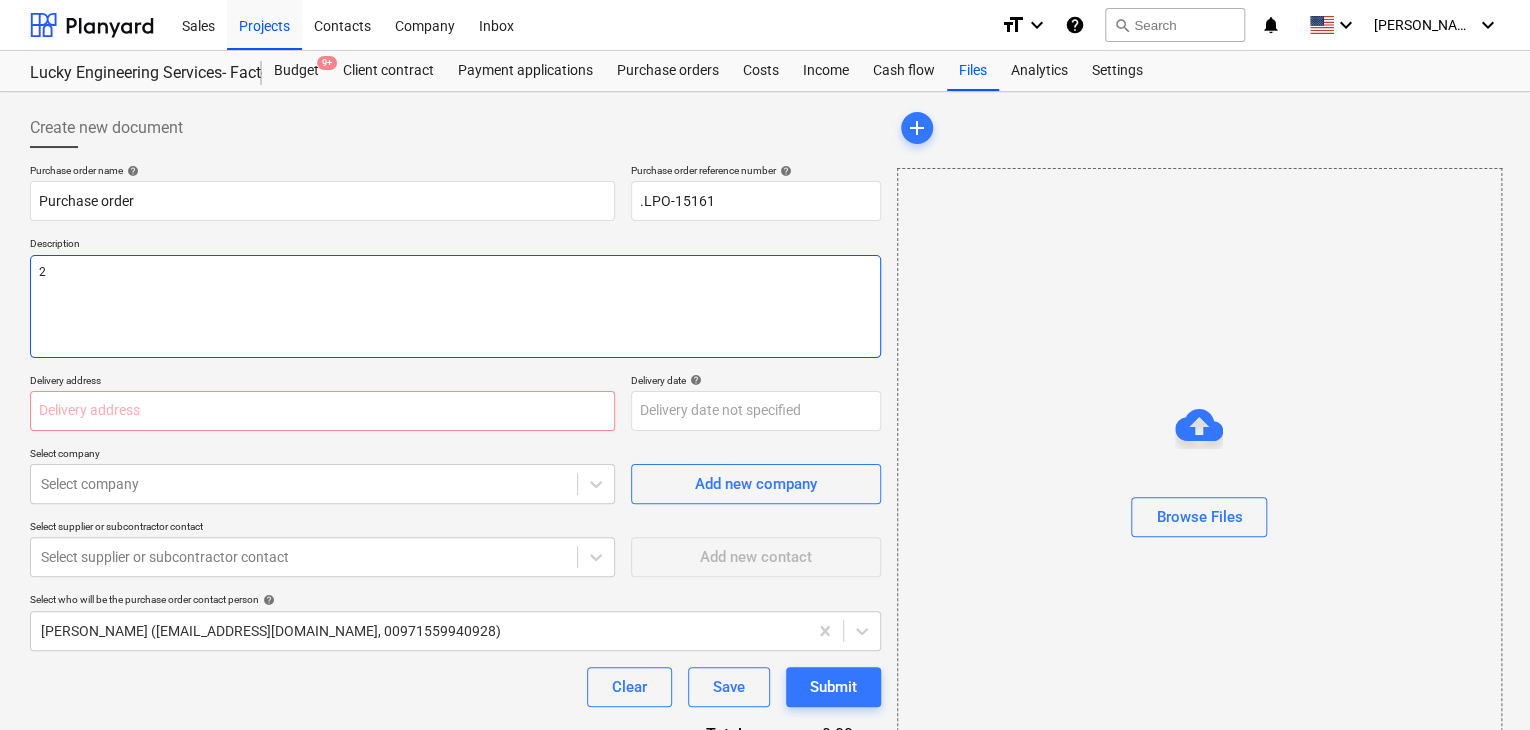 type on "x" 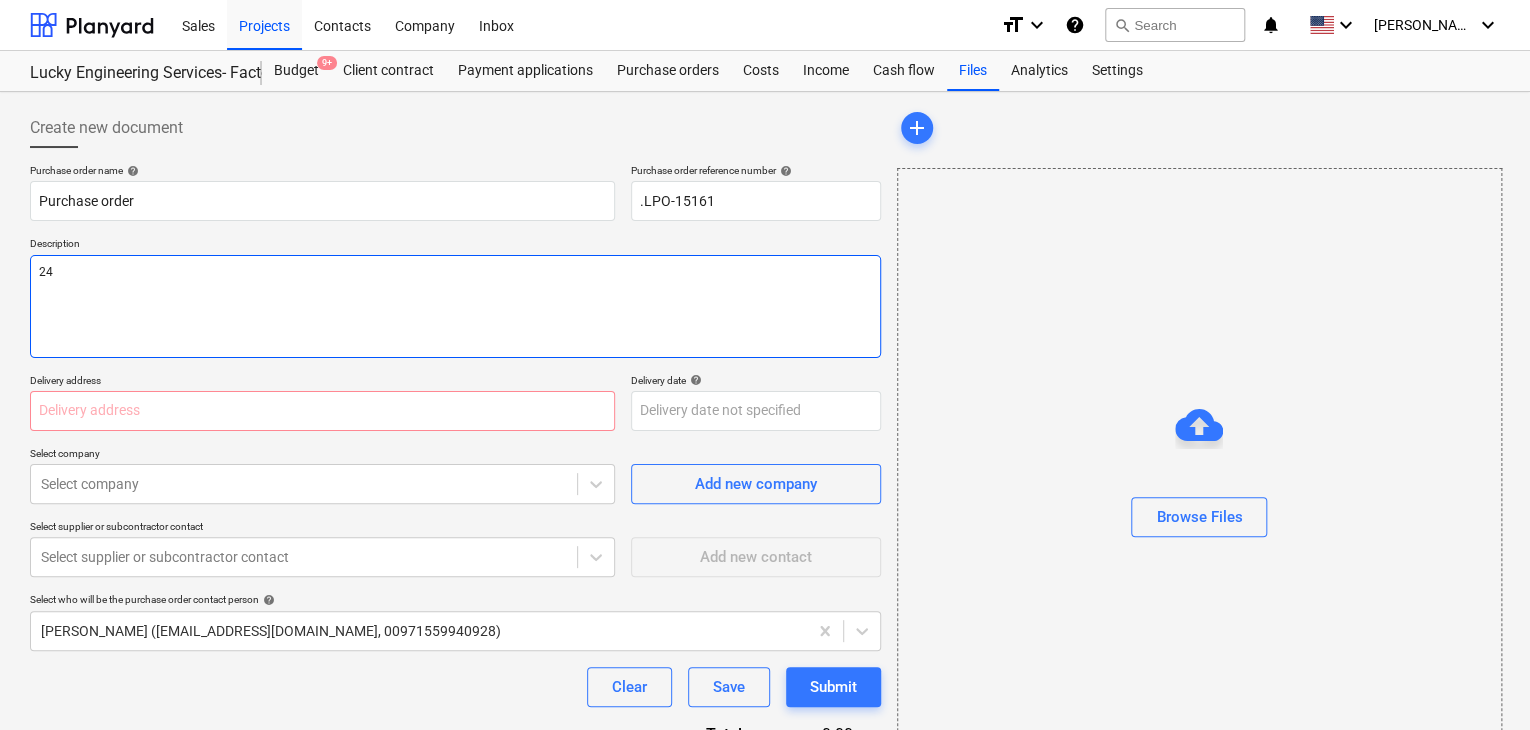 type on "x" 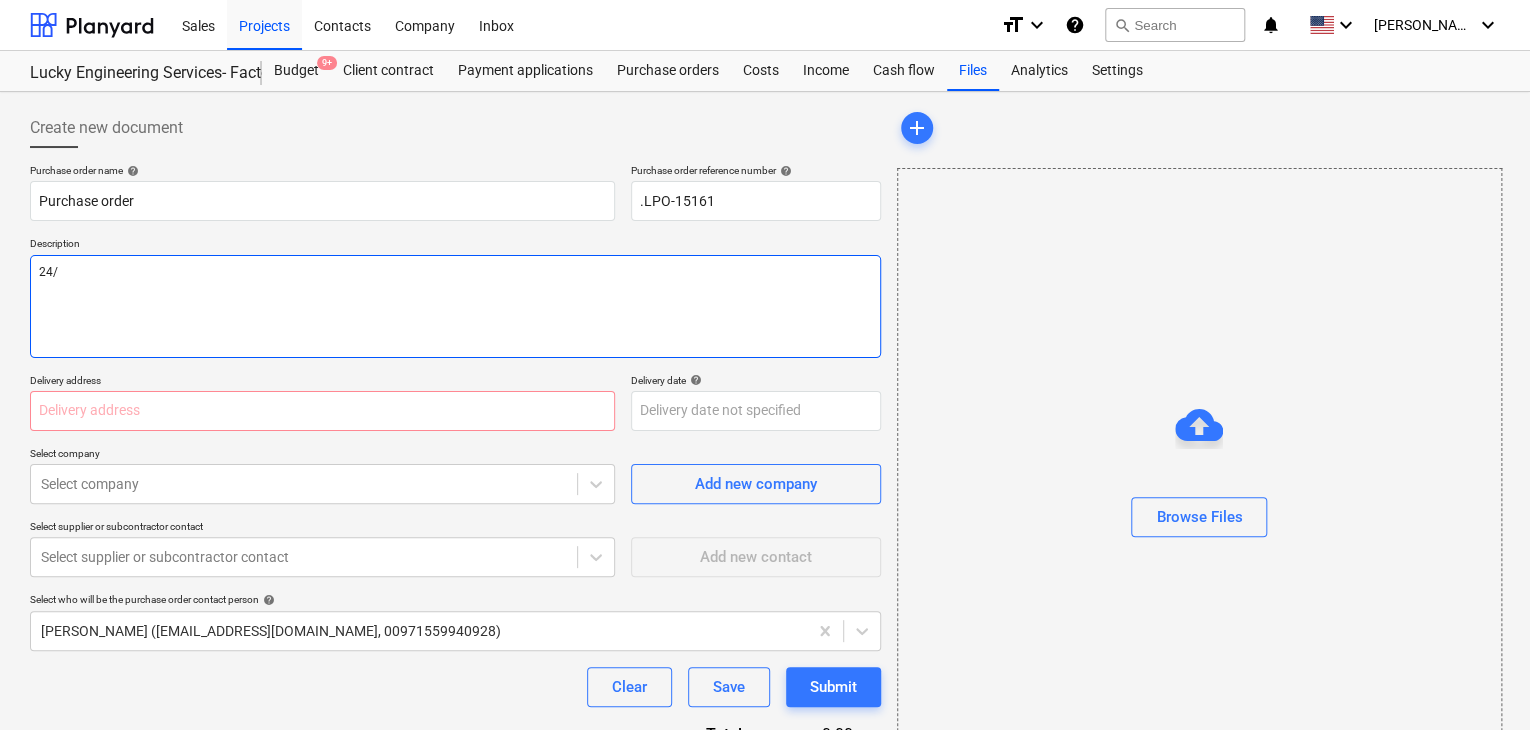type on "x" 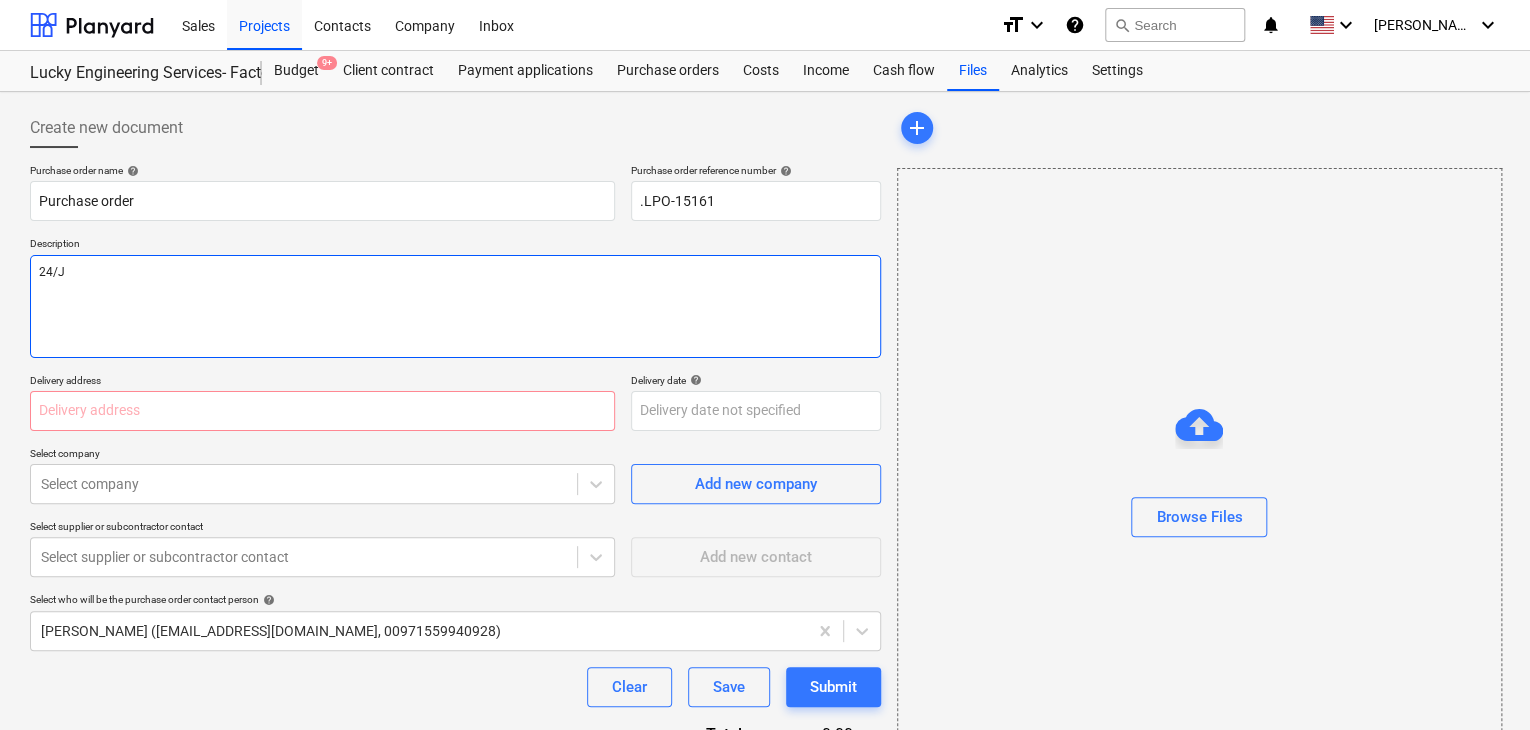 type on "x" 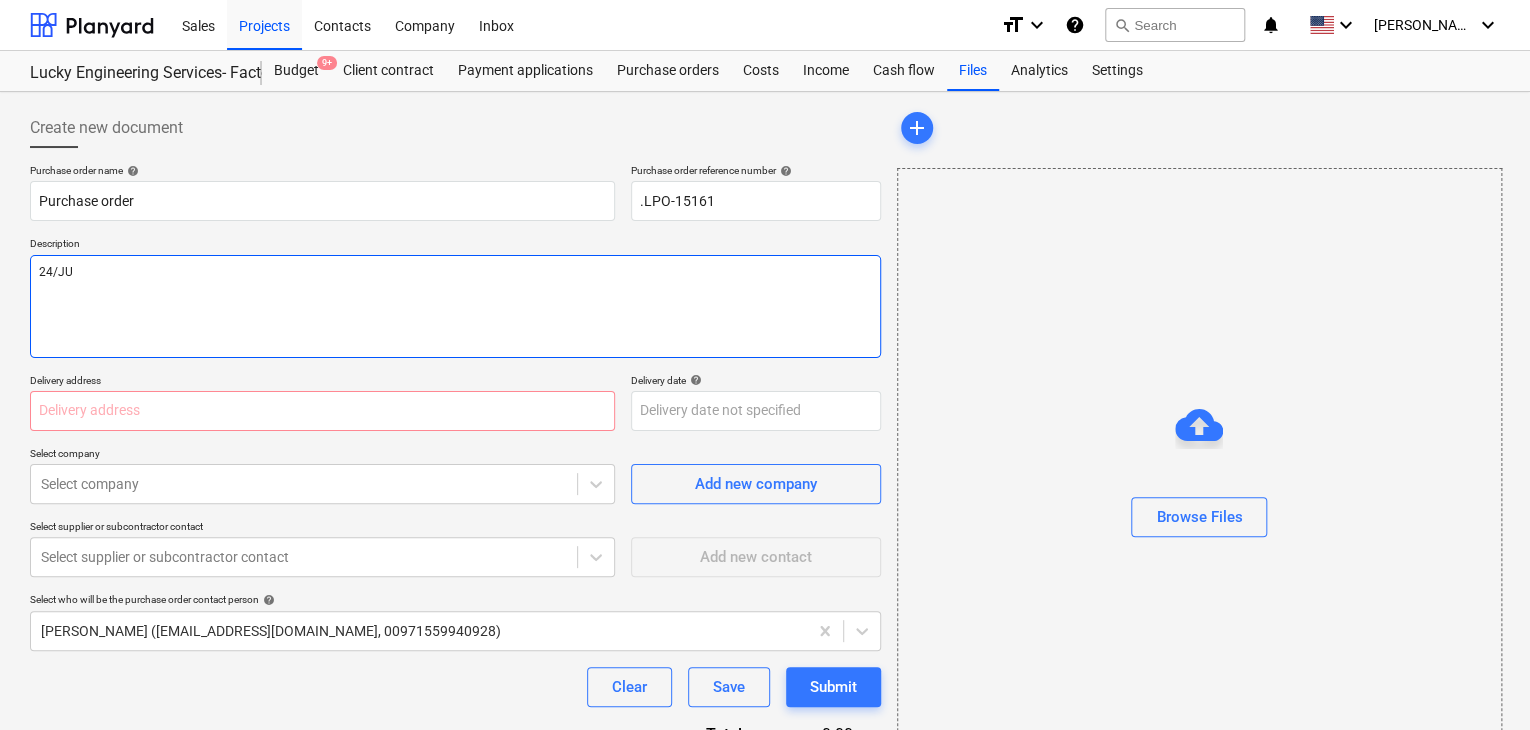 type on "x" 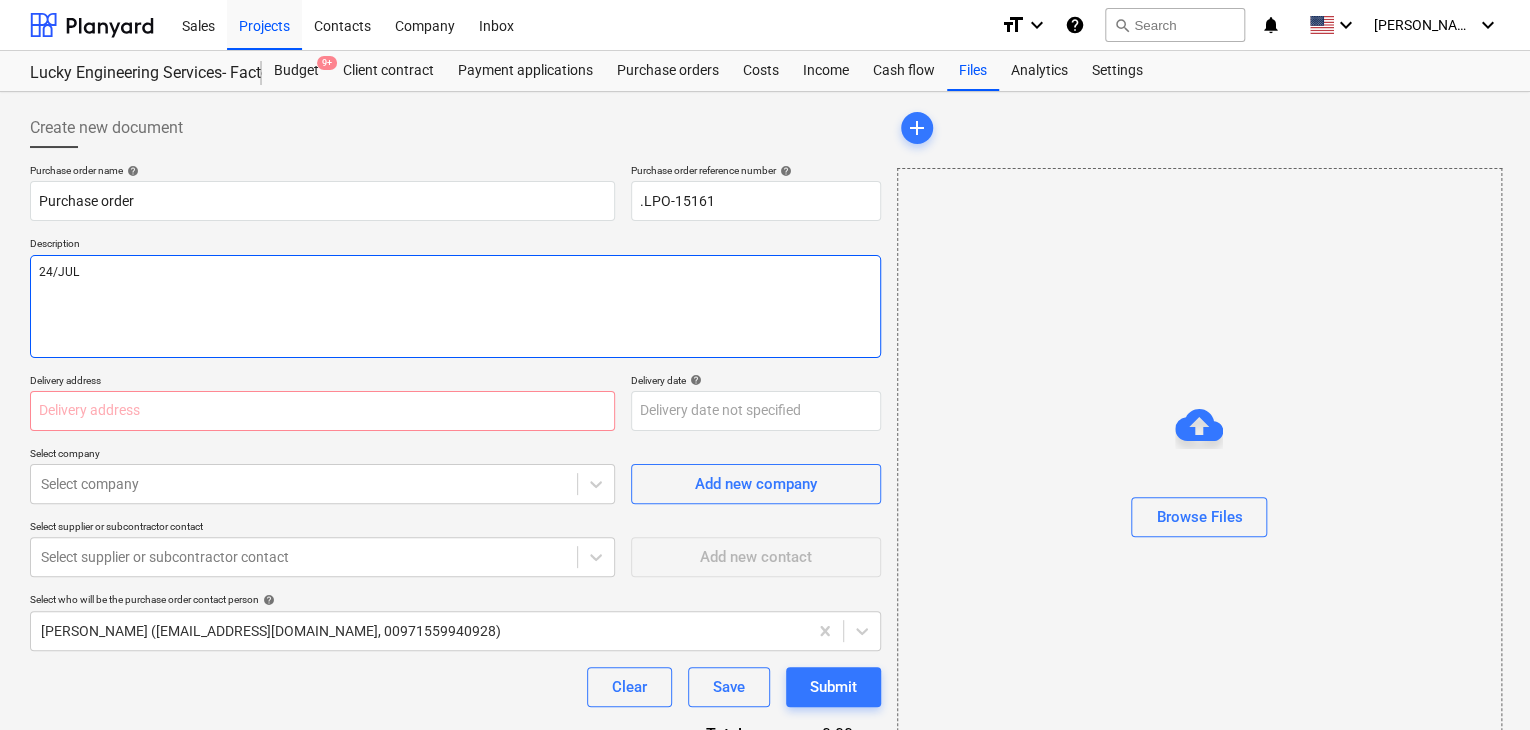 type on "x" 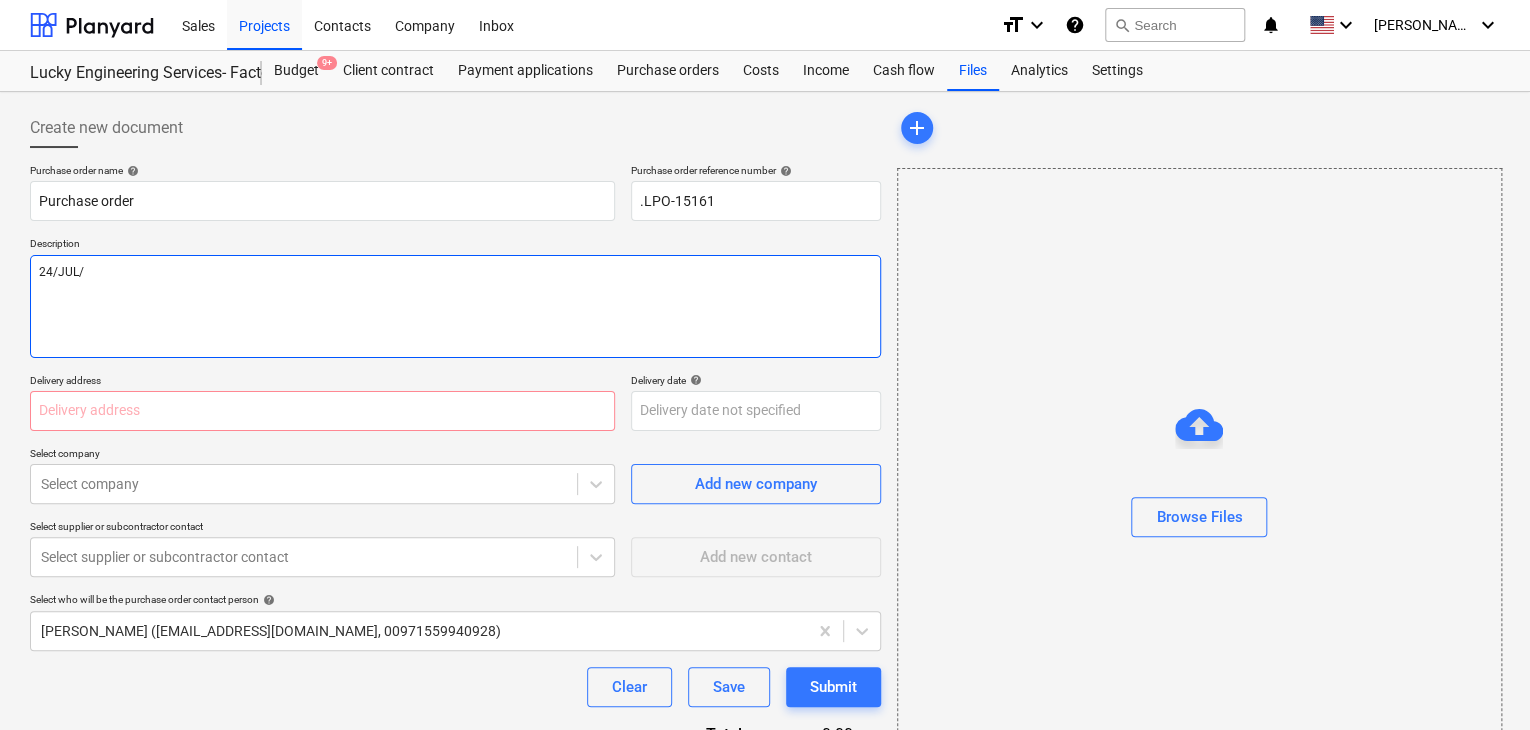 type on "24/[DATE]" 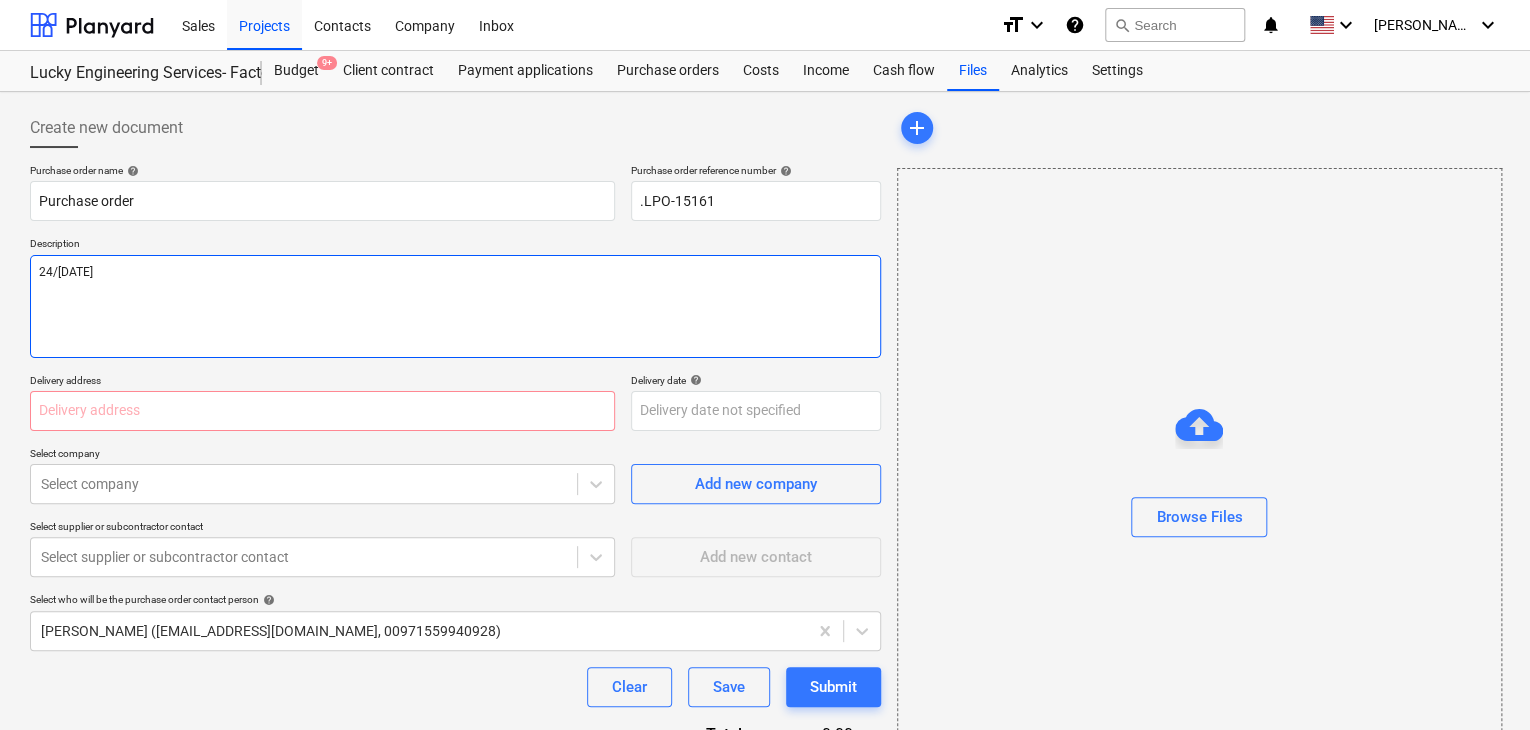 type on "x" 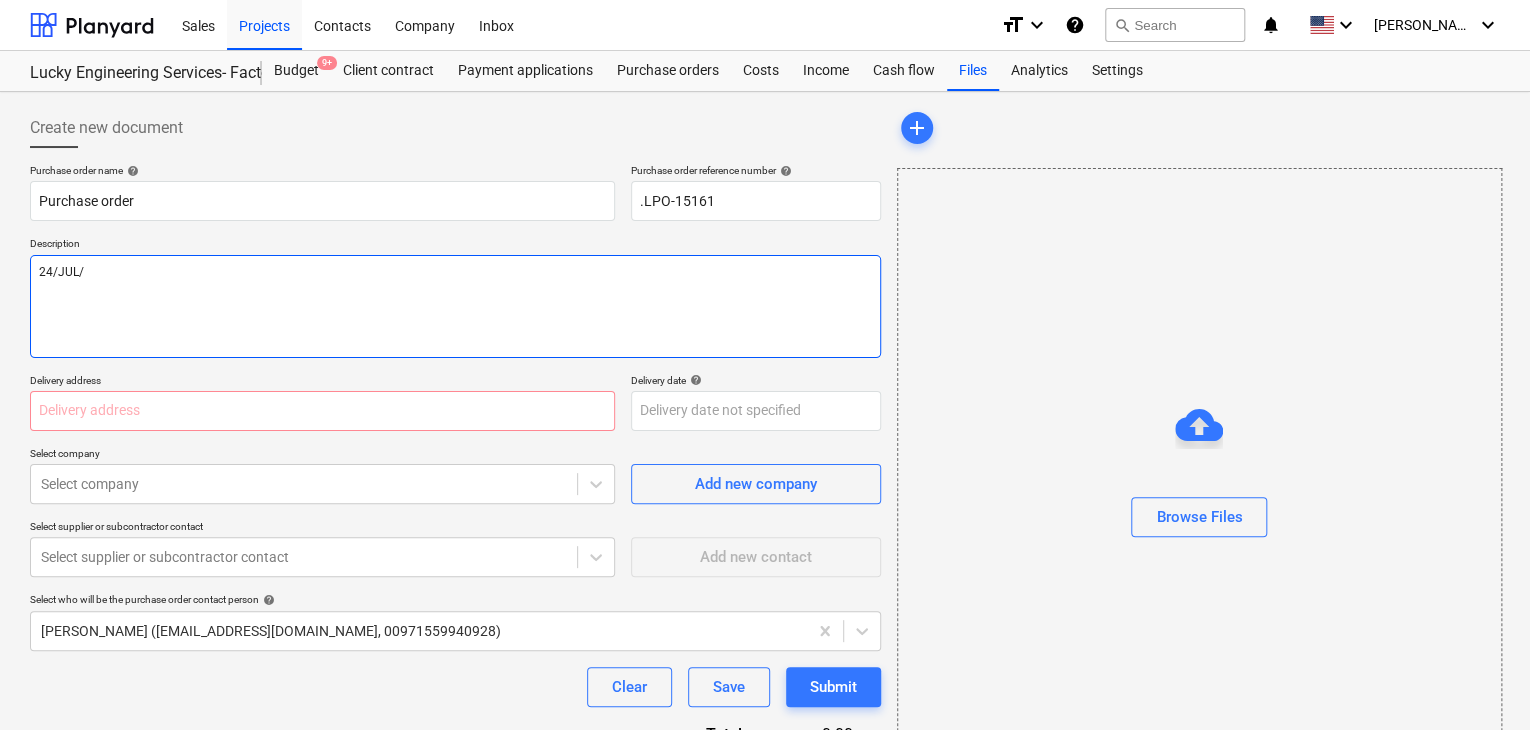 type on "x" 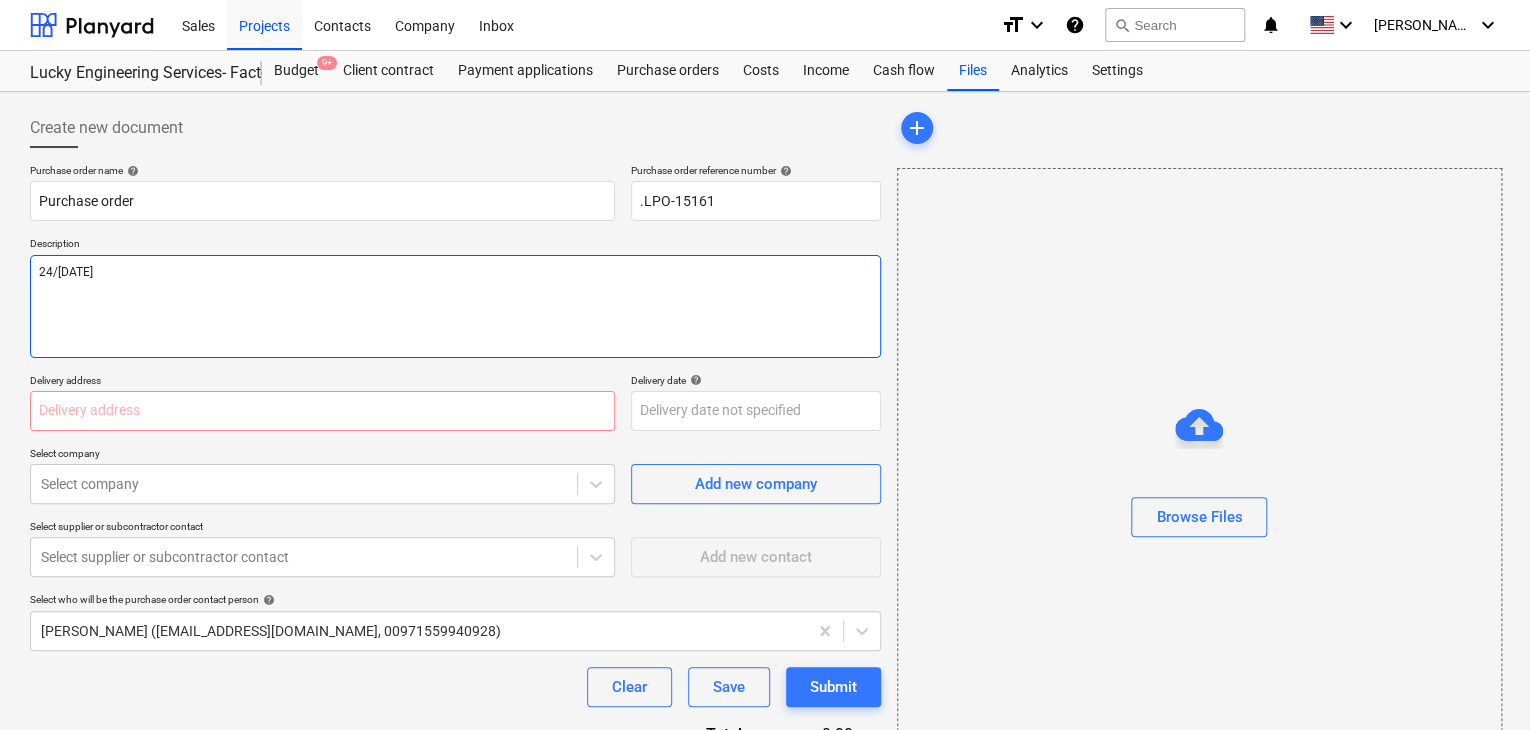 type on "x" 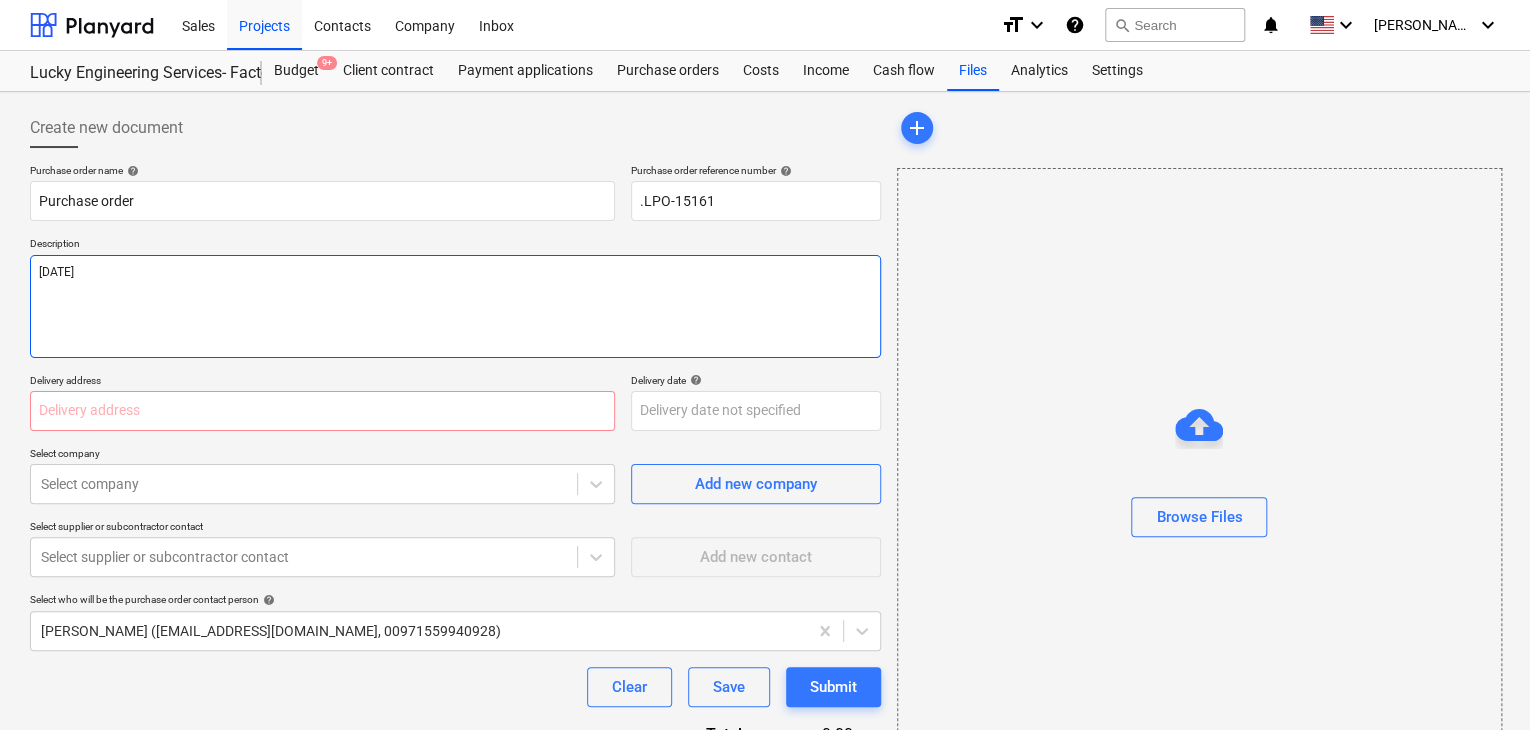 type on "x" 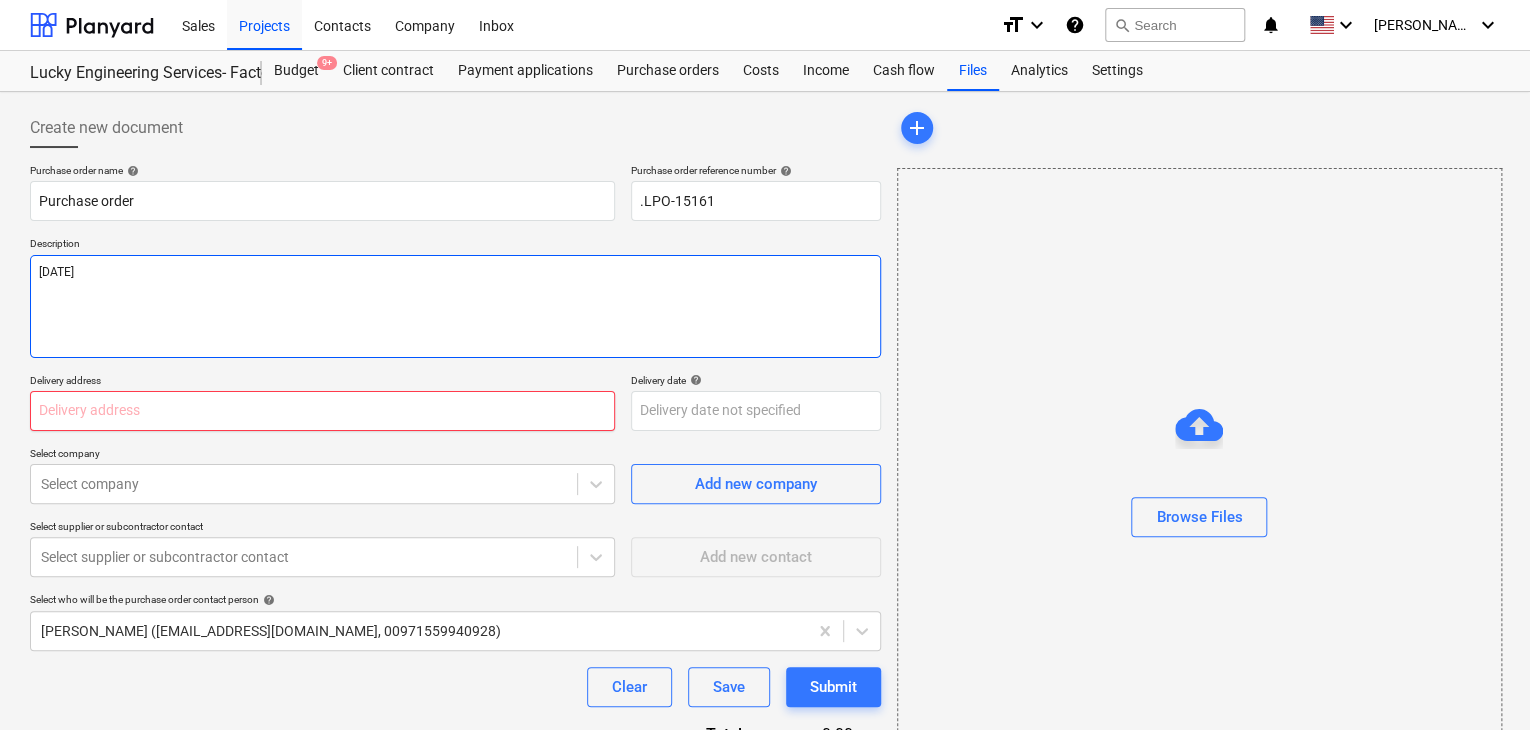 type on "[DATE]" 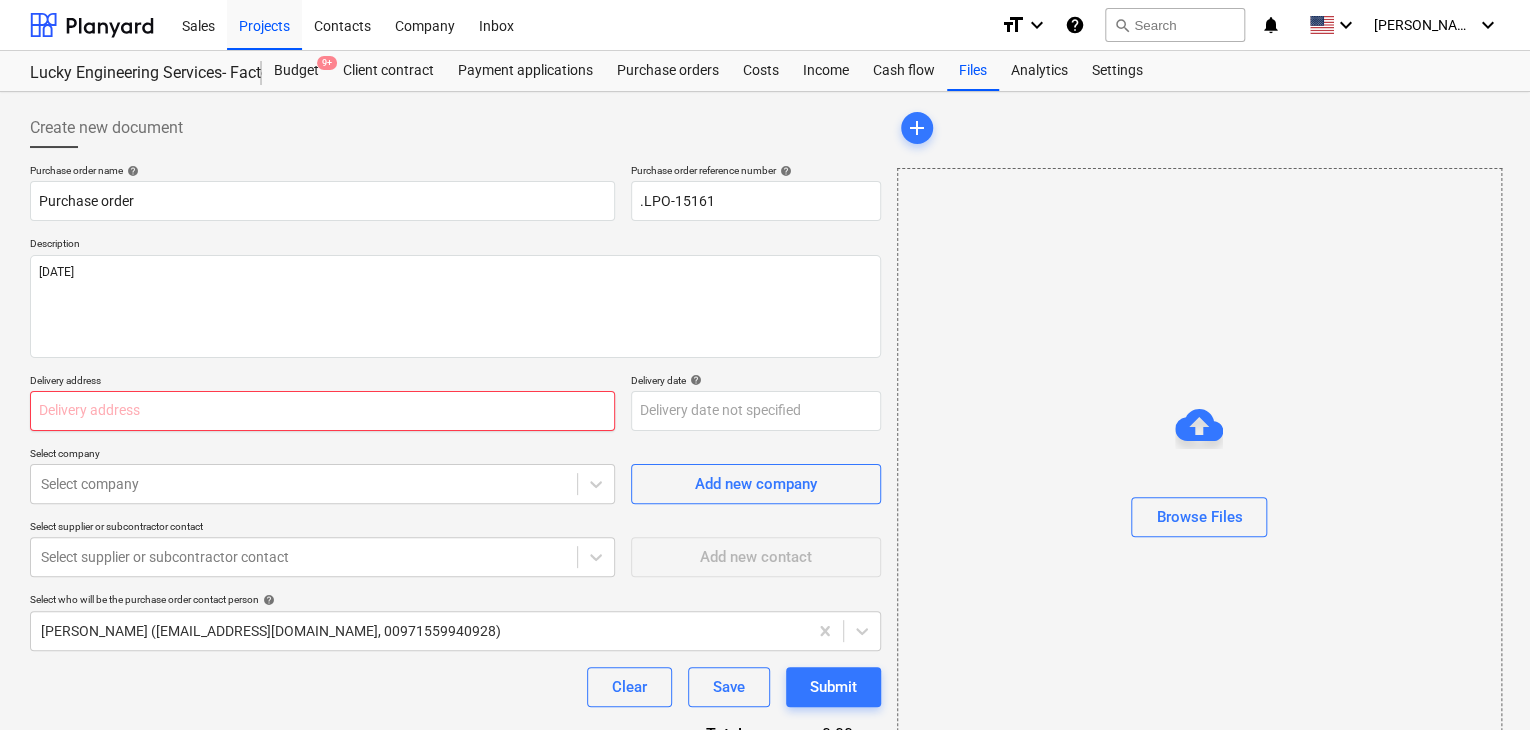 click at bounding box center (322, 411) 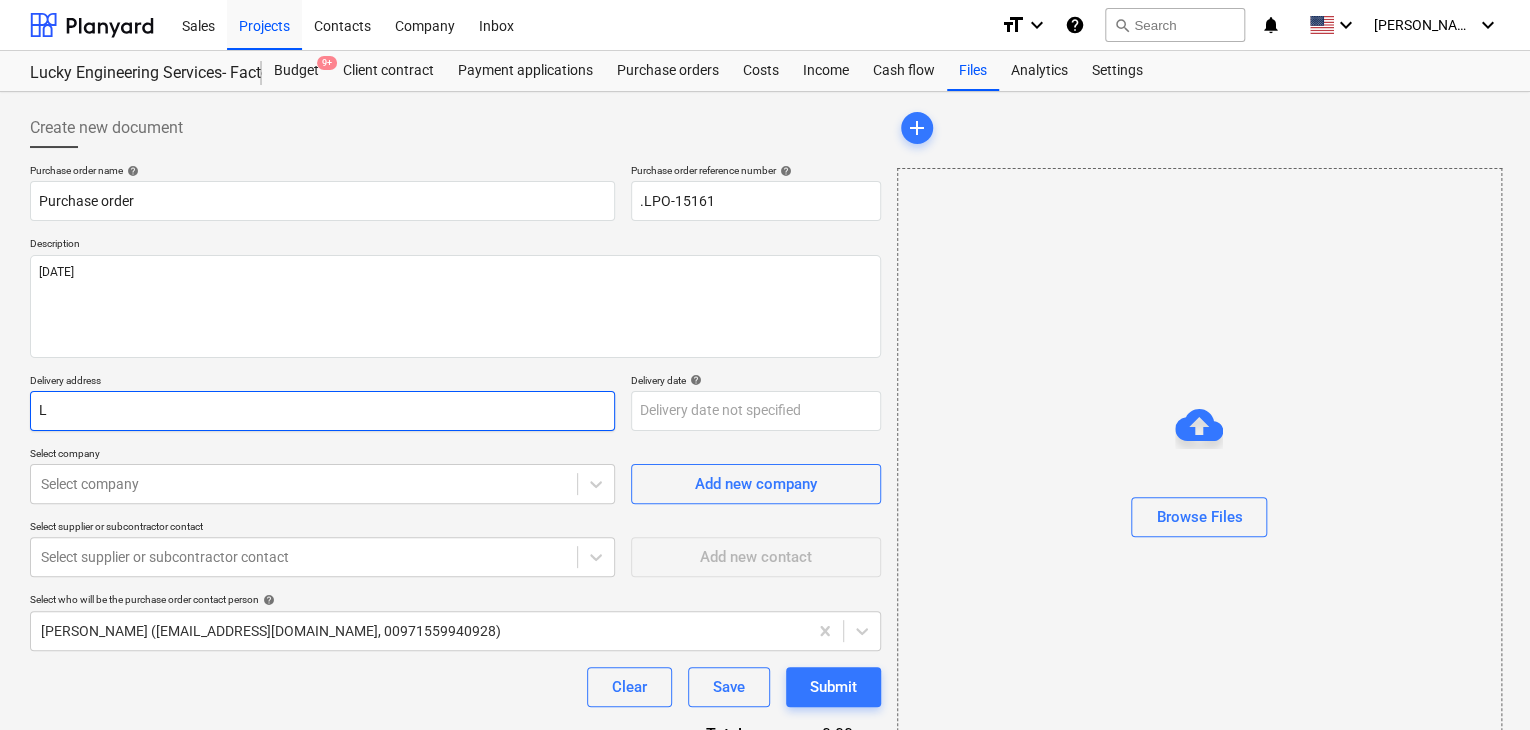 type on "x" 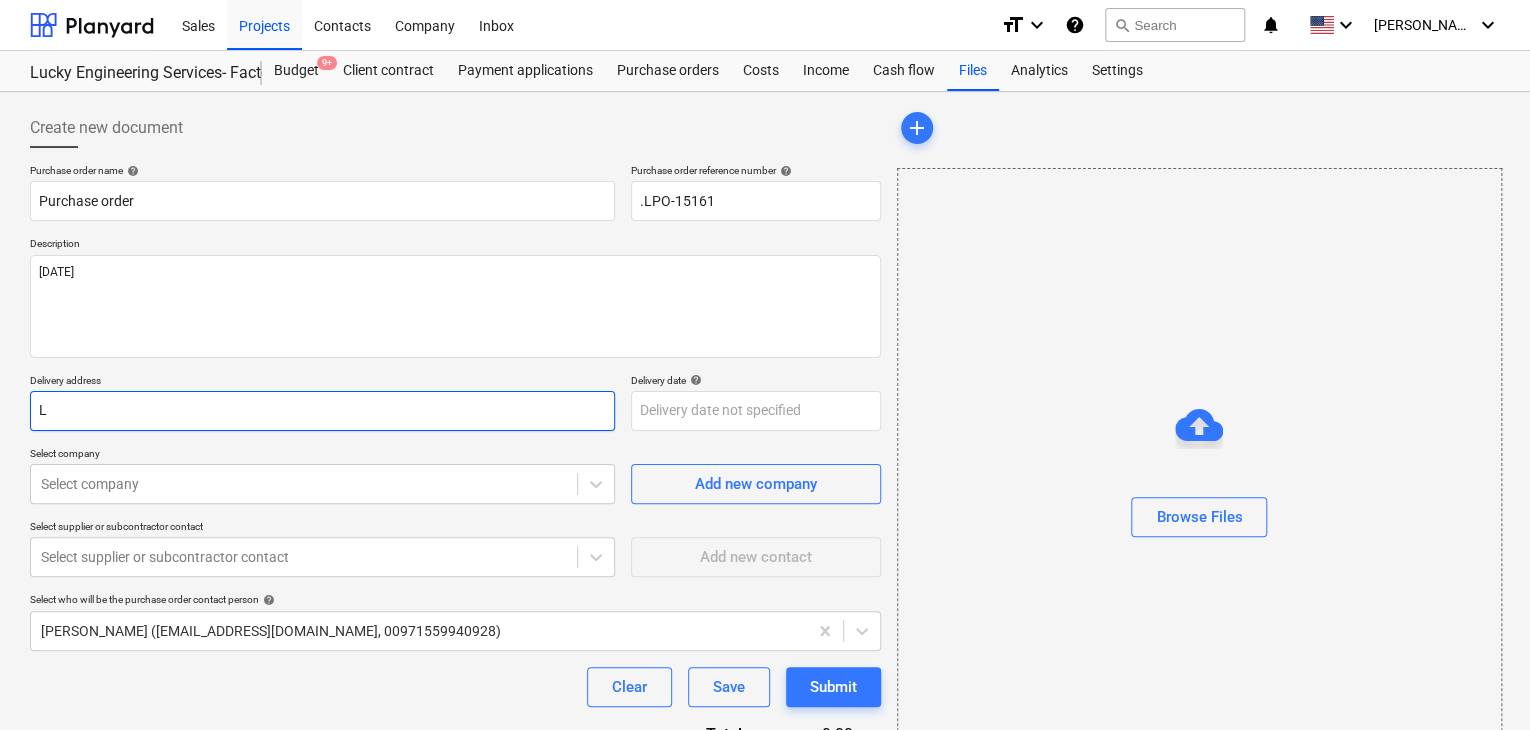 type on "LU" 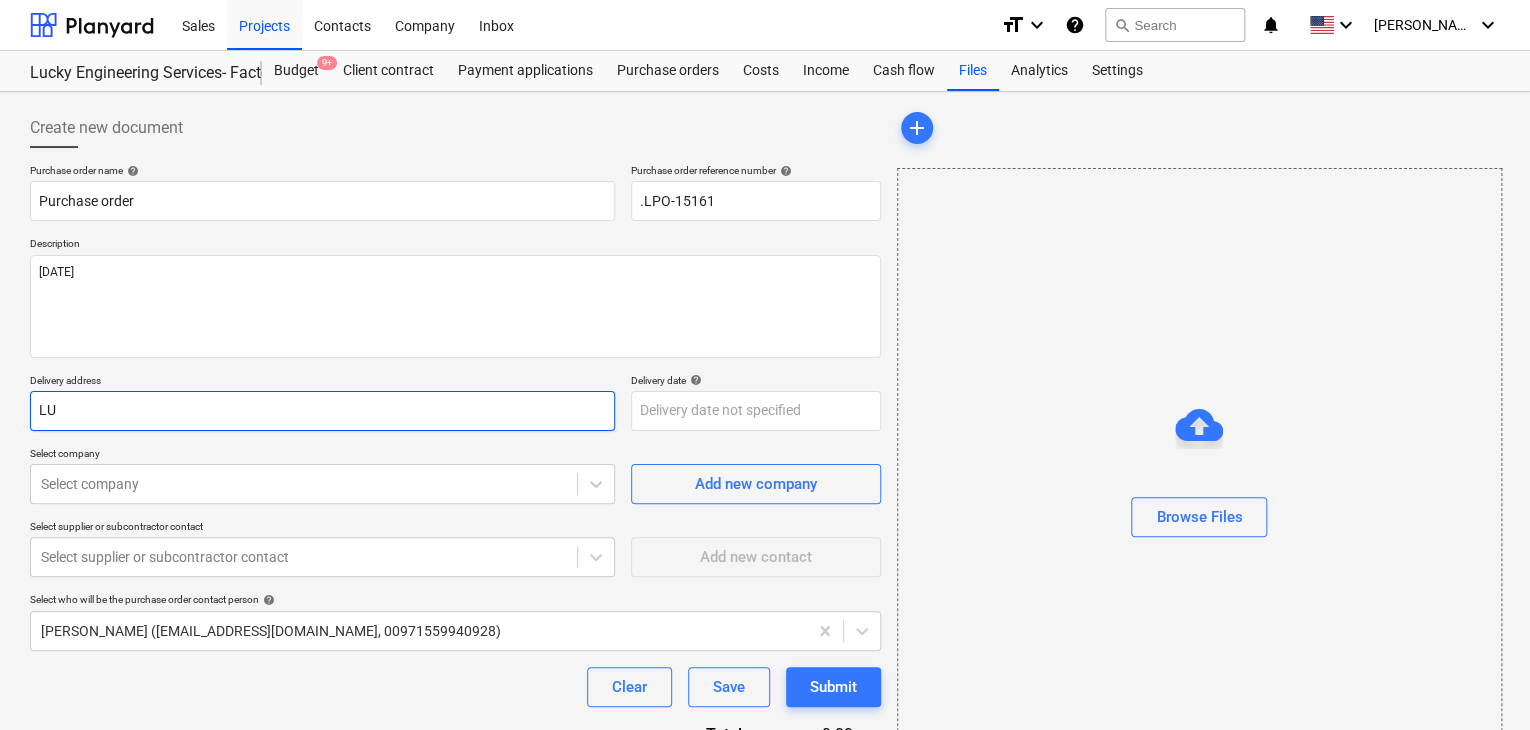 type on "x" 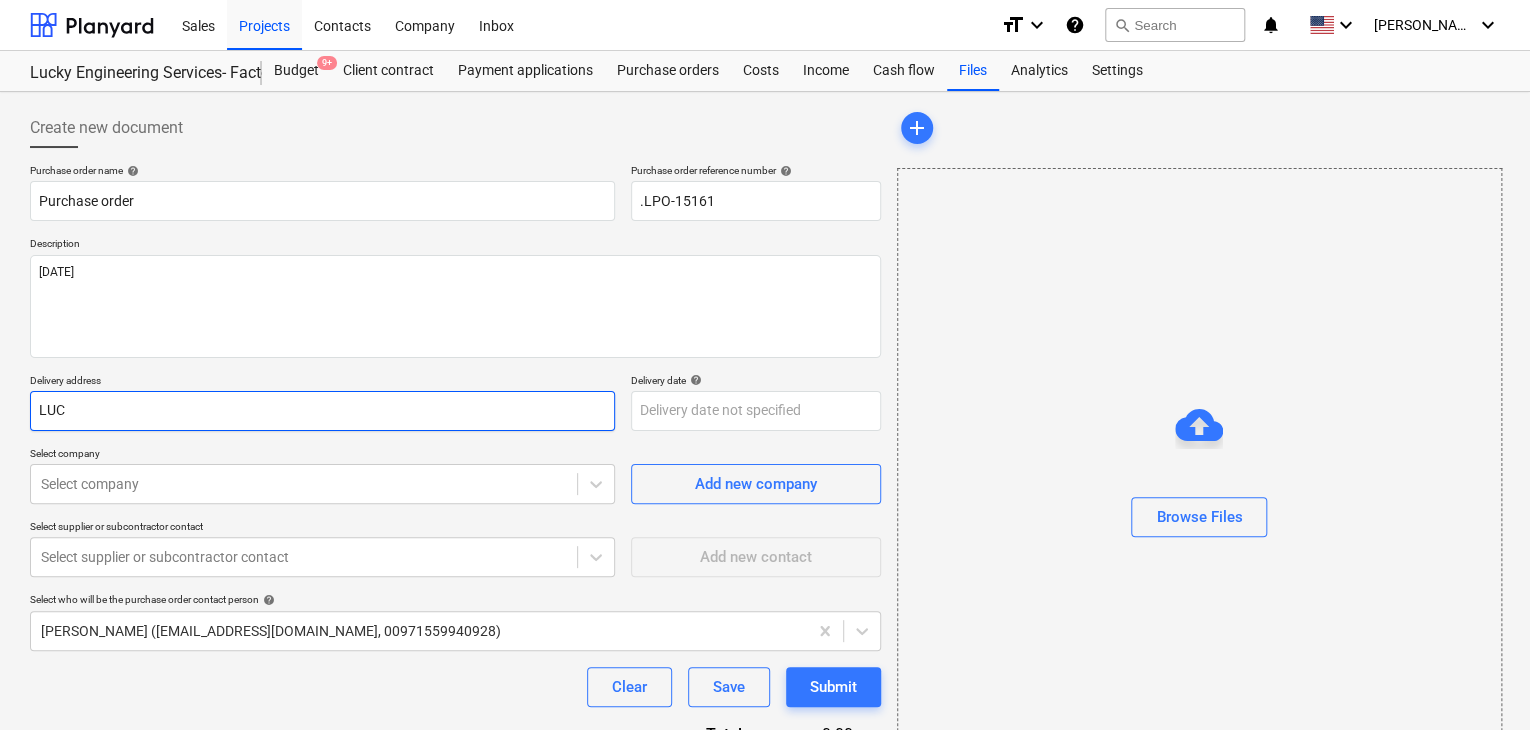 type on "x" 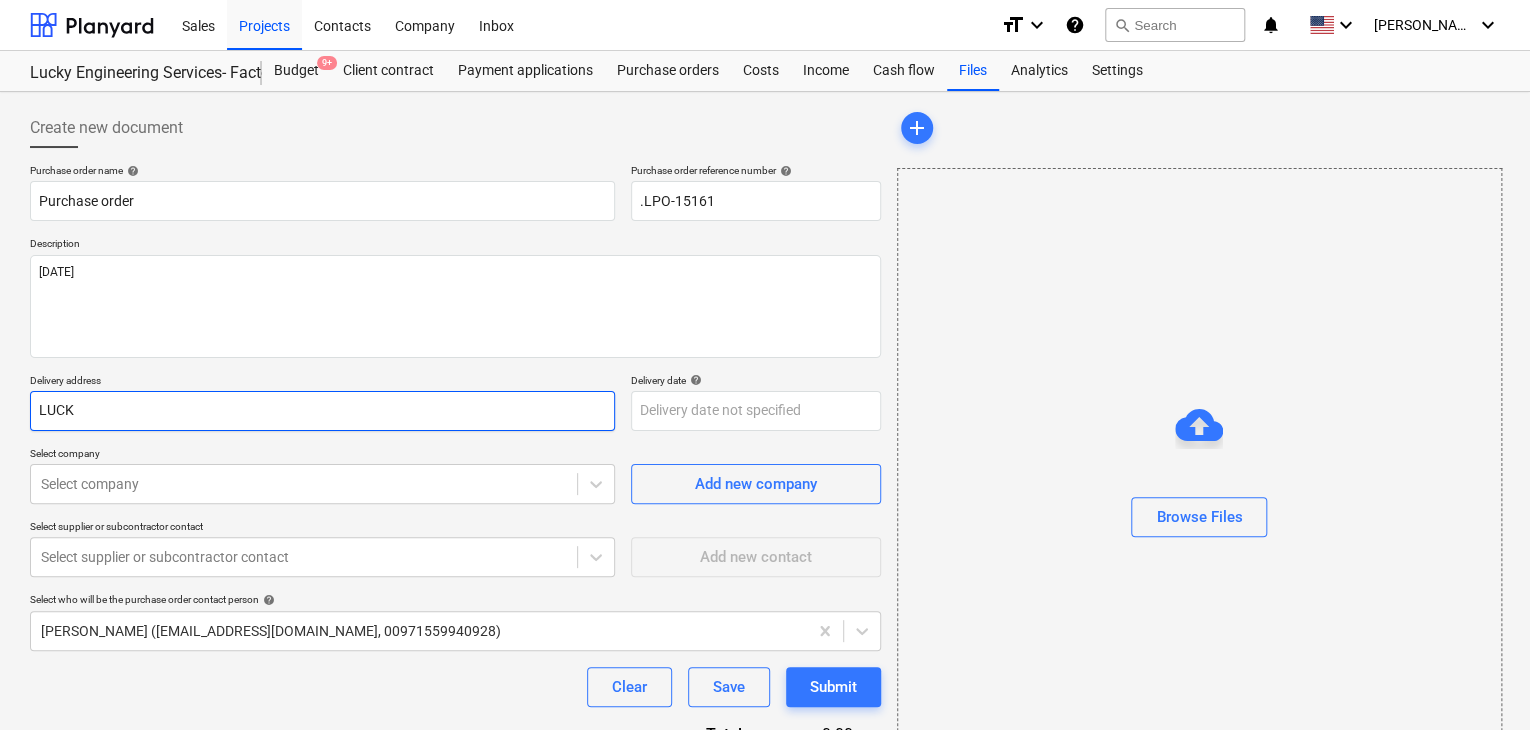 type on "x" 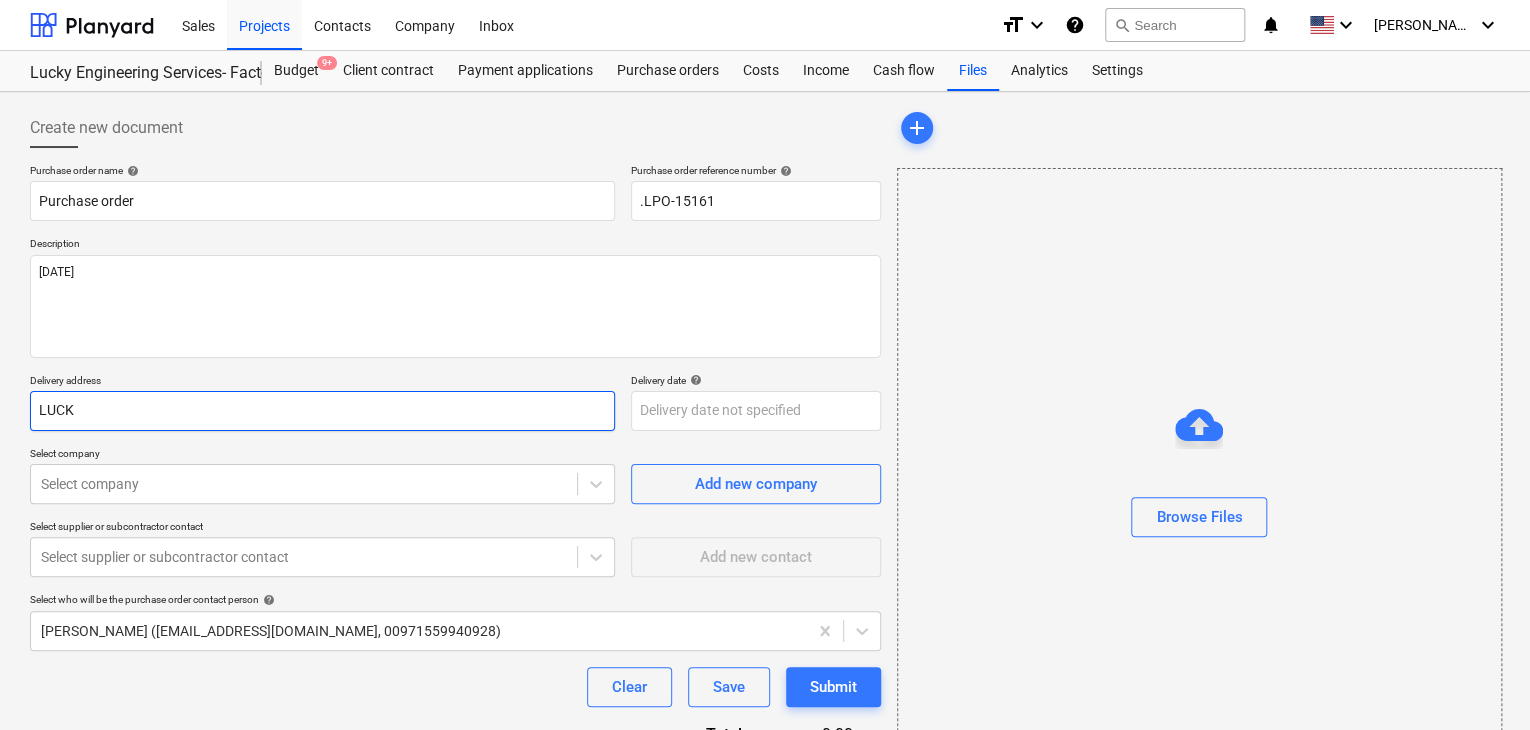 type on "LUCKY" 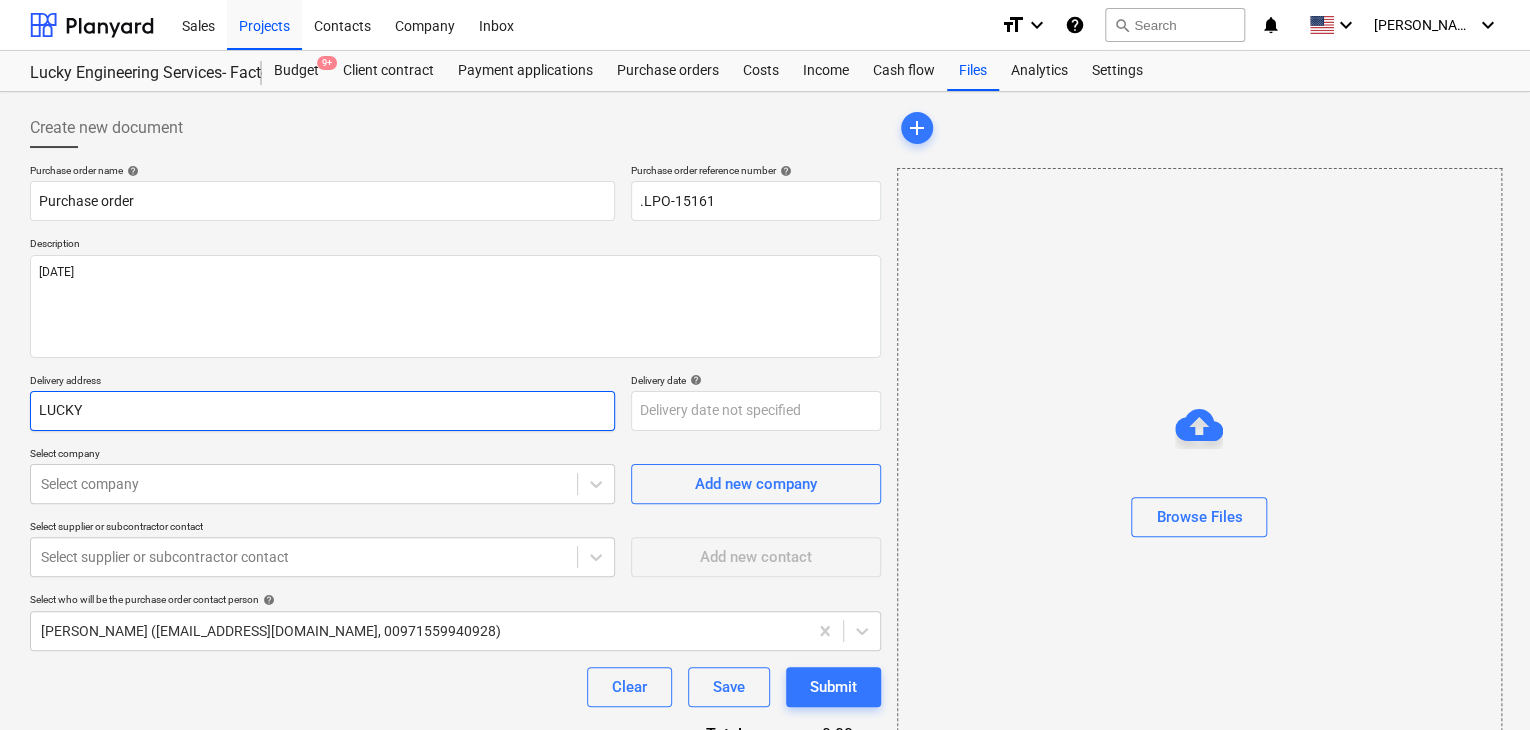 type on "x" 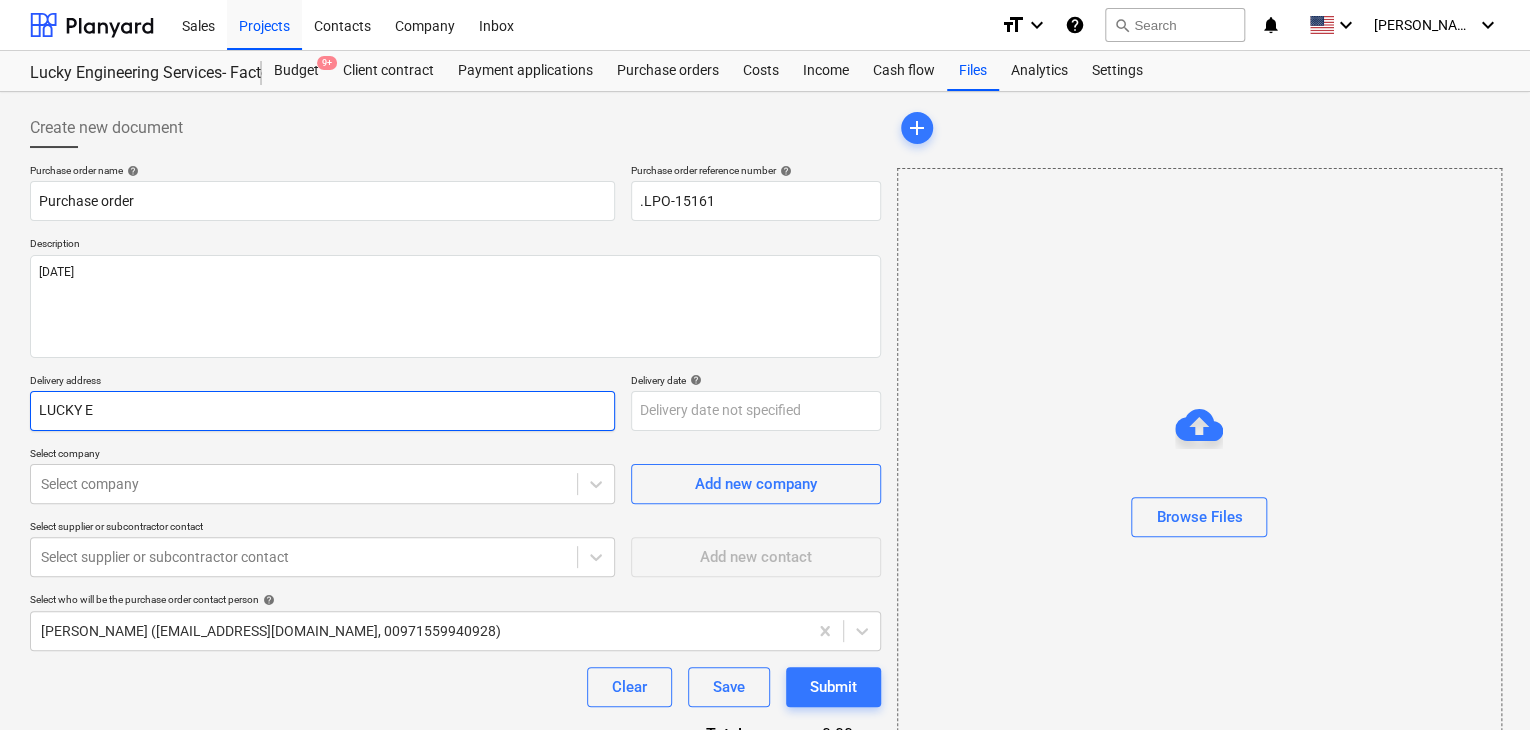 type on "x" 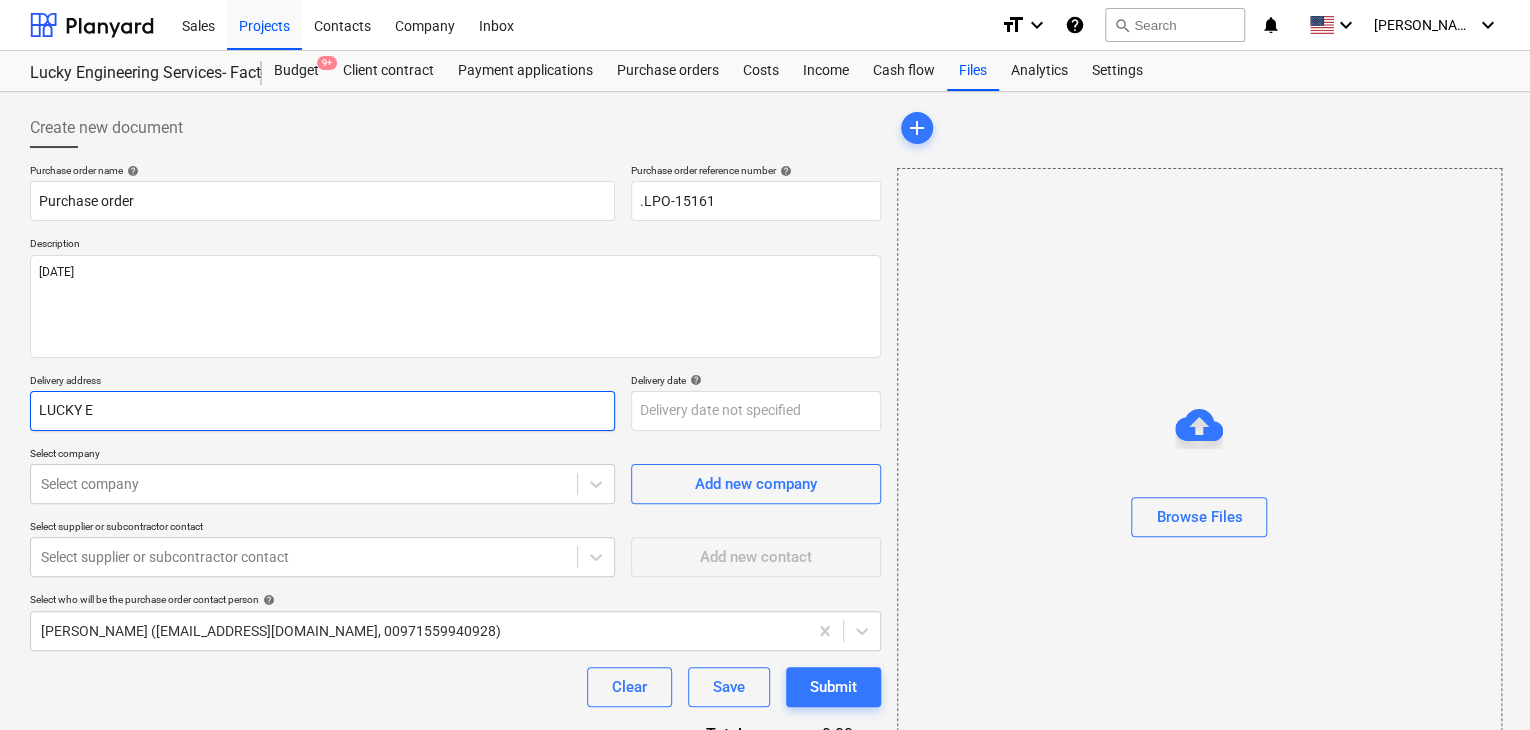 type on "LUCKY EN" 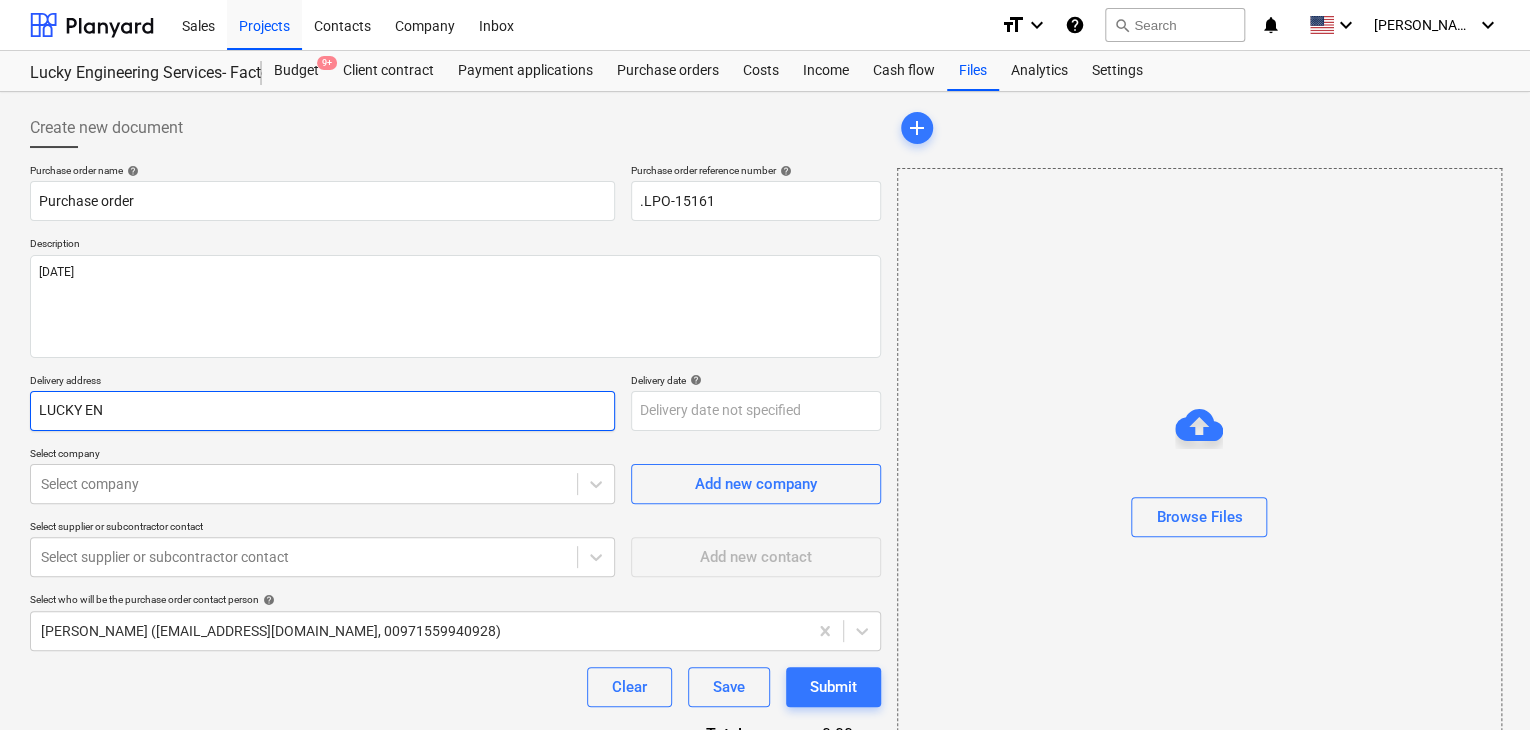type on "x" 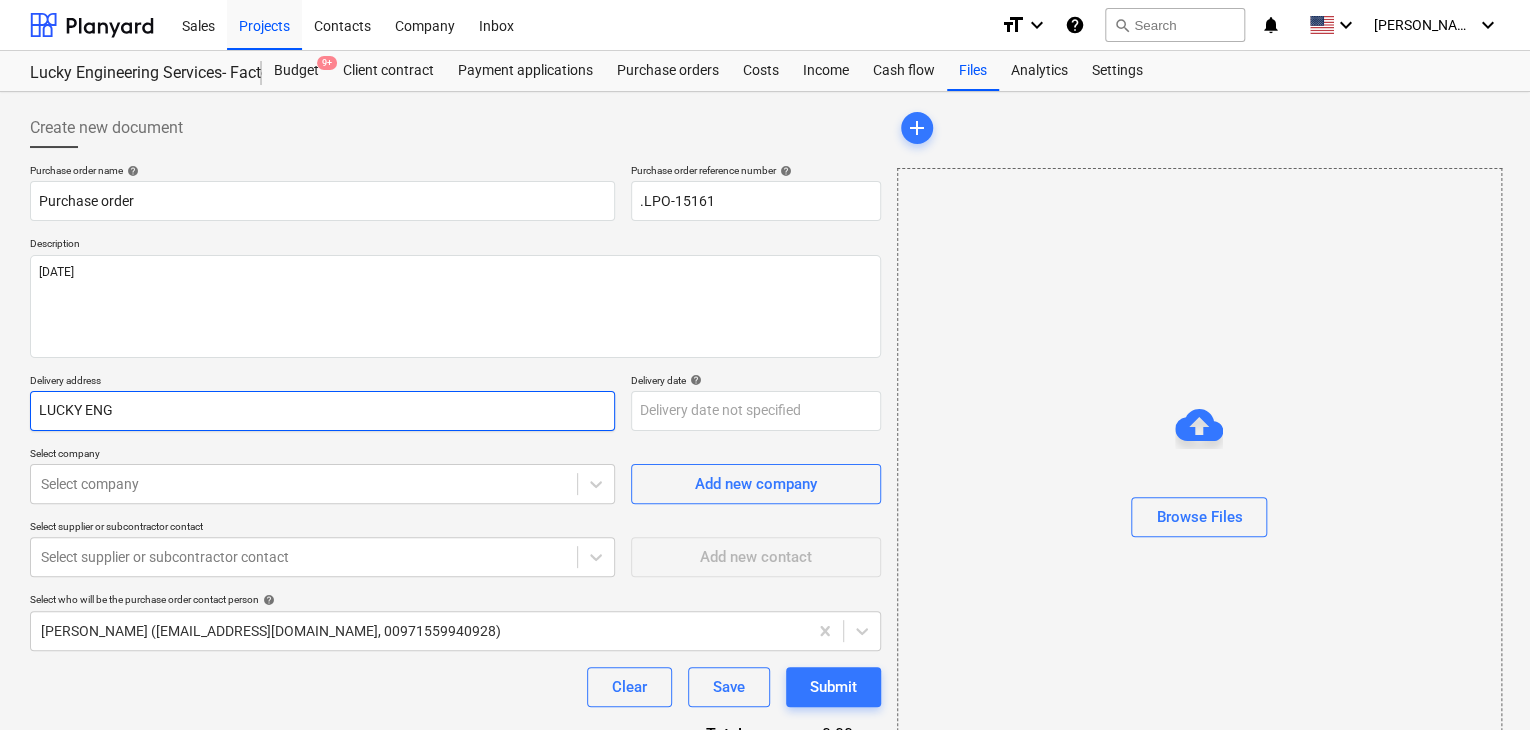 type on "x" 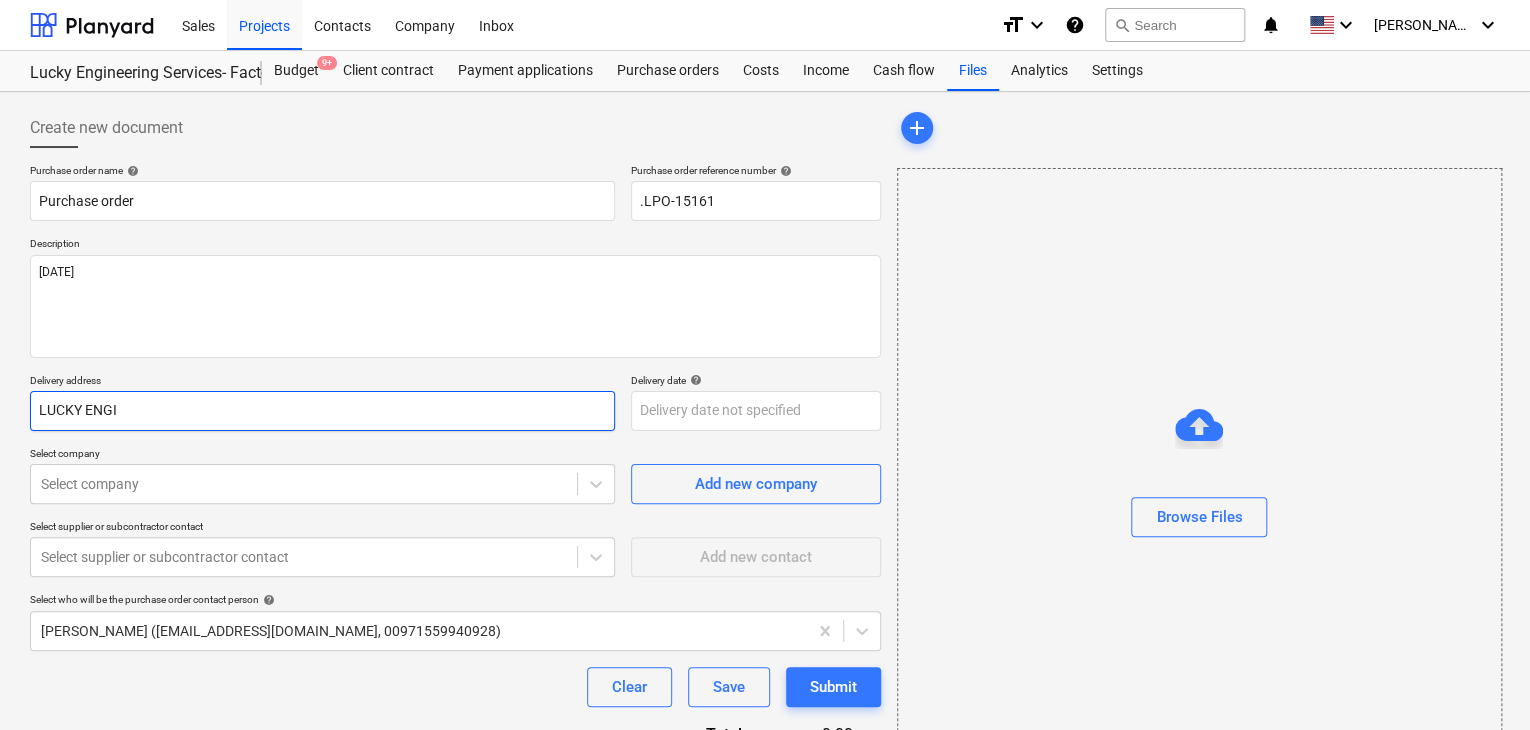 type on "x" 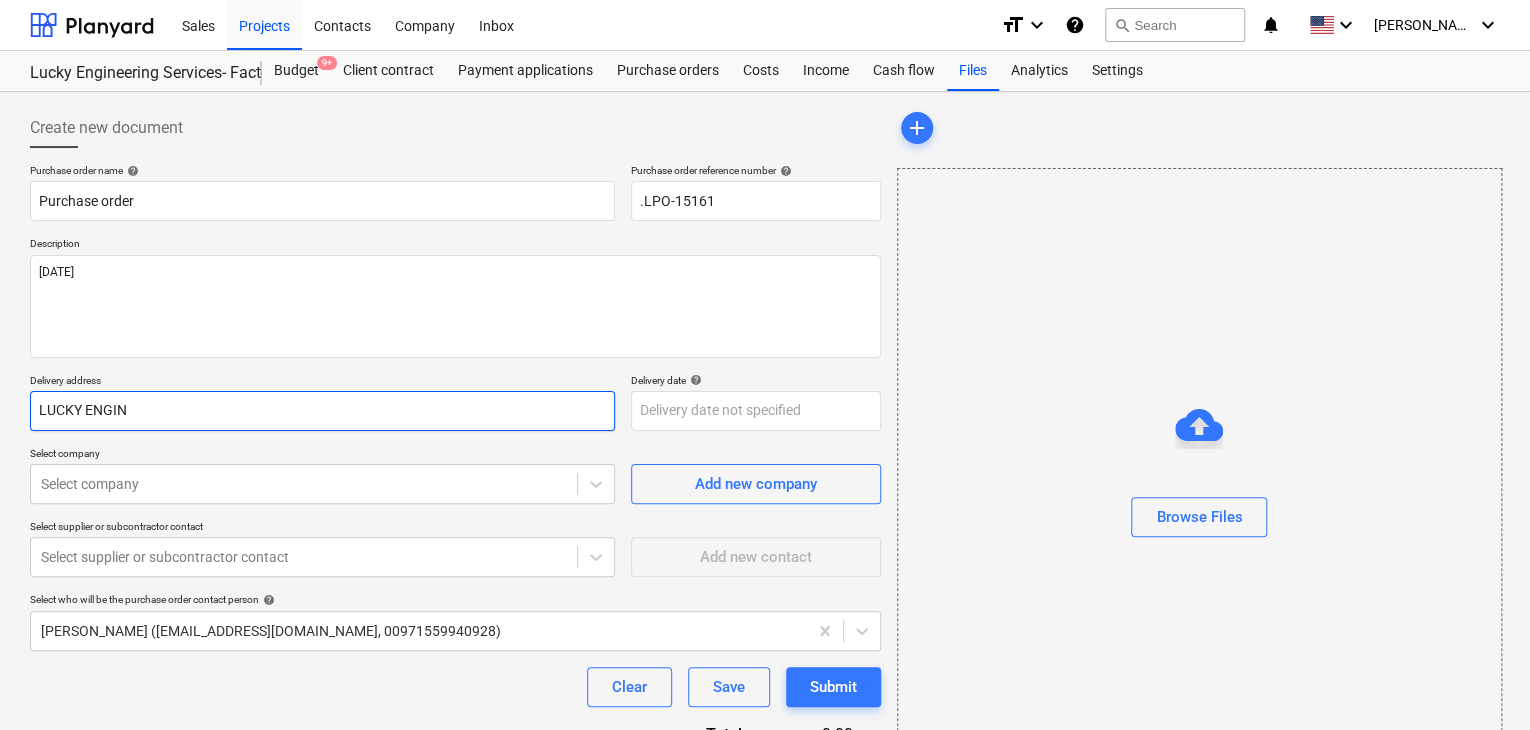 type on "x" 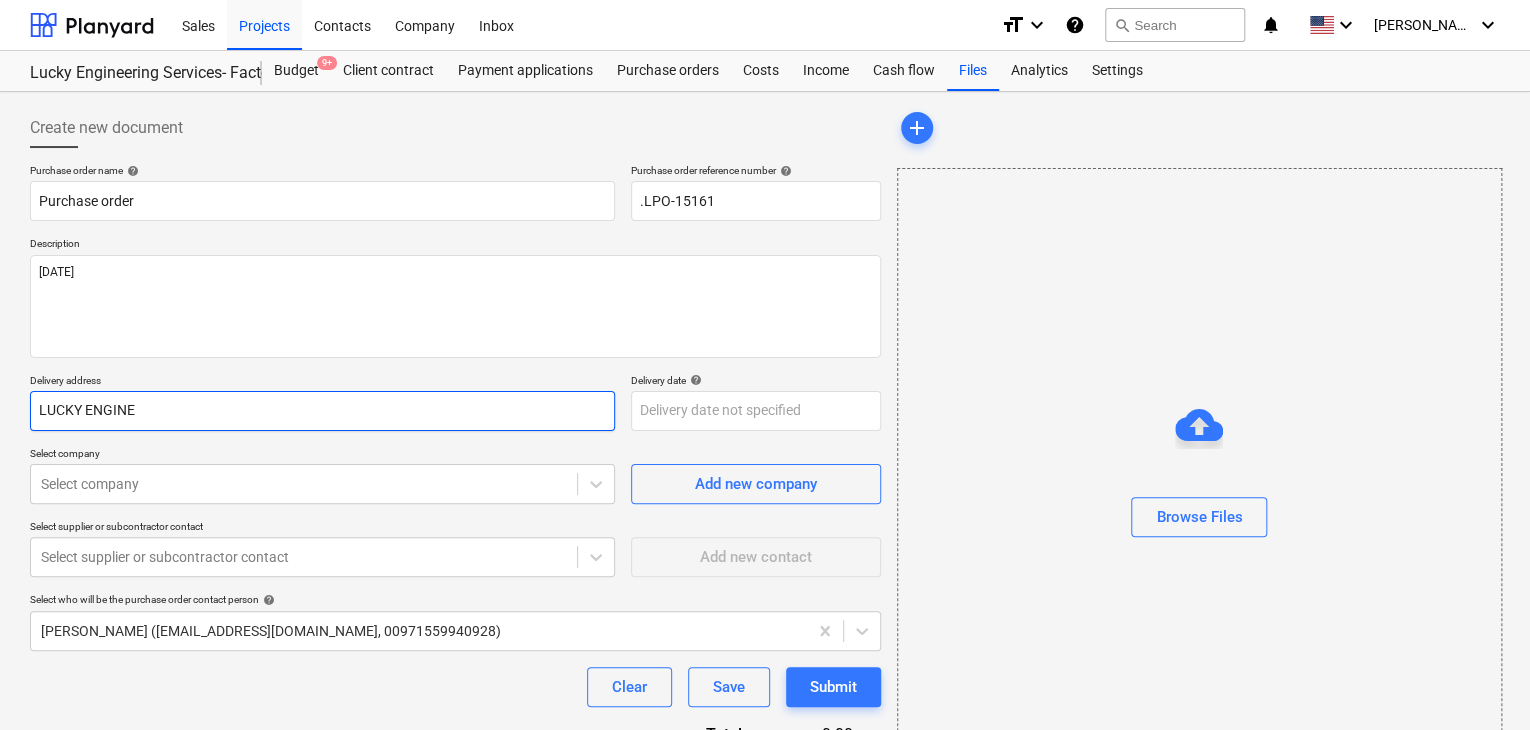type on "x" 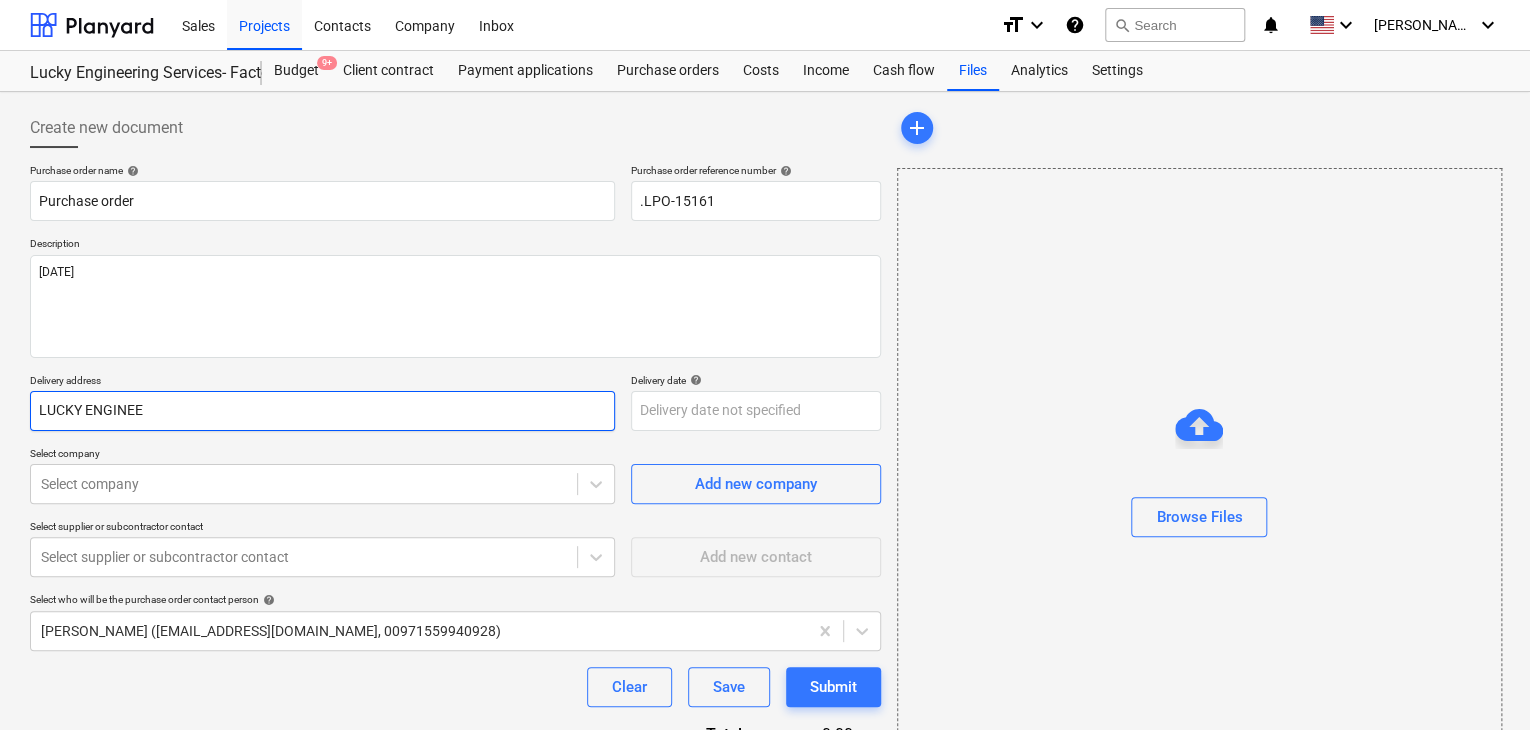 type 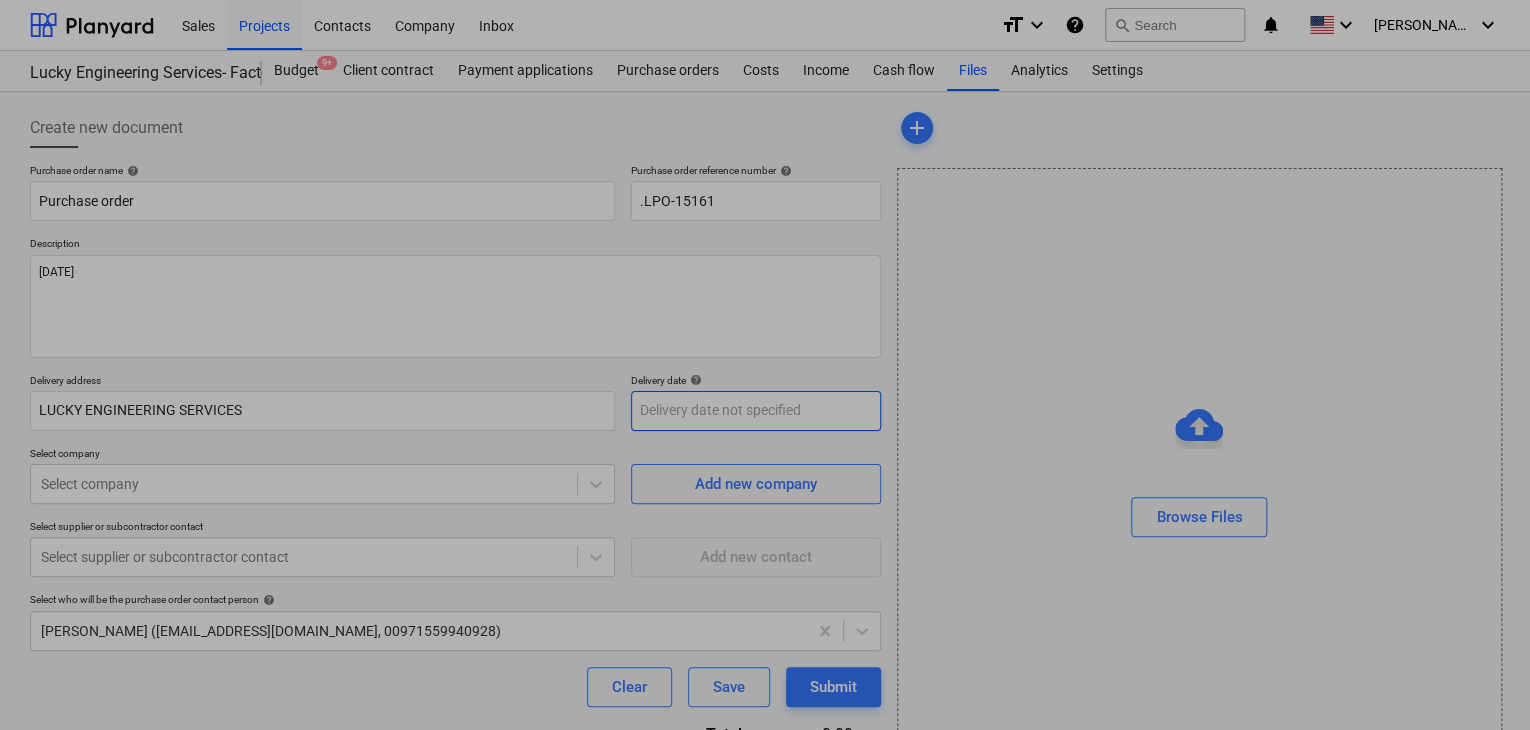 click on "Sales Projects Contacts Company Inbox format_size keyboard_arrow_down help search Search notifications 0 keyboard_arrow_down [PERSON_NAME] keyboard_arrow_down Lucky Engineering Services- Factory/Office Budget 9+ Client contract Payment applications Purchase orders Costs Income Cash flow Files Analytics Settings Create new document Purchase order name help Purchase order Purchase order reference number help .LPO-15161 Description [DATE] Delivery address LUCKY ENGINEERING SERVICES Delivery date help Press the down arrow key to interact with the calendar and
select a date. Press the question mark key to get the keyboard shortcuts for changing dates. Select company Select company Add new company Select supplier or subcontractor contact Select supplier or subcontractor contact Add new contact Select who will be the purchase order contact person help [PERSON_NAME] ([EMAIL_ADDRESS][DOMAIN_NAME], 00971559940928) Clear Save Submit Total 0.00د.إ.‏ Select line-items to add help Search or select a line-item add" at bounding box center (765, 365) 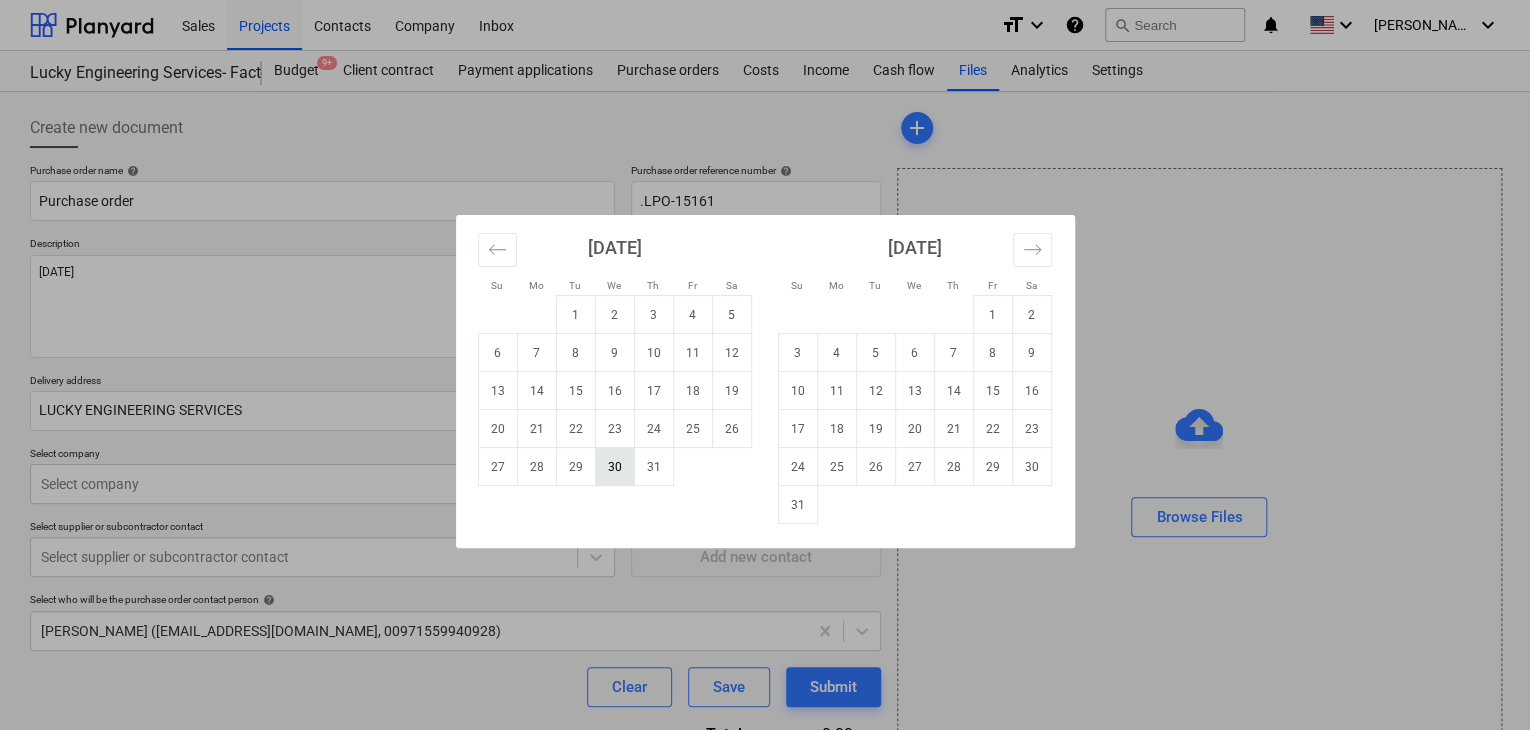 click on "30" at bounding box center (614, 467) 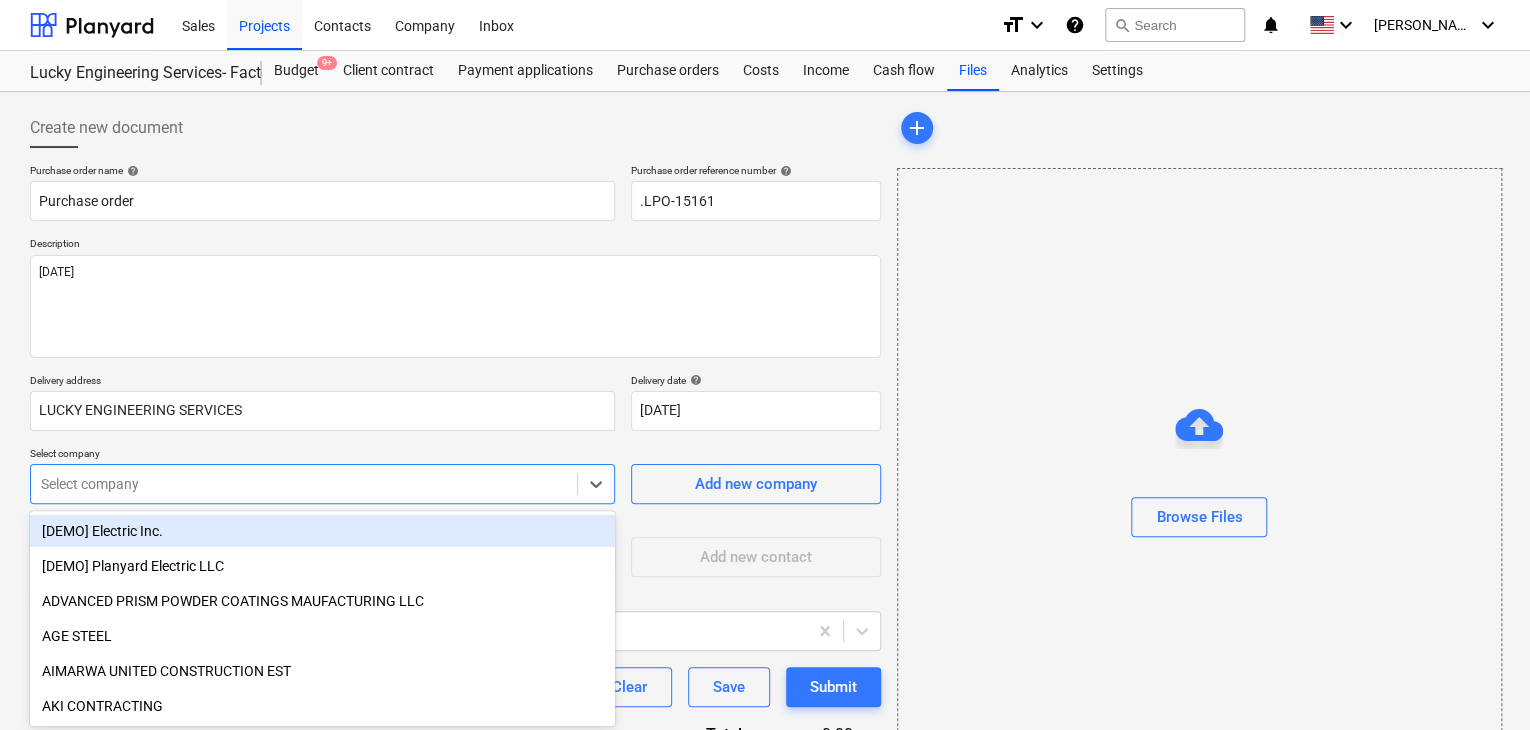 scroll, scrollTop: 93, scrollLeft: 0, axis: vertical 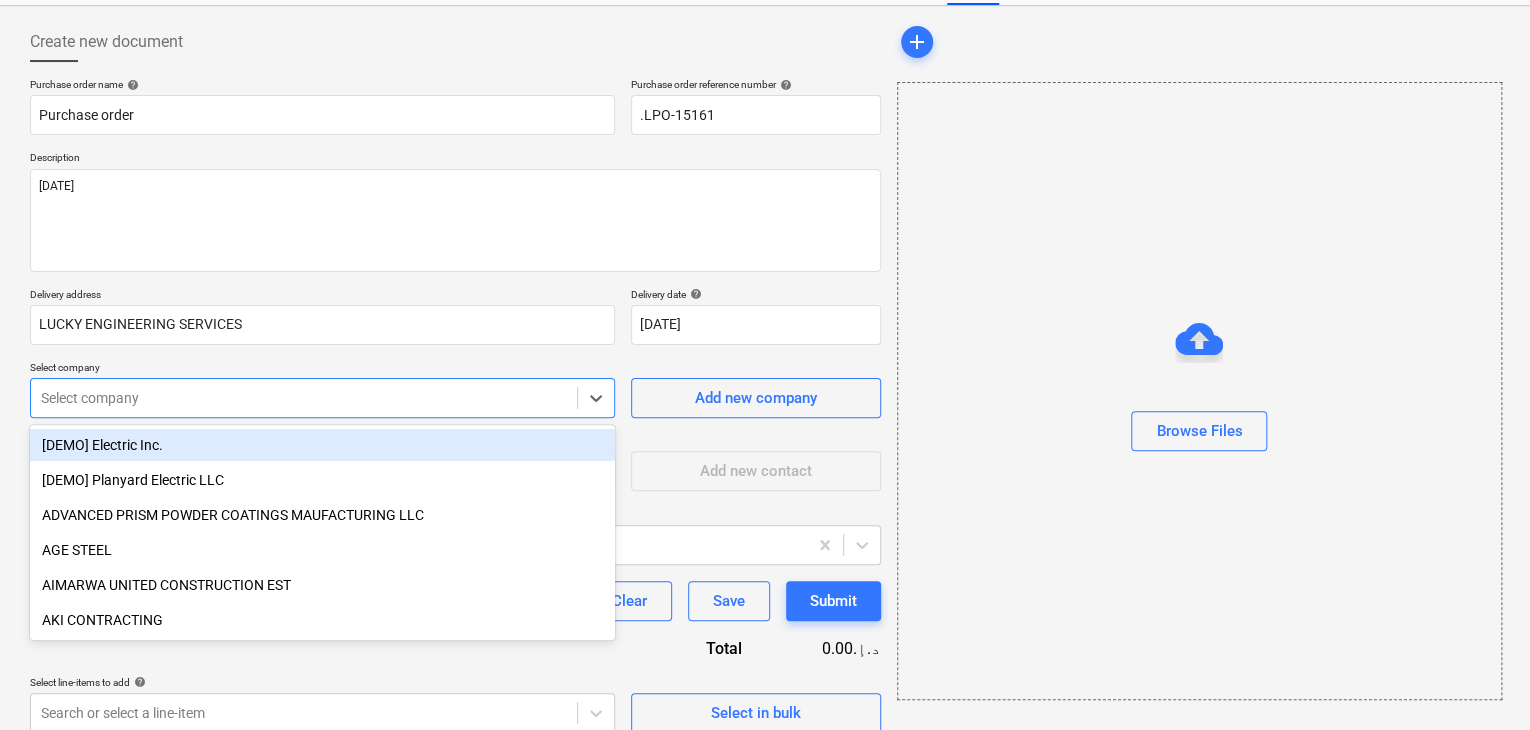 click on "Sales Projects Contacts Company Inbox format_size keyboard_arrow_down help search Search notifications 0 keyboard_arrow_down [PERSON_NAME] keyboard_arrow_down Lucky Engineering Services- Factory/Office Budget 9+ Client contract Payment applications Purchase orders Costs Income Cash flow Files Analytics Settings Create new document Purchase order name help Purchase order Purchase order reference number help .LPO-15161 Description [DATE] Delivery address LUCKY ENGINEERING SERVICES Delivery date help [DATE] [DATE] Press the down arrow key to interact with the calendar and
select a date. Press the question mark key to get the keyboard shortcuts for changing dates. Select company option [DEMO] Electric Inc.   focused, 1 of 203. 203 results available. Use Up and Down to choose options, press Enter to select the currently focused option, press Escape to exit the menu, press Tab to select the option and exit the menu. Select company Add new company Select supplier or subcontractor contact help Clear" at bounding box center [765, 279] 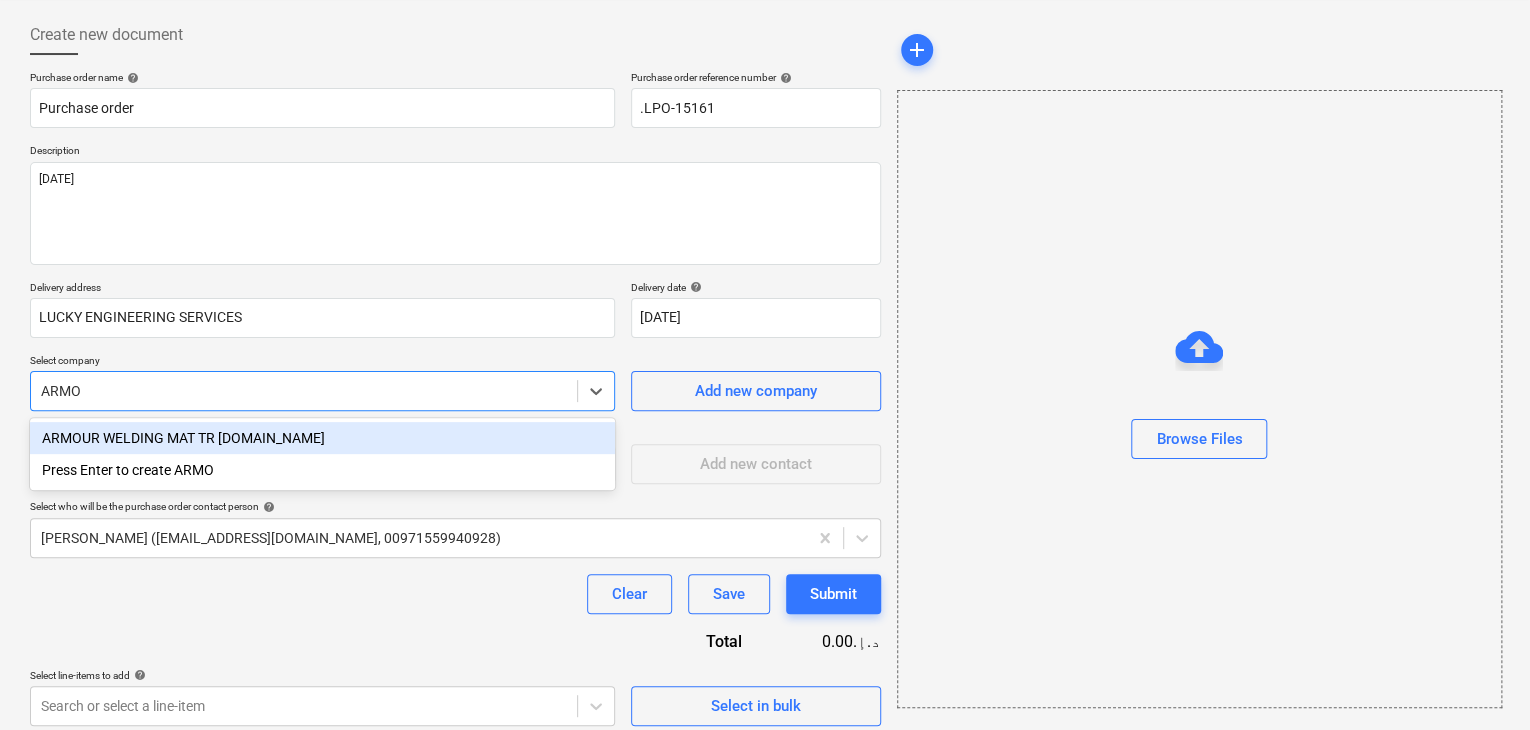 click on "ARMOUR WELDING MAT TR [DOMAIN_NAME]" at bounding box center (322, 438) 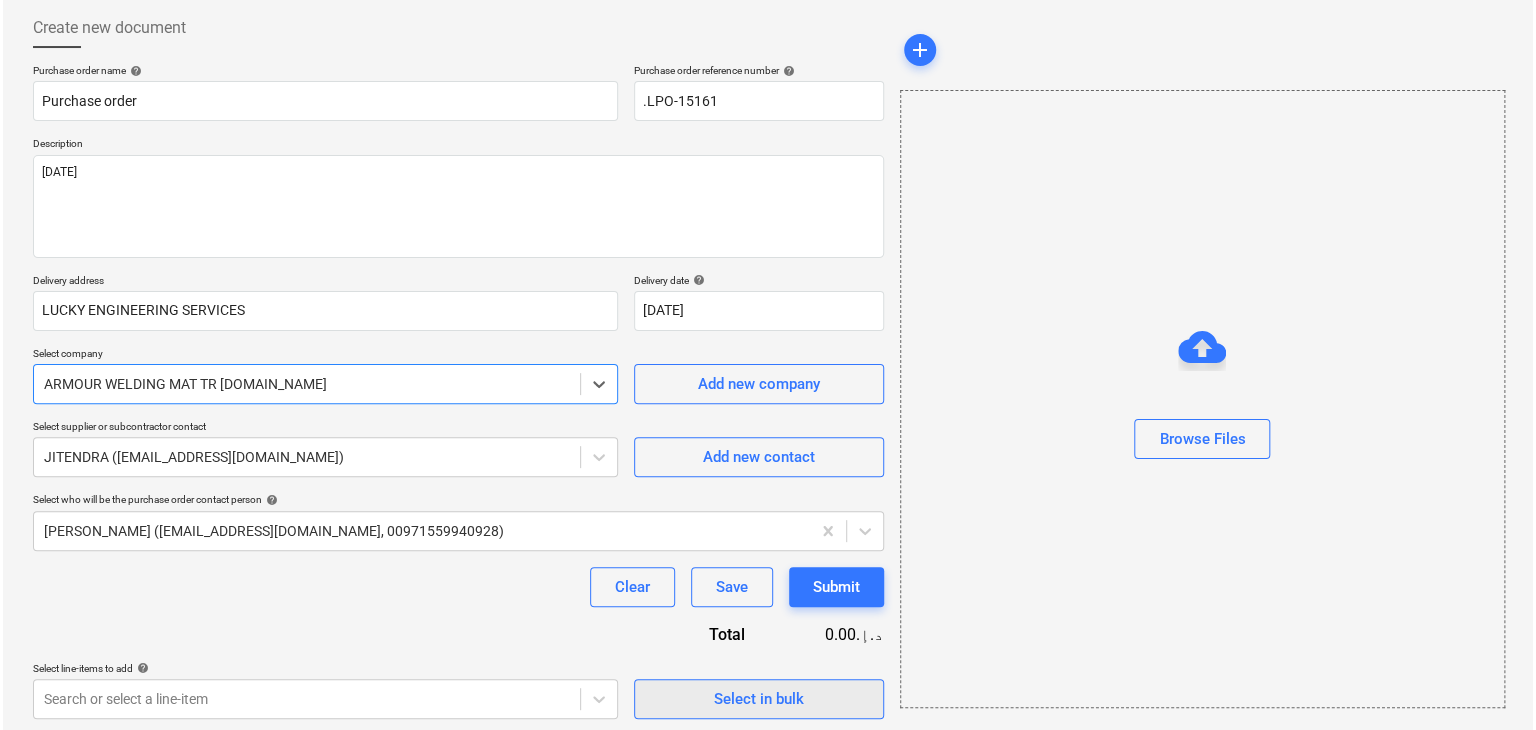 scroll, scrollTop: 104, scrollLeft: 0, axis: vertical 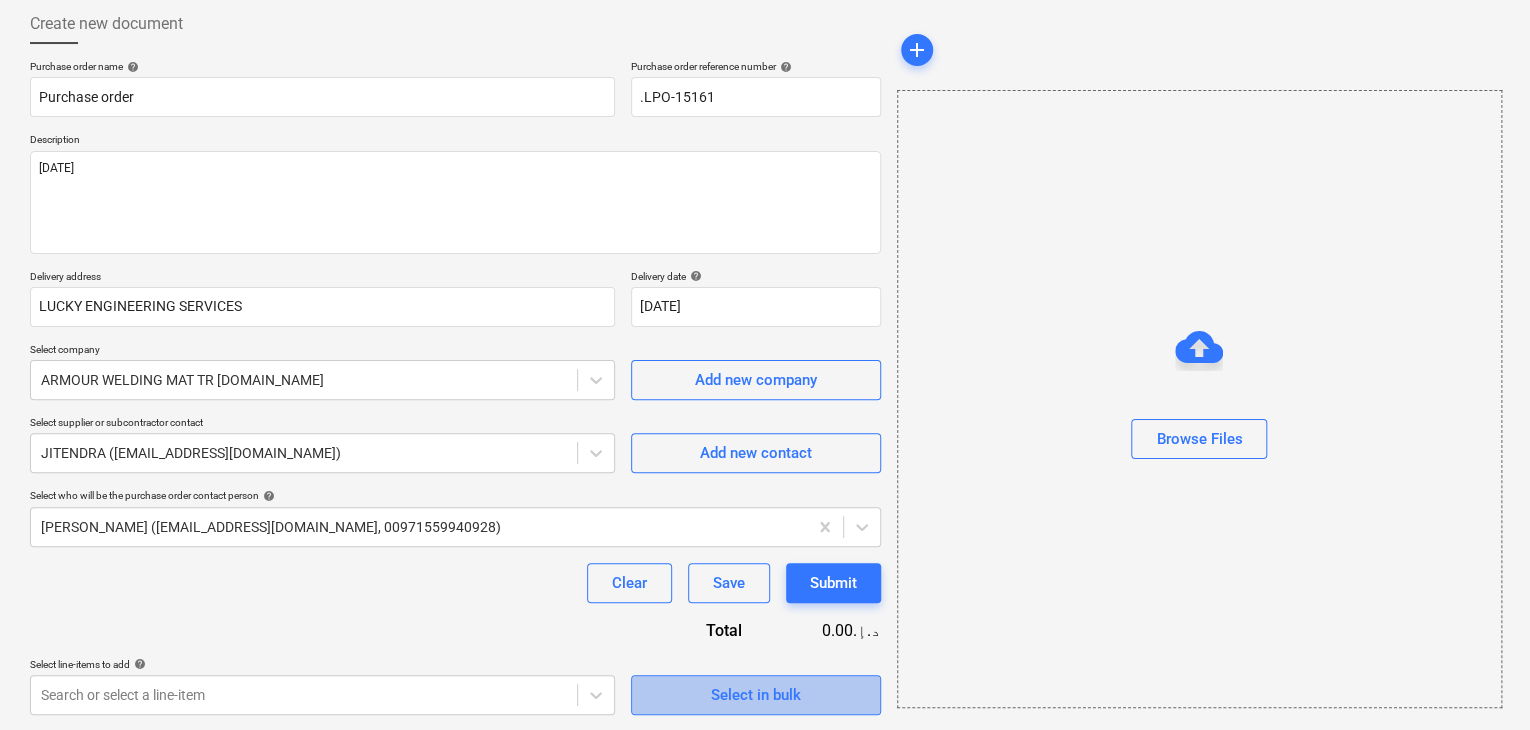click on "Select in bulk" at bounding box center (756, 695) 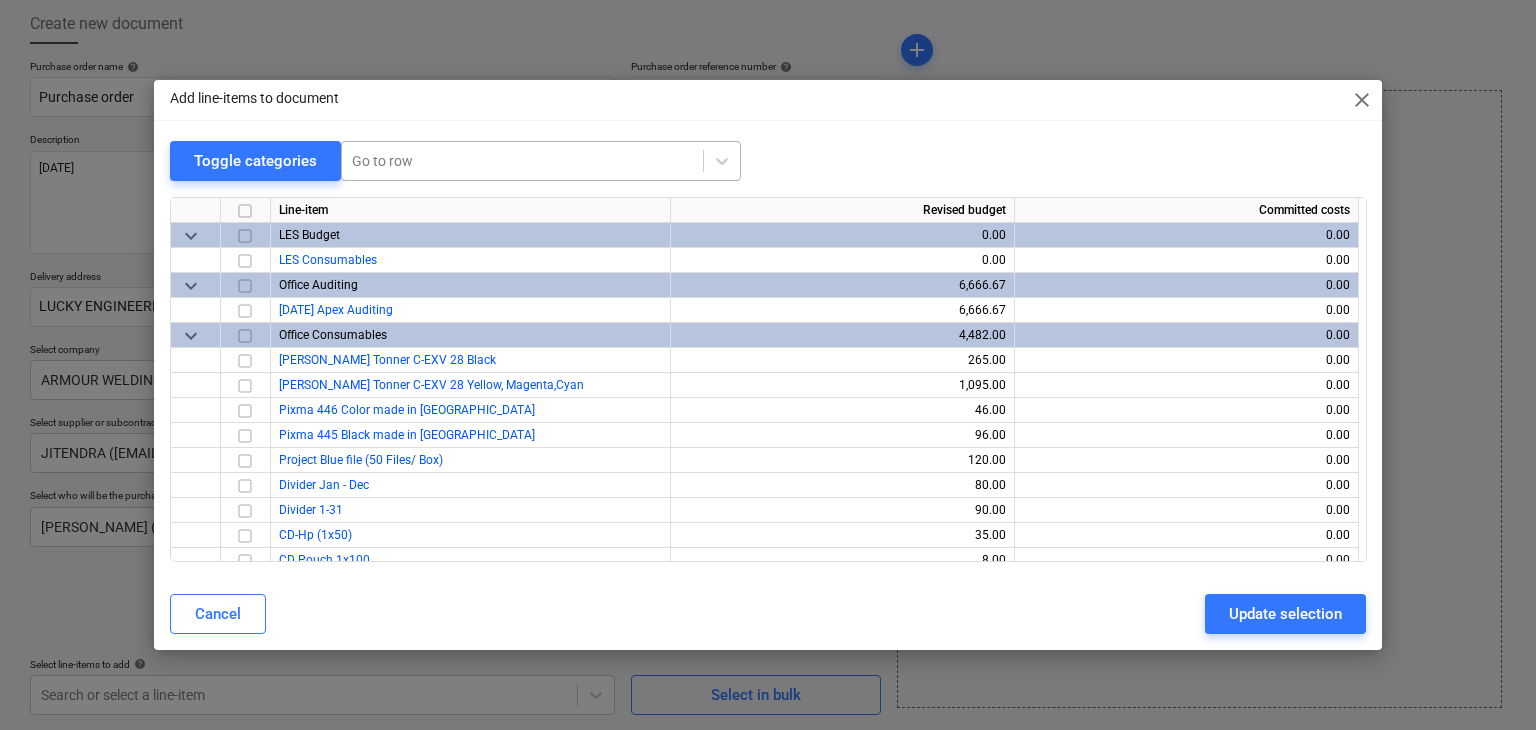 click at bounding box center [522, 161] 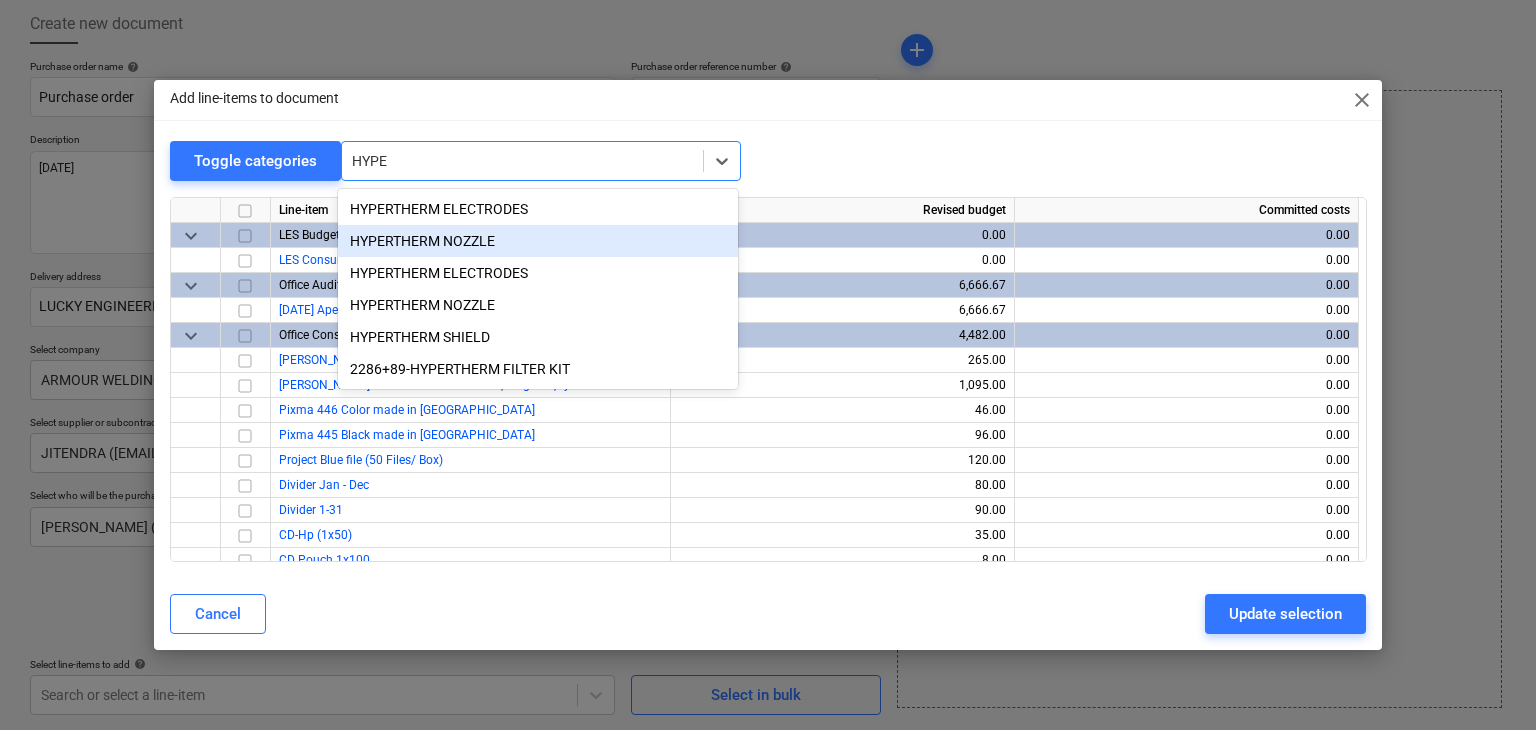 click on "HYPERTHERM NOZZLE" at bounding box center [538, 241] 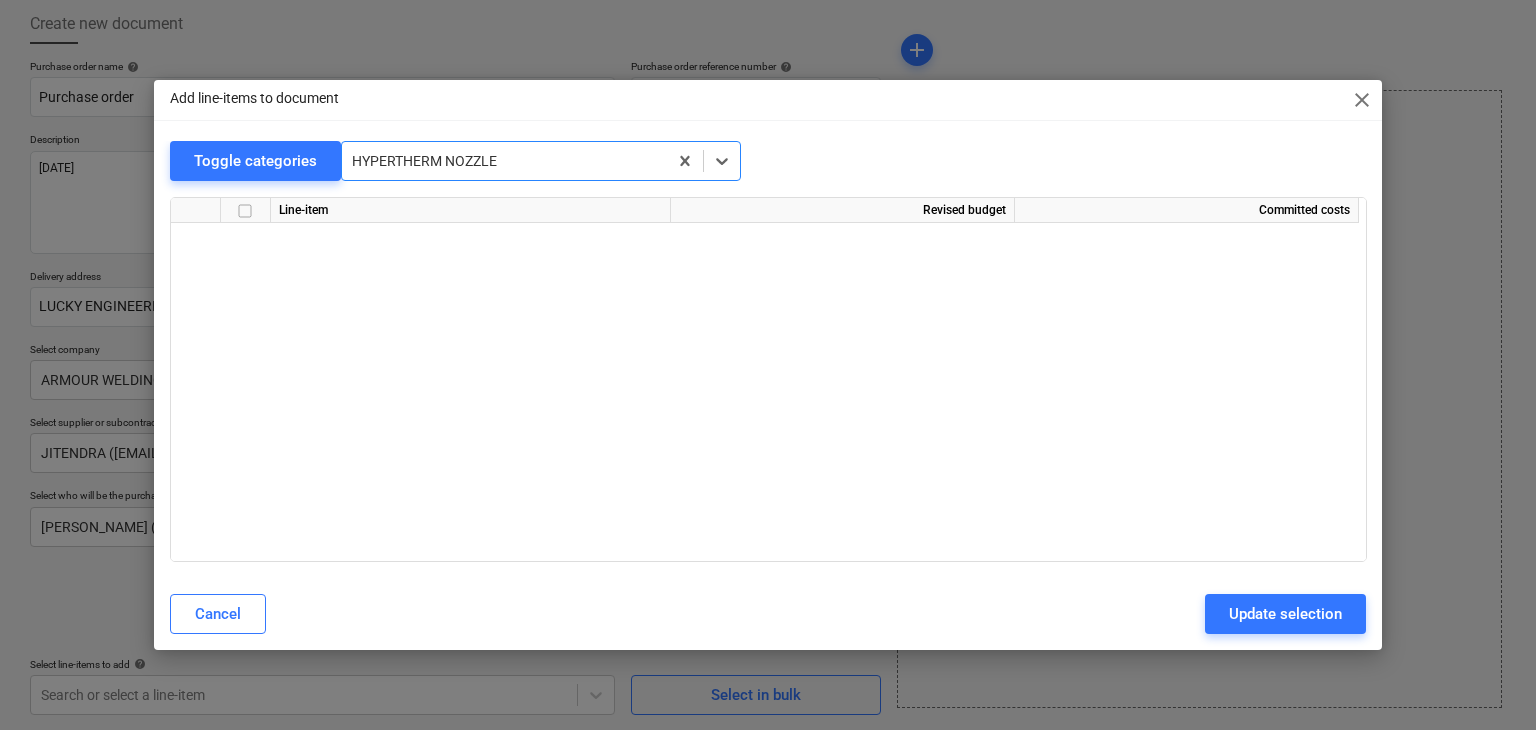 scroll, scrollTop: 28750, scrollLeft: 0, axis: vertical 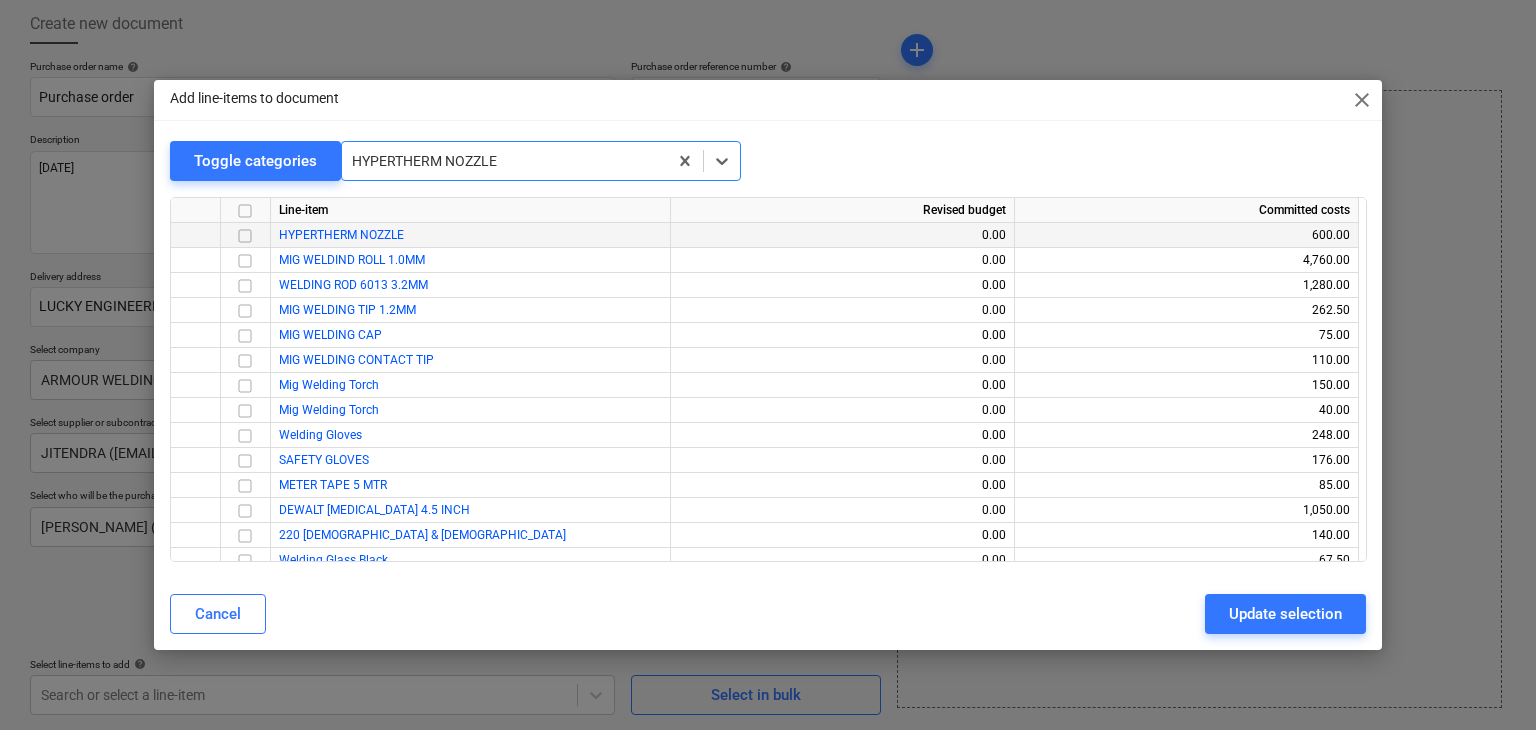 click at bounding box center (246, 235) 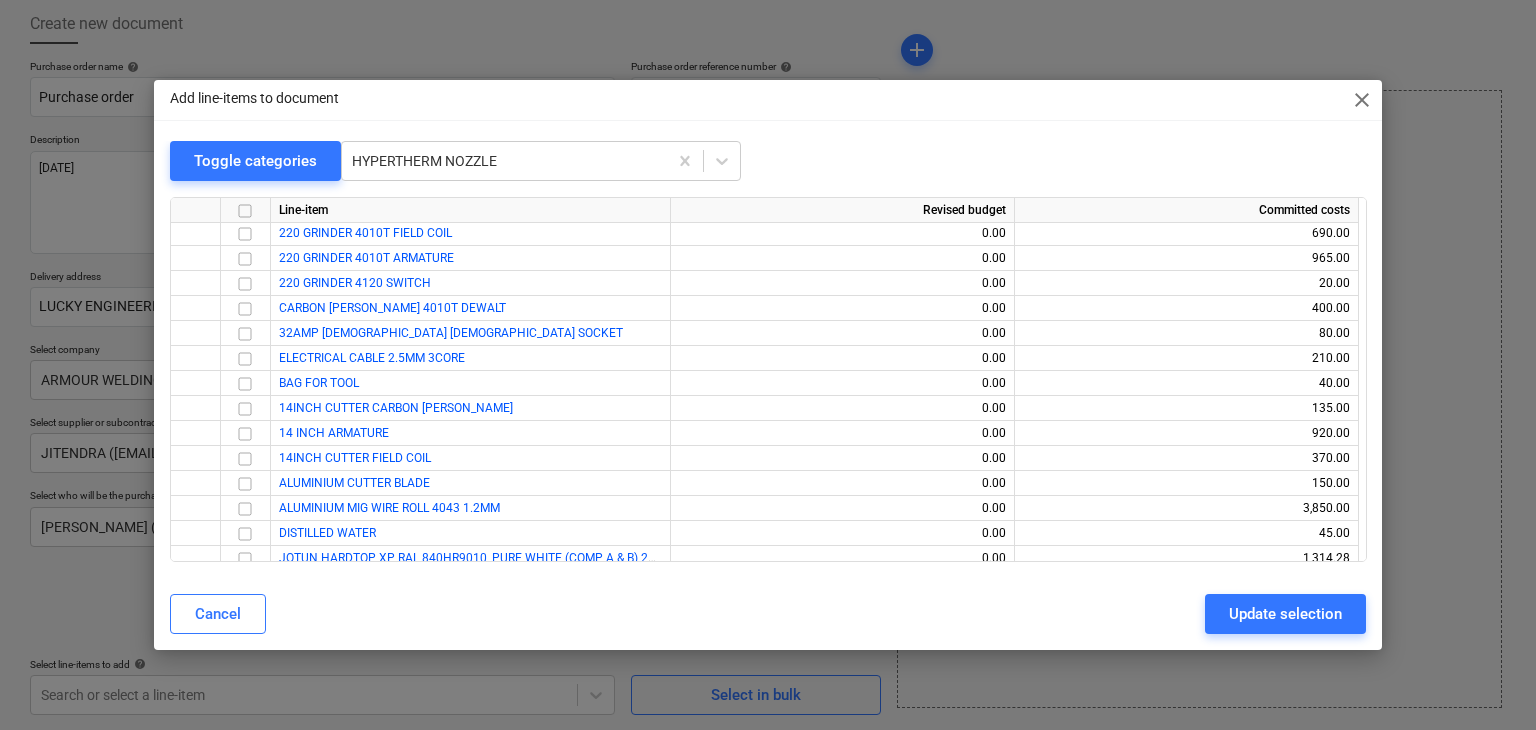 scroll, scrollTop: 29850, scrollLeft: 0, axis: vertical 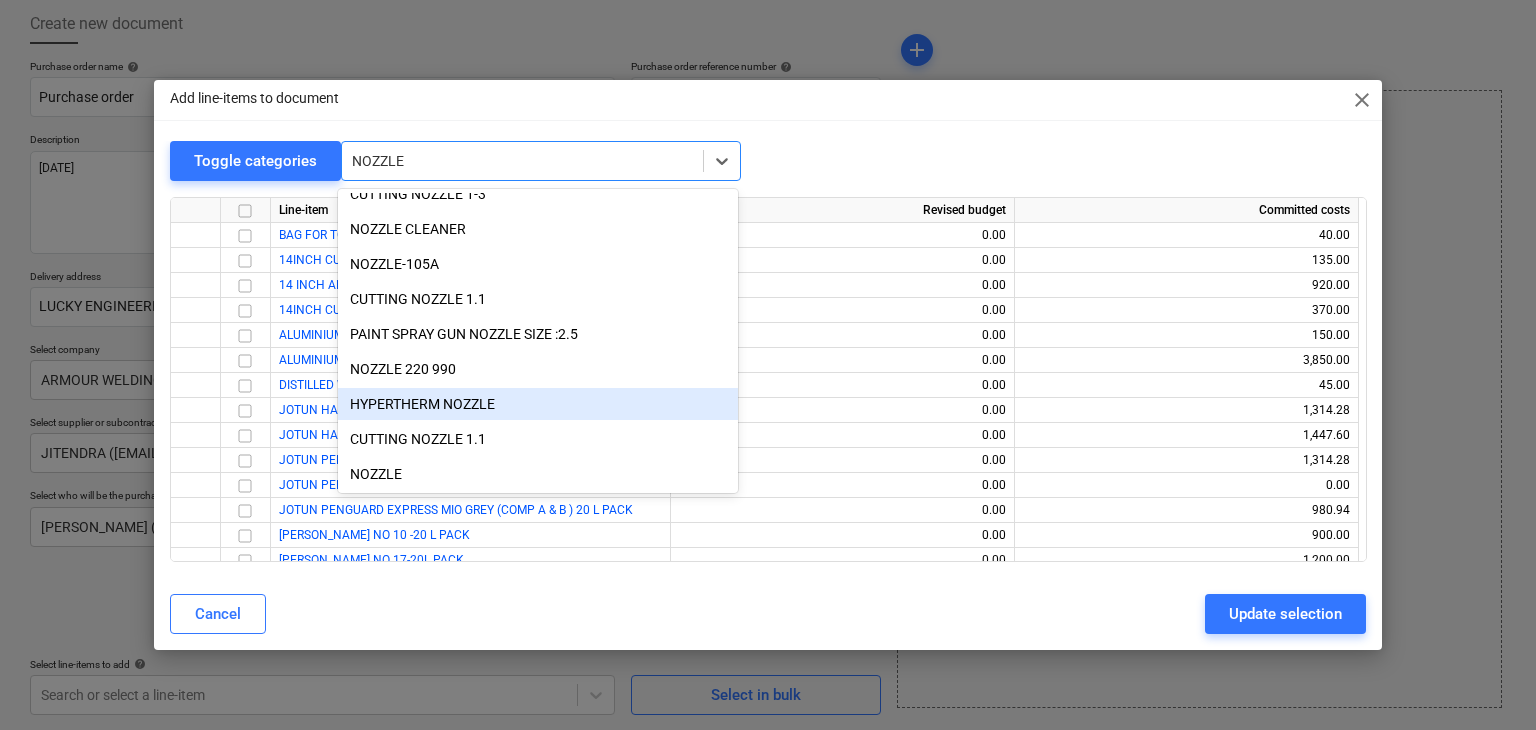 click on "HYPERTHERM NOZZLE" at bounding box center (538, 404) 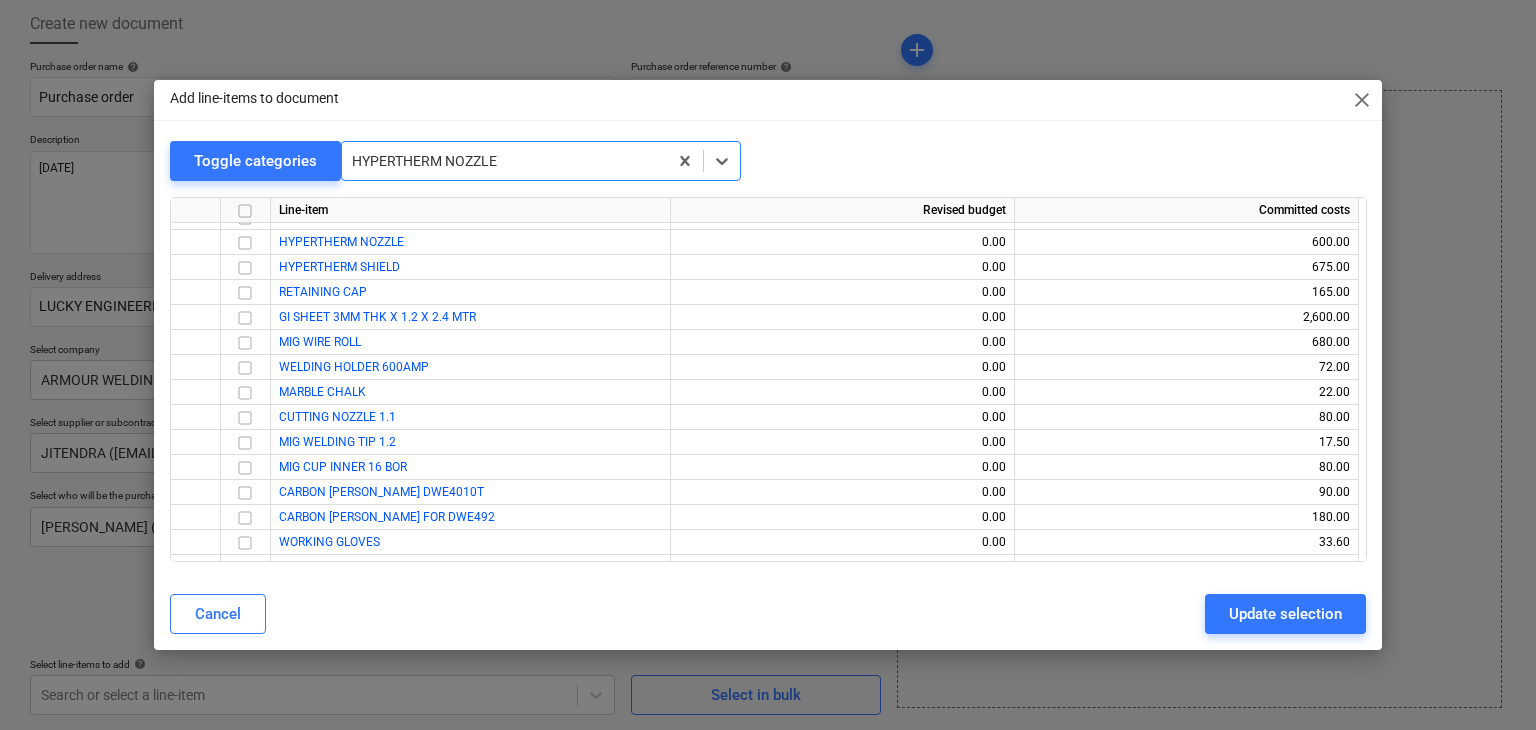 scroll, scrollTop: 35575, scrollLeft: 0, axis: vertical 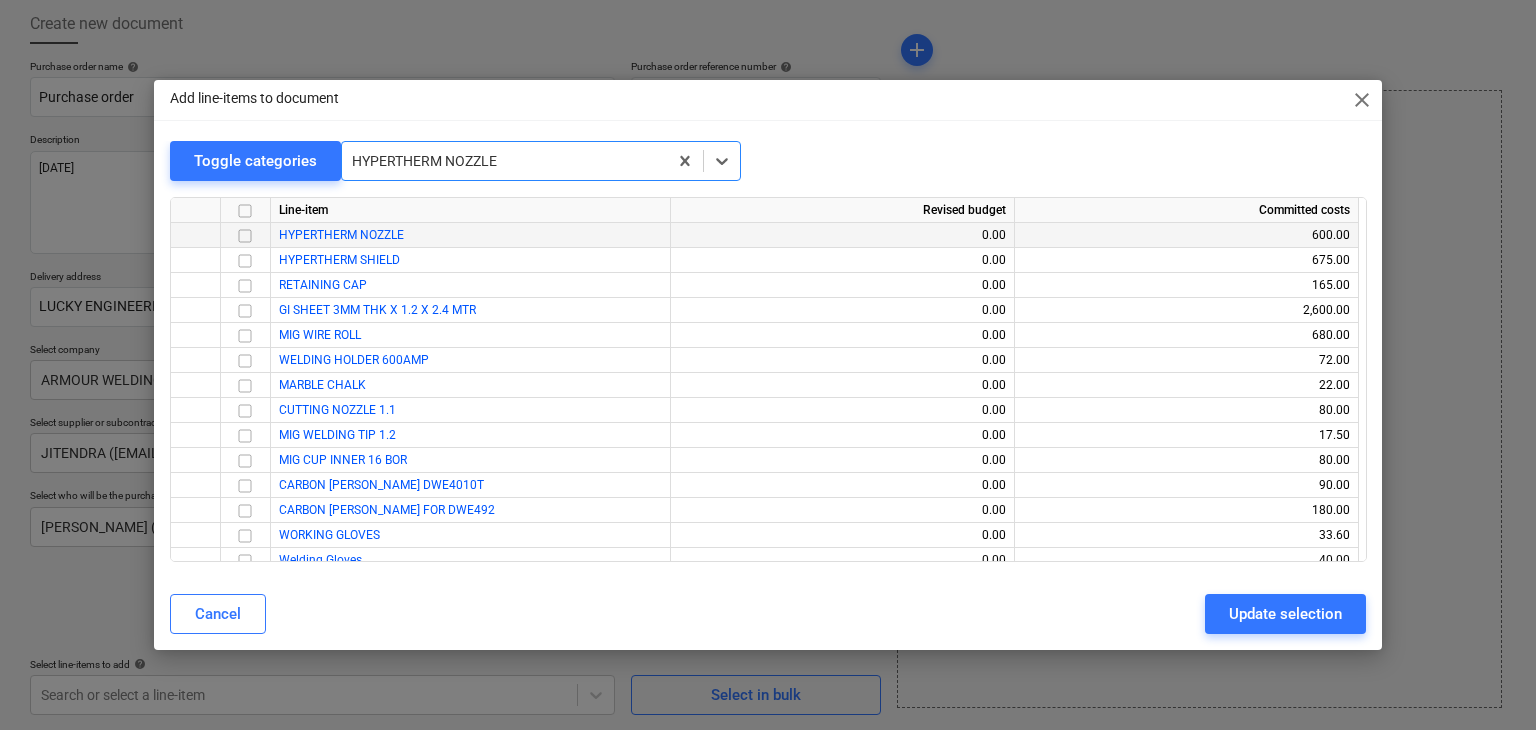 click at bounding box center [245, 236] 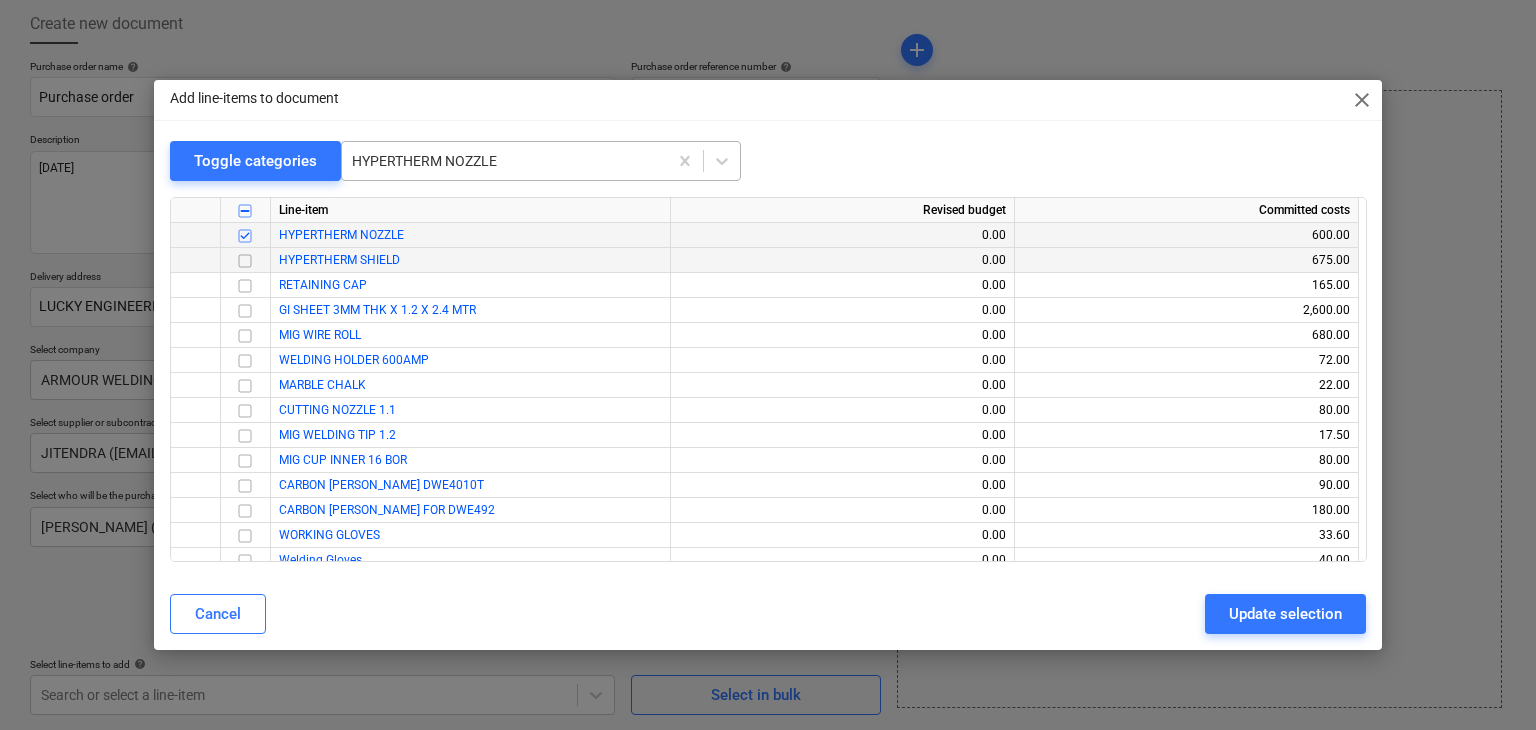 click at bounding box center [245, 261] 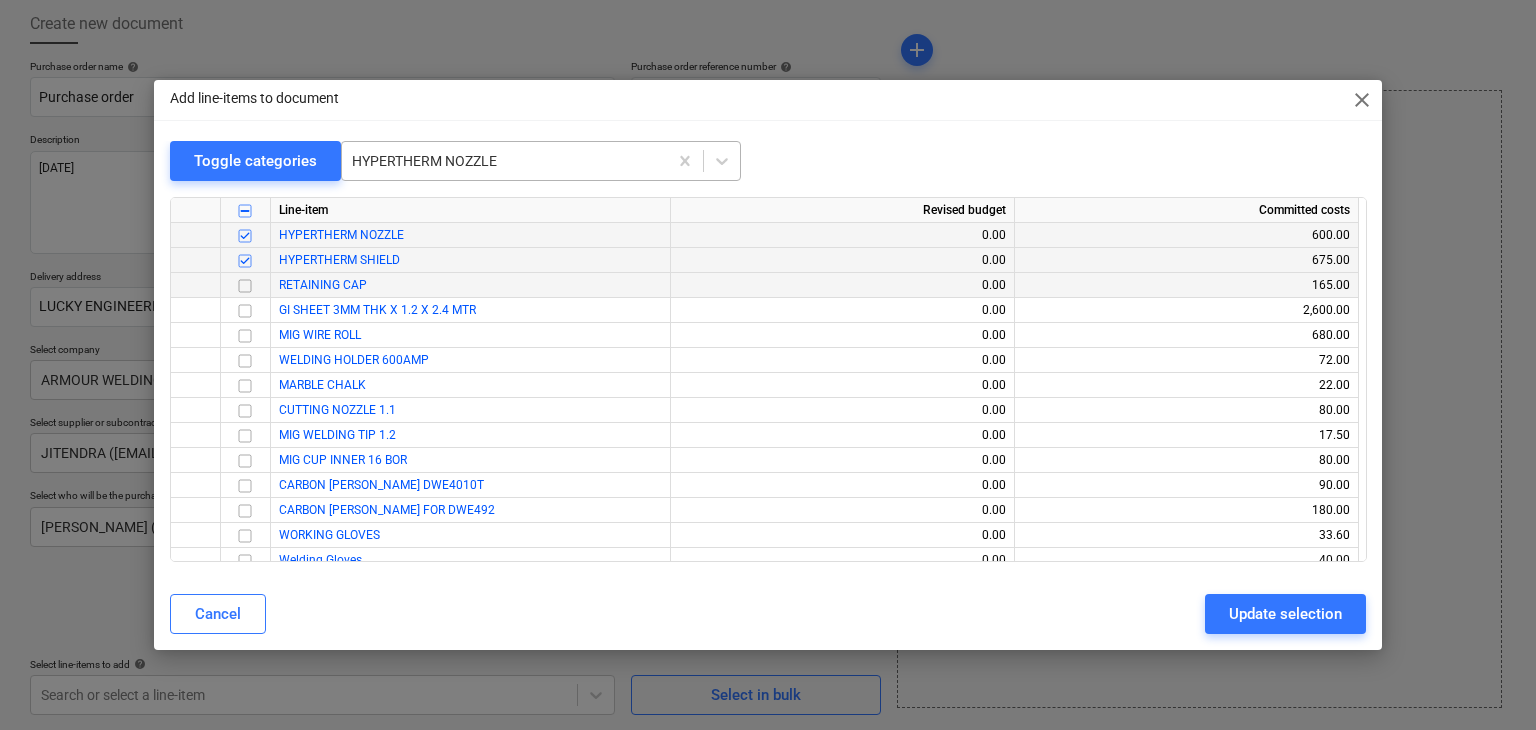 click at bounding box center [245, 286] 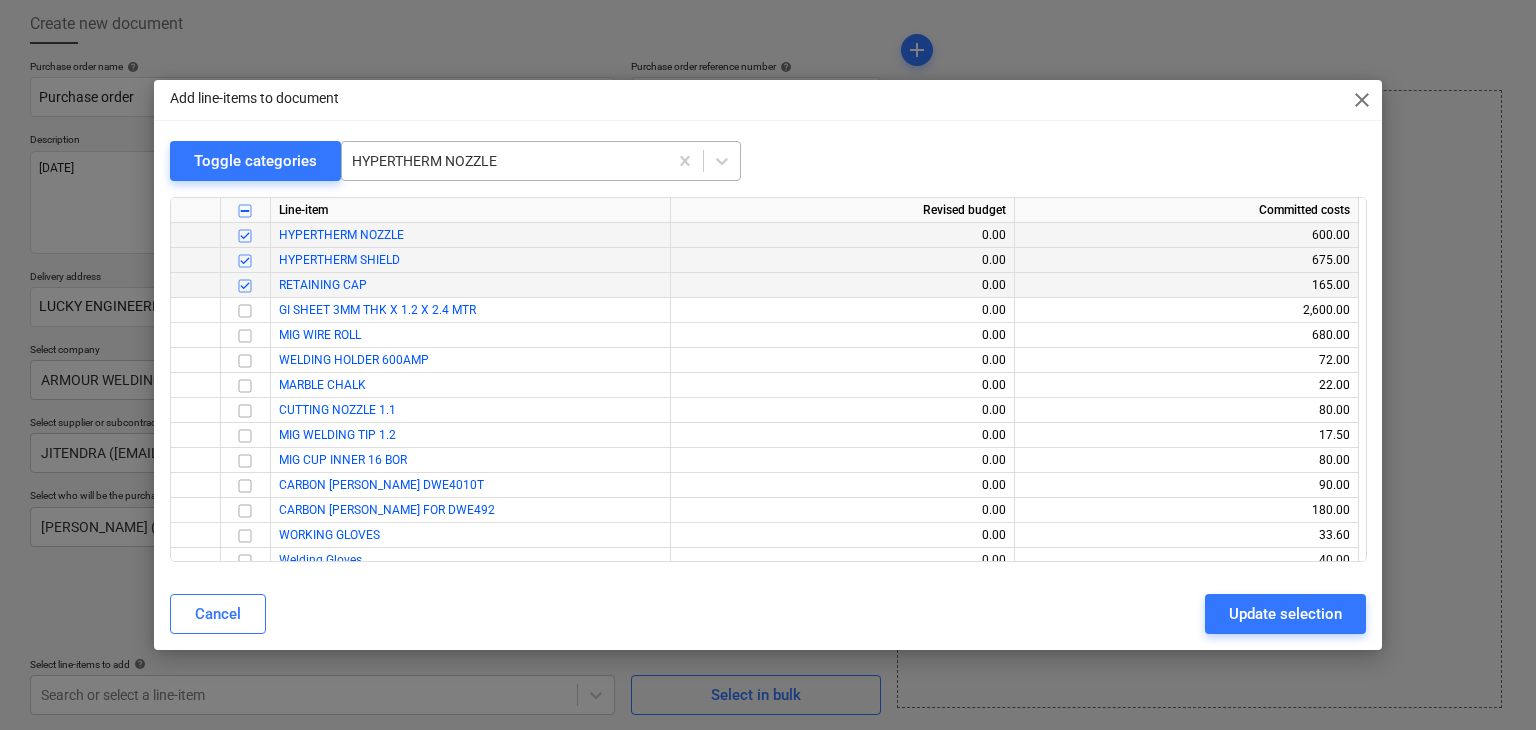 scroll, scrollTop: 35475, scrollLeft: 0, axis: vertical 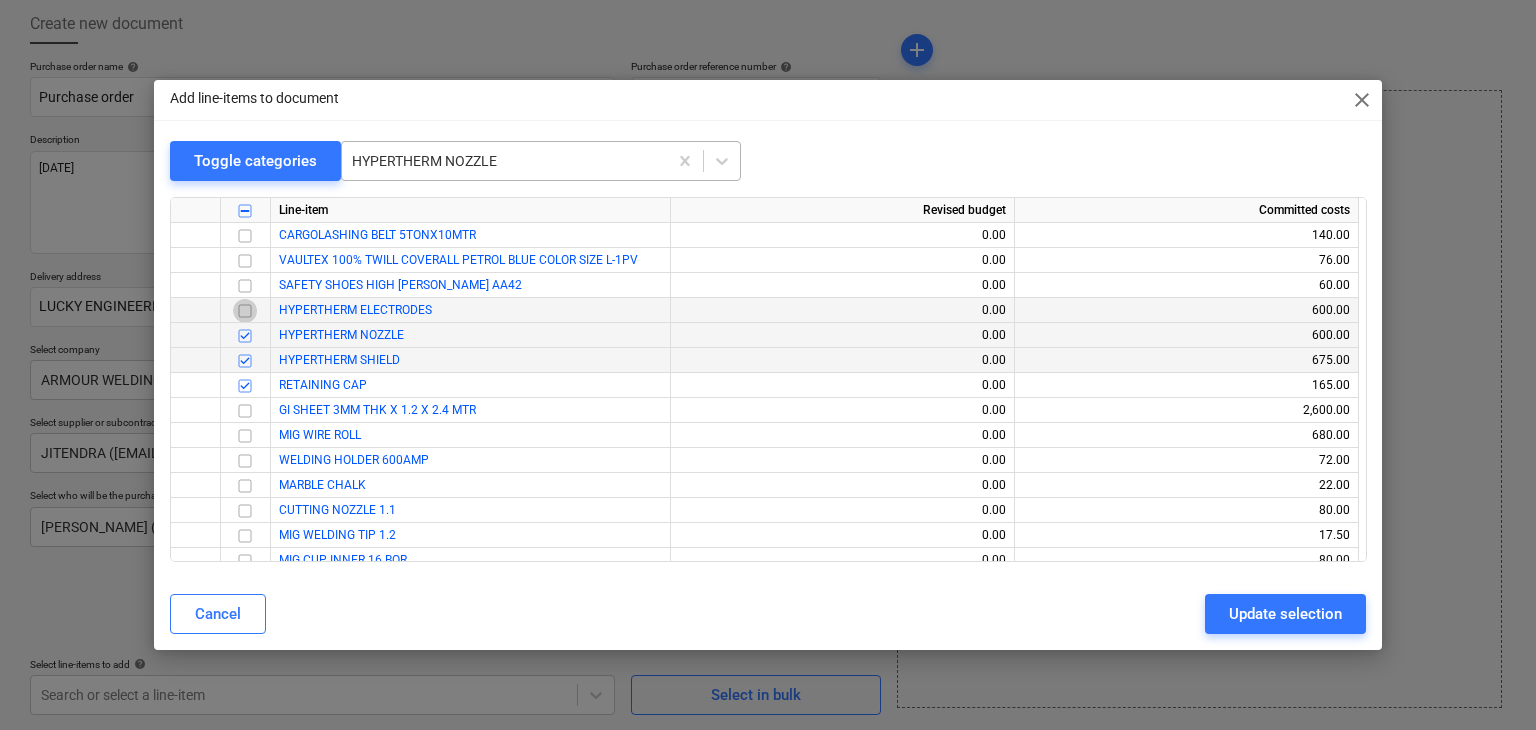 click at bounding box center (245, 311) 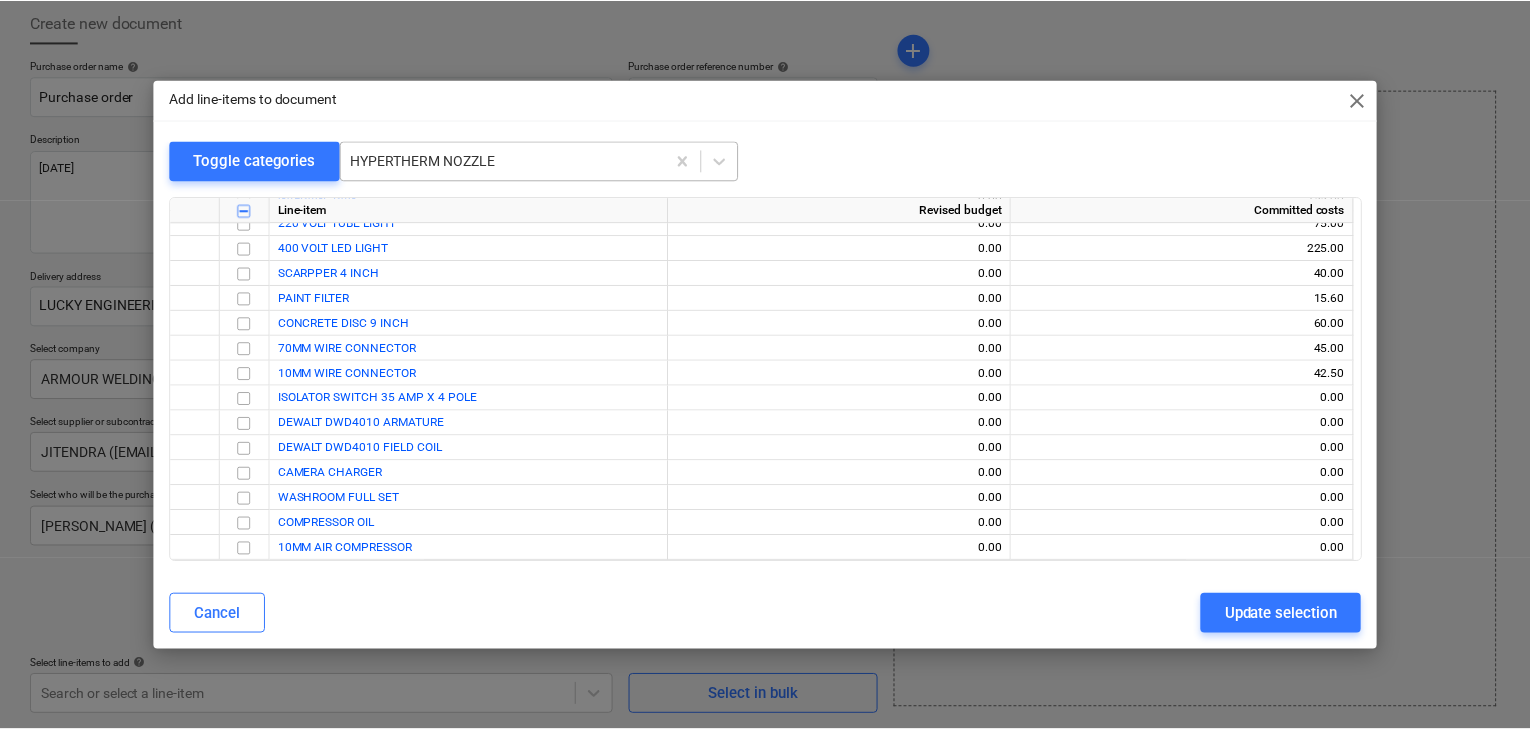 scroll, scrollTop: 37836, scrollLeft: 0, axis: vertical 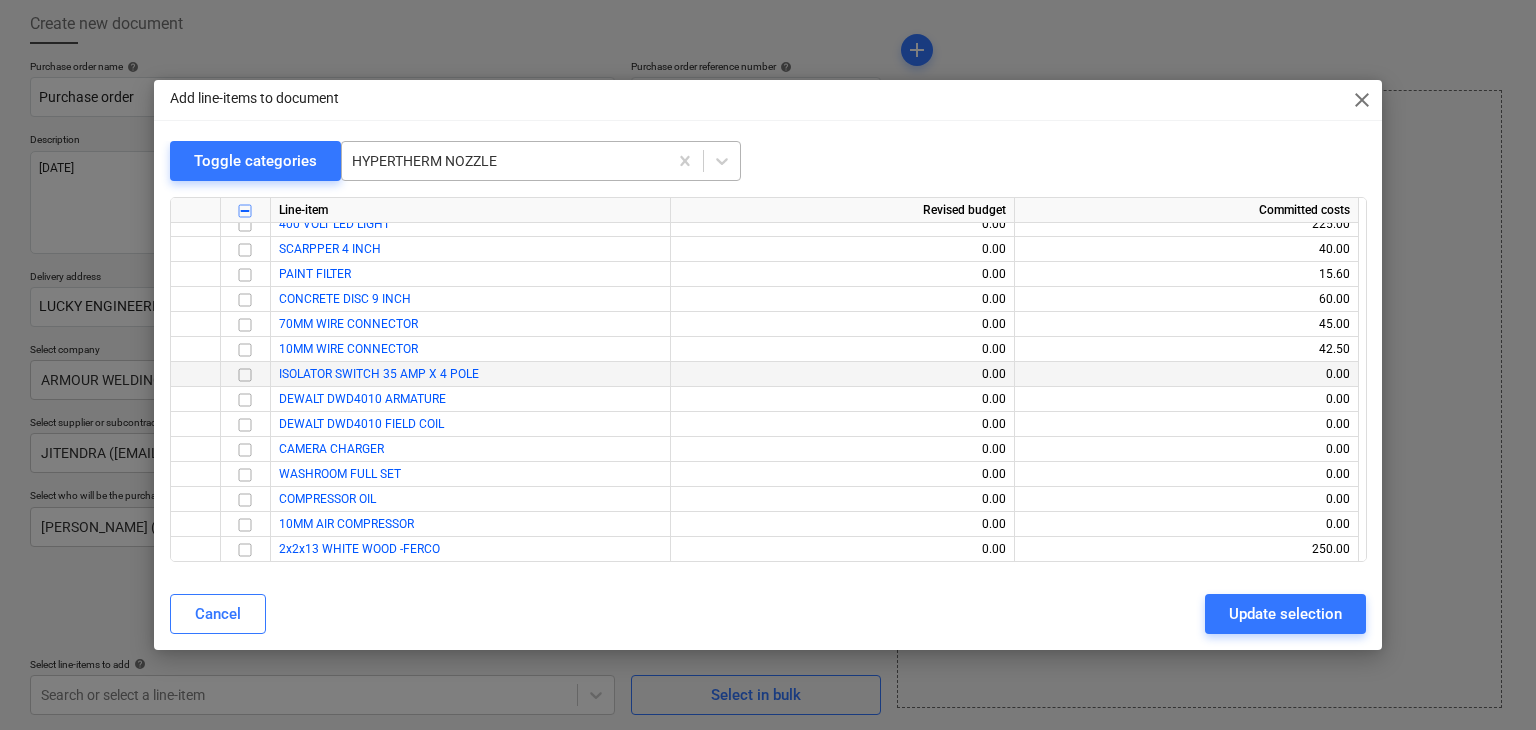 click at bounding box center (245, 375) 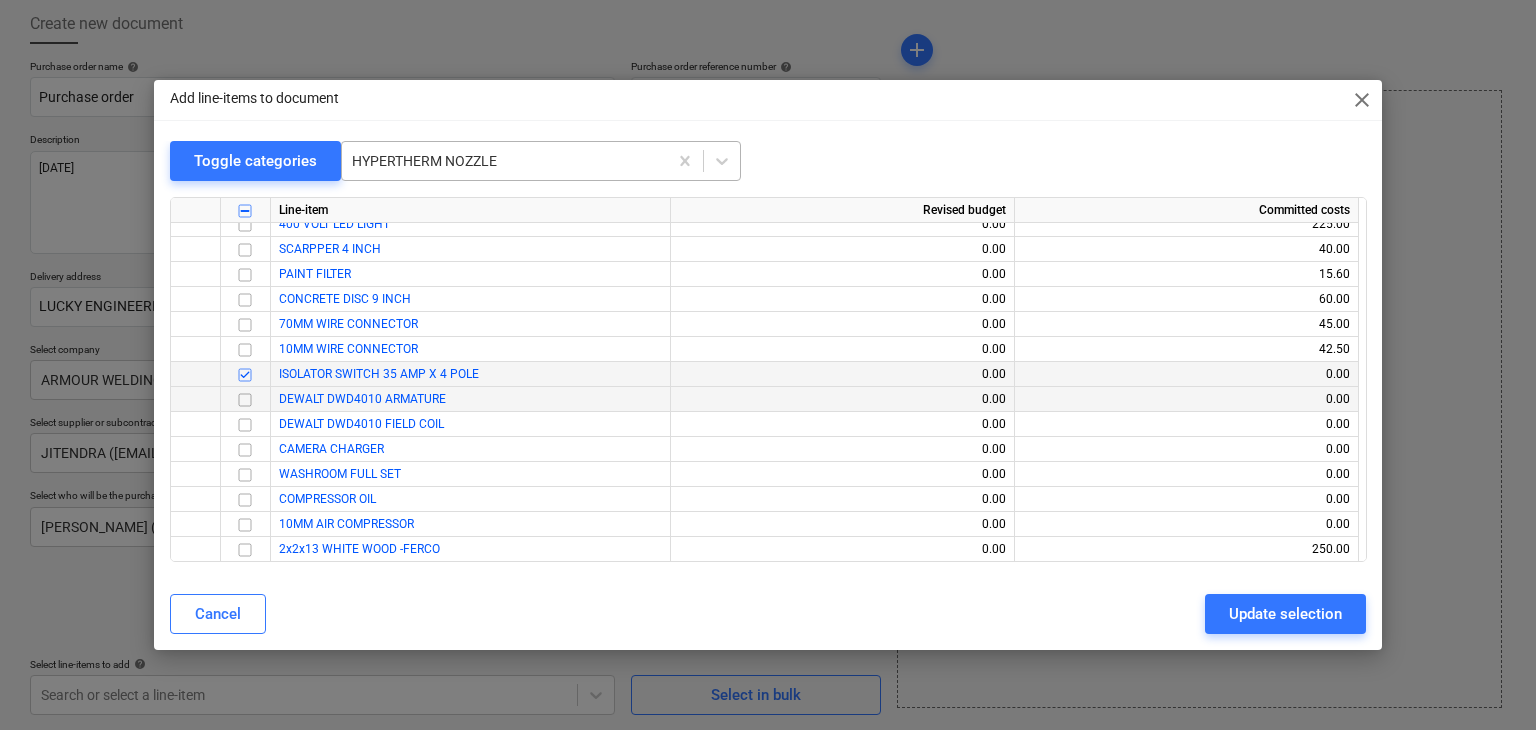 click at bounding box center [245, 400] 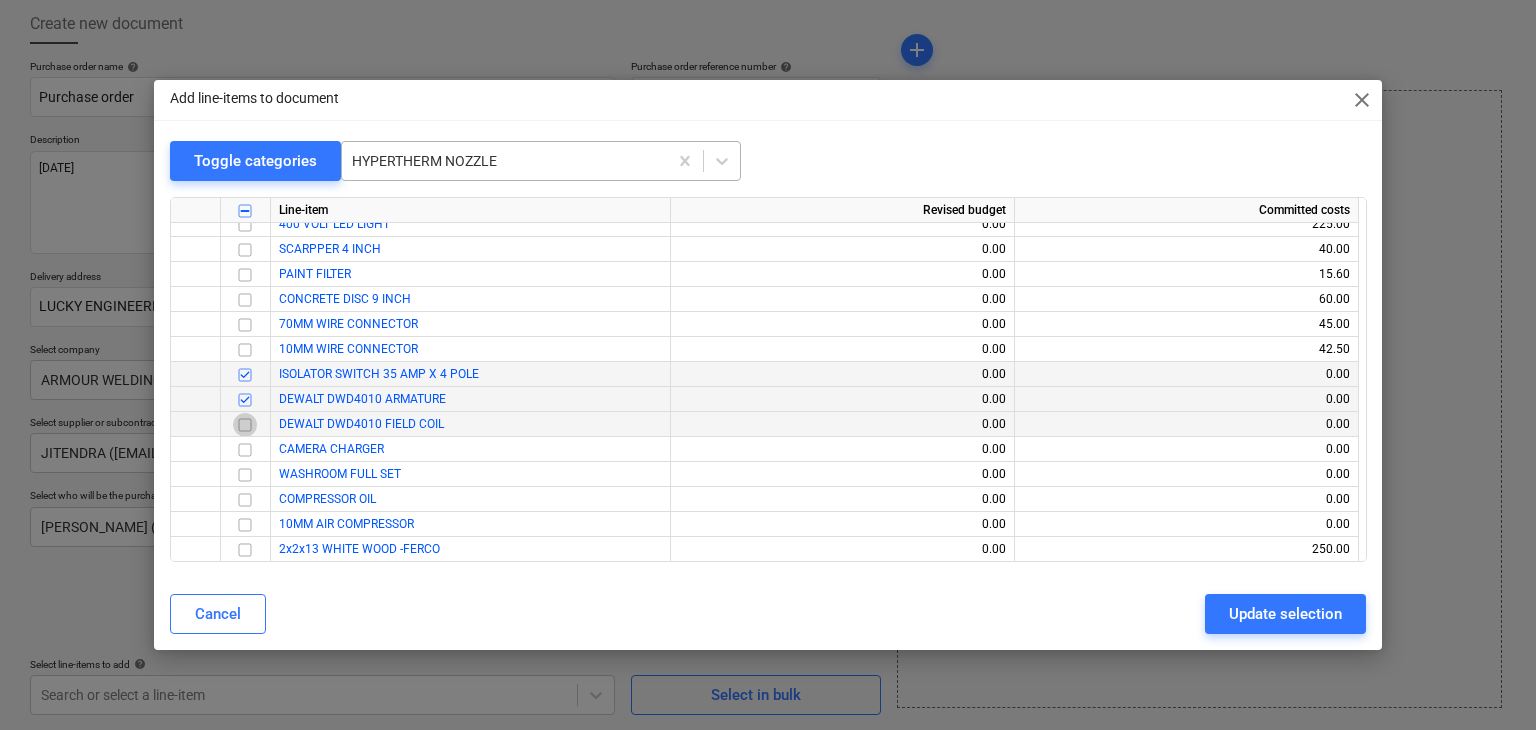 click at bounding box center [245, 425] 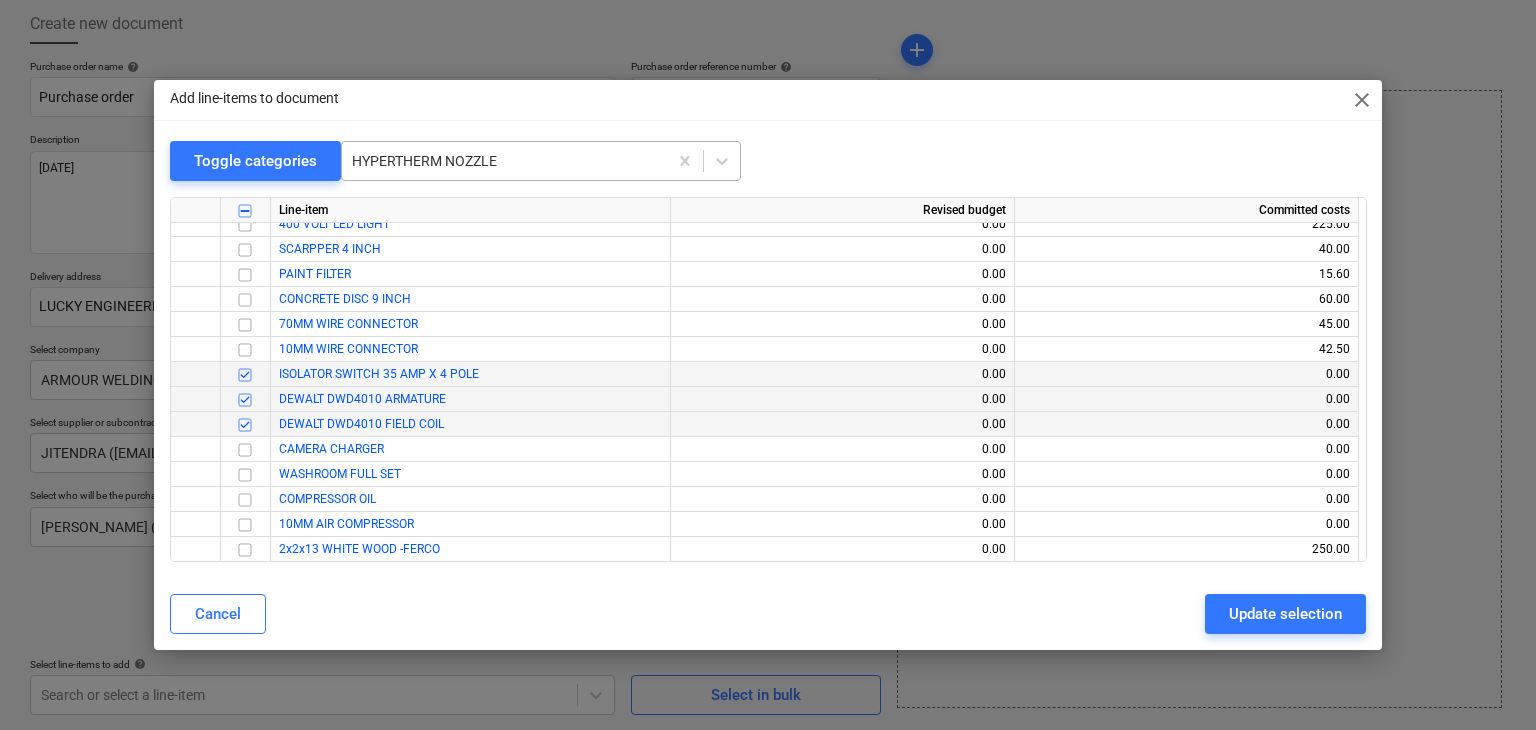 click at bounding box center [245, 450] 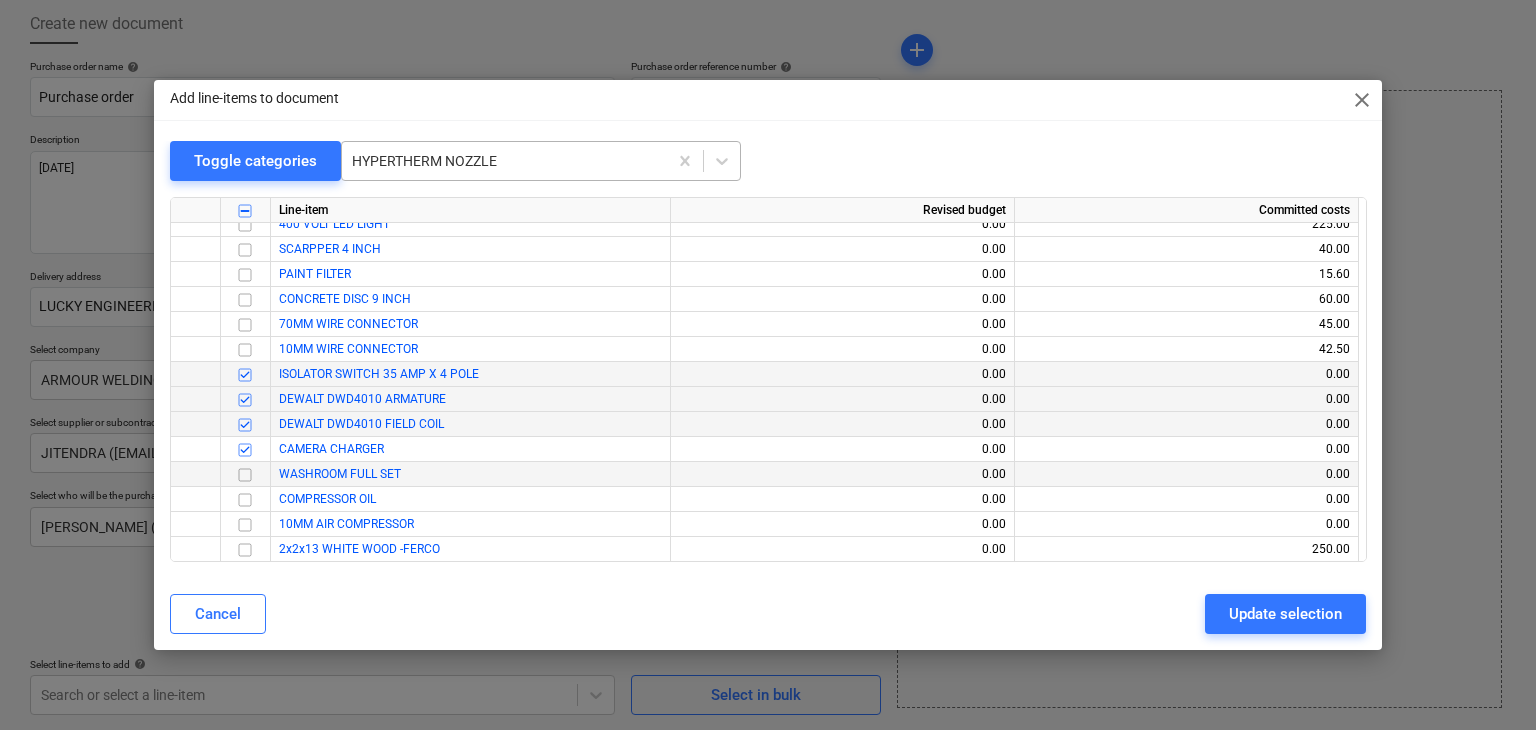 click at bounding box center [245, 475] 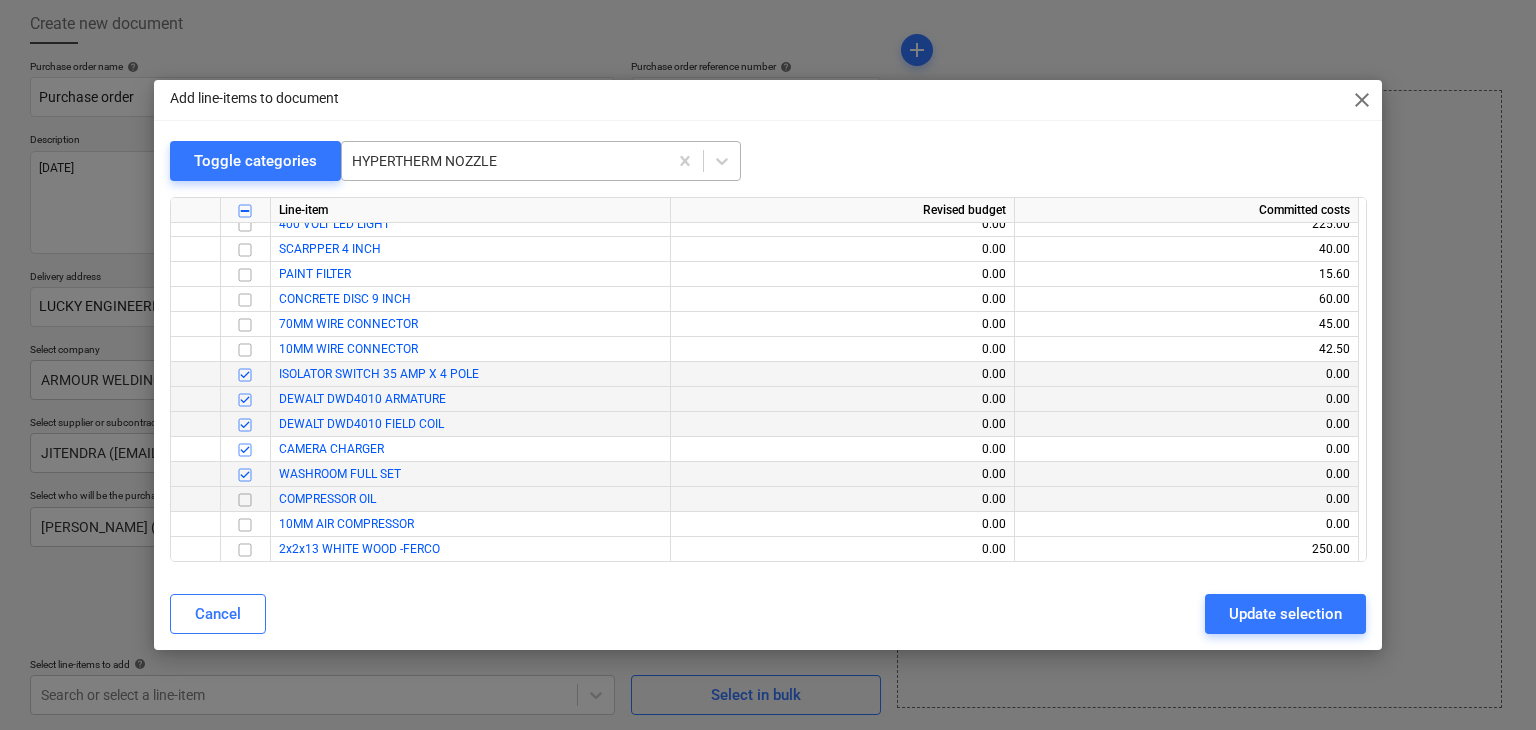 click at bounding box center [245, 500] 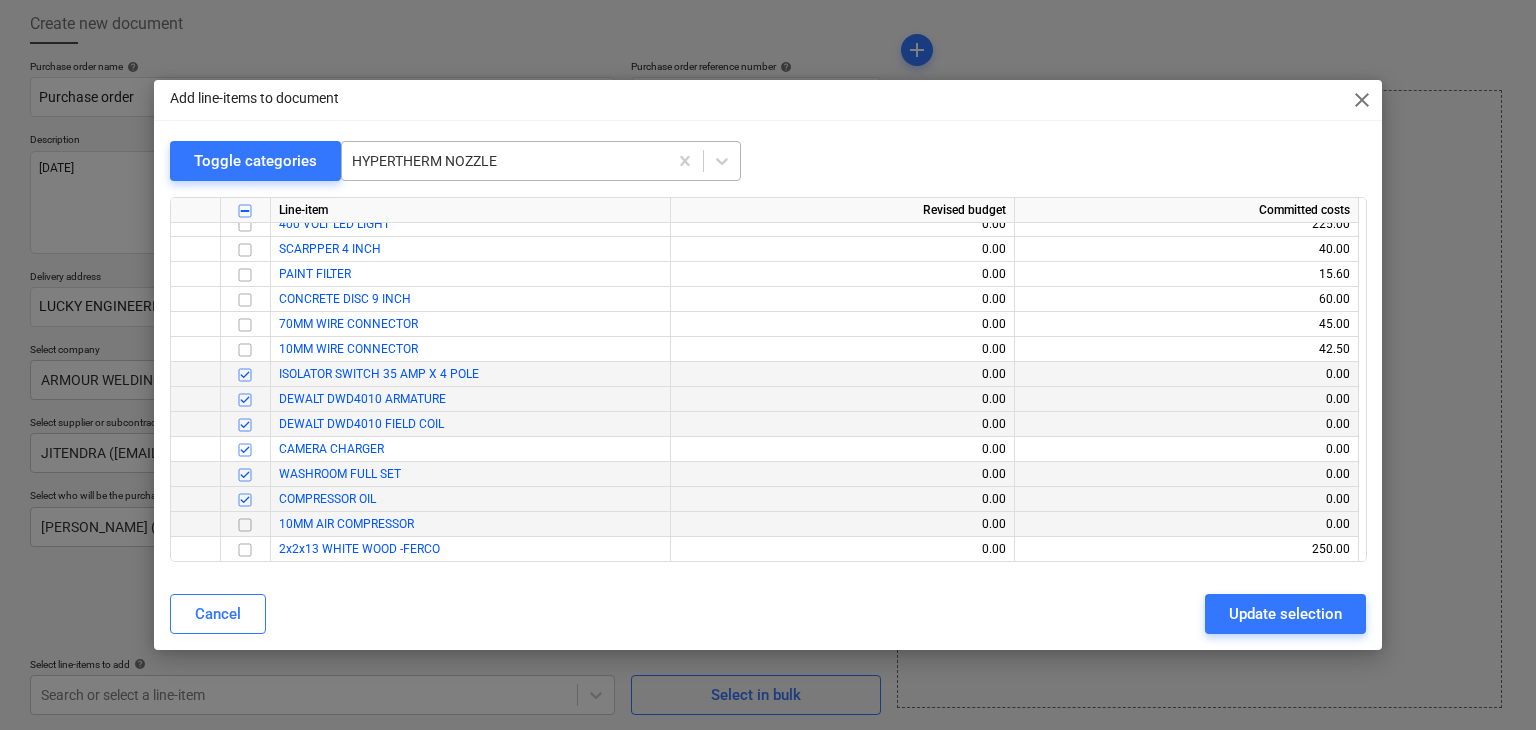 click at bounding box center [245, 525] 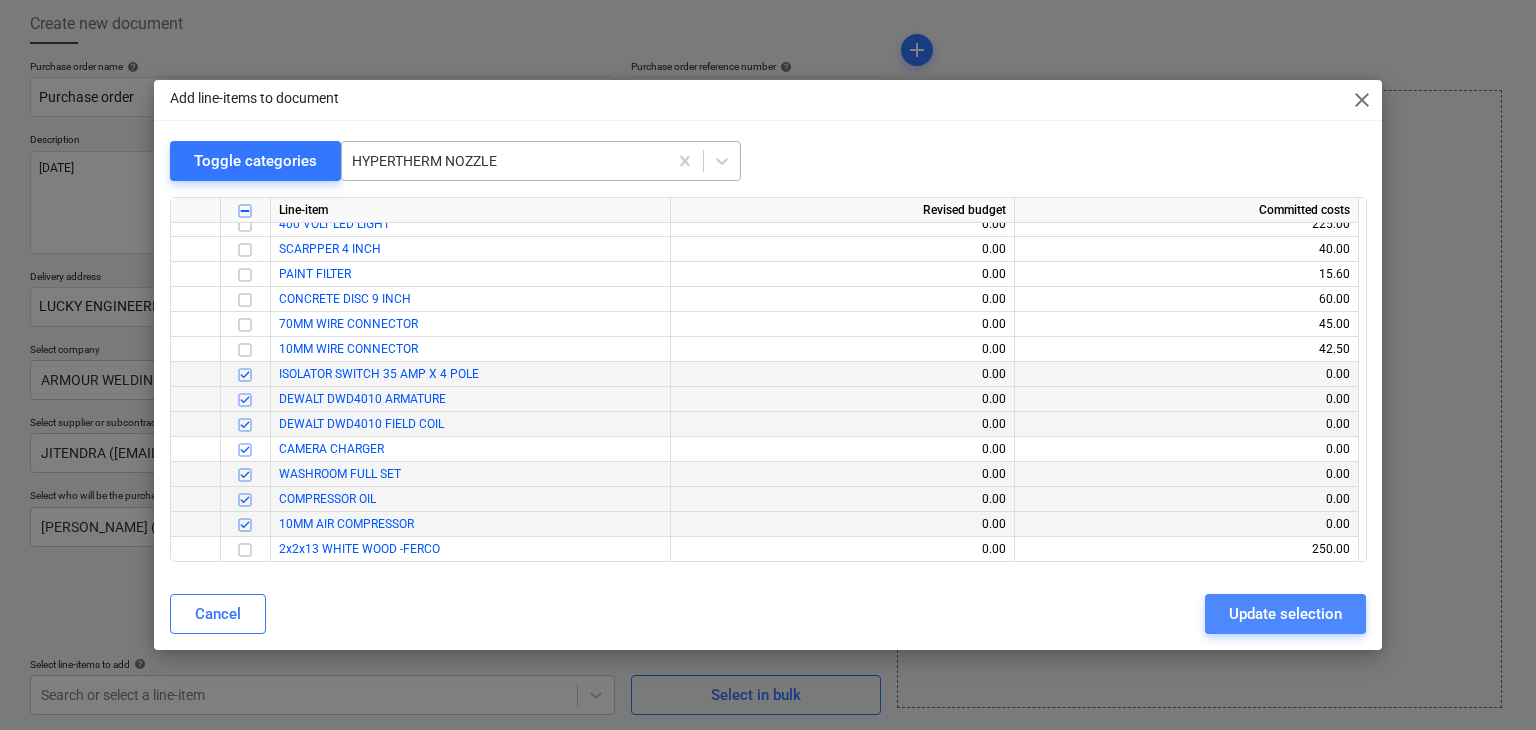 drag, startPoint x: 1308, startPoint y: 614, endPoint x: 628, endPoint y: 484, distance: 692.31494 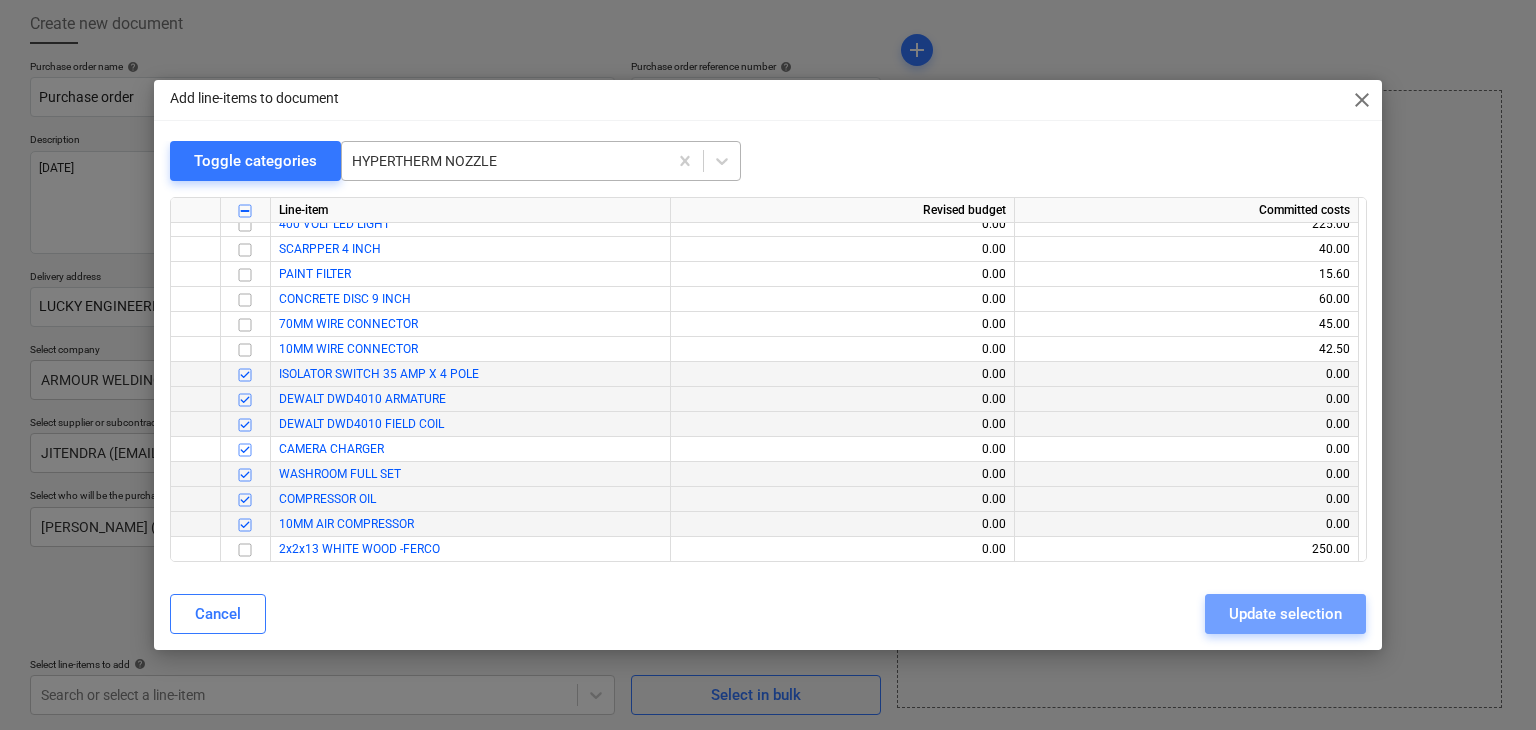 click on "Update selection" at bounding box center [1285, 614] 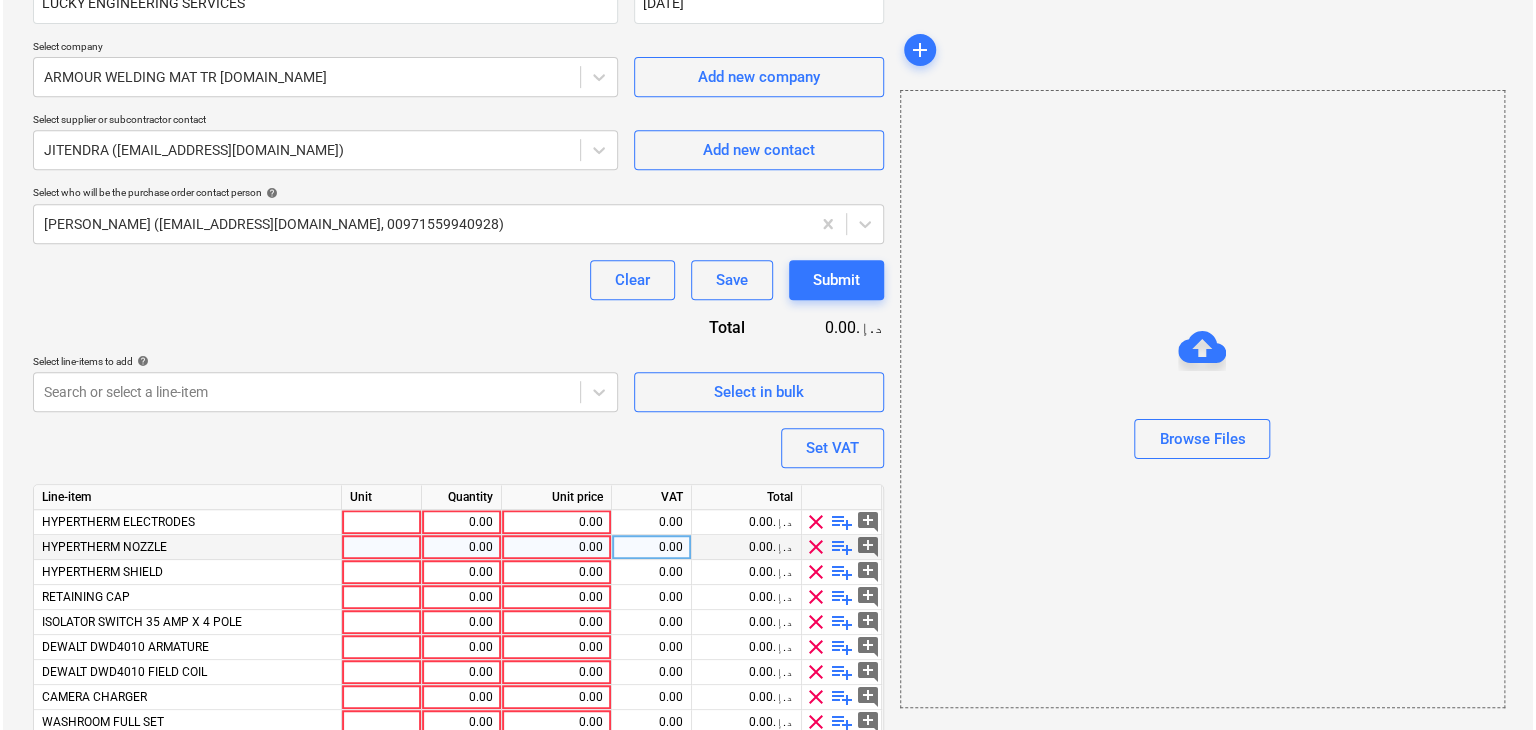 scroll, scrollTop: 543, scrollLeft: 0, axis: vertical 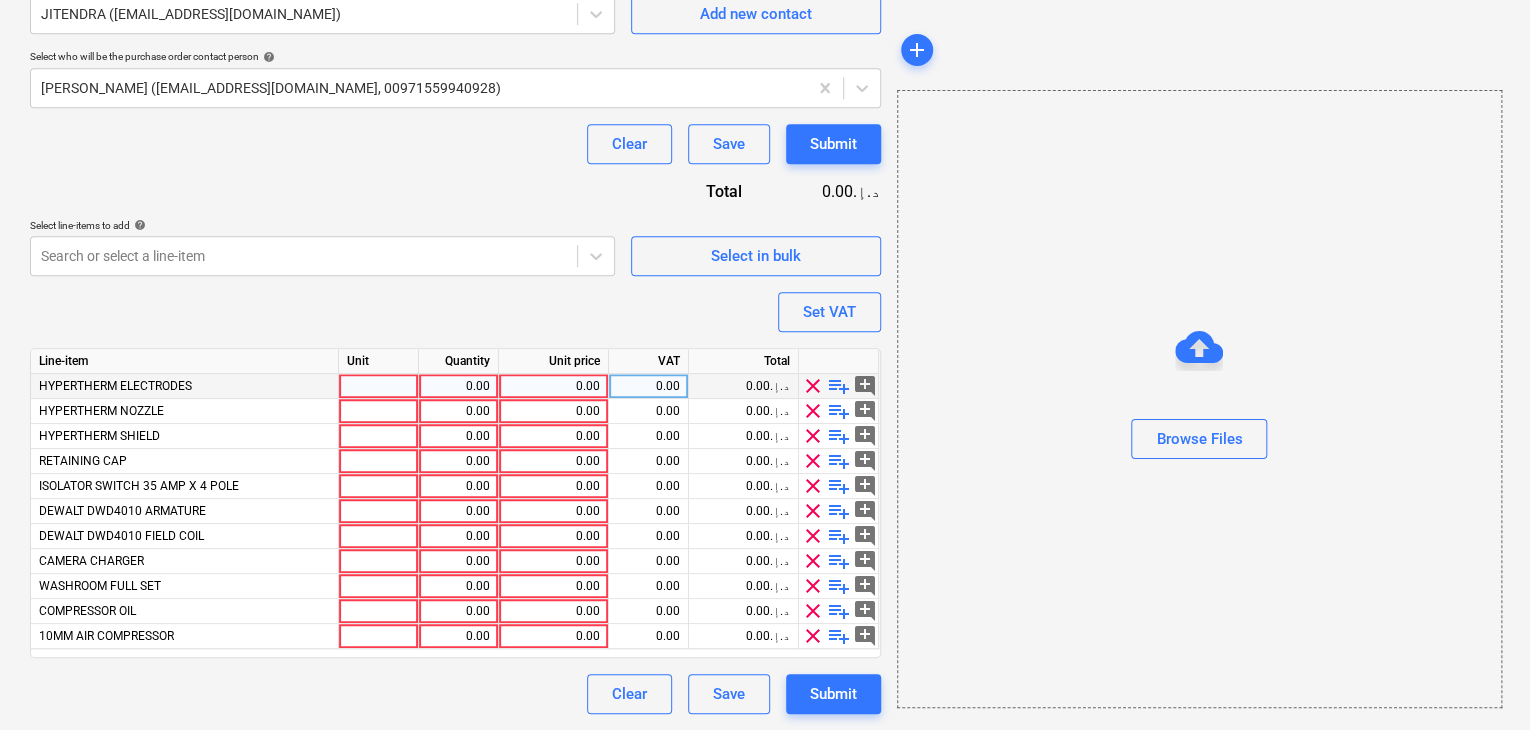 click at bounding box center (379, 386) 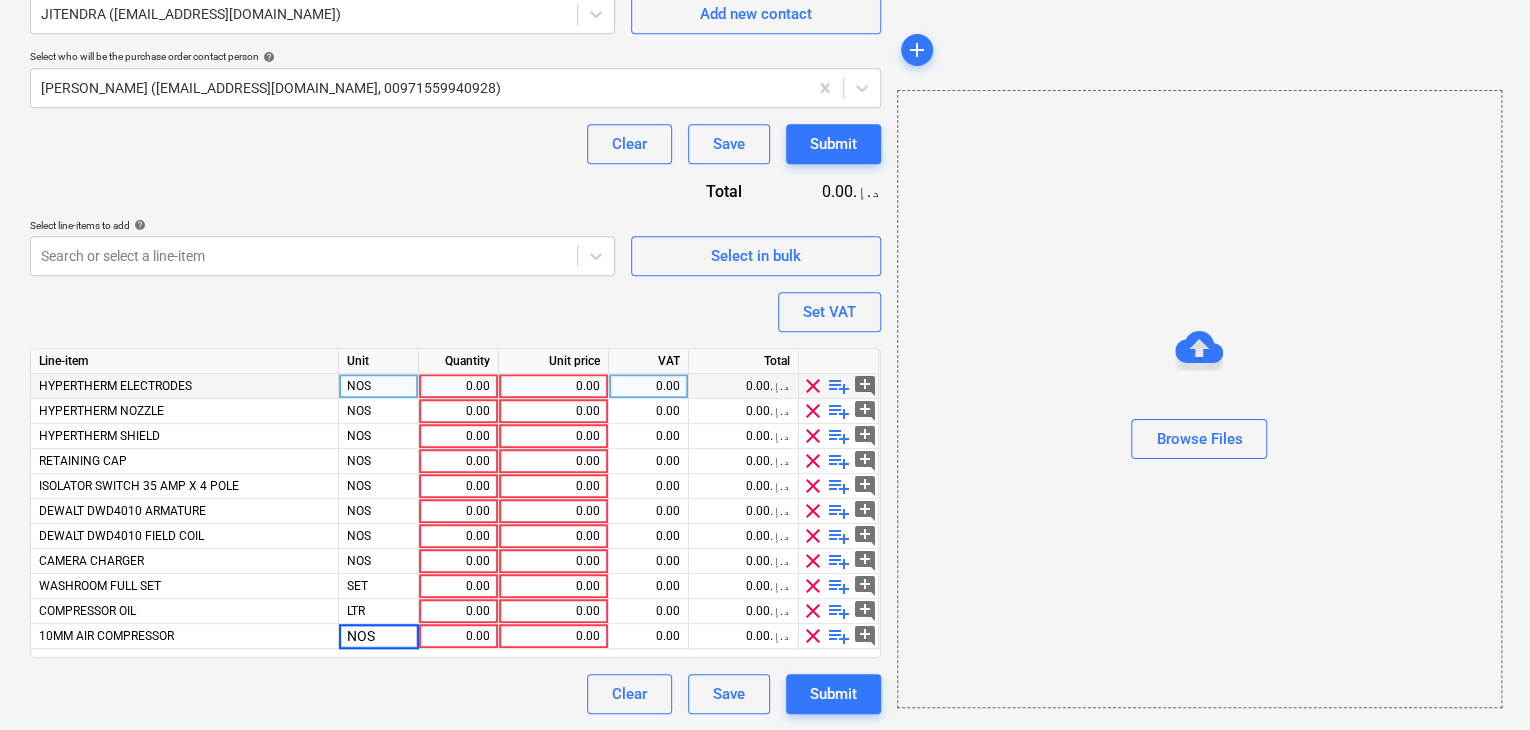 click on "0.00" at bounding box center [458, 386] 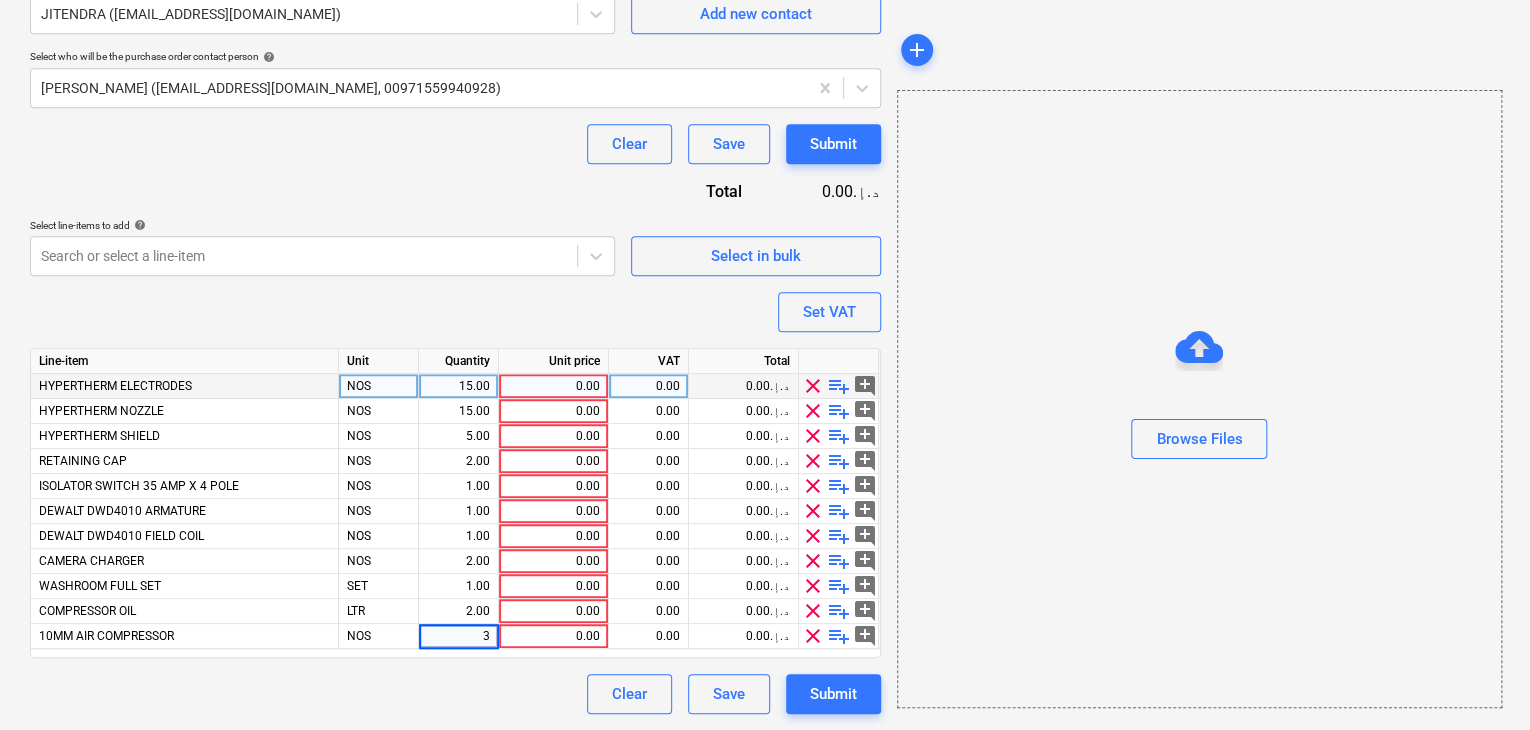 click on "0.00" at bounding box center (553, 386) 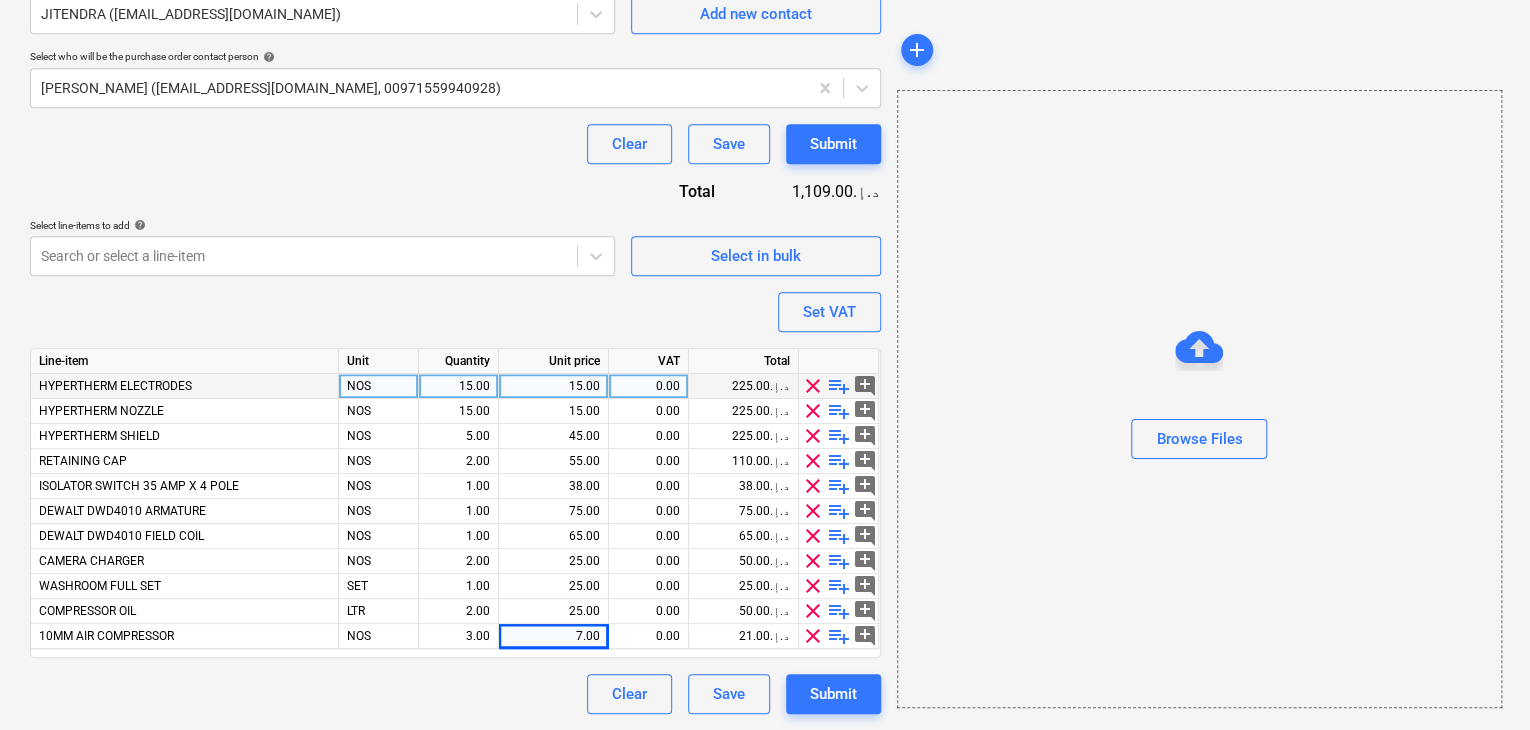 click on "Browse Files" at bounding box center (1199, 399) 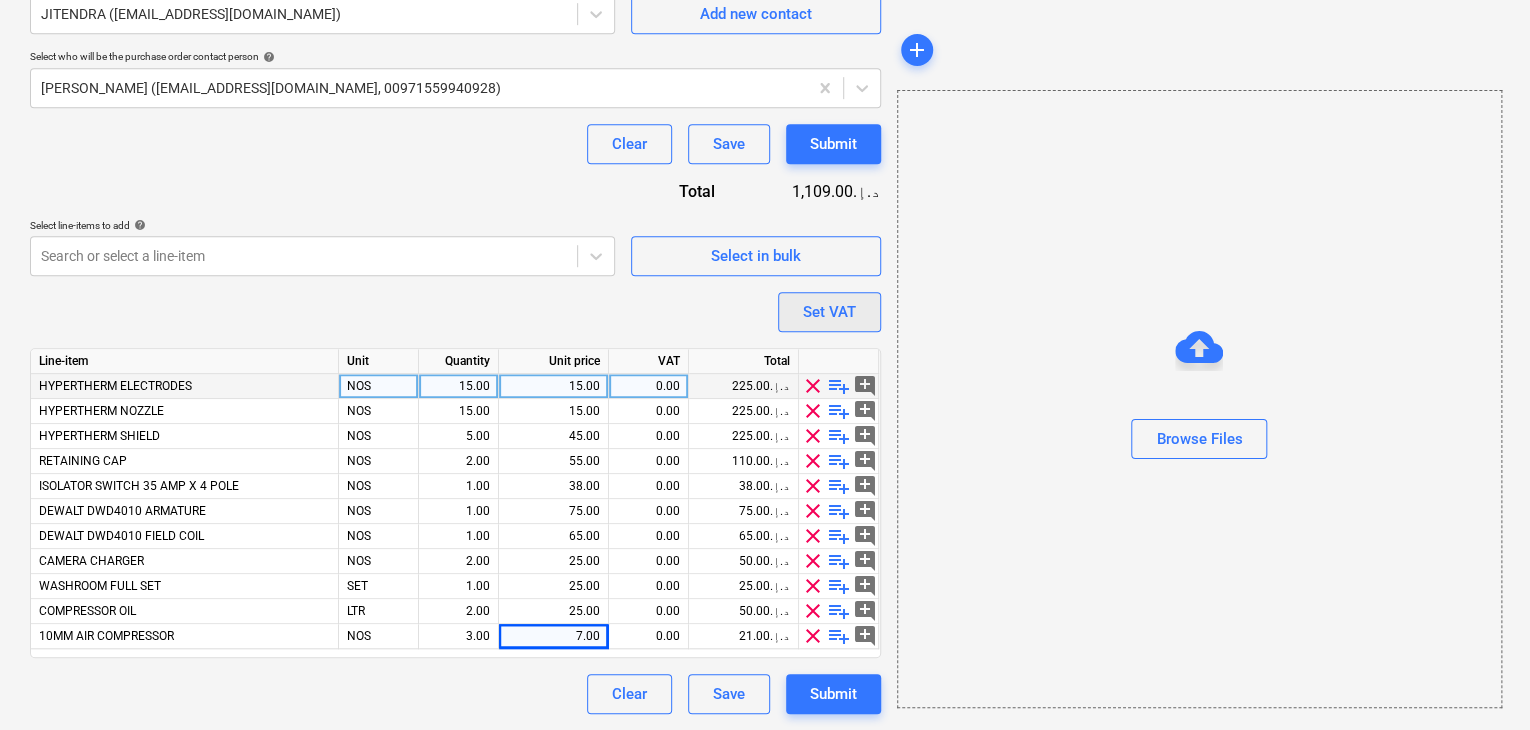 click on "Set VAT" at bounding box center (829, 312) 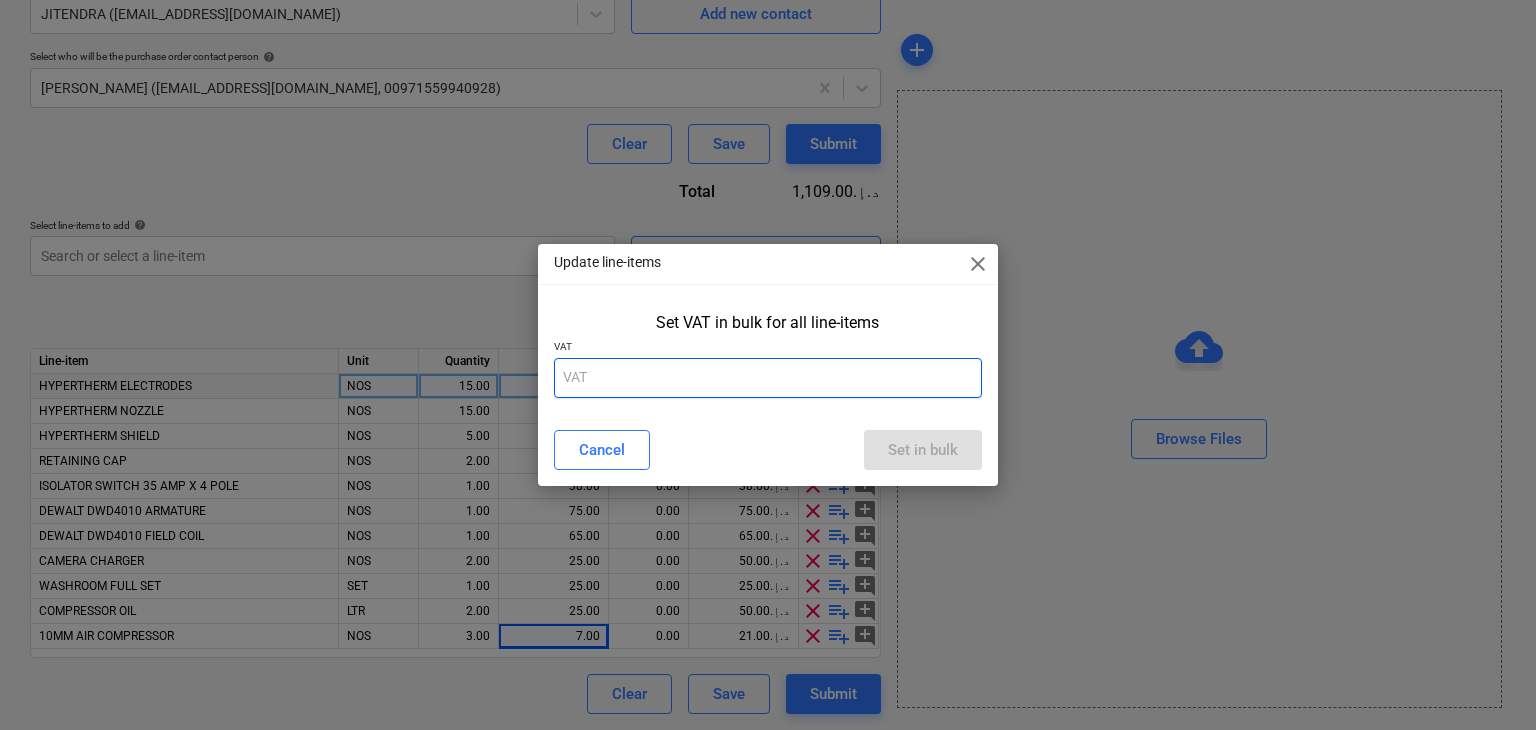 click at bounding box center (768, 378) 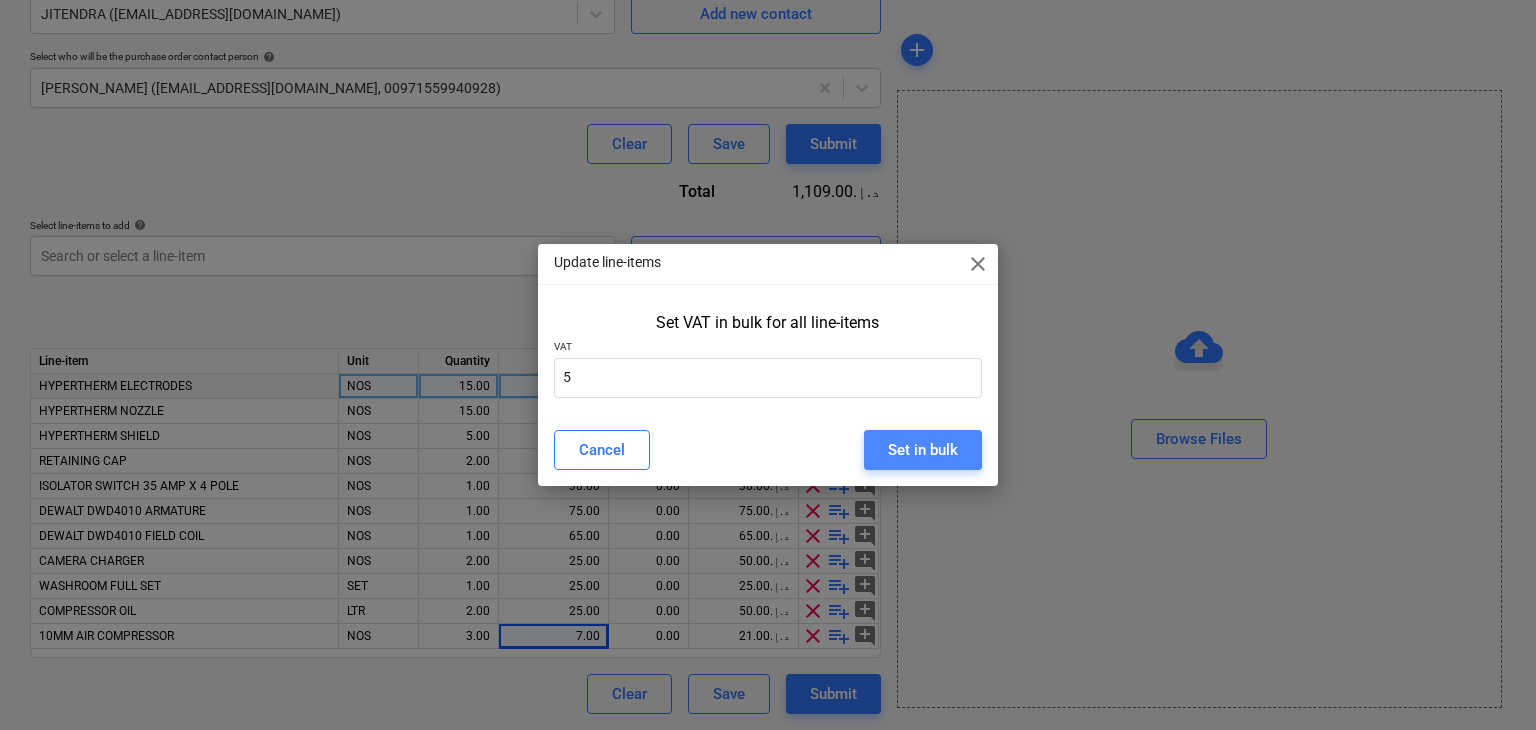 click on "Set in bulk" at bounding box center (923, 450) 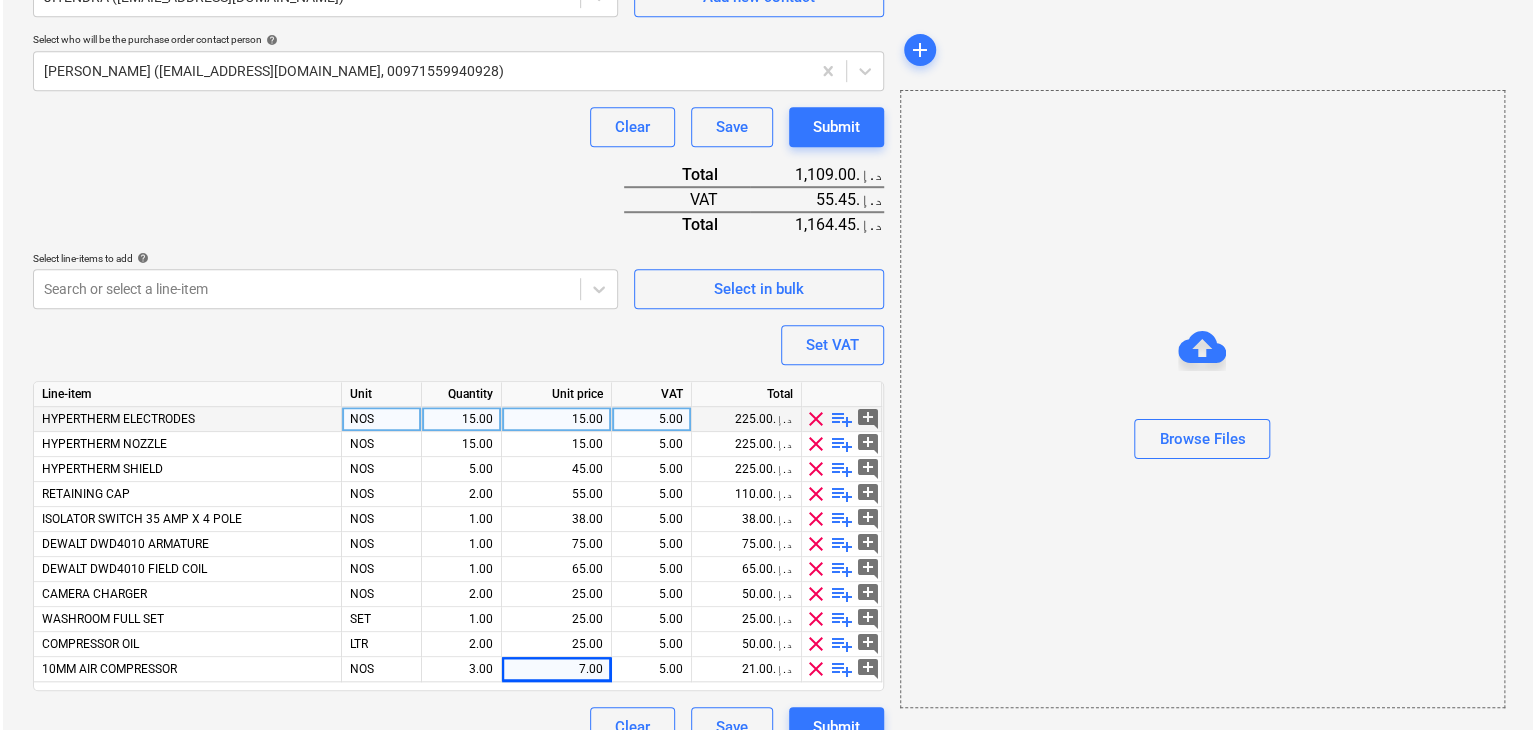 scroll, scrollTop: 592, scrollLeft: 0, axis: vertical 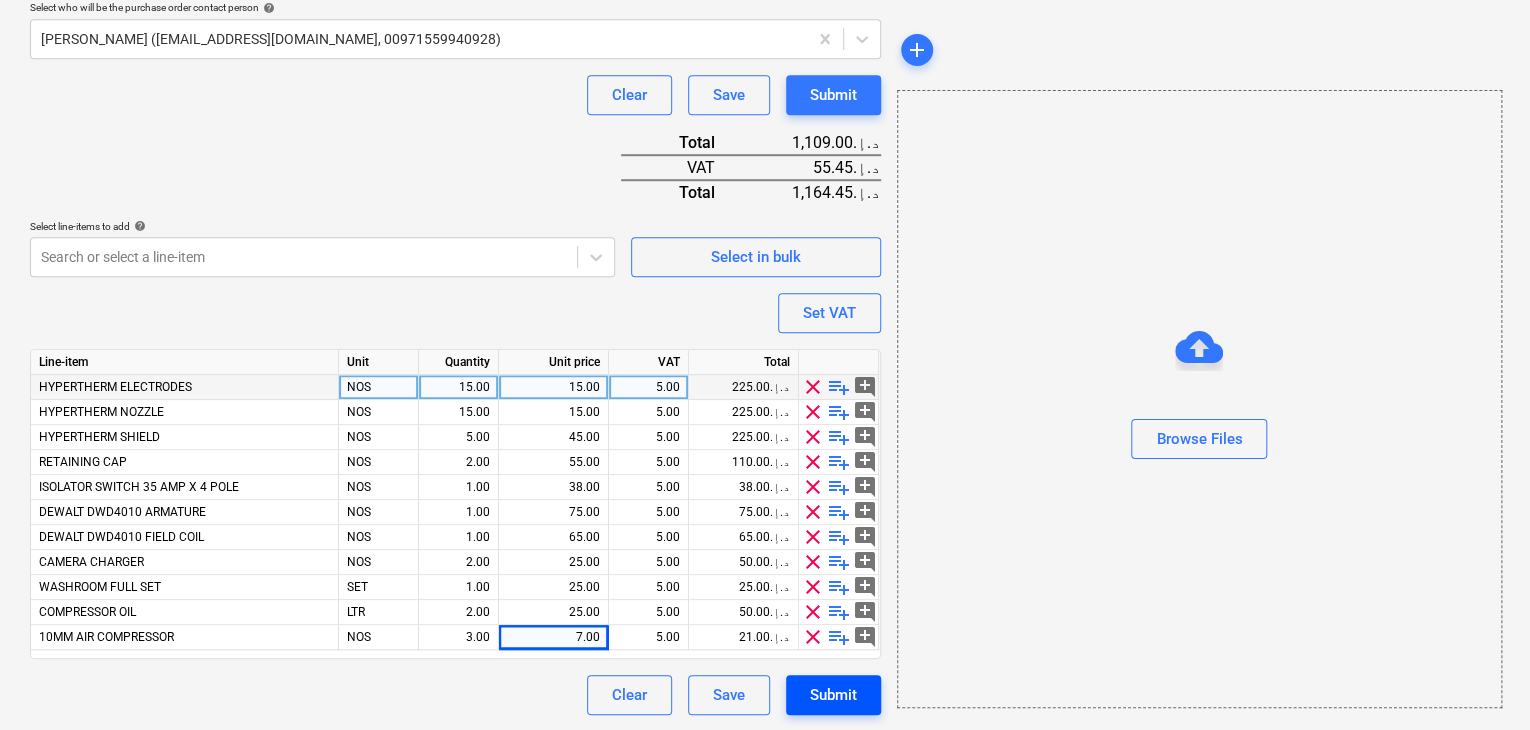 click on "Submit" at bounding box center (833, 695) 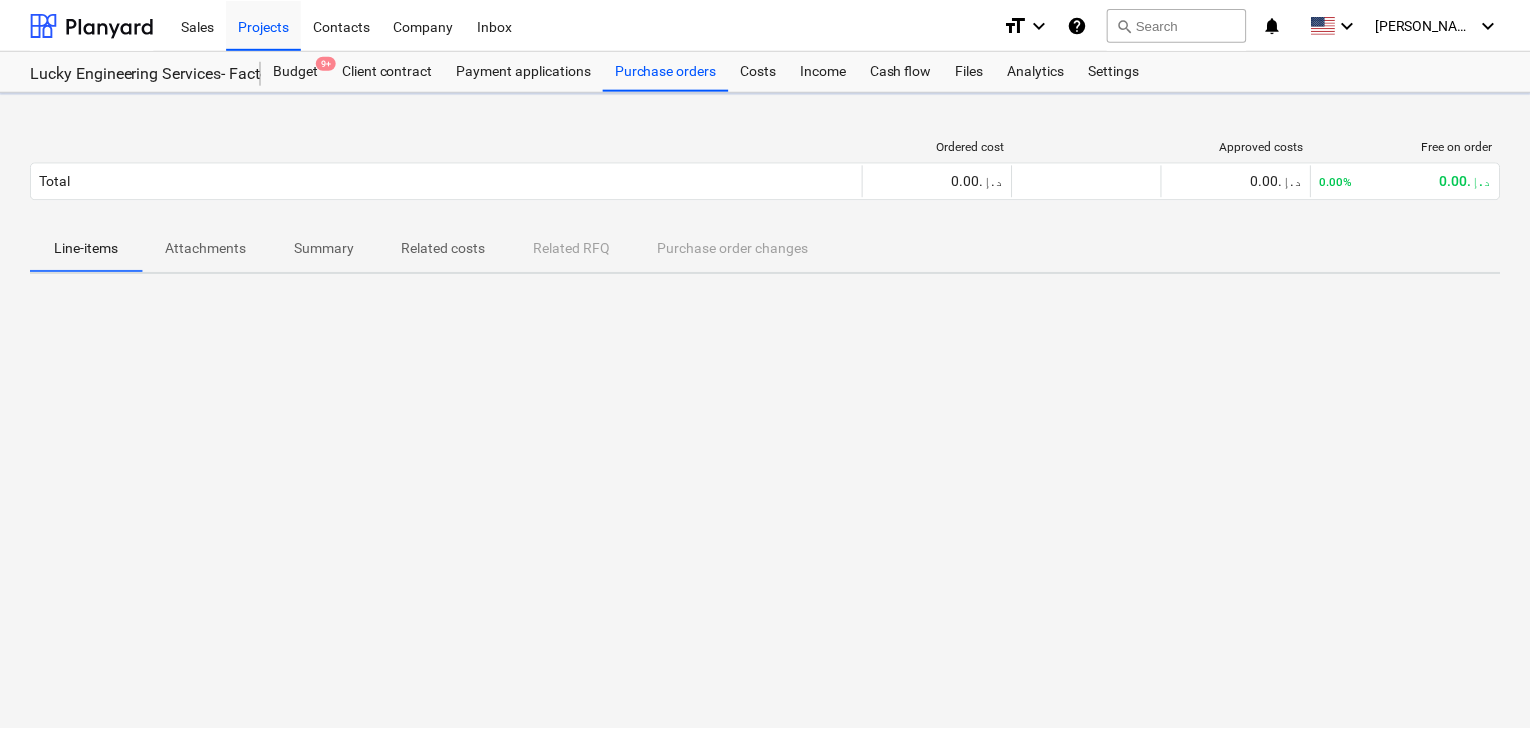 scroll, scrollTop: 0, scrollLeft: 0, axis: both 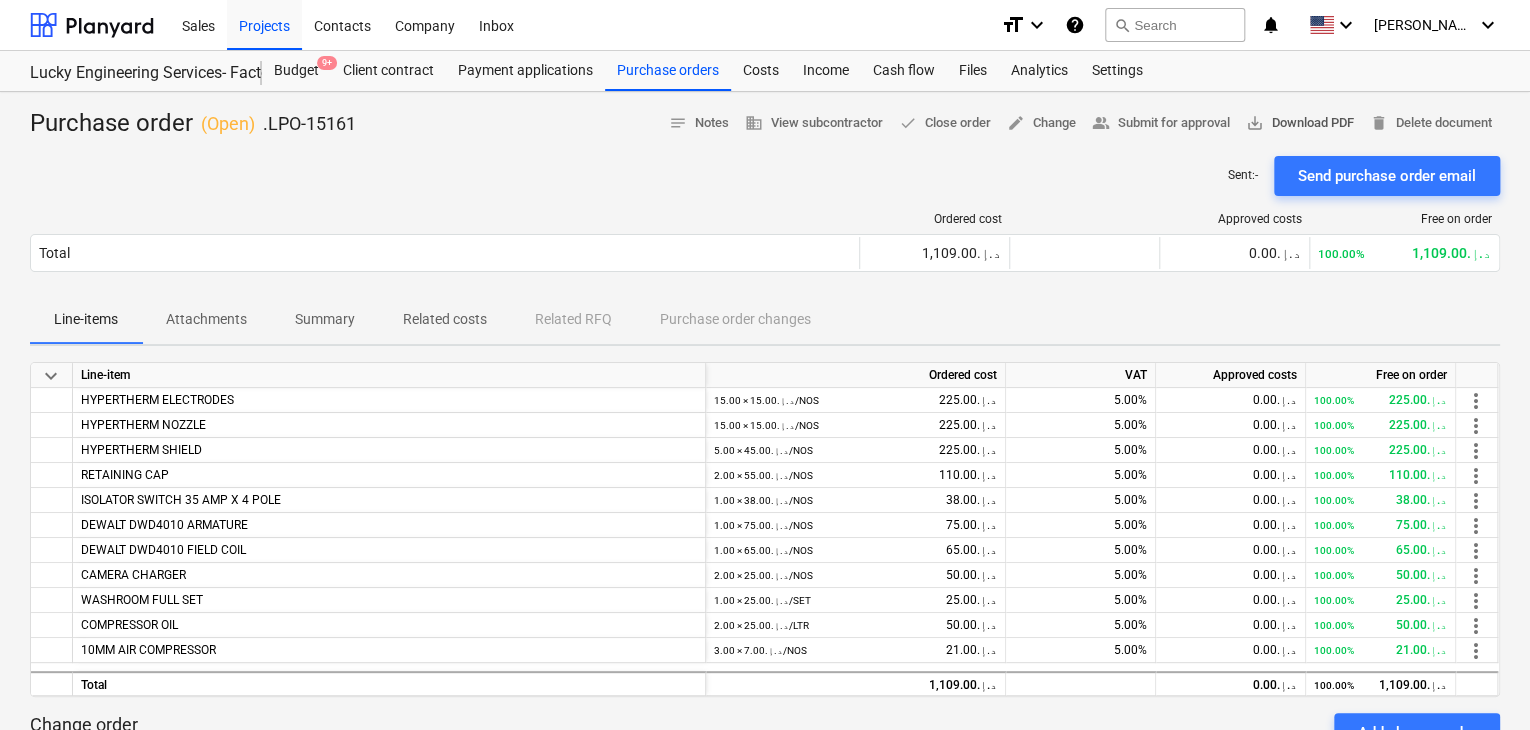 click on "save_alt Download PDF" at bounding box center (1300, 123) 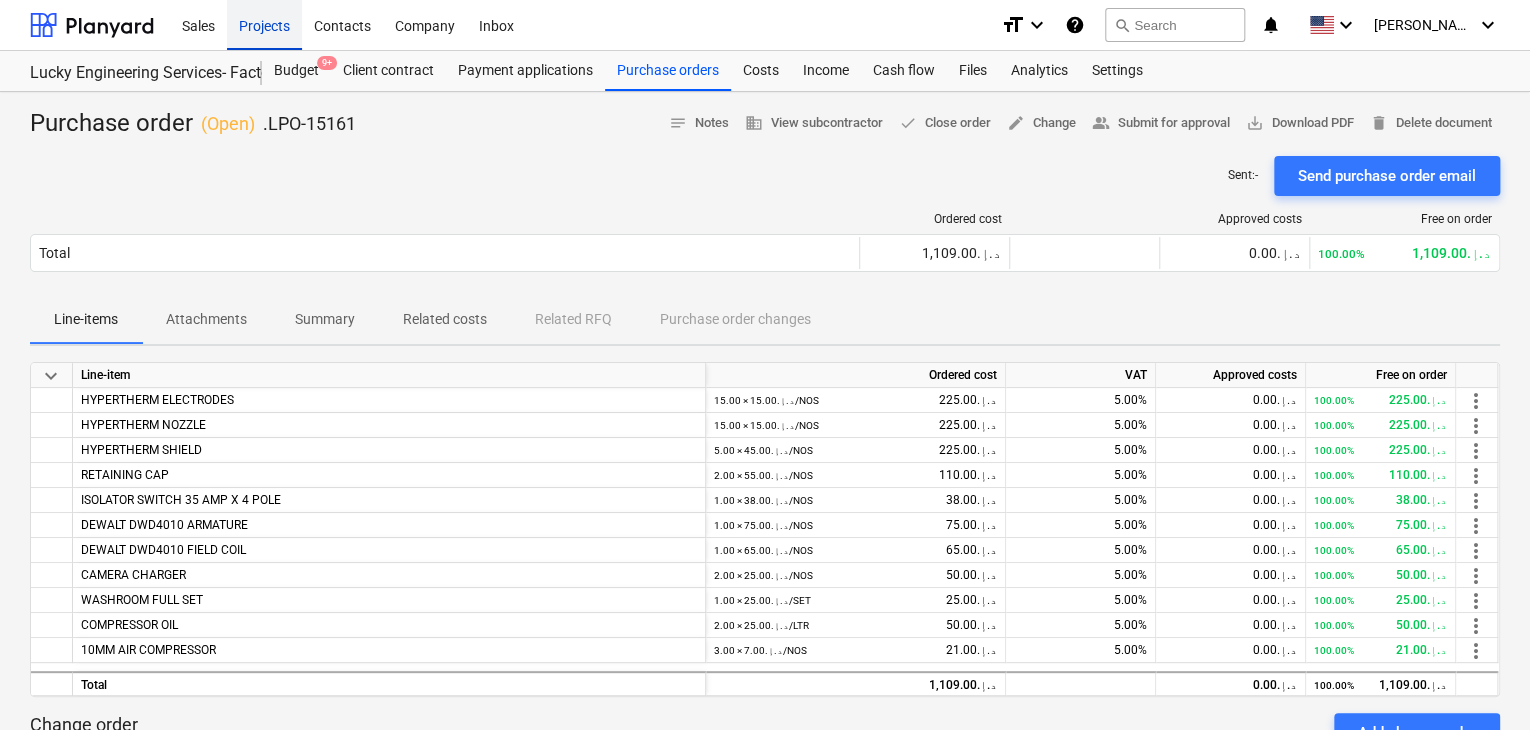 click on "Projects" at bounding box center [264, 24] 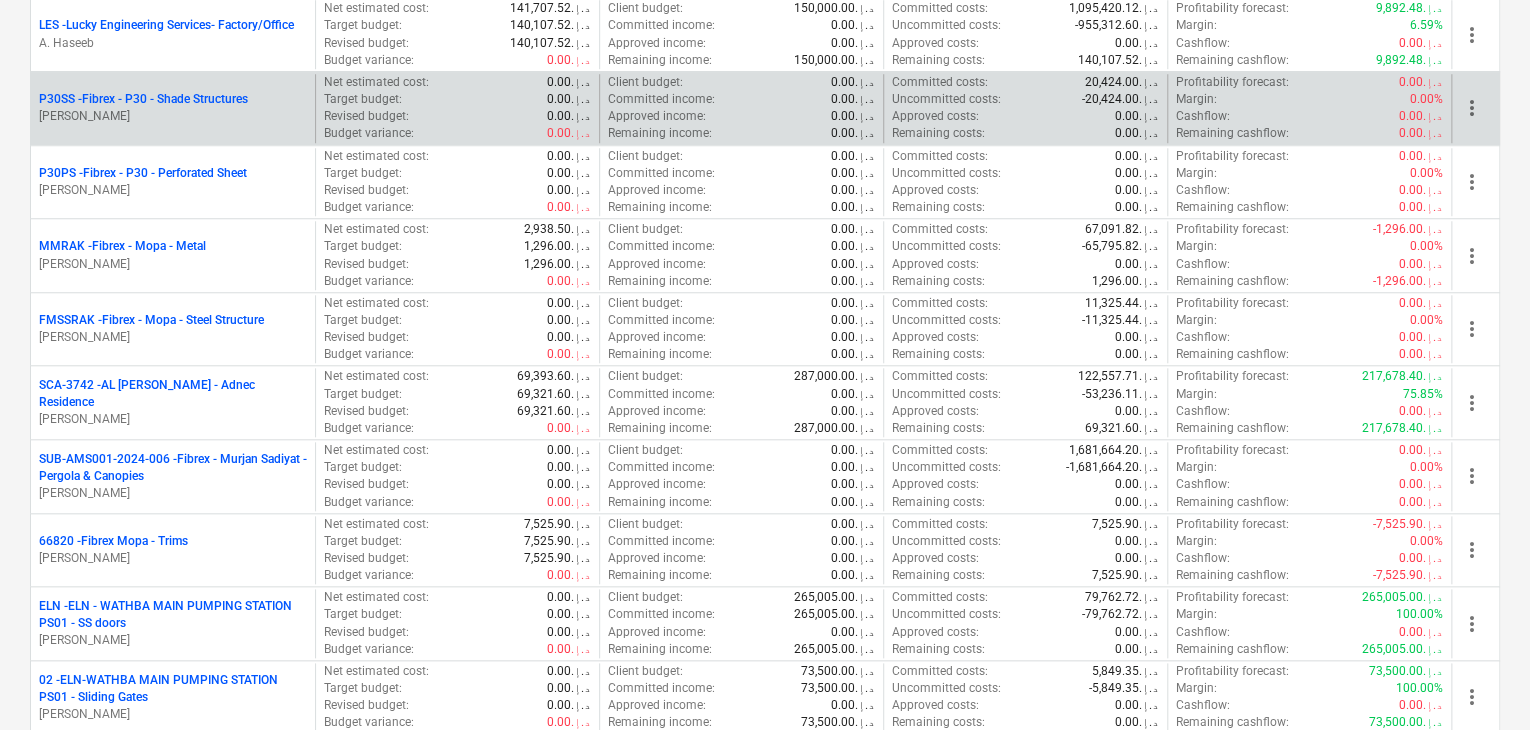 scroll, scrollTop: 900, scrollLeft: 0, axis: vertical 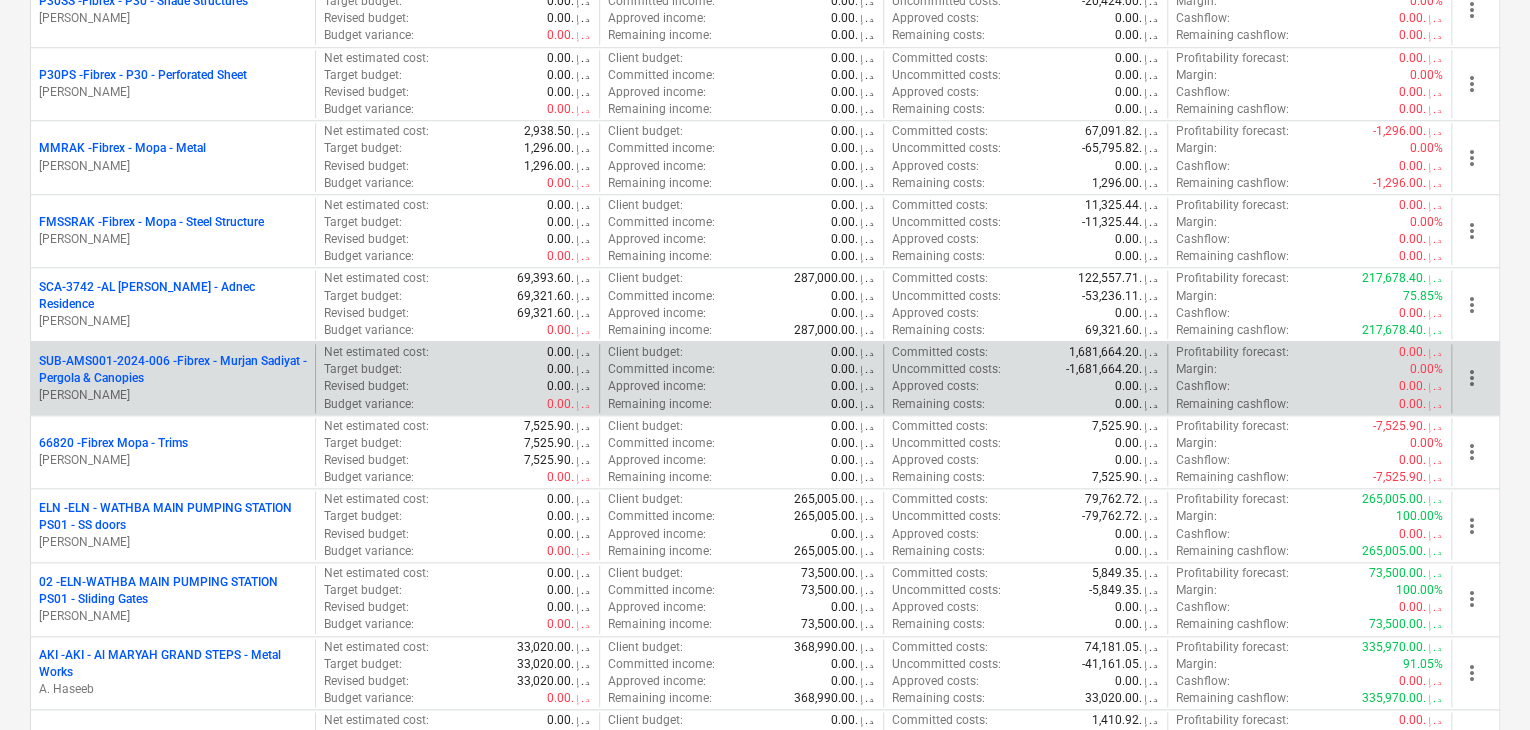 click on "[PERSON_NAME]" at bounding box center [173, 395] 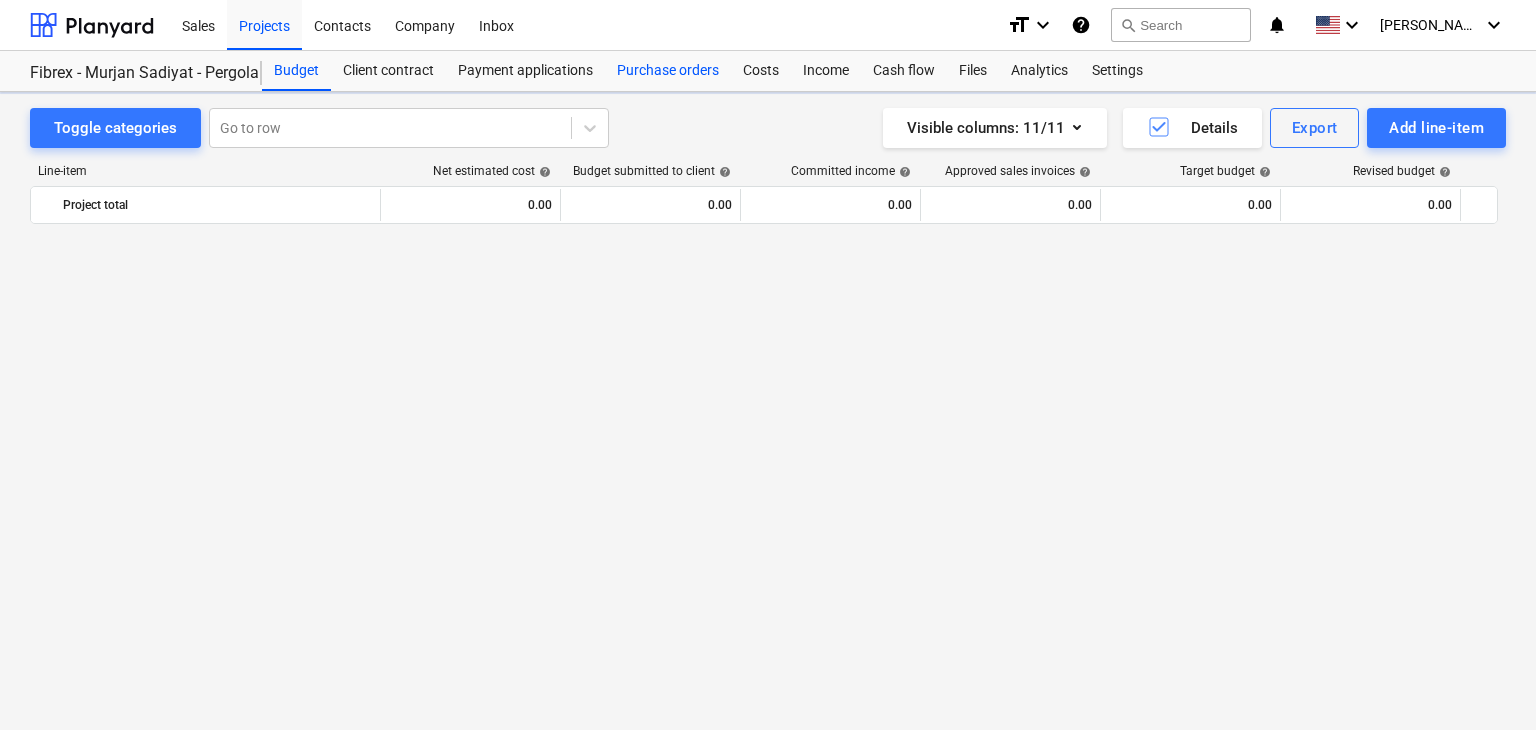 click on "Purchase orders" at bounding box center (668, 71) 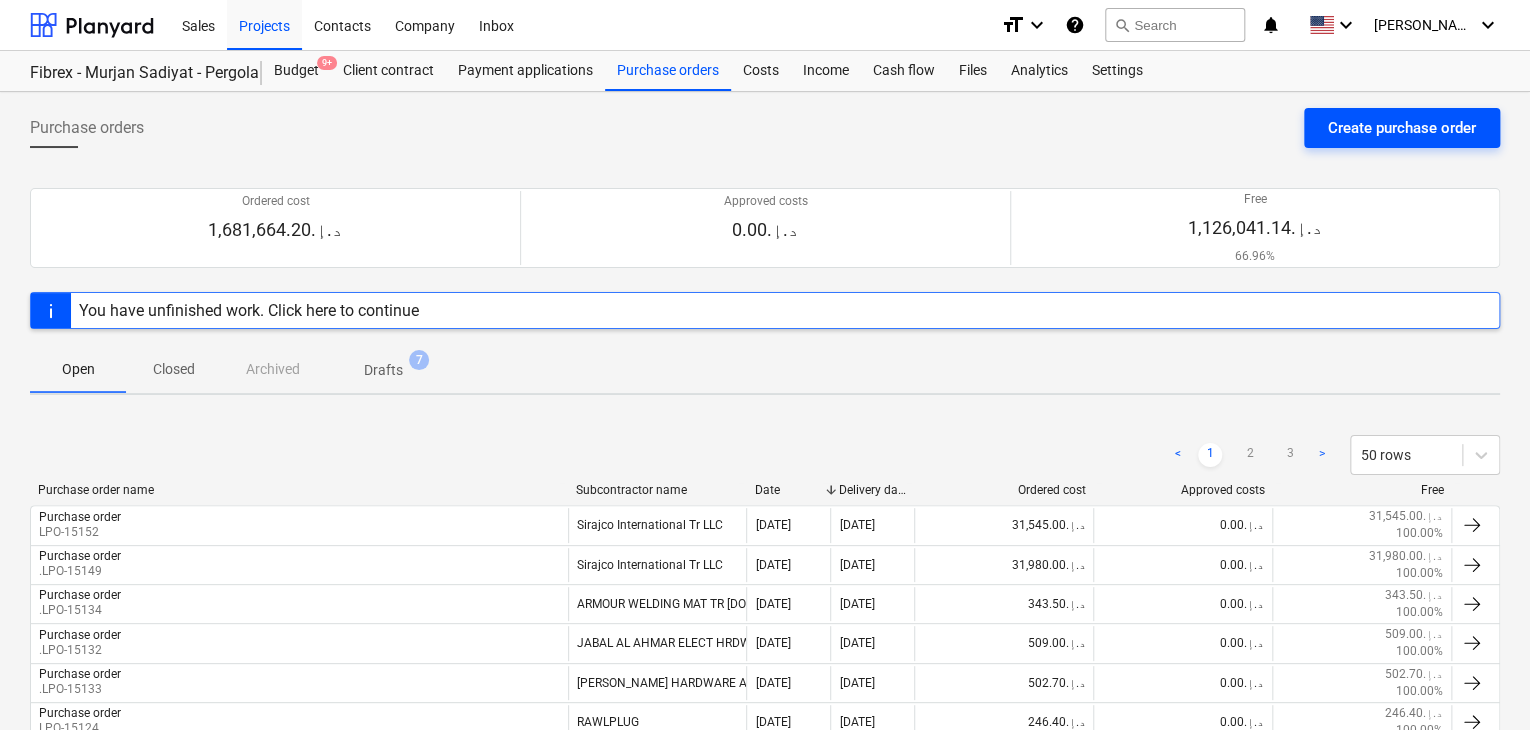 click on "Create purchase order" at bounding box center [1402, 128] 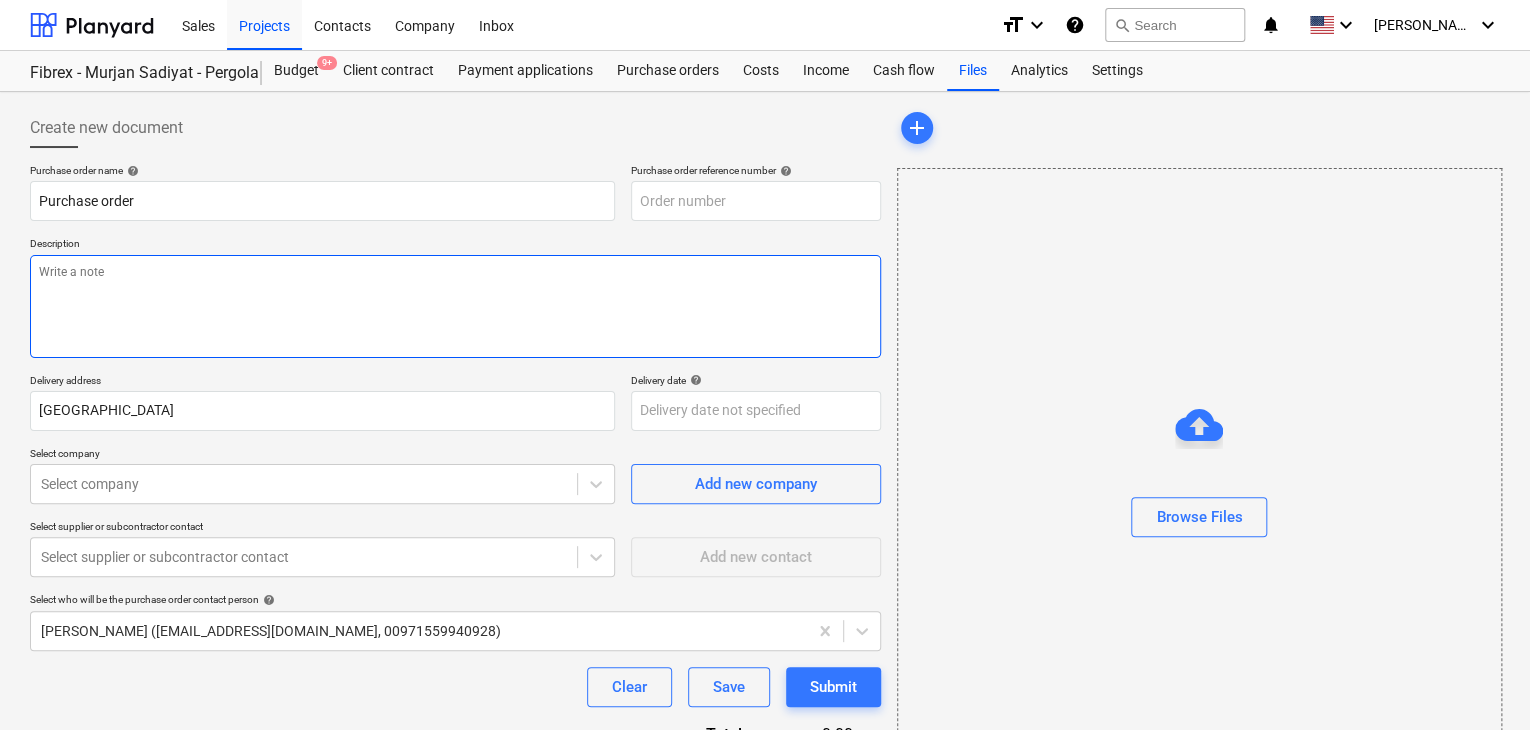 click at bounding box center [455, 306] 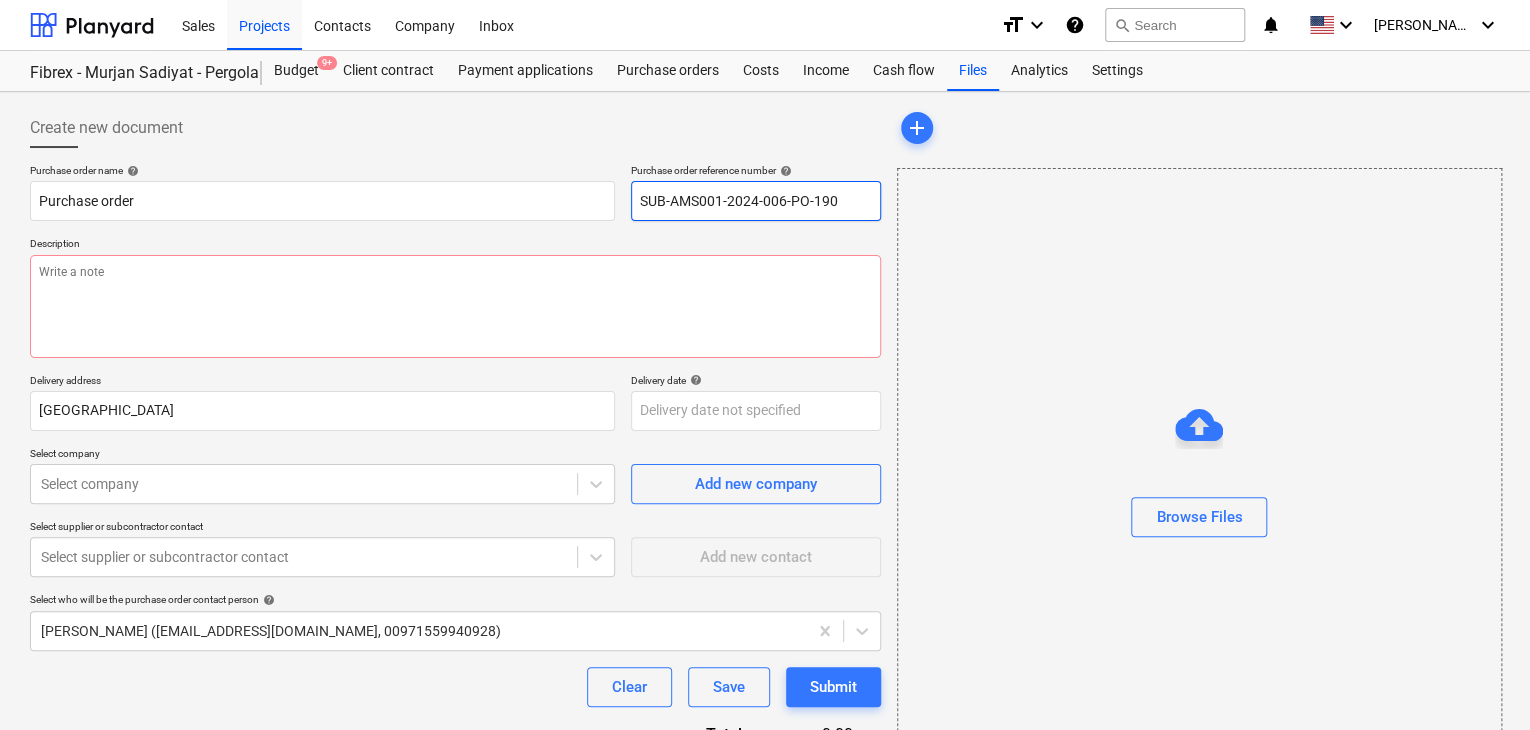 drag, startPoint x: 856, startPoint y: 199, endPoint x: 454, endPoint y: 230, distance: 403.1935 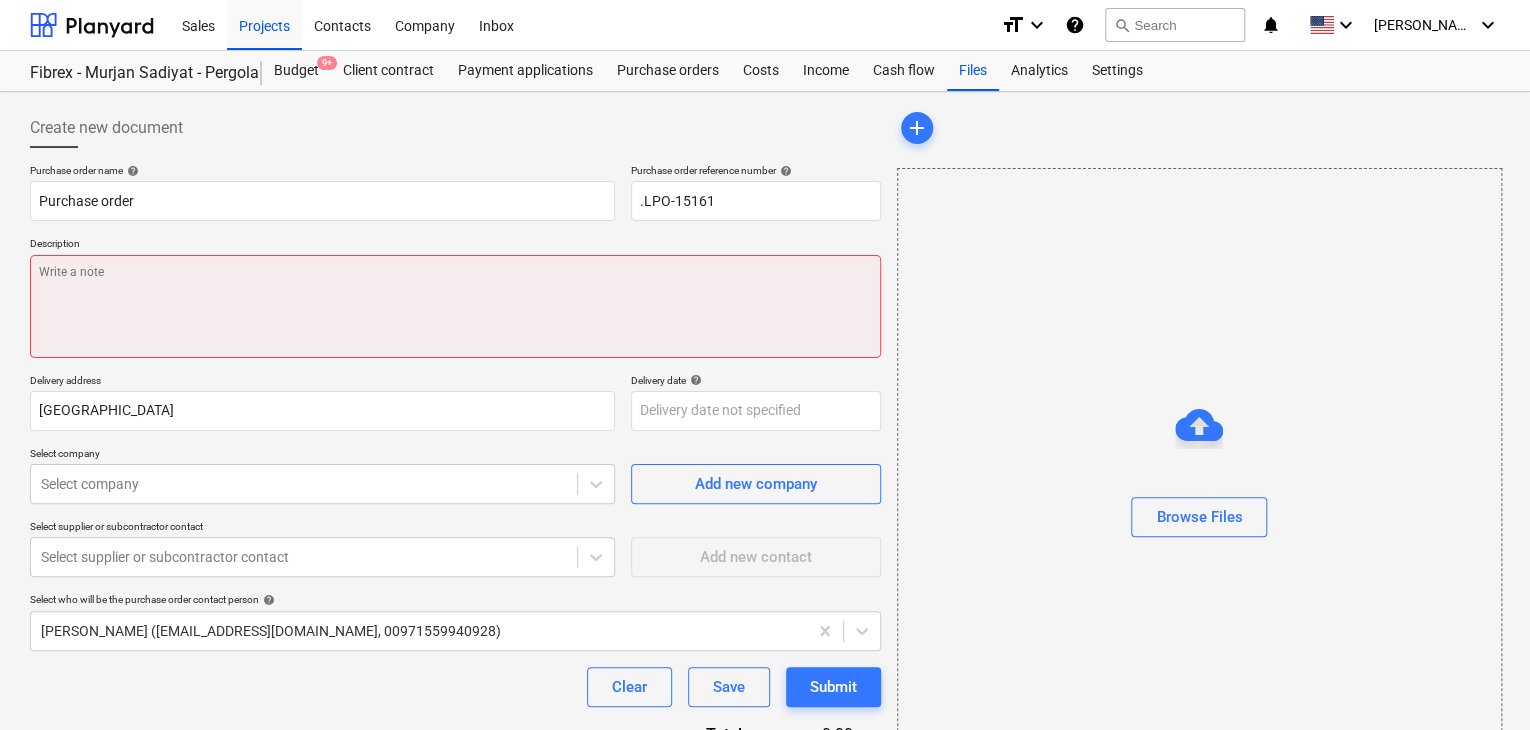 click at bounding box center [455, 306] 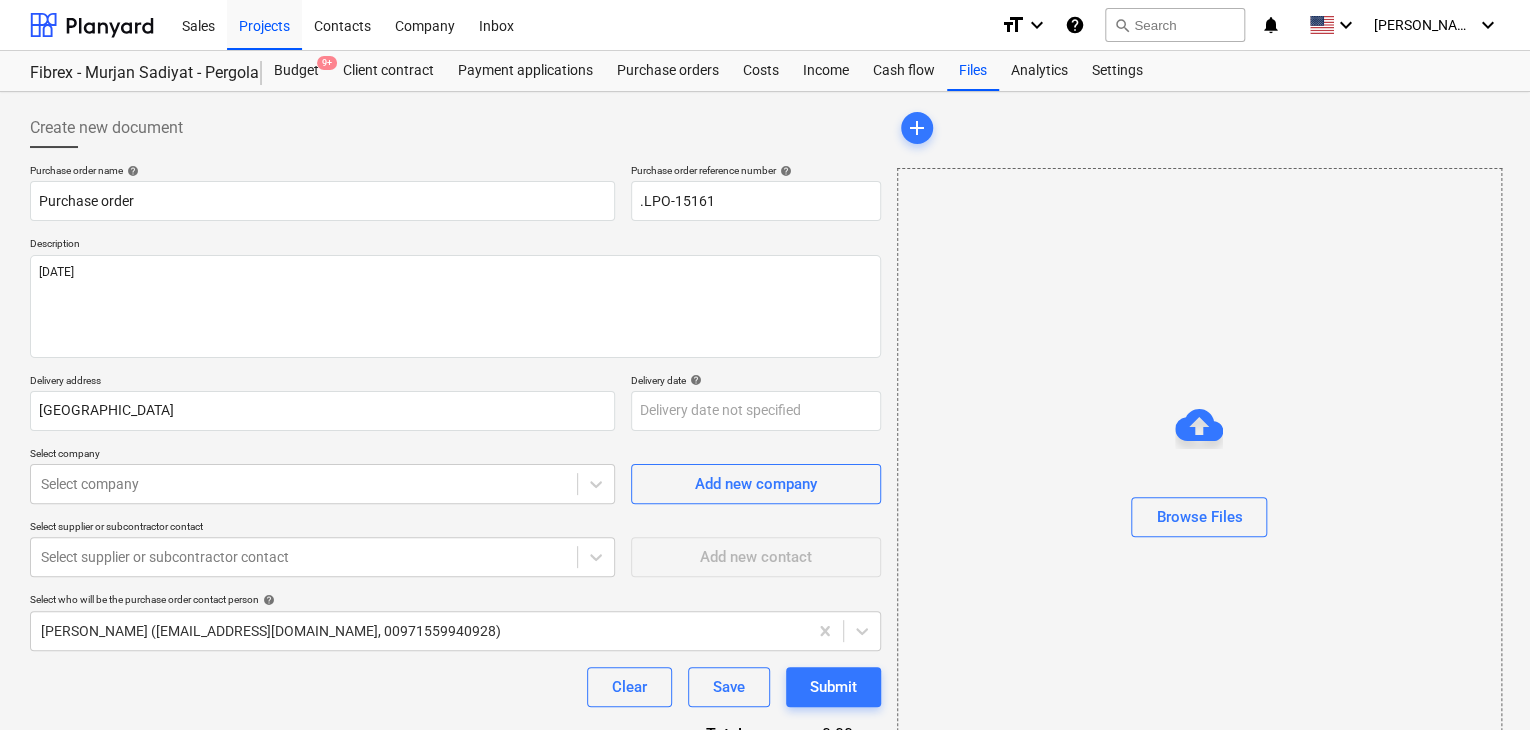 click on "Purchase order name help Purchase order Purchase order reference number help .LPO-15161 Description [DATE] Delivery address [GEOGRAPHIC_DATA] Delivery date help Press the down arrow key to interact with the calendar and
select a date. Press the question mark key to get the keyboard shortcuts for changing dates. Select company Select company Add new company Select supplier or subcontractor contact Select supplier or subcontractor contact Add new contact Select who will be the purchase order contact person help [PERSON_NAME] ([EMAIL_ADDRESS][DOMAIN_NAME], 00971559940928) Clear Save Submit Total 0.00د.إ.‏ Select line-items to add help Search or select a line-item Select in bulk" at bounding box center (455, 491) 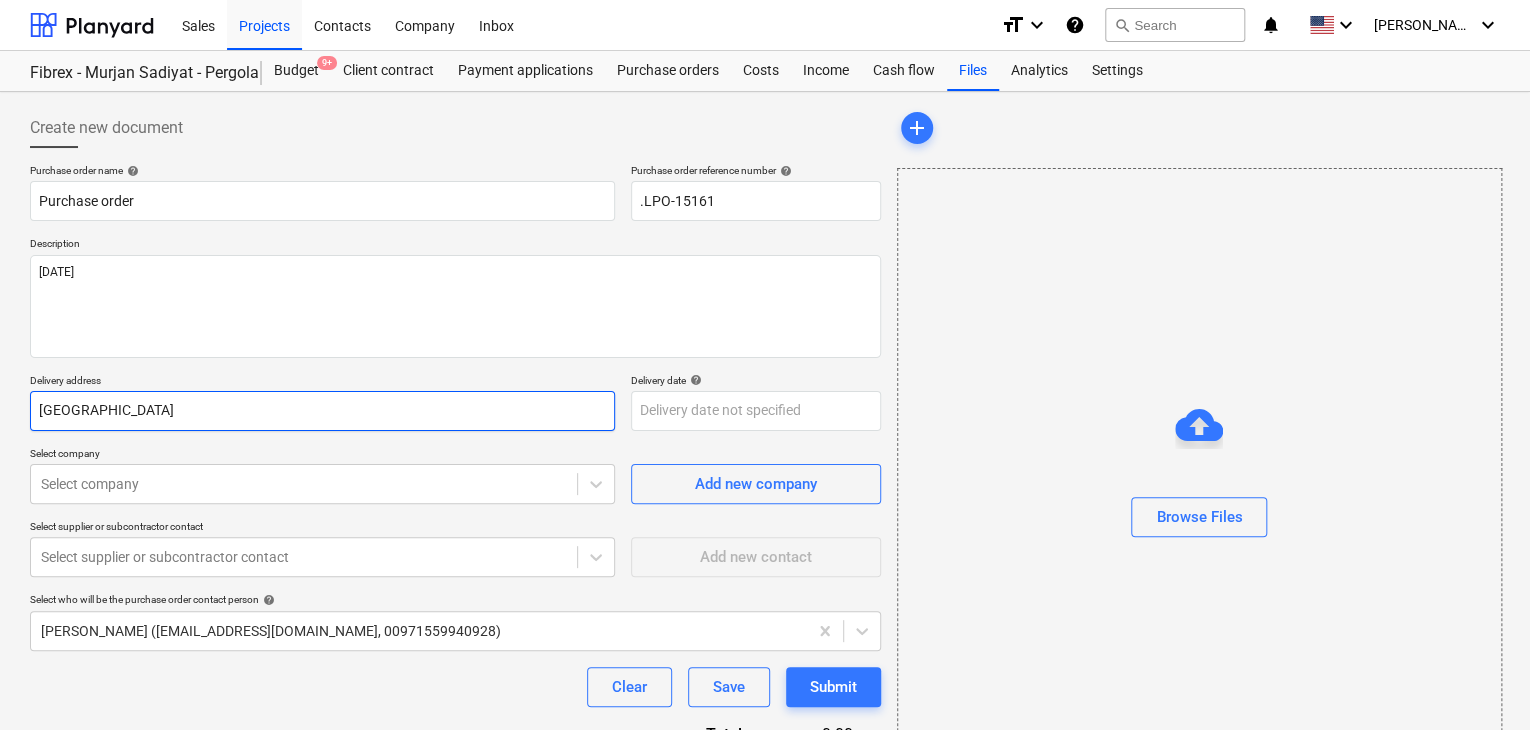 click on "[GEOGRAPHIC_DATA]" at bounding box center (322, 411) 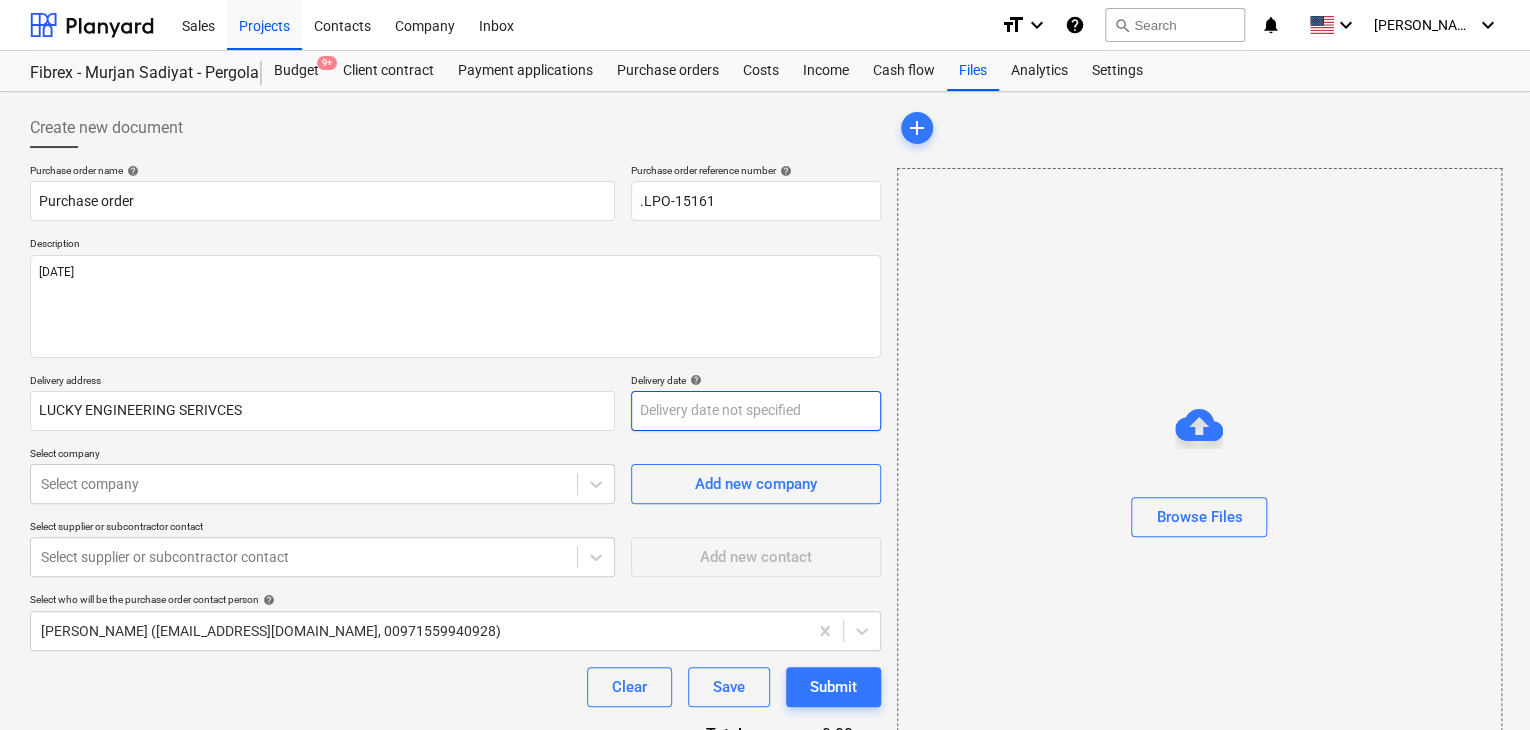 click on "Sales Projects Contacts Company Inbox format_size keyboard_arrow_down help search Search notifications 0 keyboard_arrow_down [PERSON_NAME] keyboard_arrow_down Fibrex - Murjan Sadiyat - Pergola & Canopies Budget 9+ Client contract Payment applications Purchase orders Costs Income Cash flow Files Analytics Settings Create new document Purchase order name help Purchase order Purchase order reference number help .LPO-15161 Description [DATE] Delivery address LUCKY ENGINEERING SERIVCES Delivery date help Press the down arrow key to interact with the calendar and
select a date. Press the question mark key to get the keyboard shortcuts for changing dates. Select company Select company Add new company Select supplier or subcontractor contact Select supplier or subcontractor contact Add new contact Select who will be the purchase order contact person help [PERSON_NAME] ([EMAIL_ADDRESS][DOMAIN_NAME], 00971559940928) Clear Save Submit Total 0.00د.إ.‏ Select line-items to add help Search or select a line-item add" at bounding box center (765, 365) 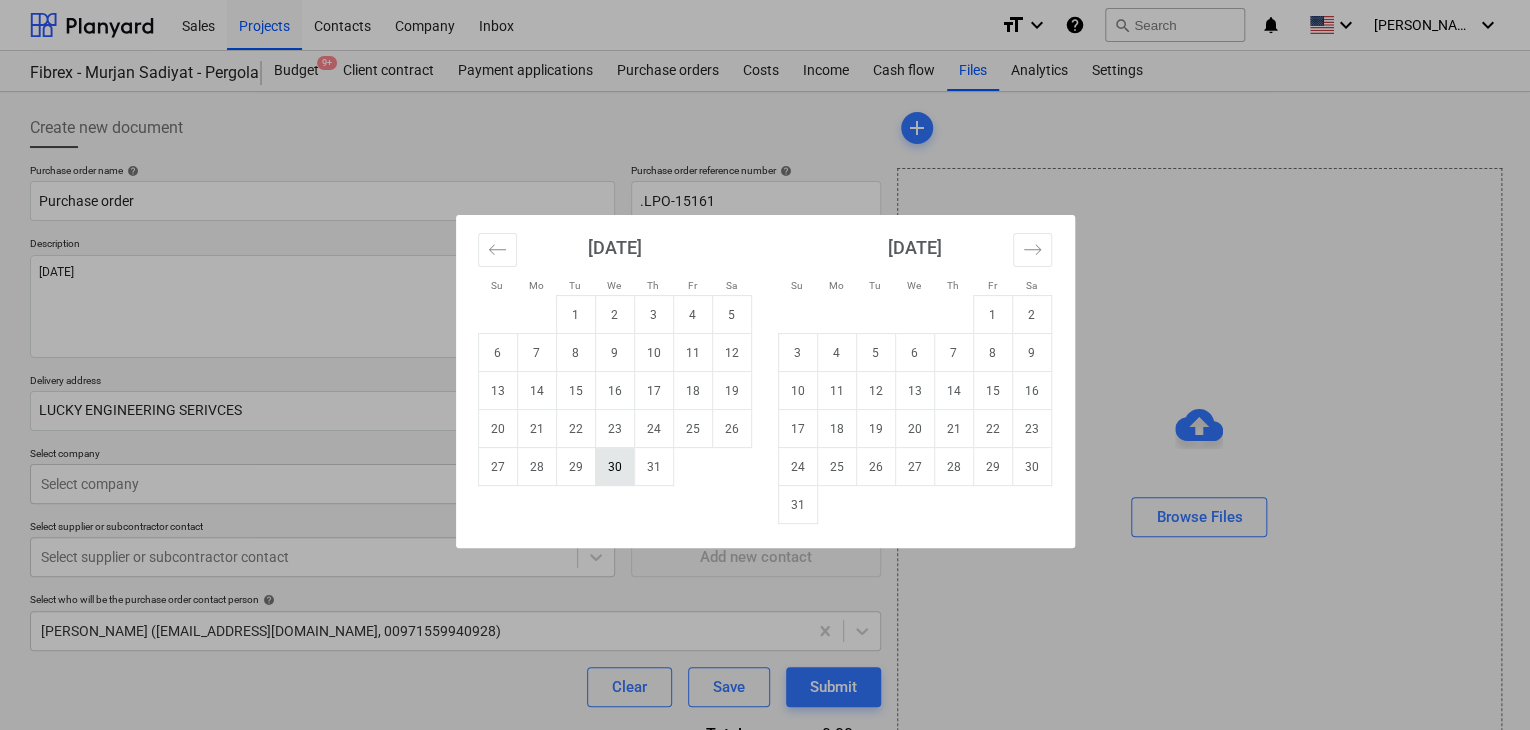 click on "30" at bounding box center (614, 467) 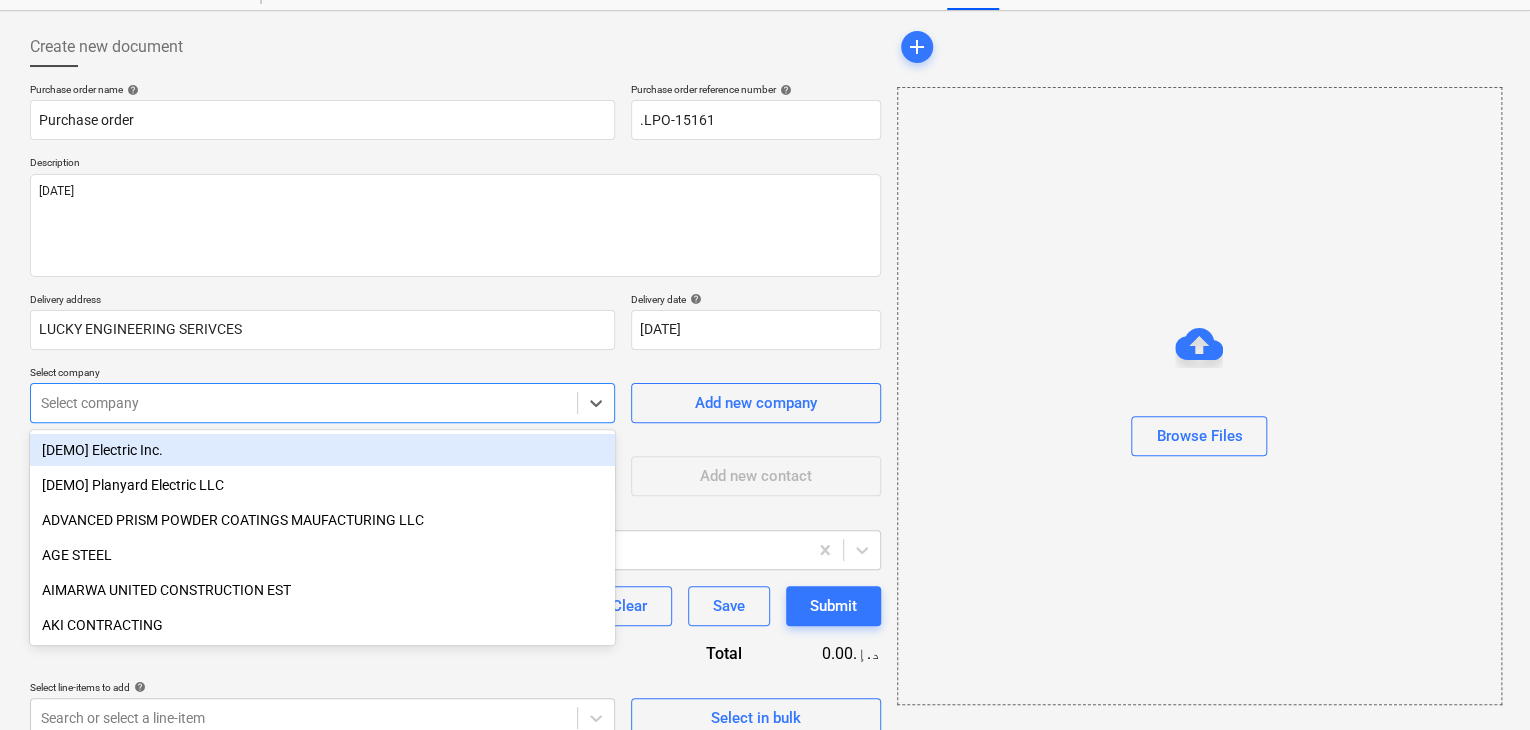 click on "Sales Projects Contacts Company Inbox format_size keyboard_arrow_down help search Search notifications 0 keyboard_arrow_down [PERSON_NAME] keyboard_arrow_down Fibrex - Murjan Sadiyat - Pergola & Canopies Budget 9+ Client contract Payment applications Purchase orders Costs Income Cash flow Files Analytics Settings Create new document Purchase order name help Purchase order Purchase order reference number help .LPO-15161 Description [DATE] Delivery address LUCKY ENGINEERING SERIVCES Delivery date help [DATE] [DATE] Press the down arrow key to interact with the calendar and
select a date. Press the question mark key to get the keyboard shortcuts for changing dates. Select company option [DEMO] Electric Inc.   focused, 1 of 203. 203 results available. Use Up and Down to choose options, press Enter to select the currently focused option, press Escape to exit the menu, press Tab to select the option and exit the menu. Select company Add new company Select supplier or subcontractor contact help Save" at bounding box center [765, 284] 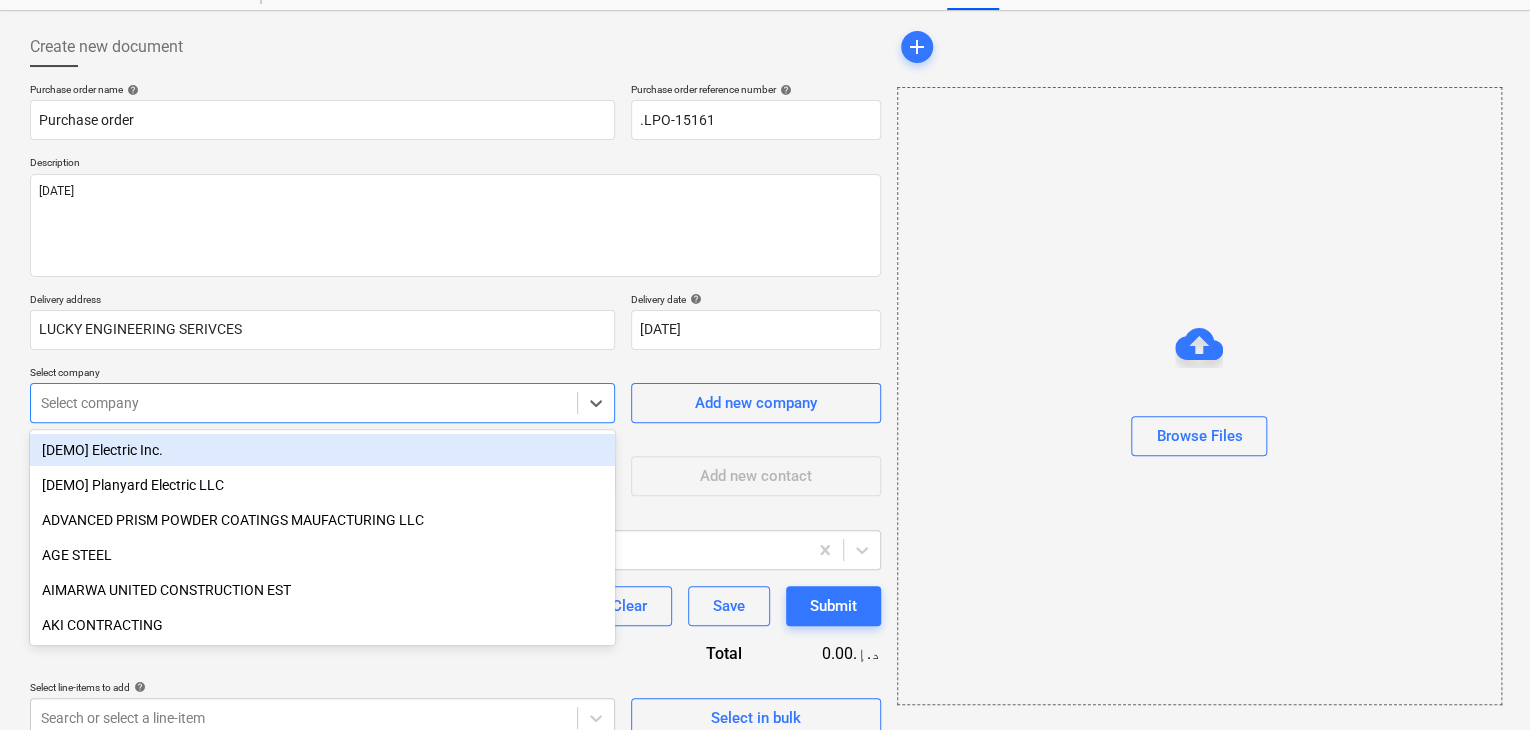 scroll, scrollTop: 93, scrollLeft: 0, axis: vertical 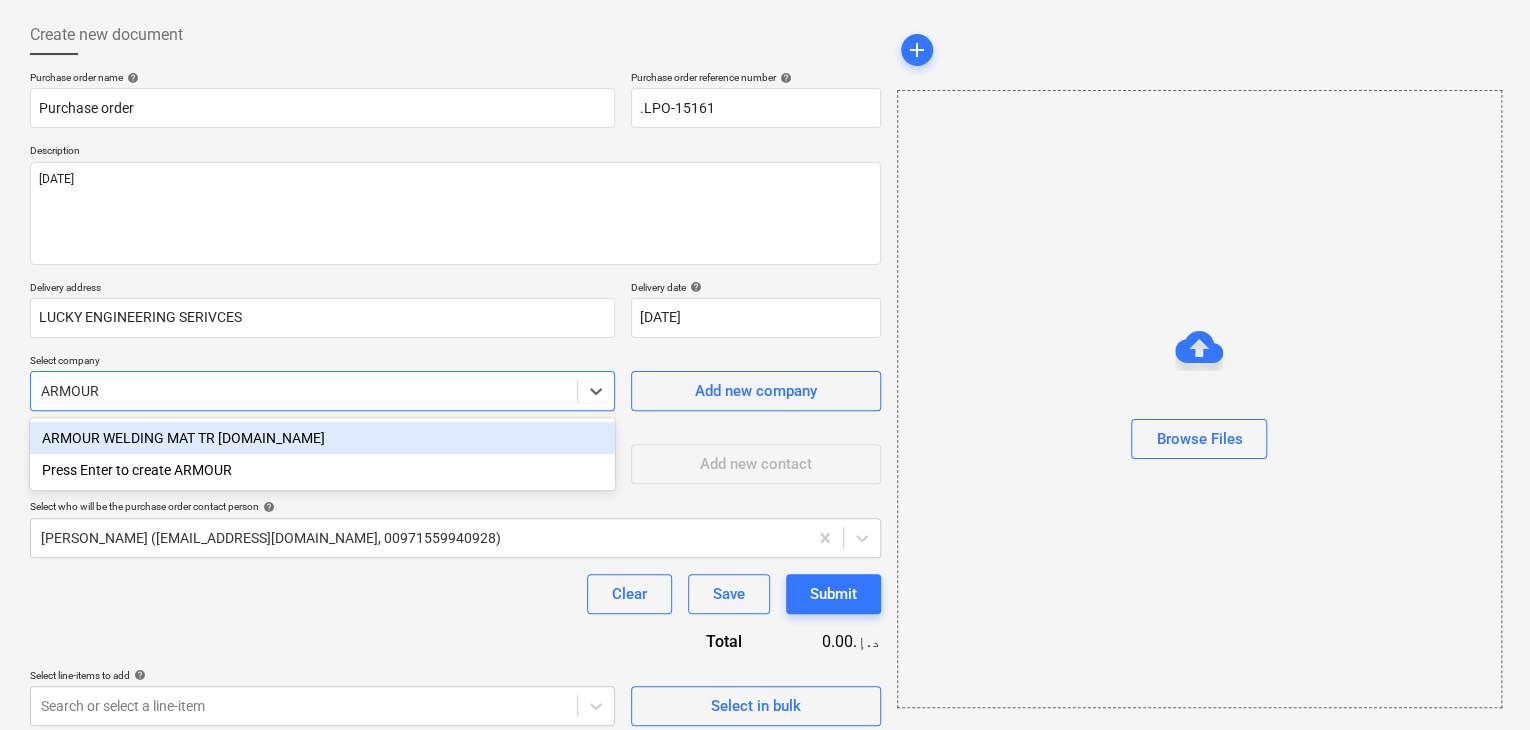 click on "ARMOUR WELDING MAT TR [DOMAIN_NAME]" at bounding box center [322, 438] 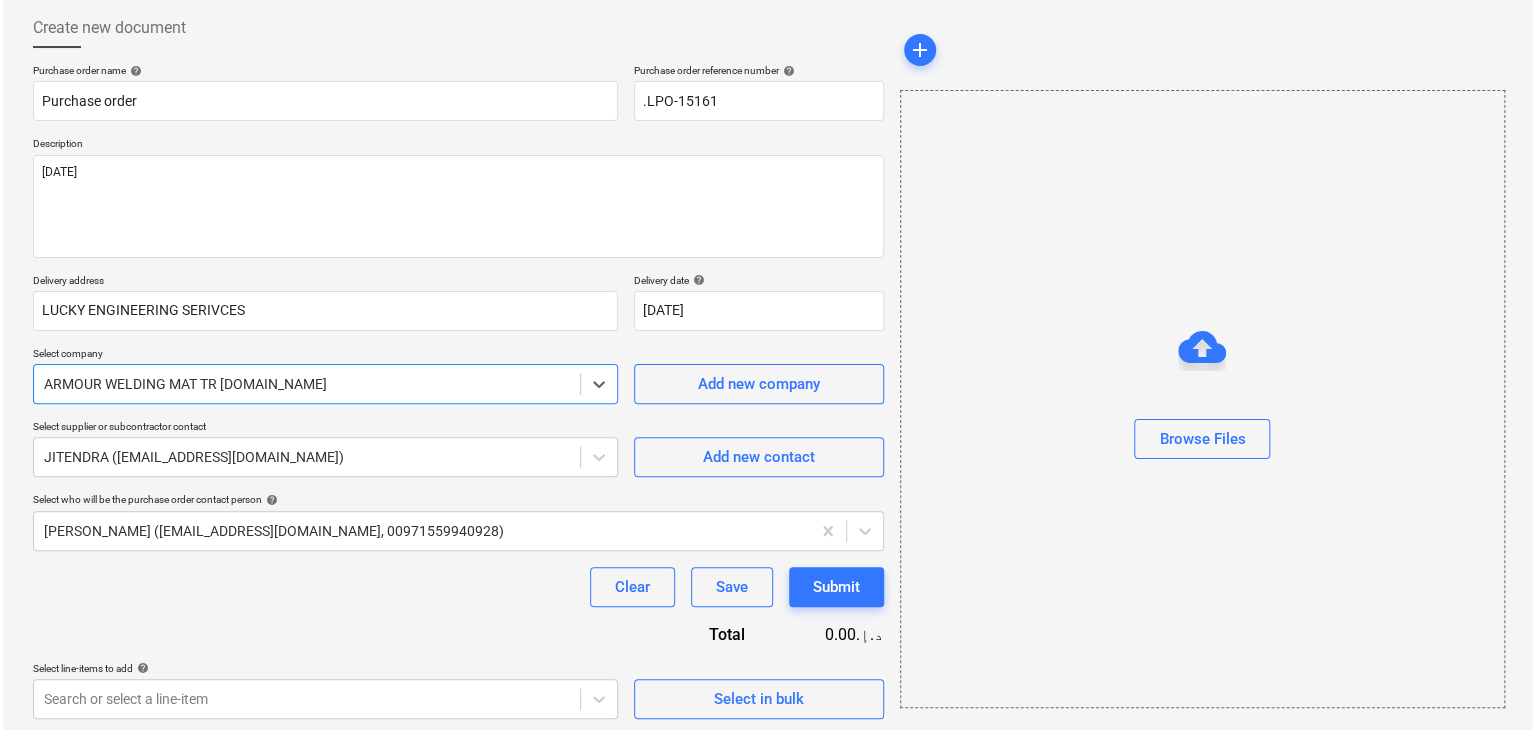 scroll, scrollTop: 104, scrollLeft: 0, axis: vertical 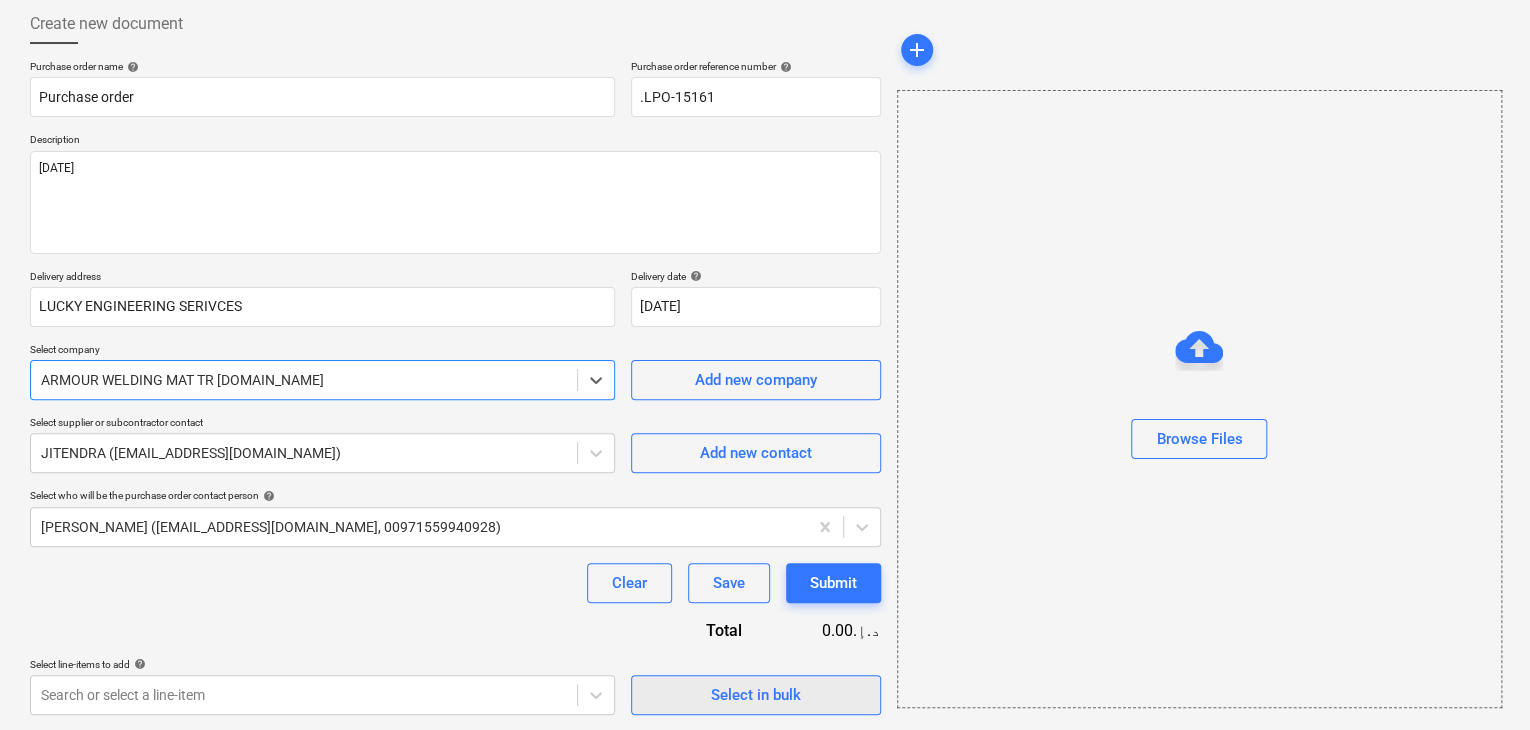 click on "Select in bulk" at bounding box center [756, 695] 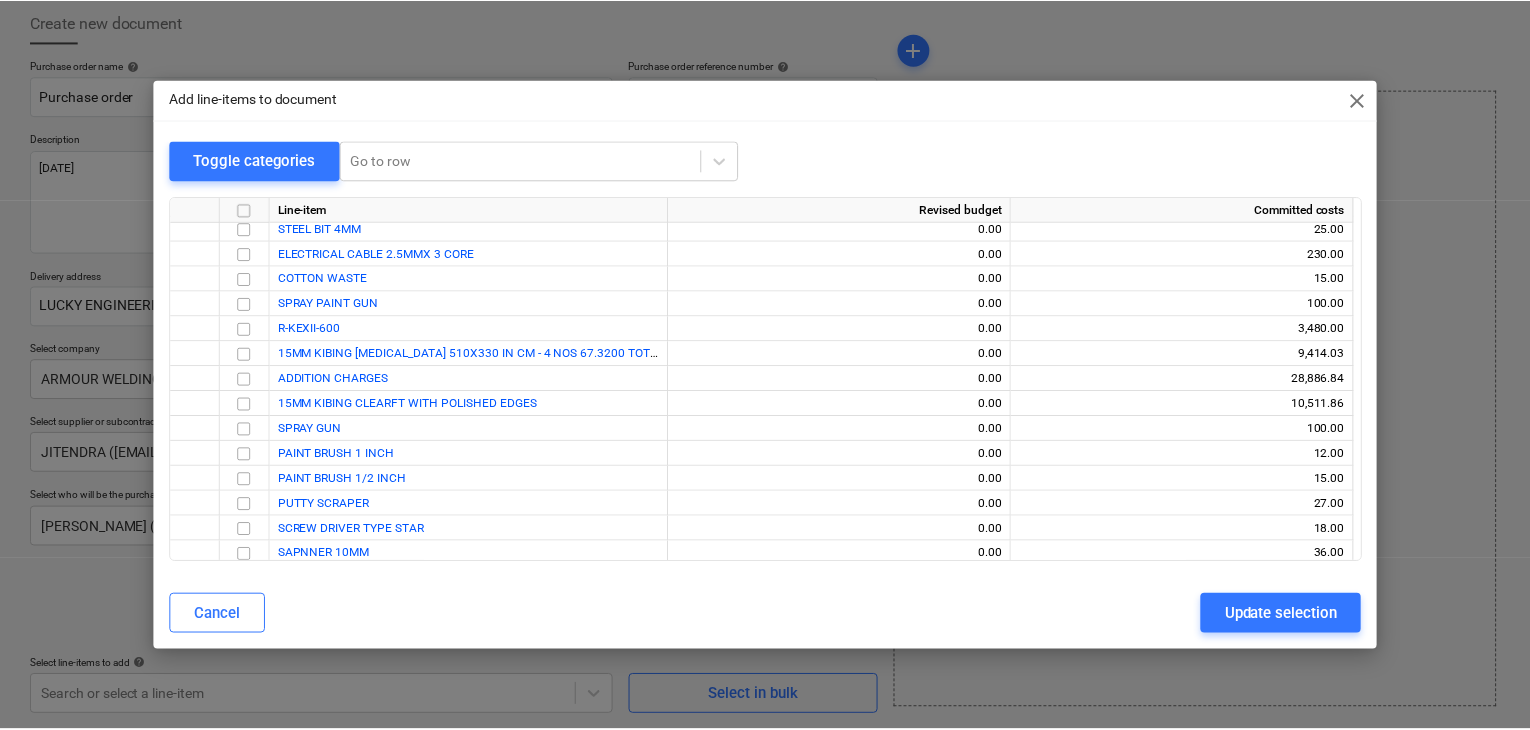 scroll, scrollTop: 7487, scrollLeft: 0, axis: vertical 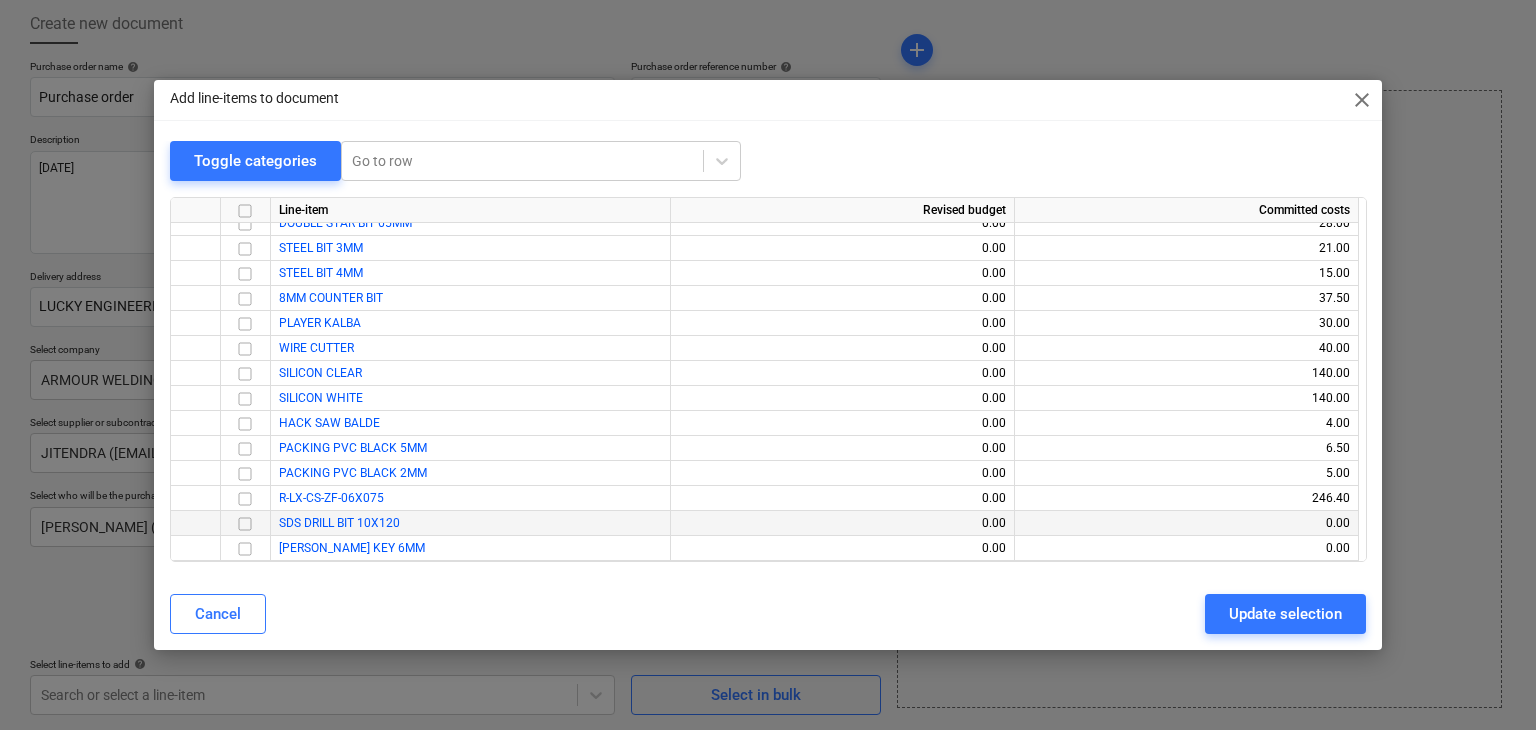 click at bounding box center [245, 524] 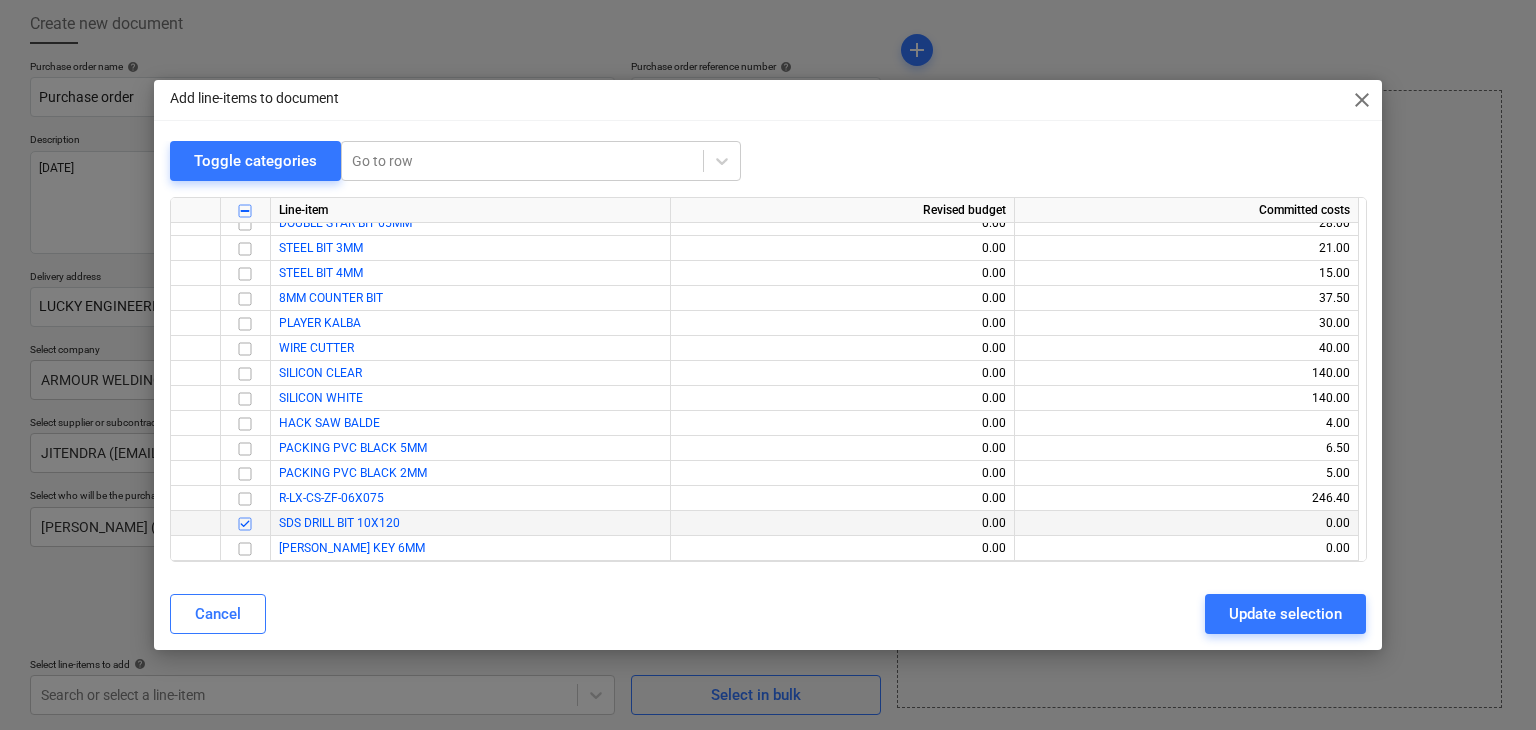 click at bounding box center (245, 549) 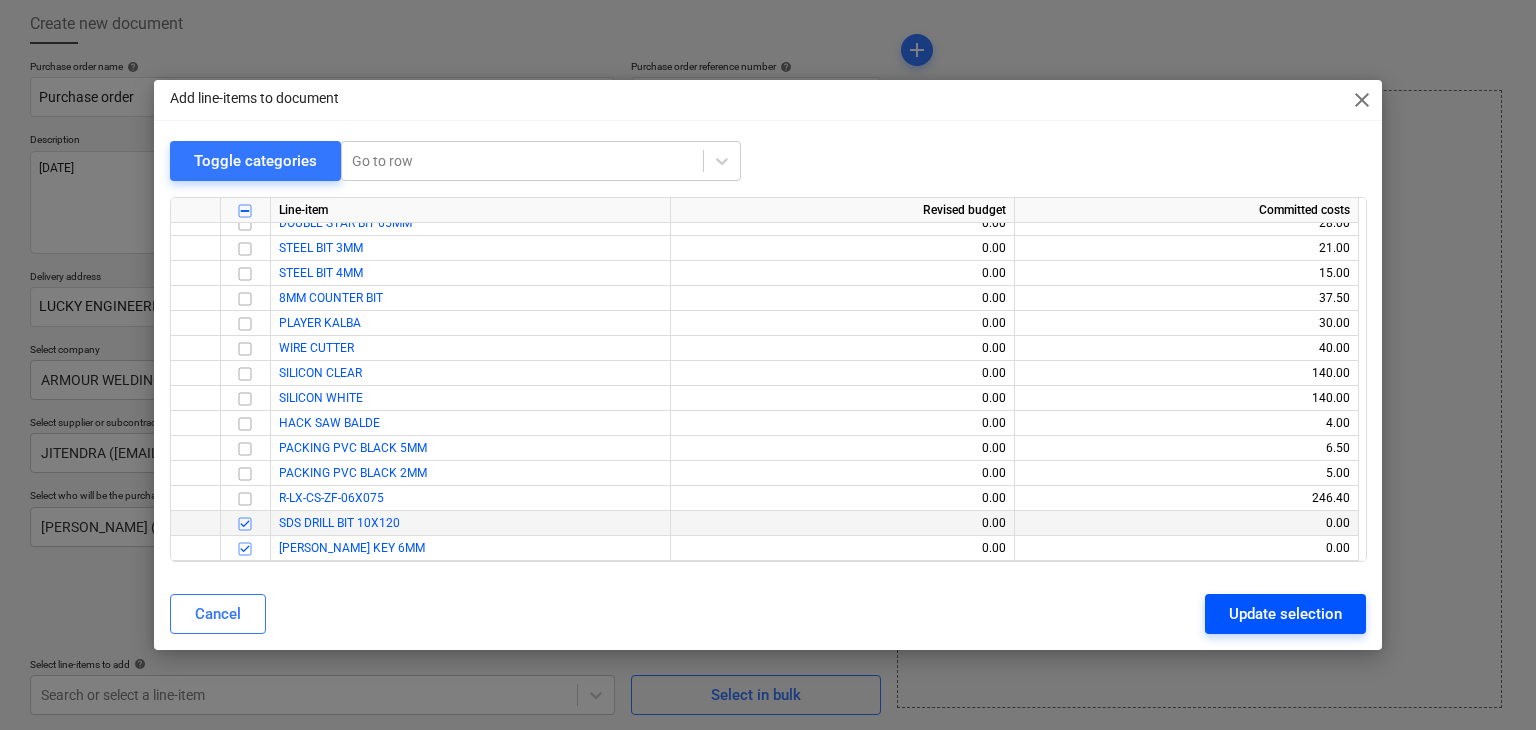click on "Update selection" at bounding box center (1285, 614) 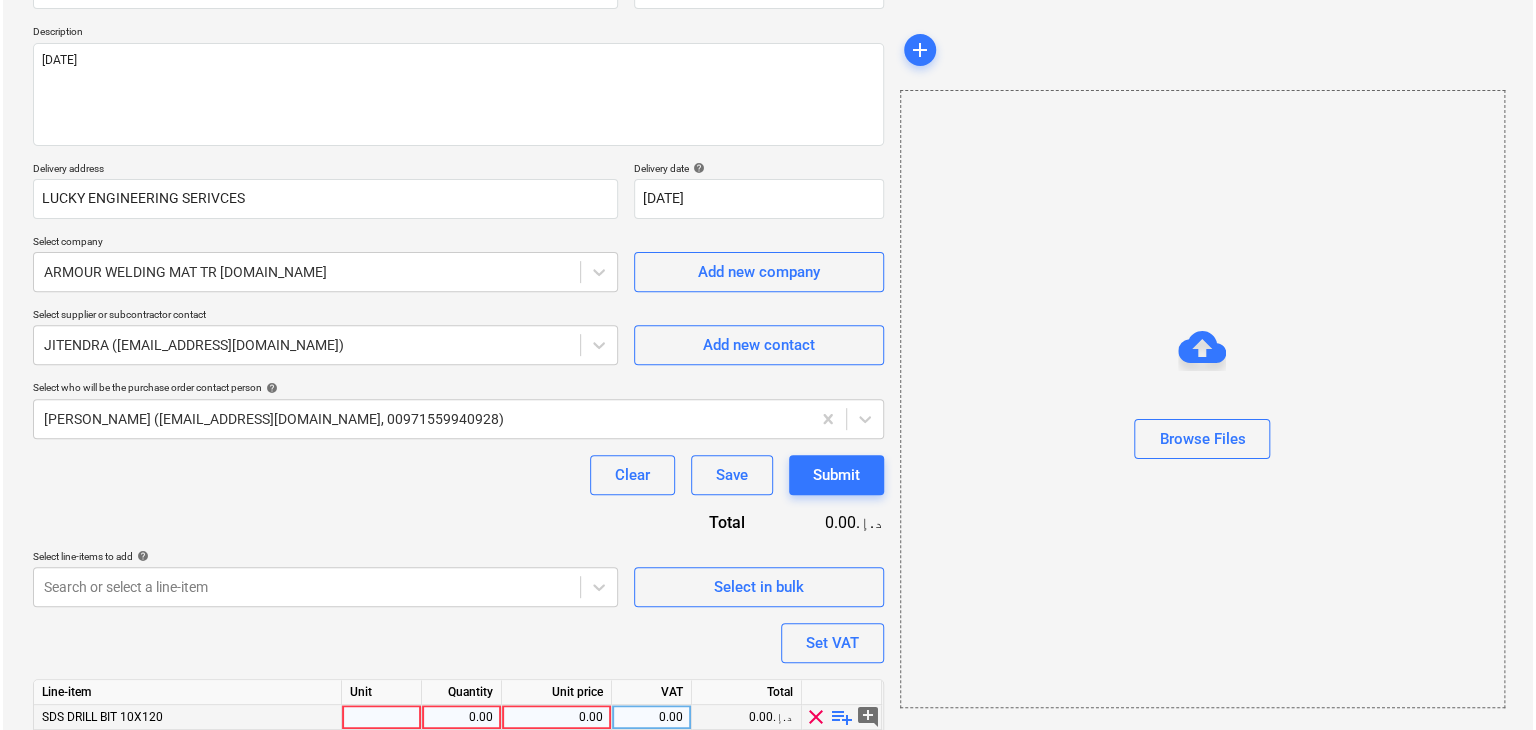 scroll, scrollTop: 317, scrollLeft: 0, axis: vertical 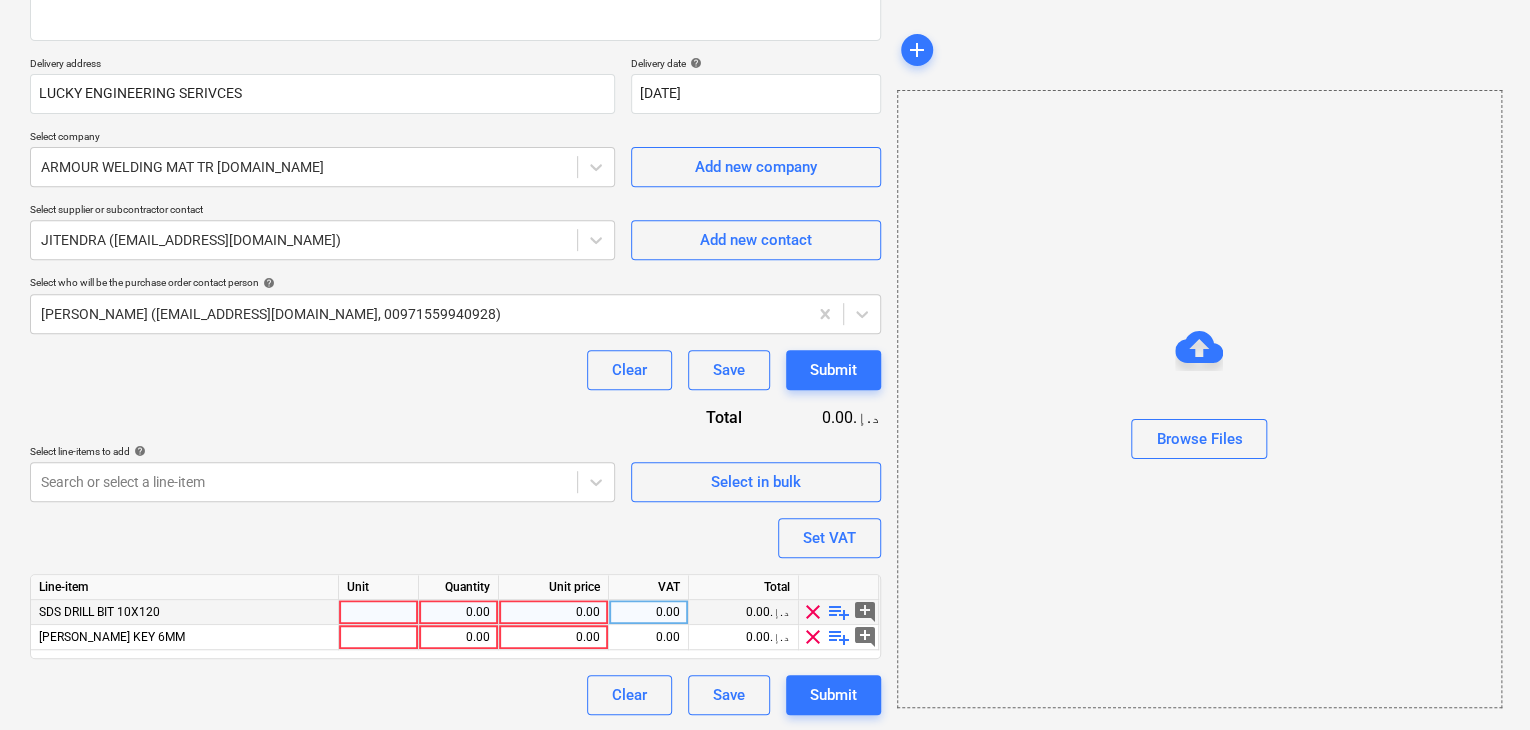 click at bounding box center (379, 612) 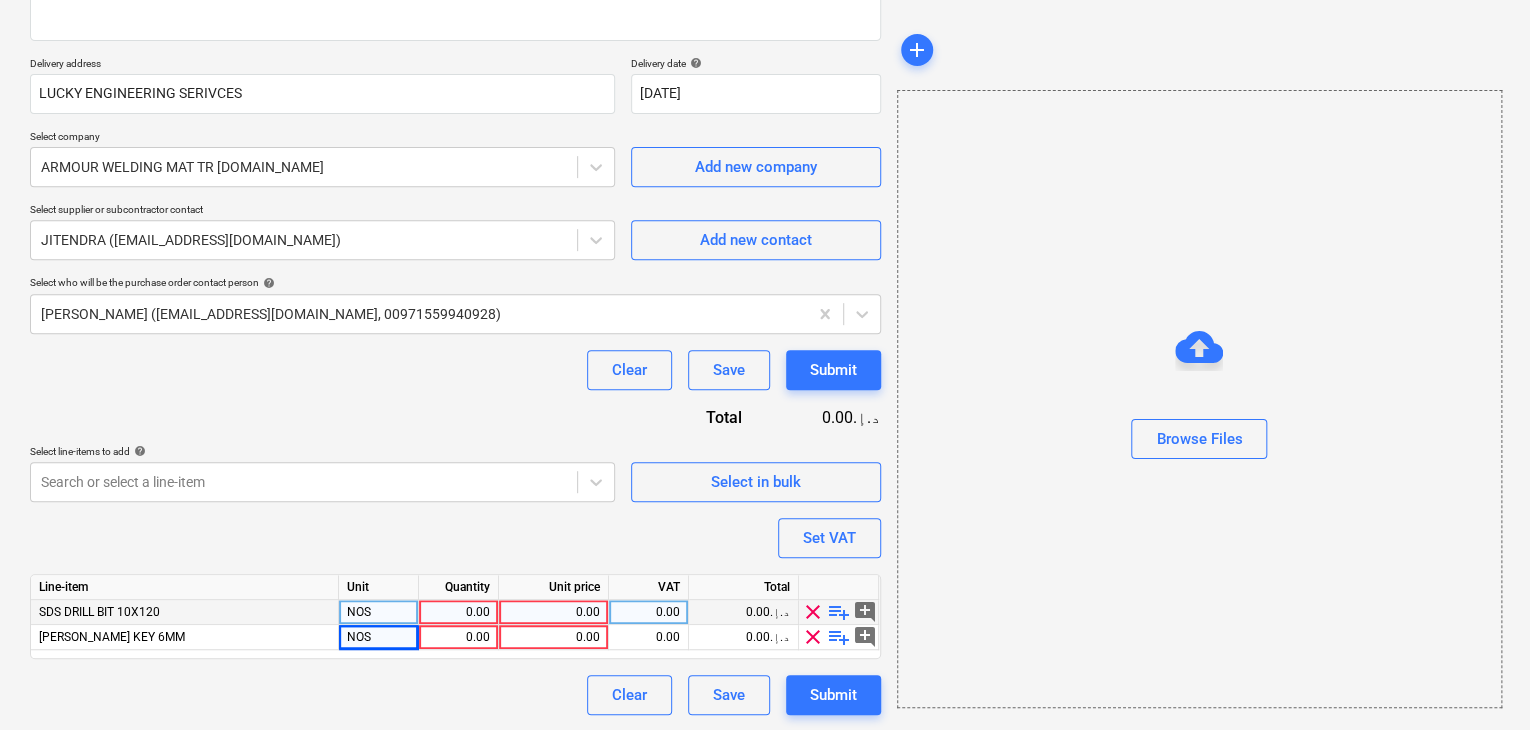 click on "0.00" at bounding box center (458, 612) 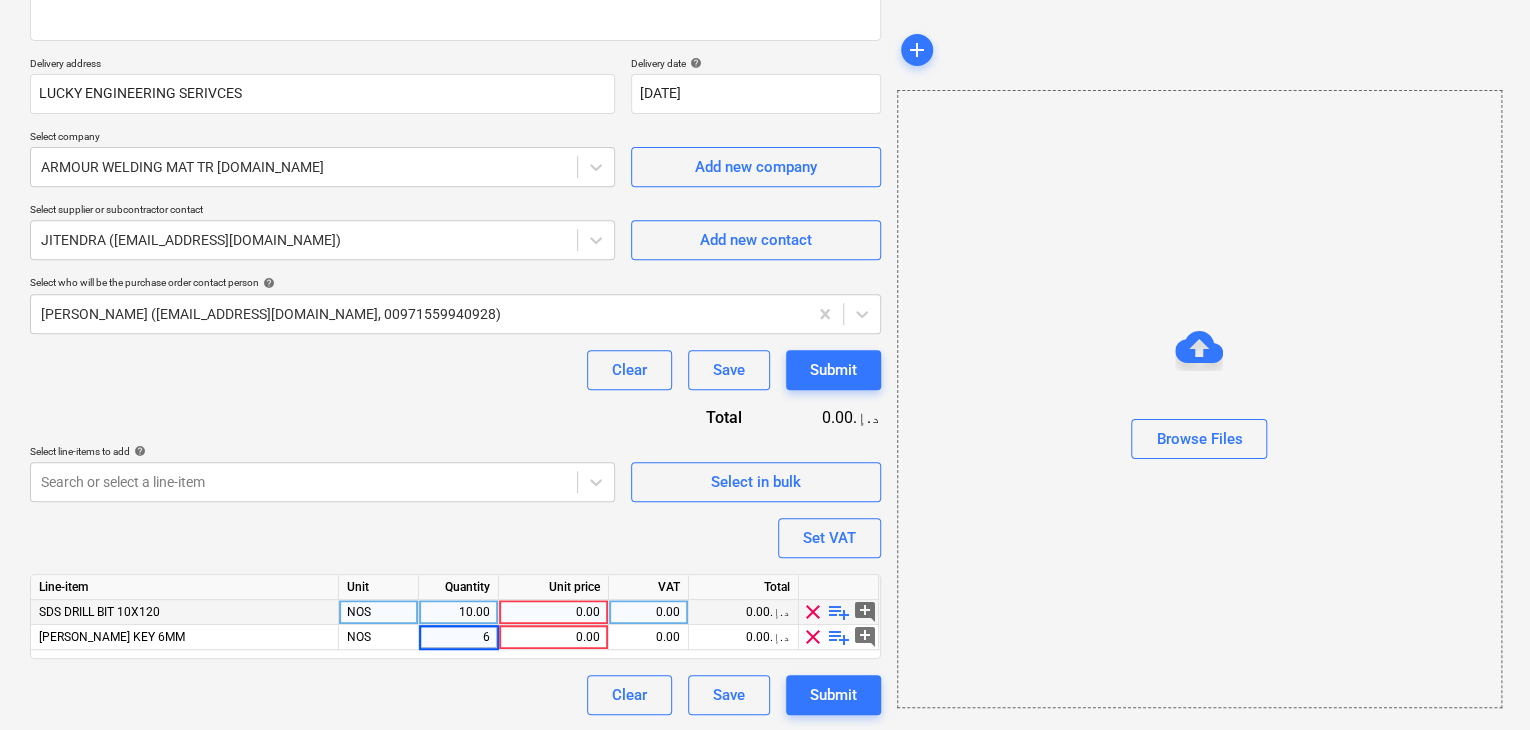 click on "0.00" at bounding box center [553, 612] 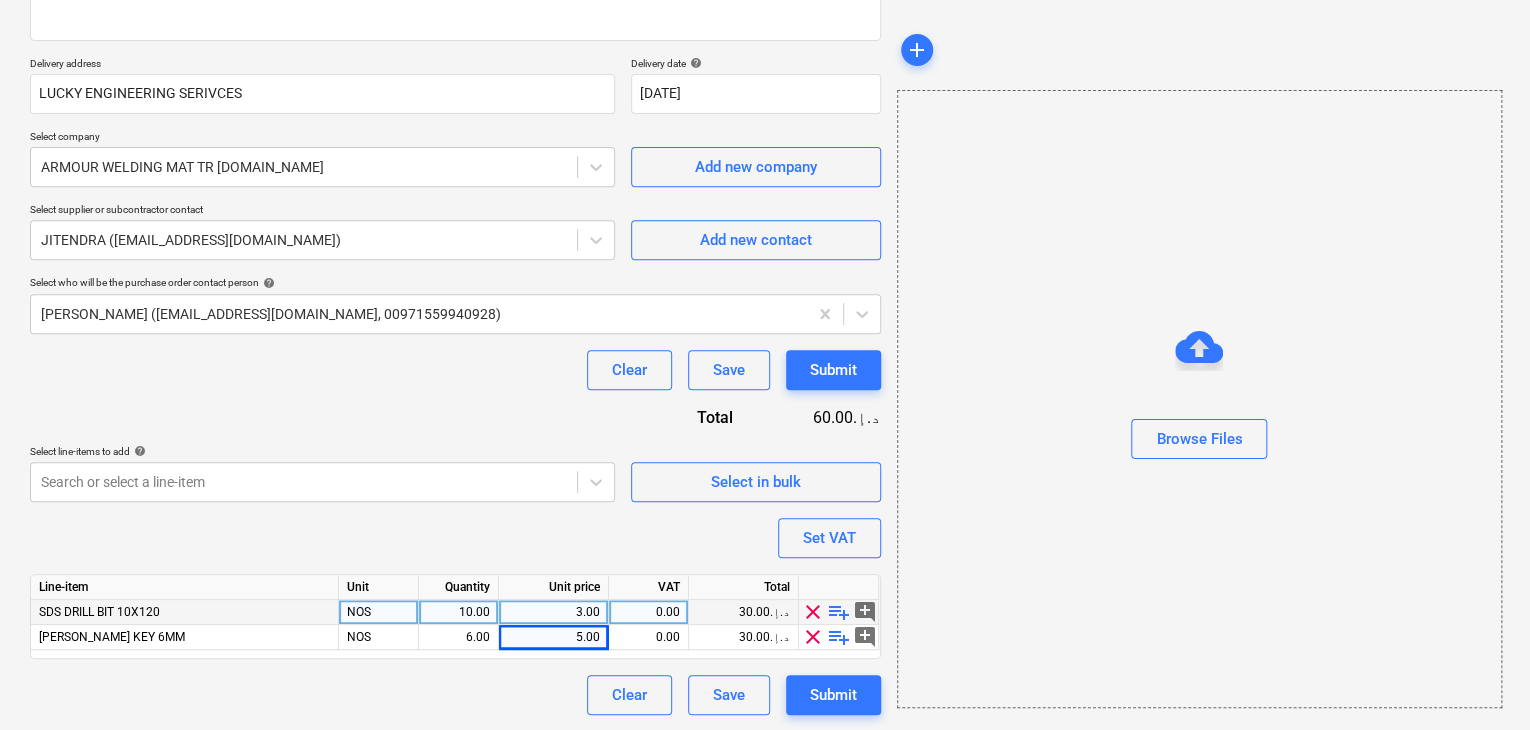 click on "Browse Files" at bounding box center [1199, 399] 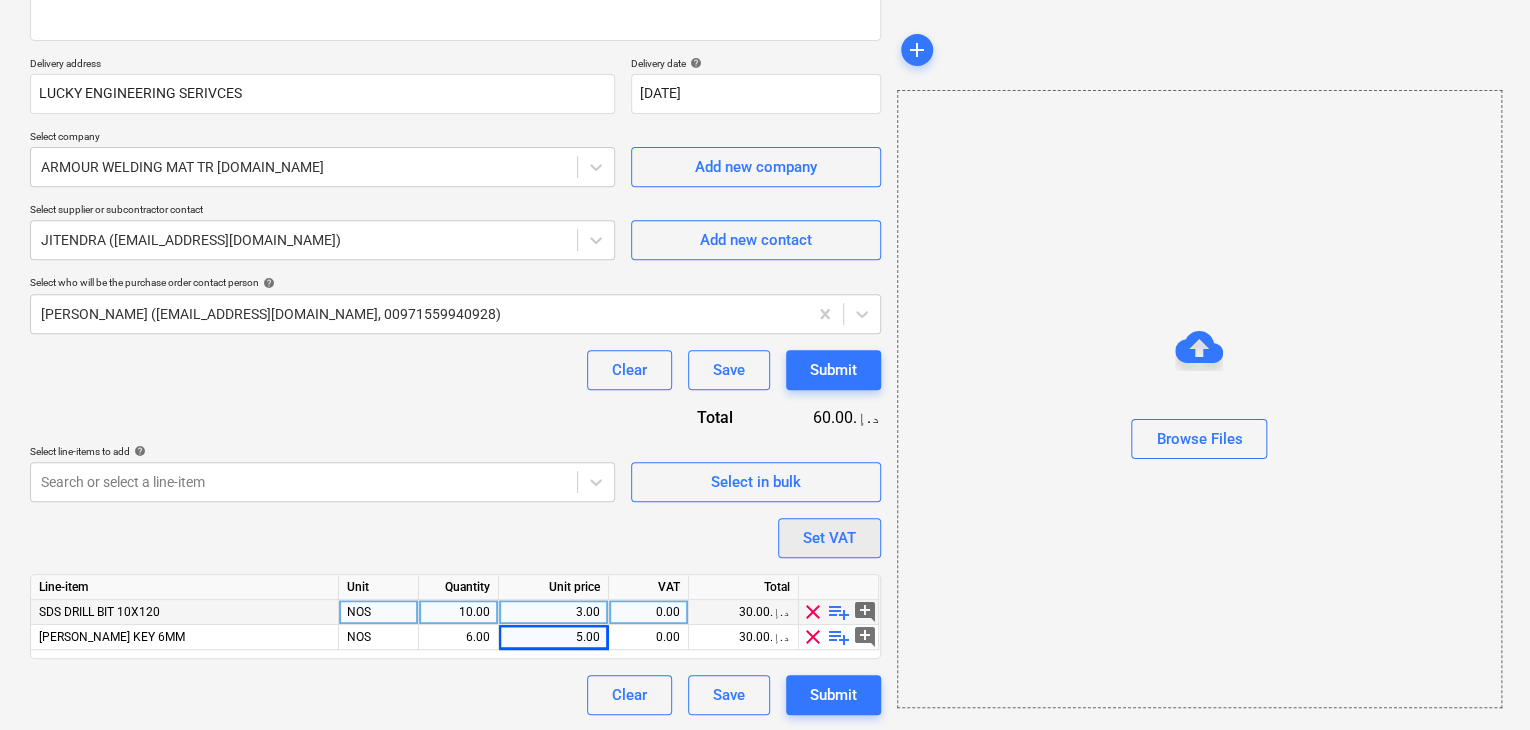 click on "Set VAT" at bounding box center [829, 538] 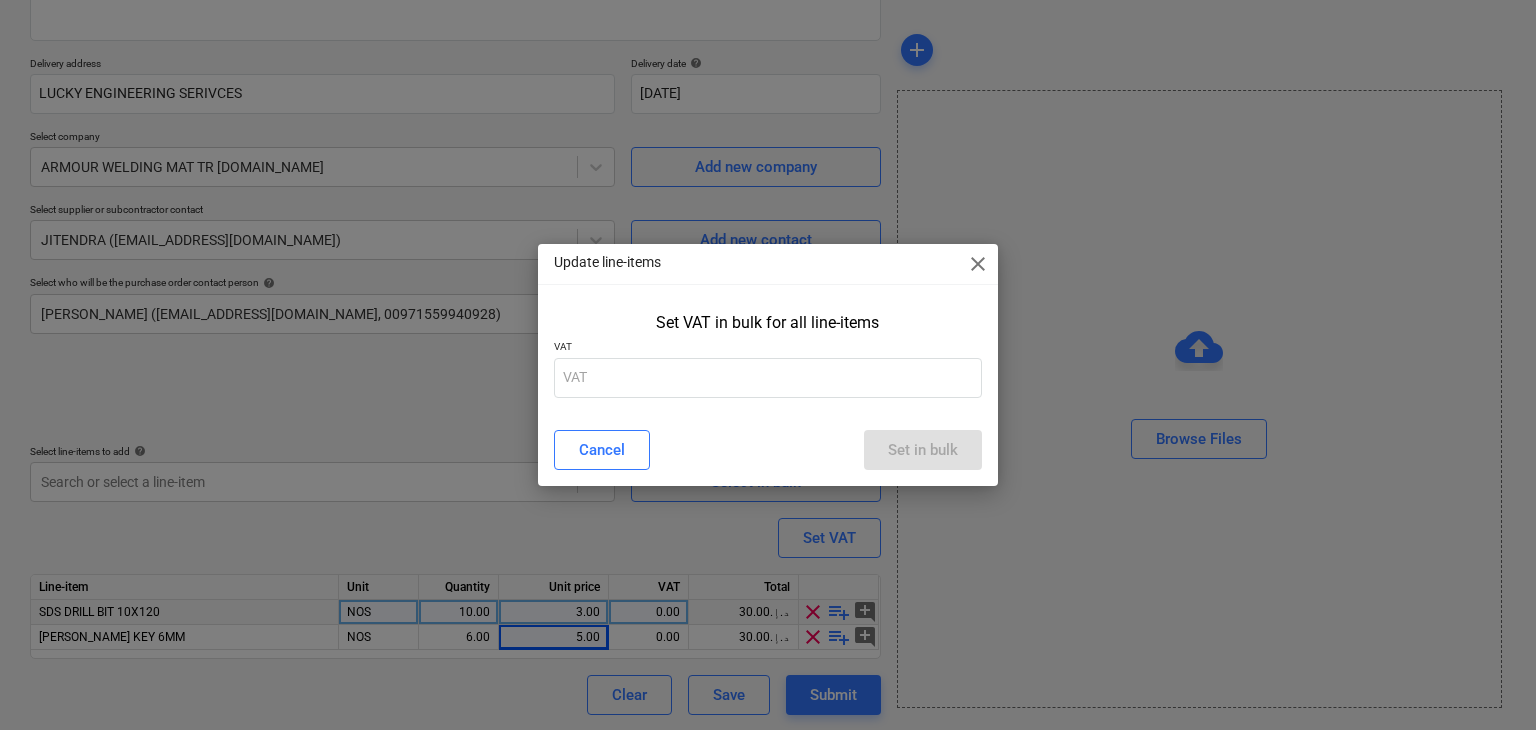 click on "VAT" at bounding box center (768, 348) 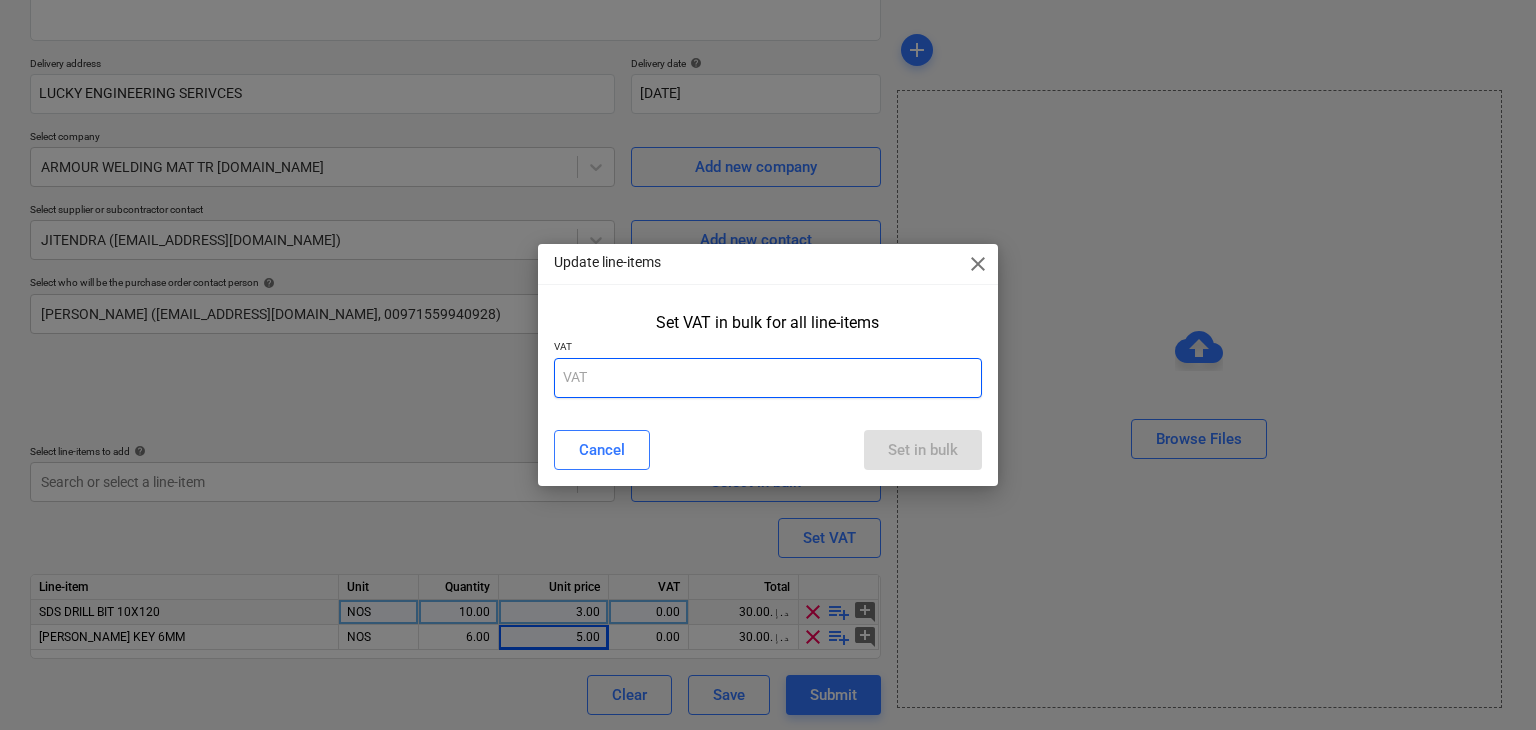 click at bounding box center [768, 378] 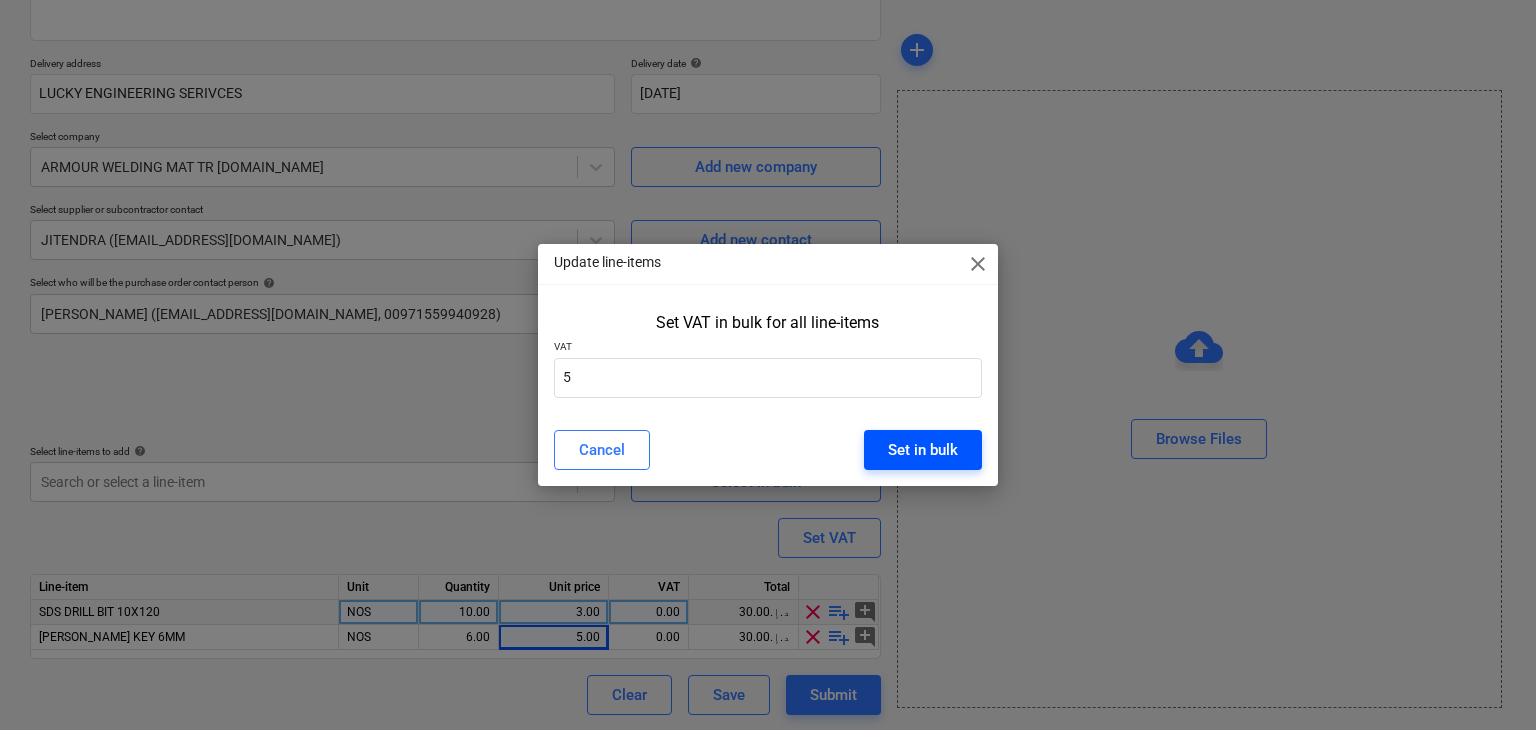 click on "Set in bulk" at bounding box center (923, 450) 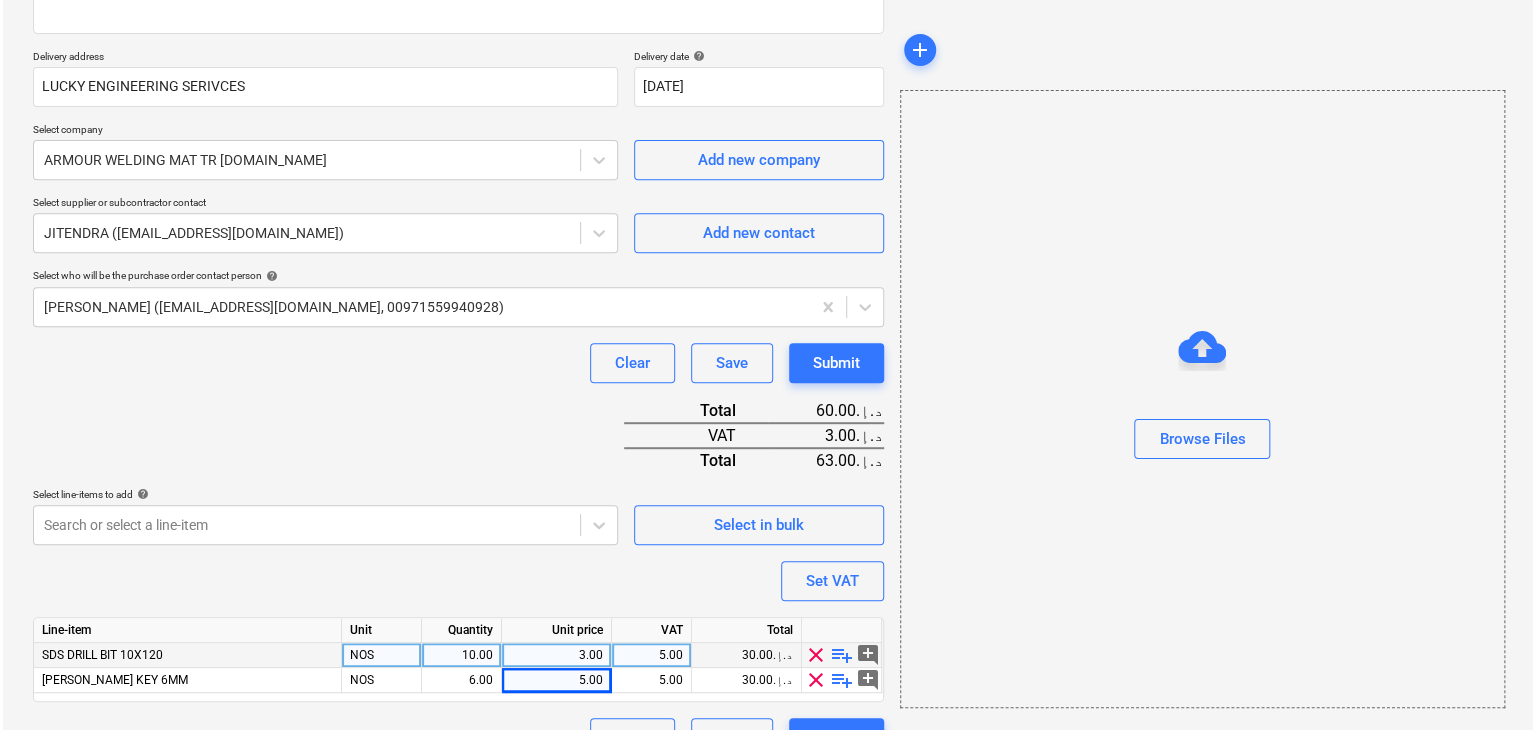 scroll, scrollTop: 367, scrollLeft: 0, axis: vertical 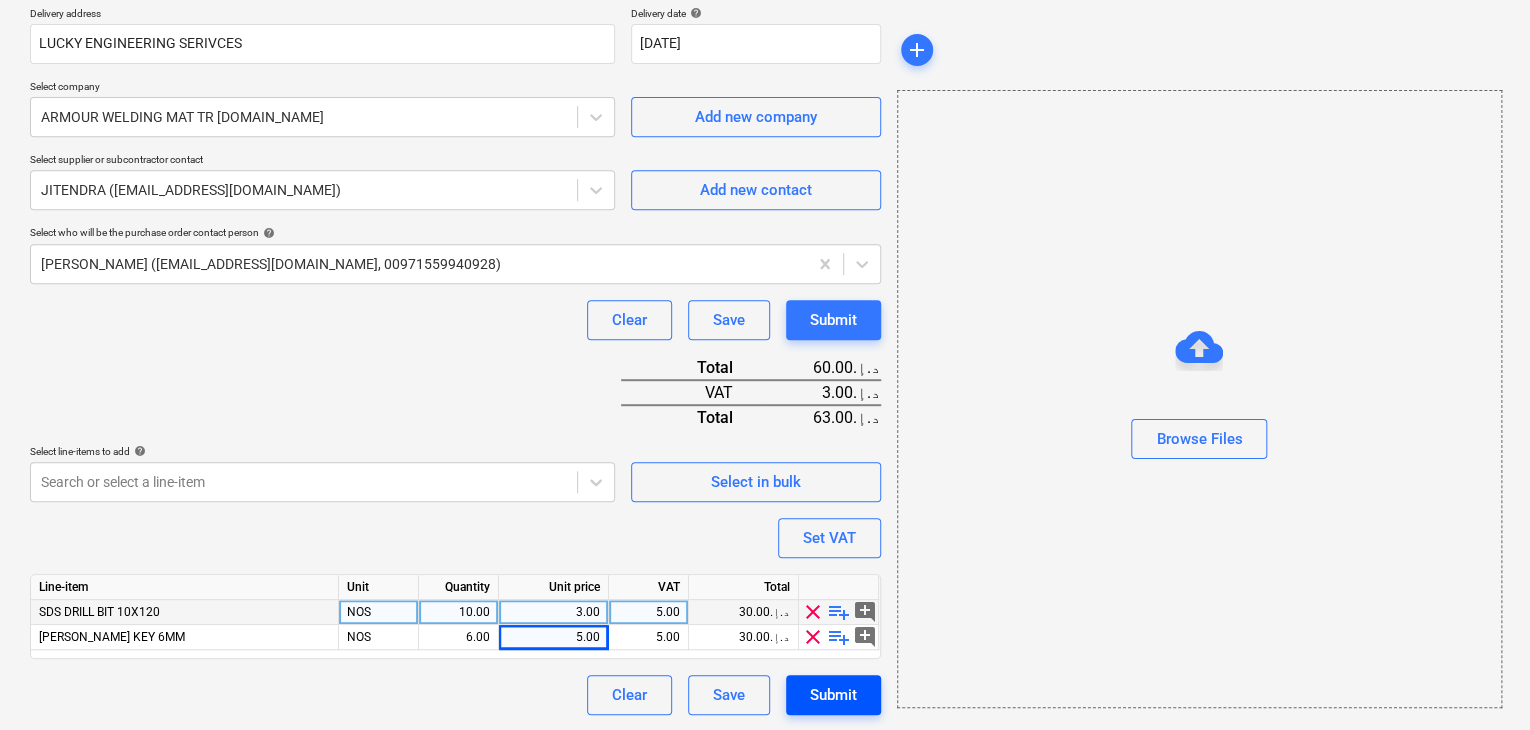 click on "Submit" at bounding box center (833, 695) 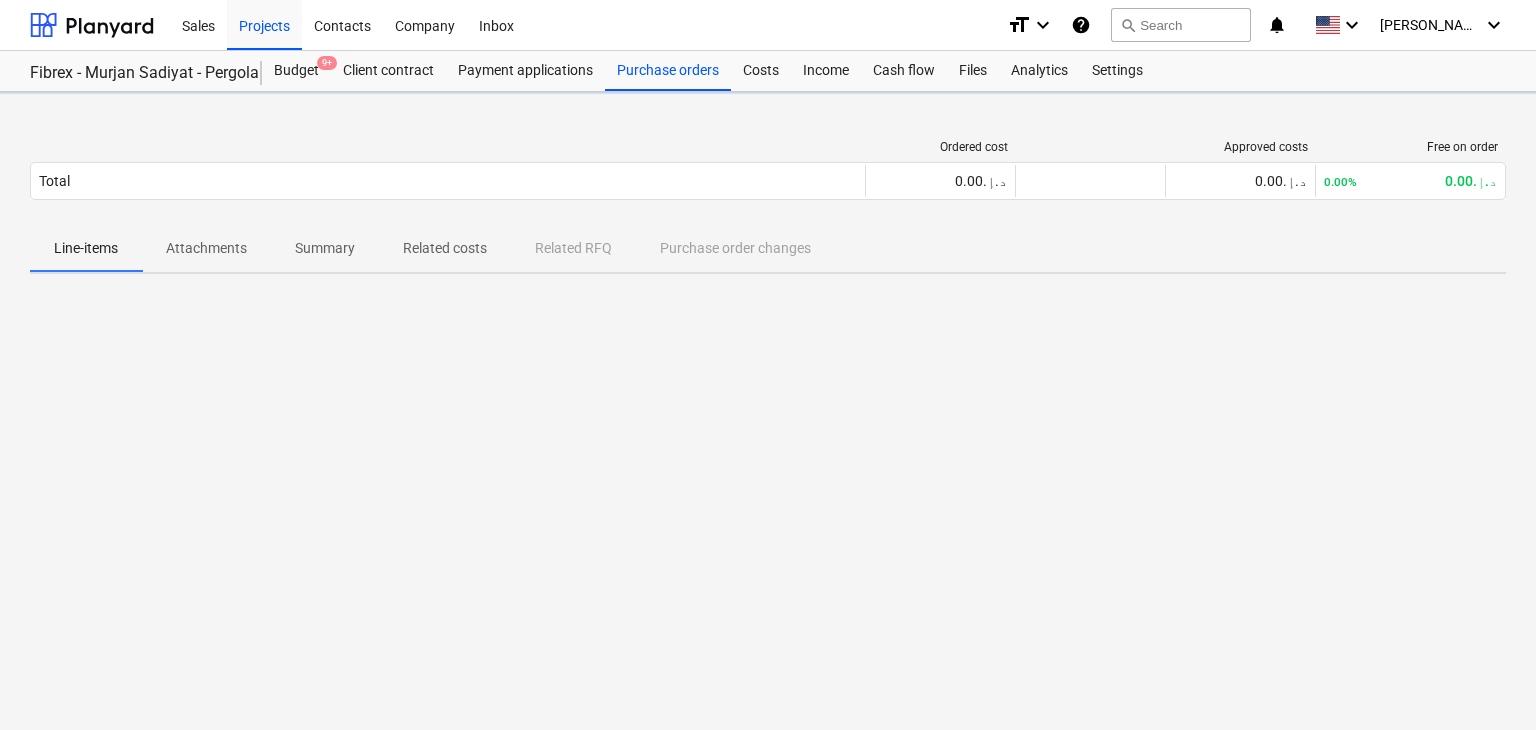 scroll, scrollTop: 0, scrollLeft: 0, axis: both 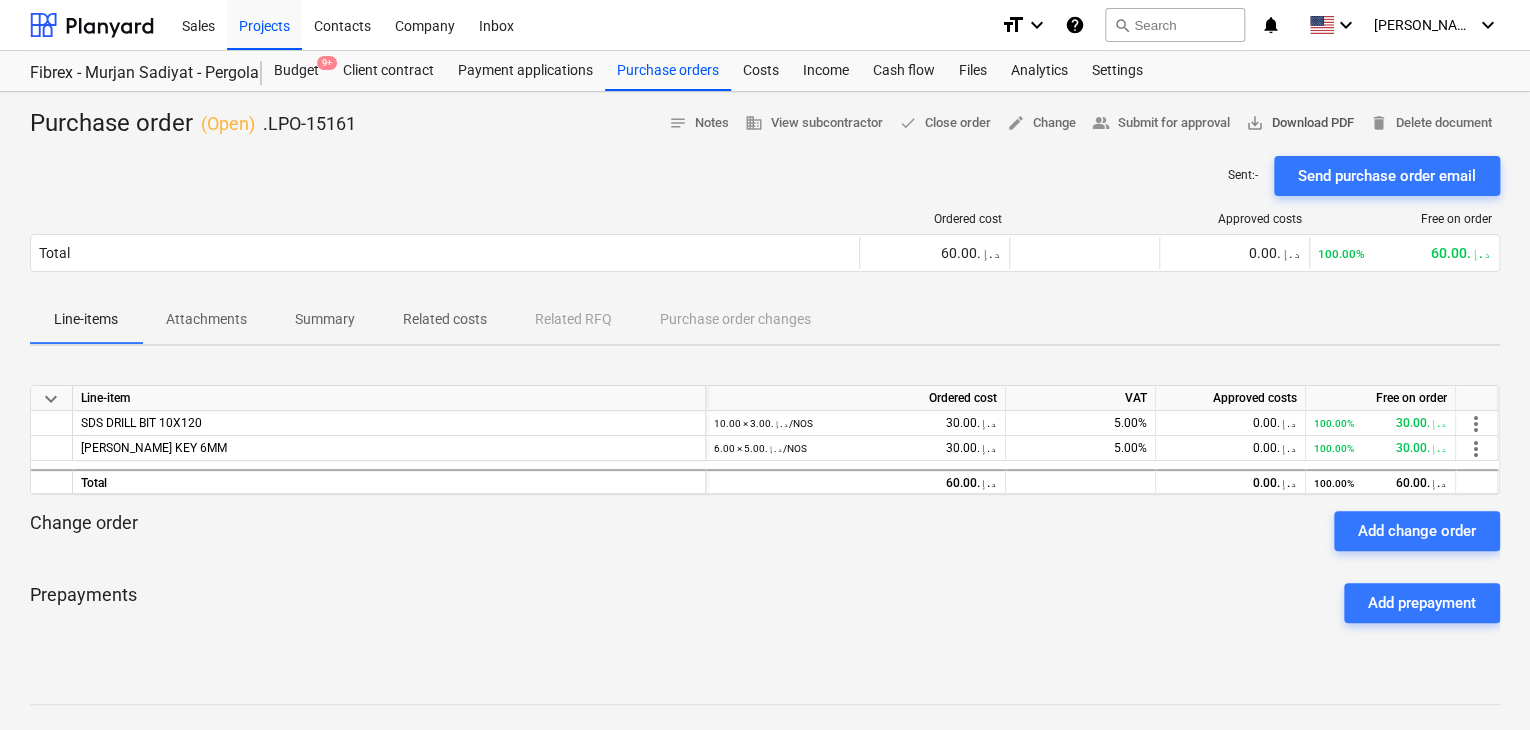 click on "save_alt Download PDF" at bounding box center (1300, 123) 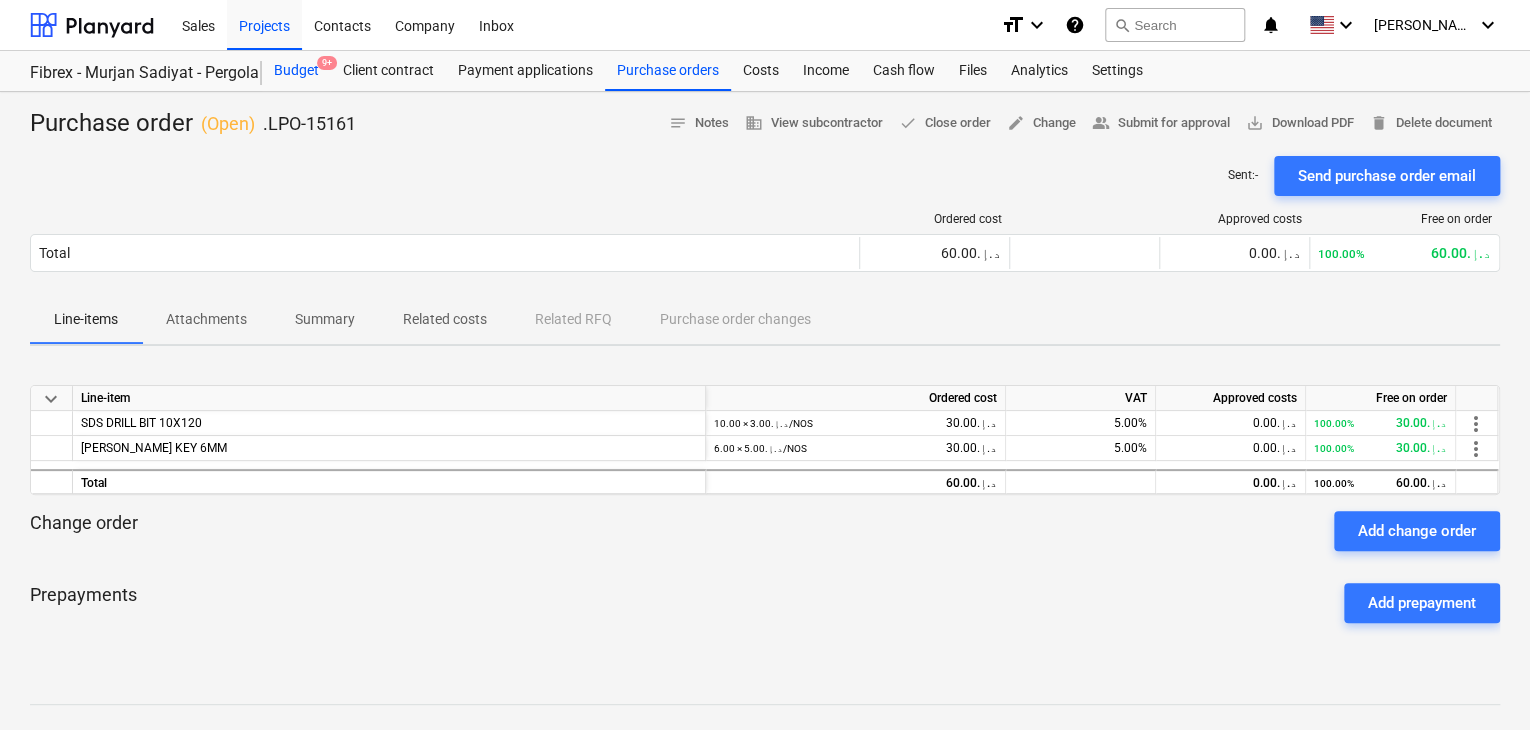 click on "9+" at bounding box center [327, 63] 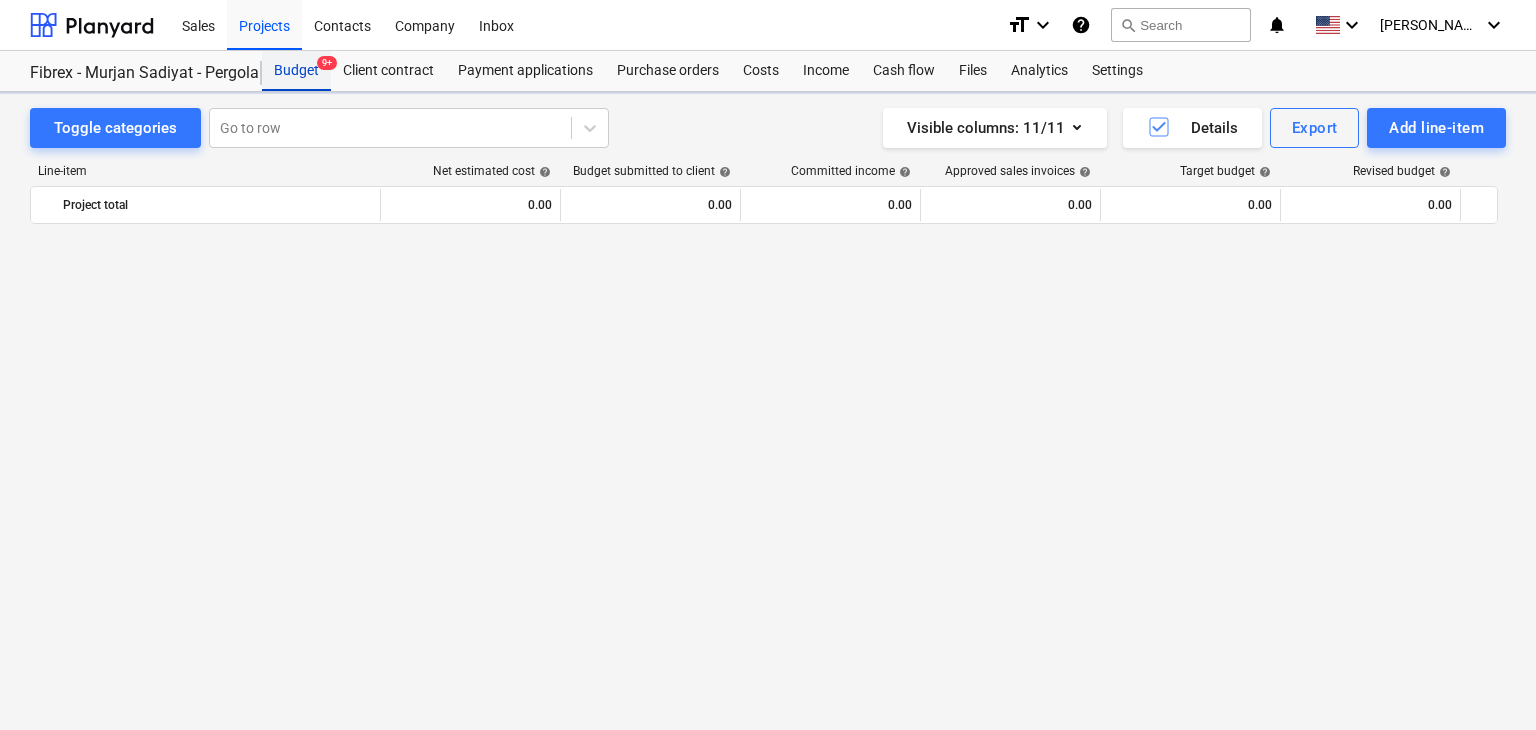 scroll, scrollTop: 10469, scrollLeft: 0, axis: vertical 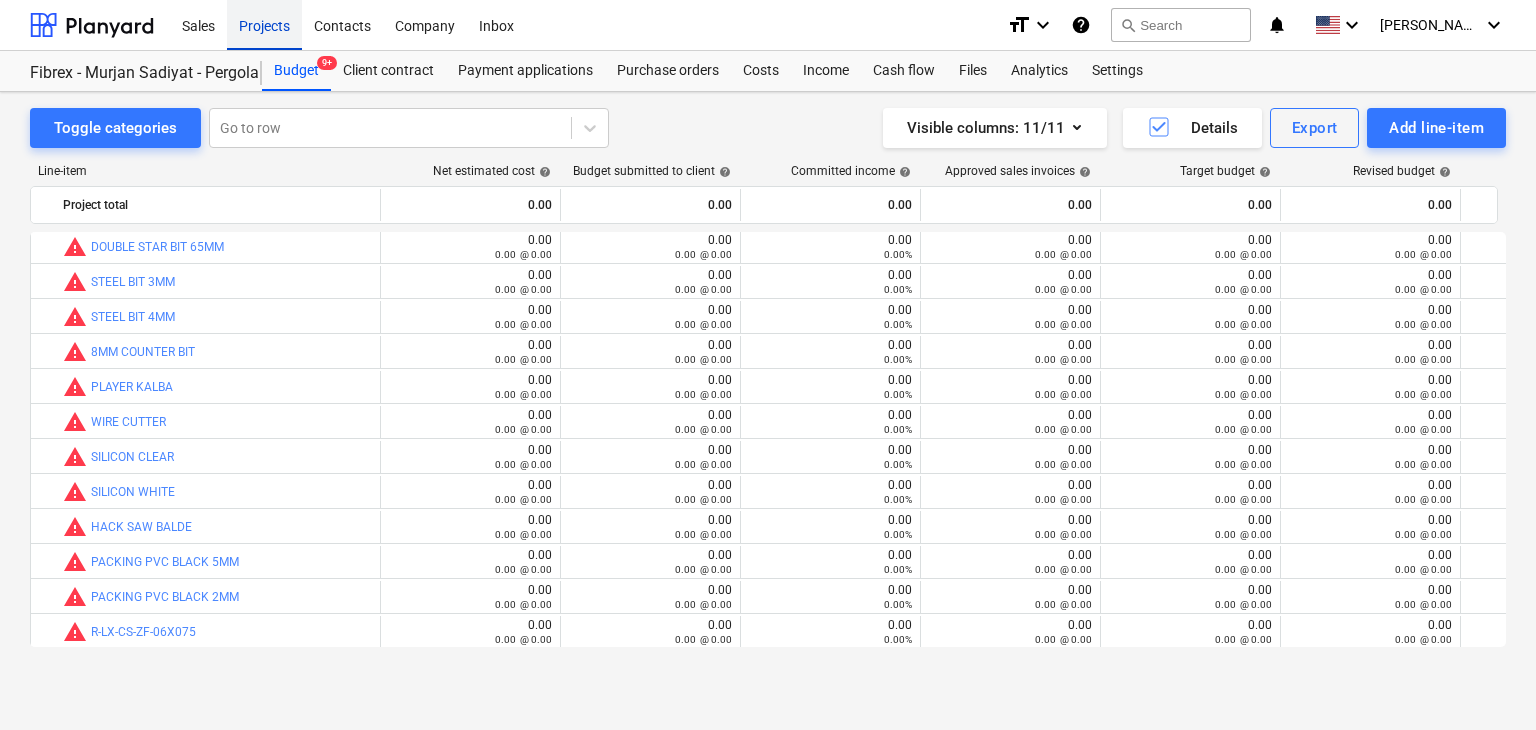 click on "Projects" at bounding box center [264, 24] 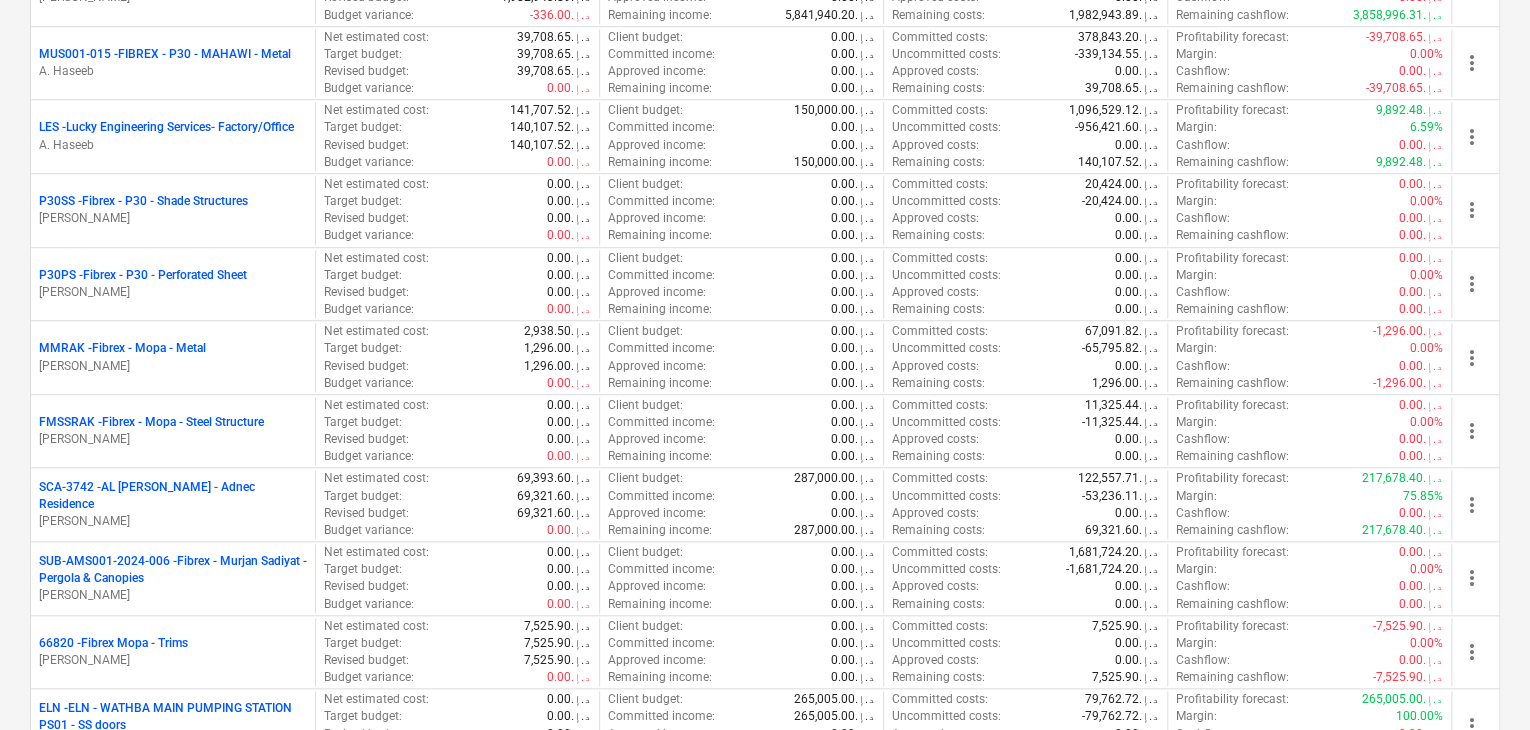 scroll, scrollTop: 1200, scrollLeft: 0, axis: vertical 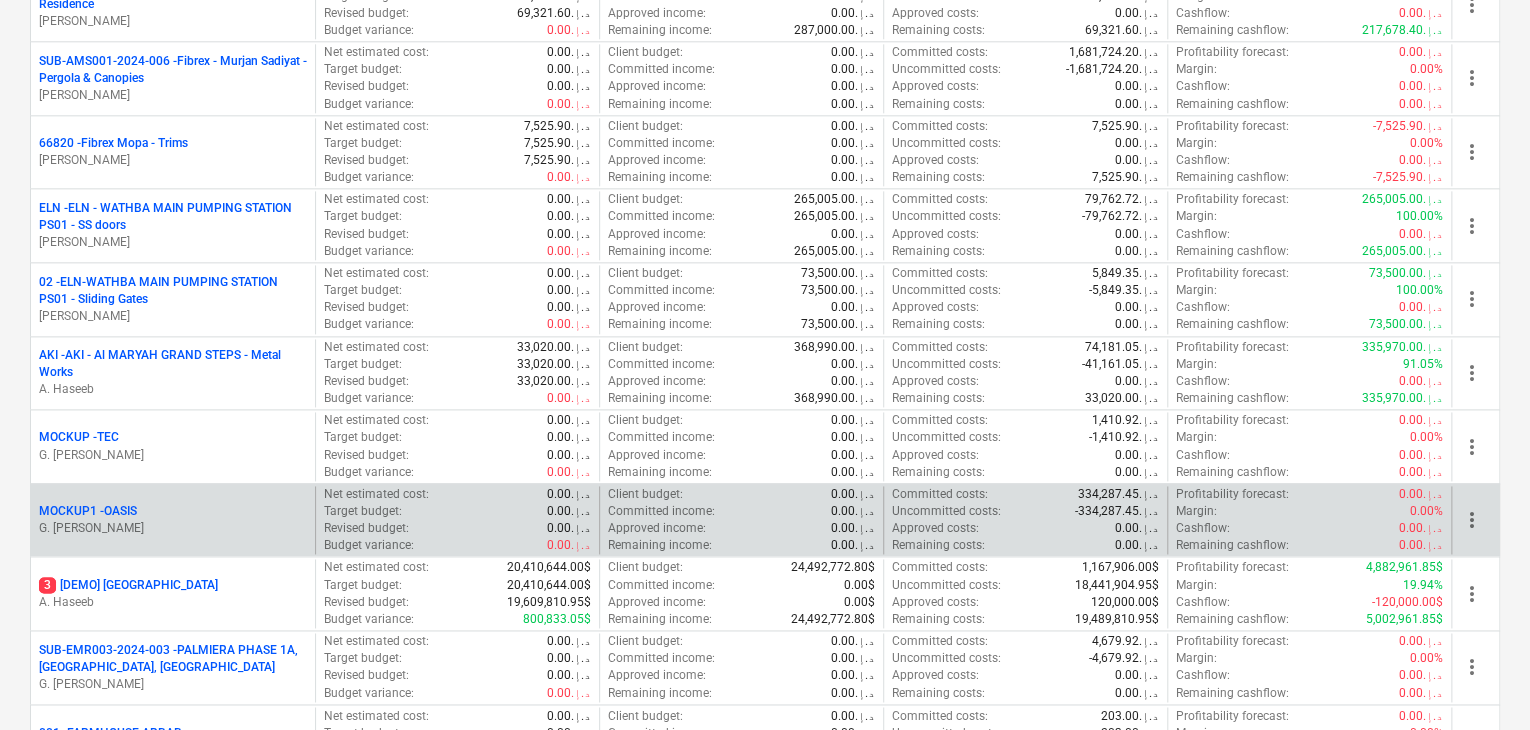 click on "G. [PERSON_NAME]" at bounding box center [173, 528] 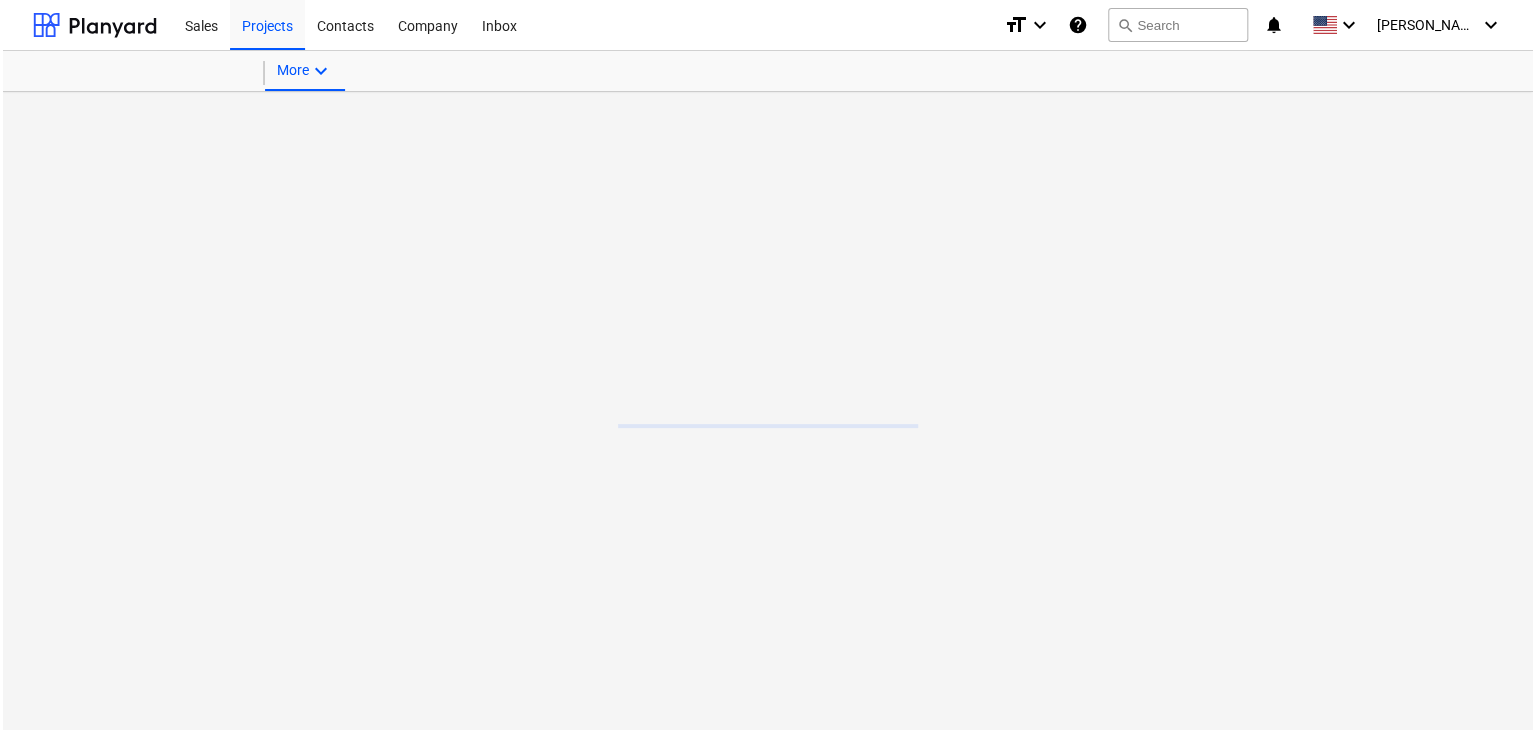 scroll, scrollTop: 0, scrollLeft: 0, axis: both 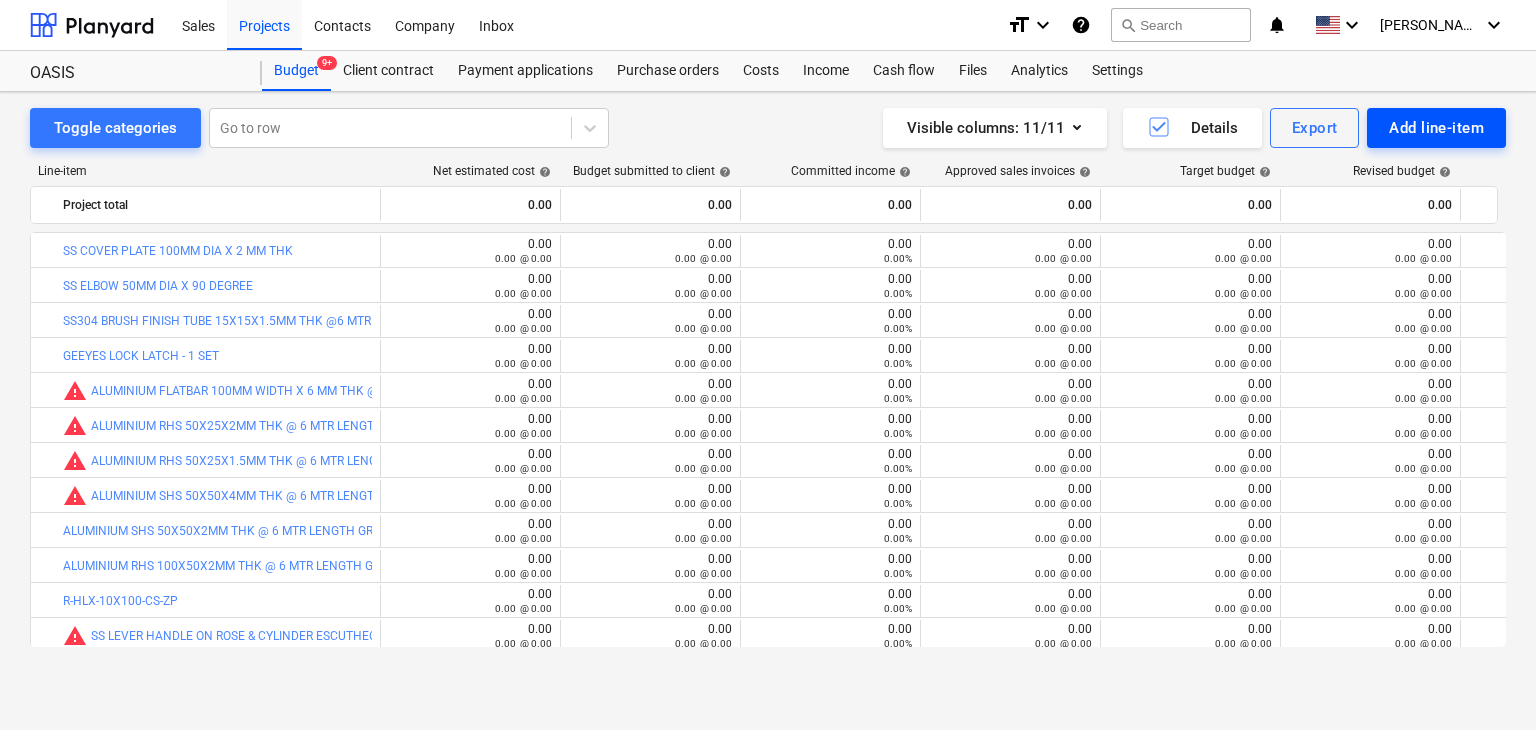 click on "Add line-item" at bounding box center [1436, 128] 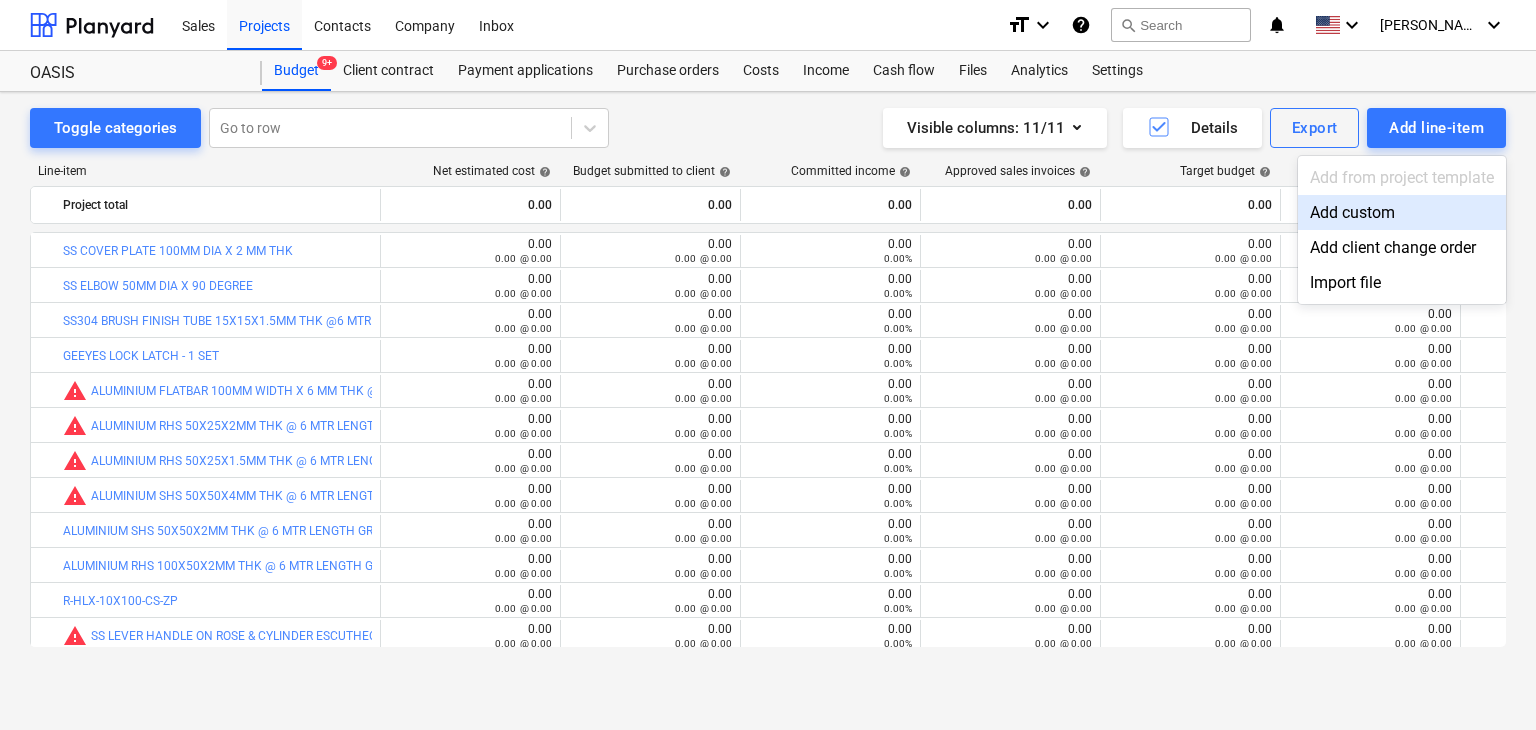 click on "Add custom" at bounding box center (1402, 212) 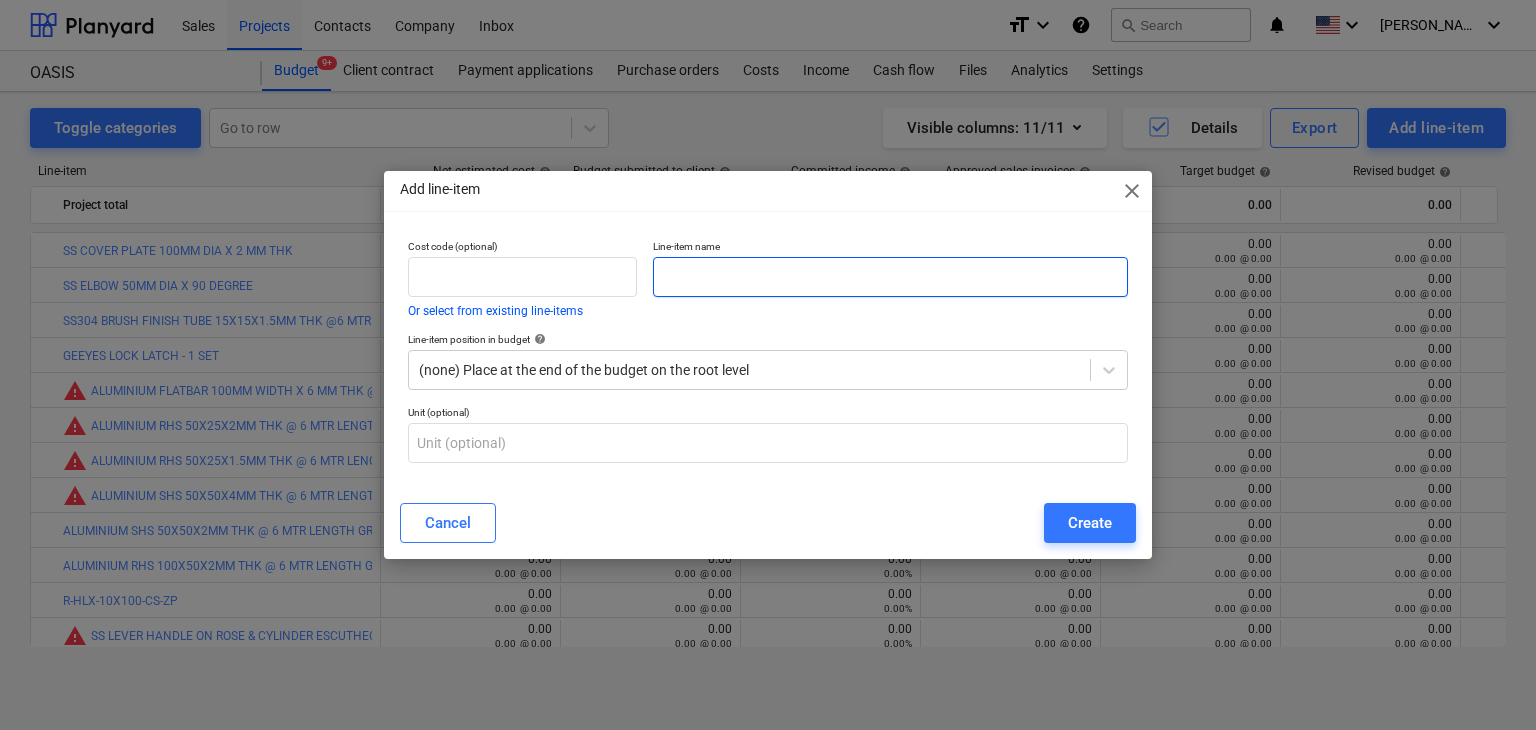 click at bounding box center (890, 277) 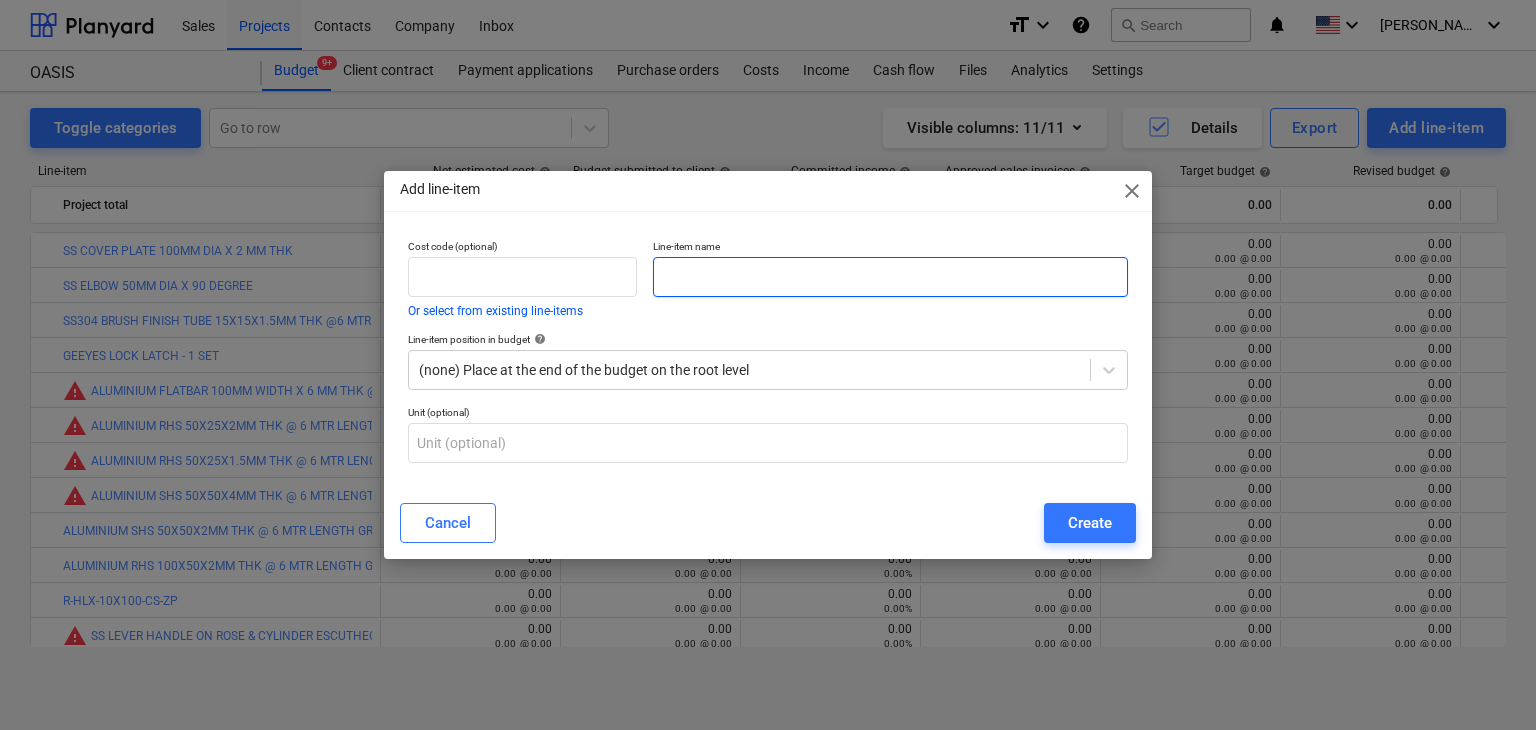 paste on "HILTI MACHINE" 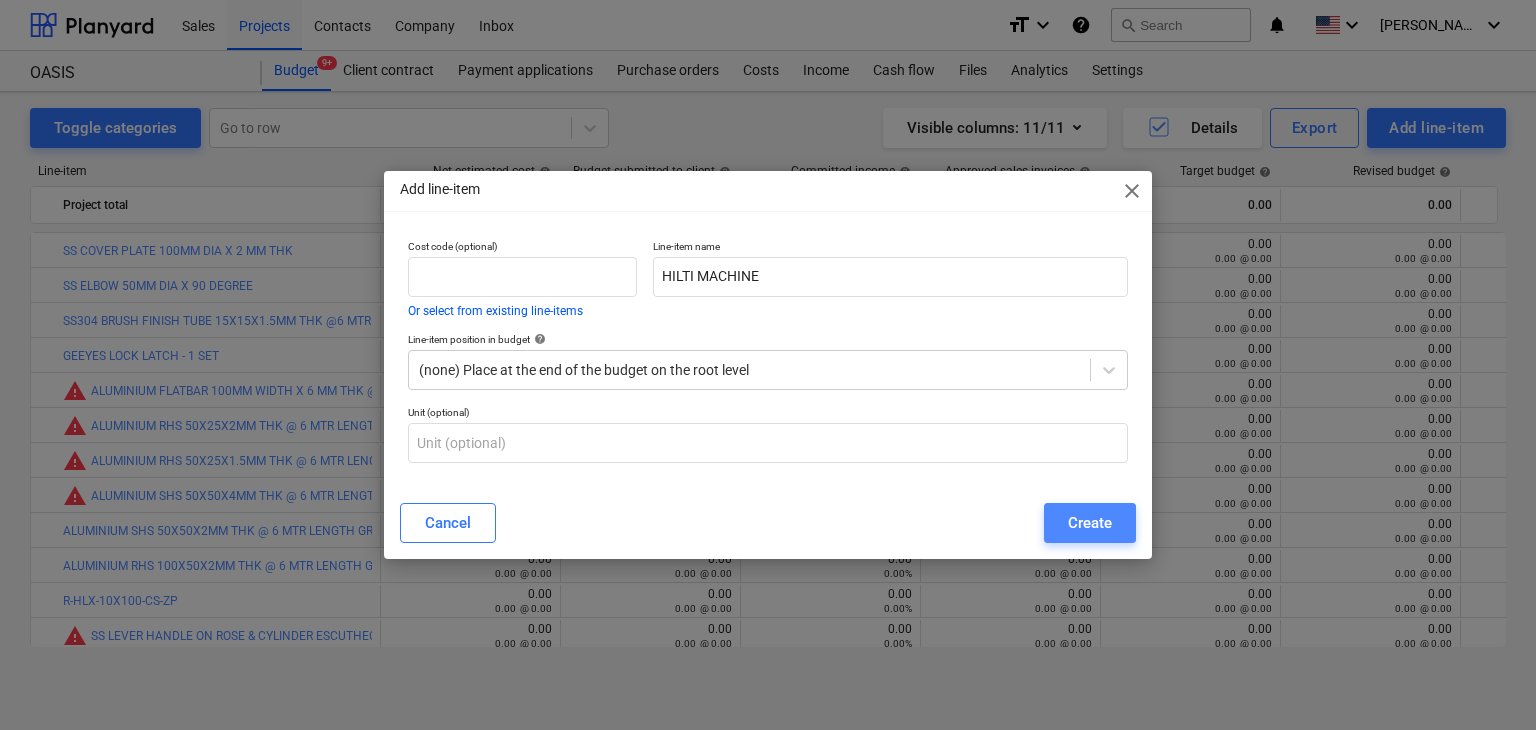 click on "Create" at bounding box center [1090, 523] 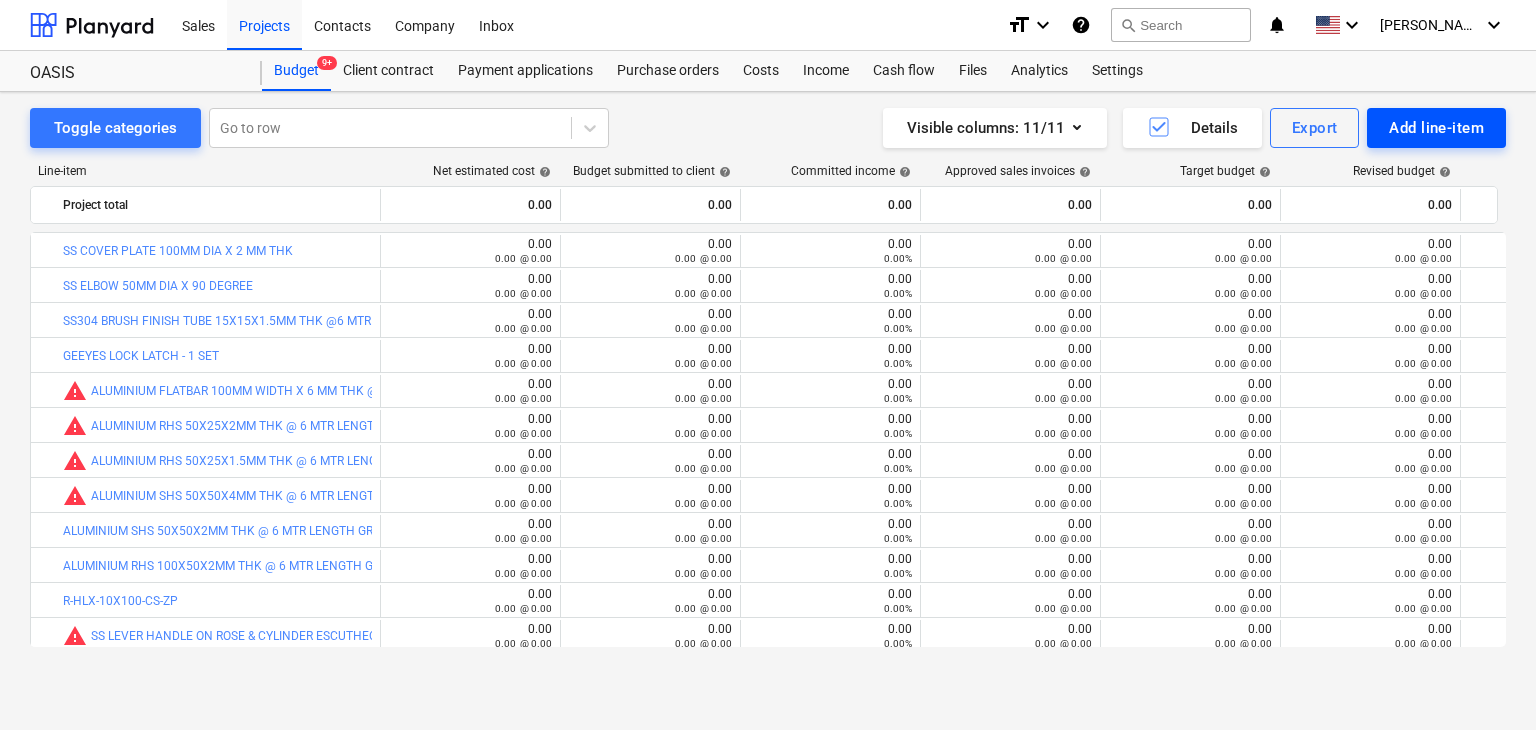 click on "Add line-item" at bounding box center (1436, 128) 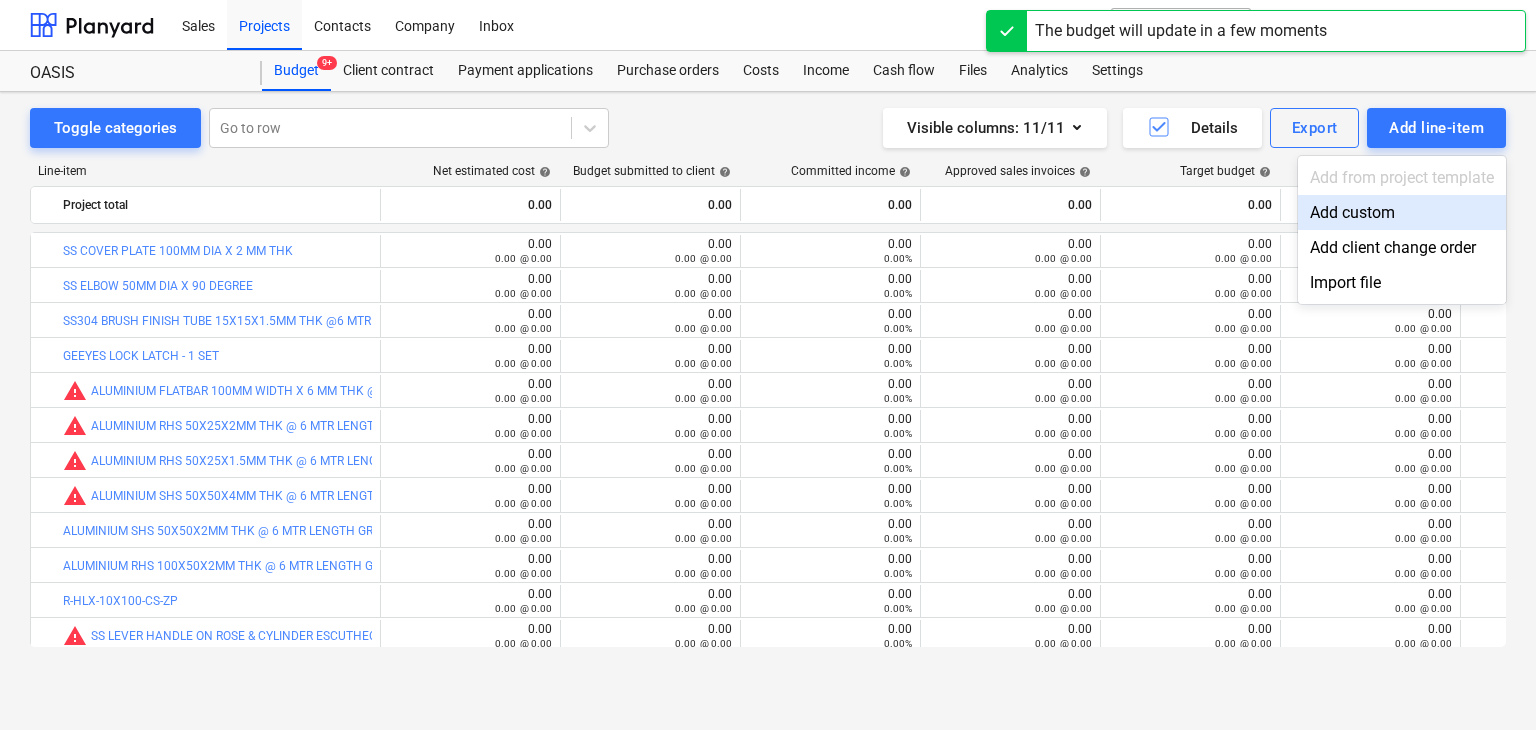 click on "Add custom" at bounding box center (1402, 212) 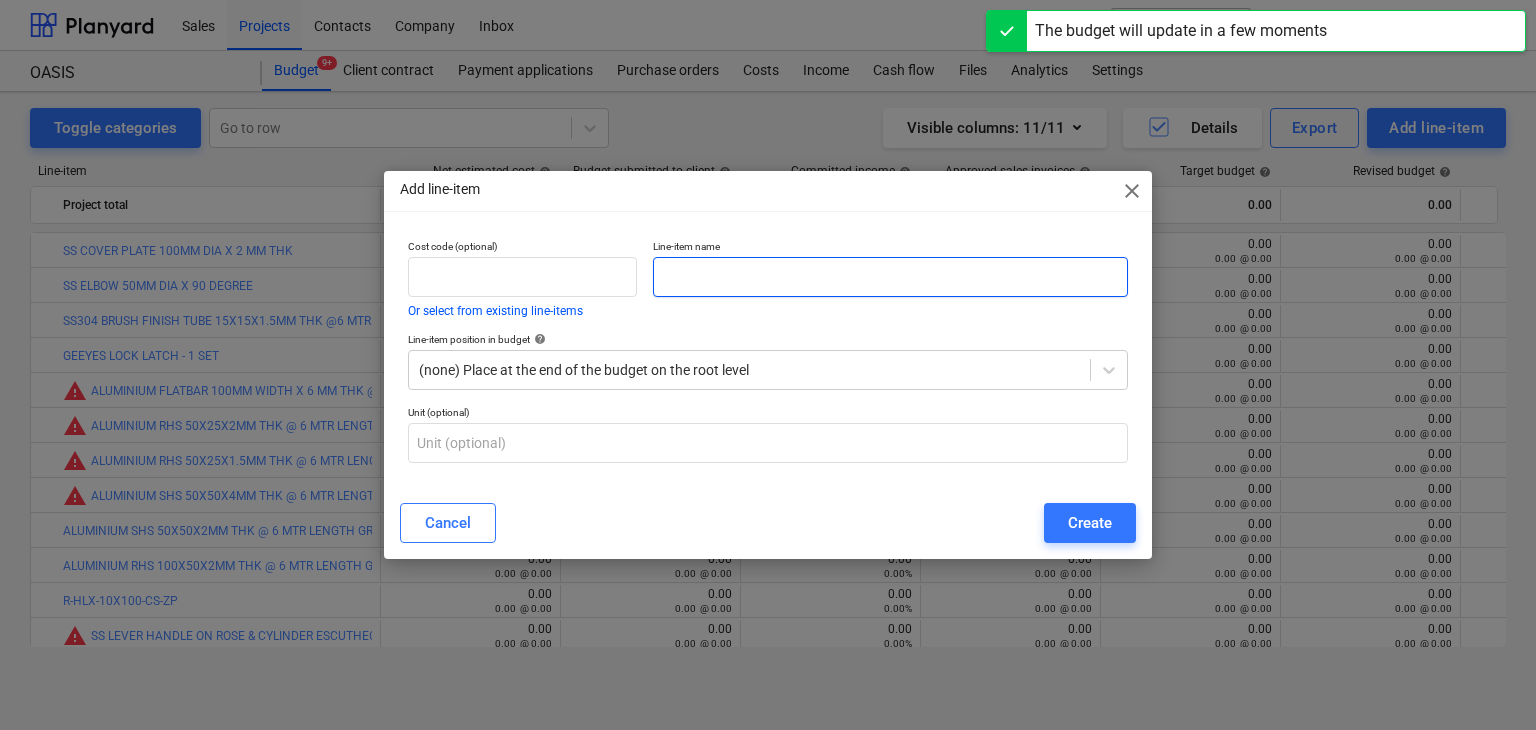 click at bounding box center (890, 277) 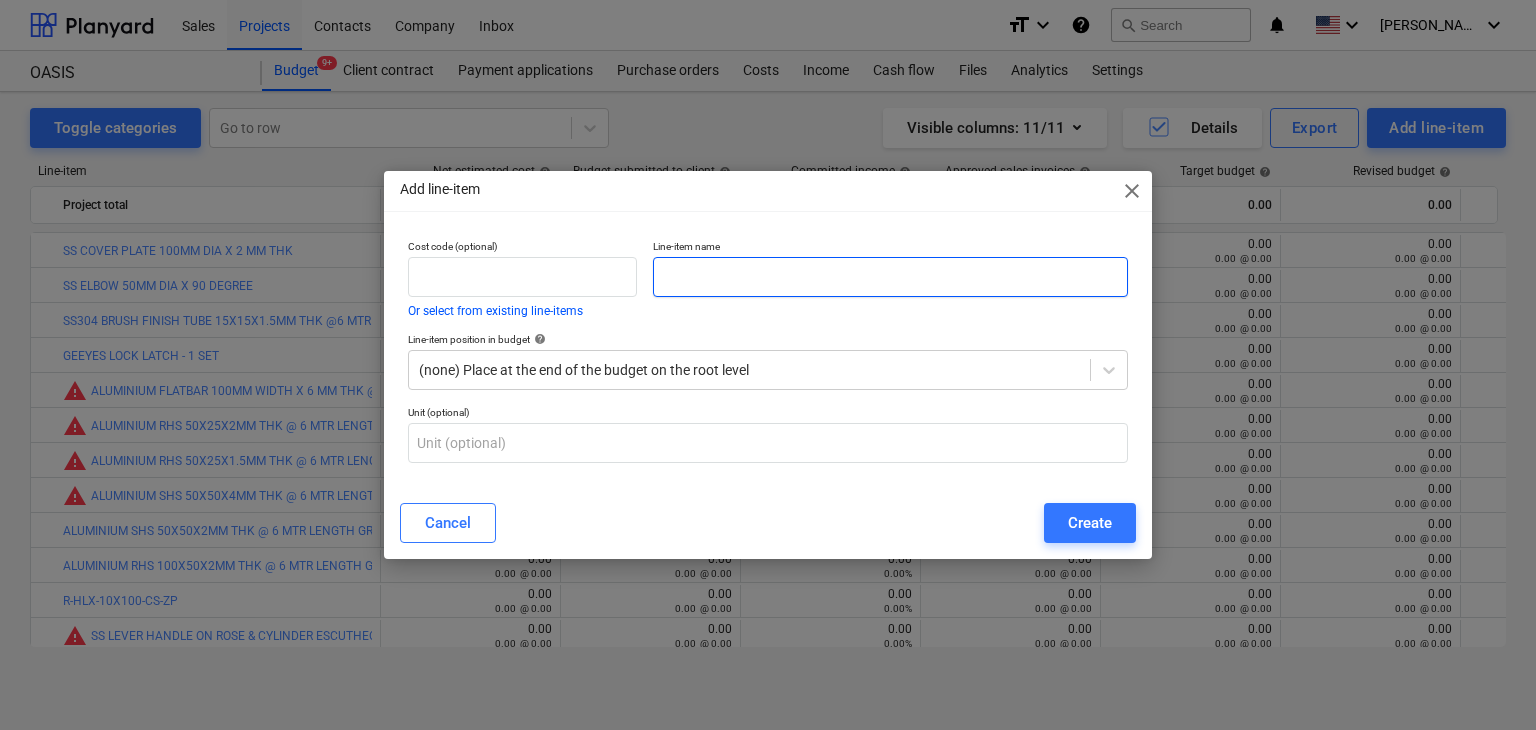 paste on "CONCRETE BIT 10MM X  100 MM" 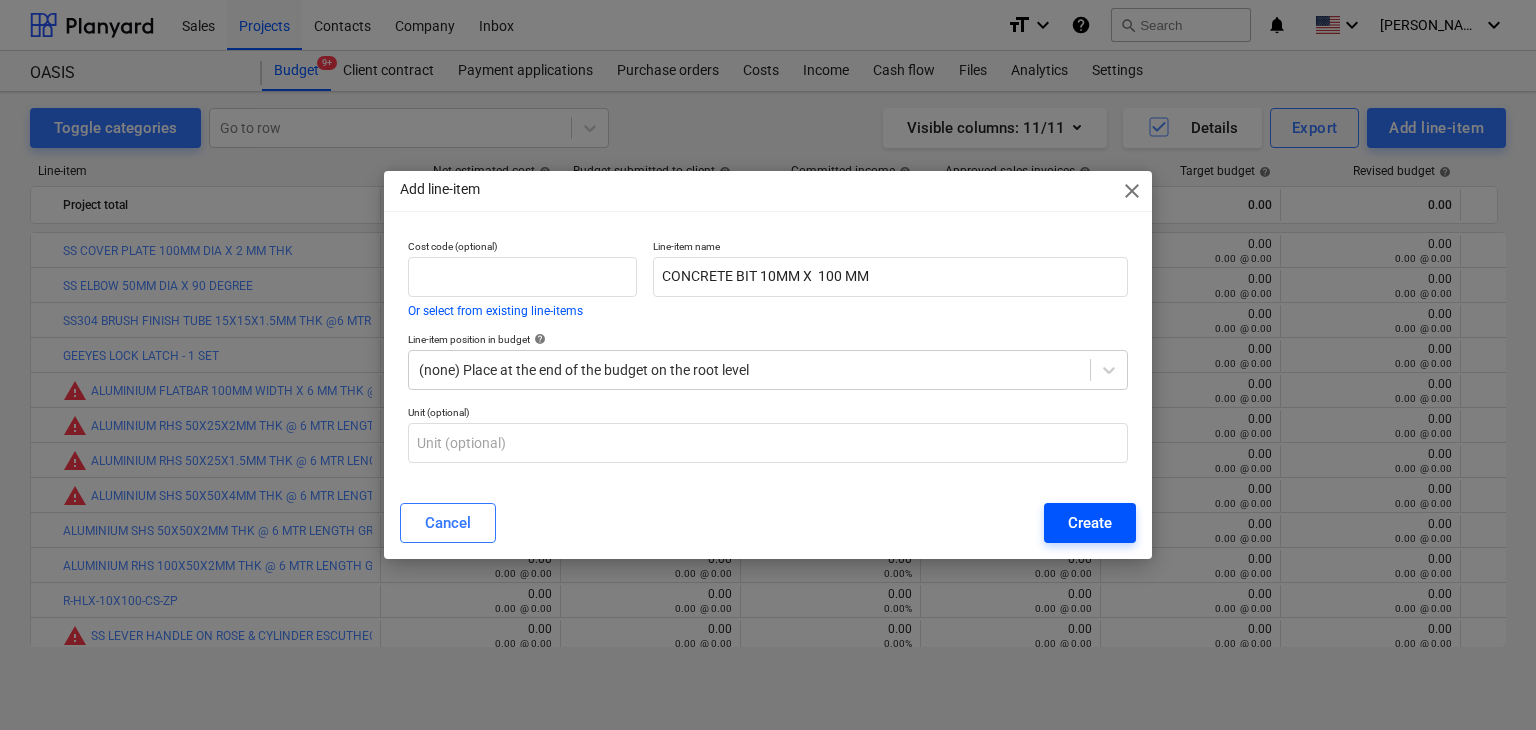 click on "Create" at bounding box center [1090, 523] 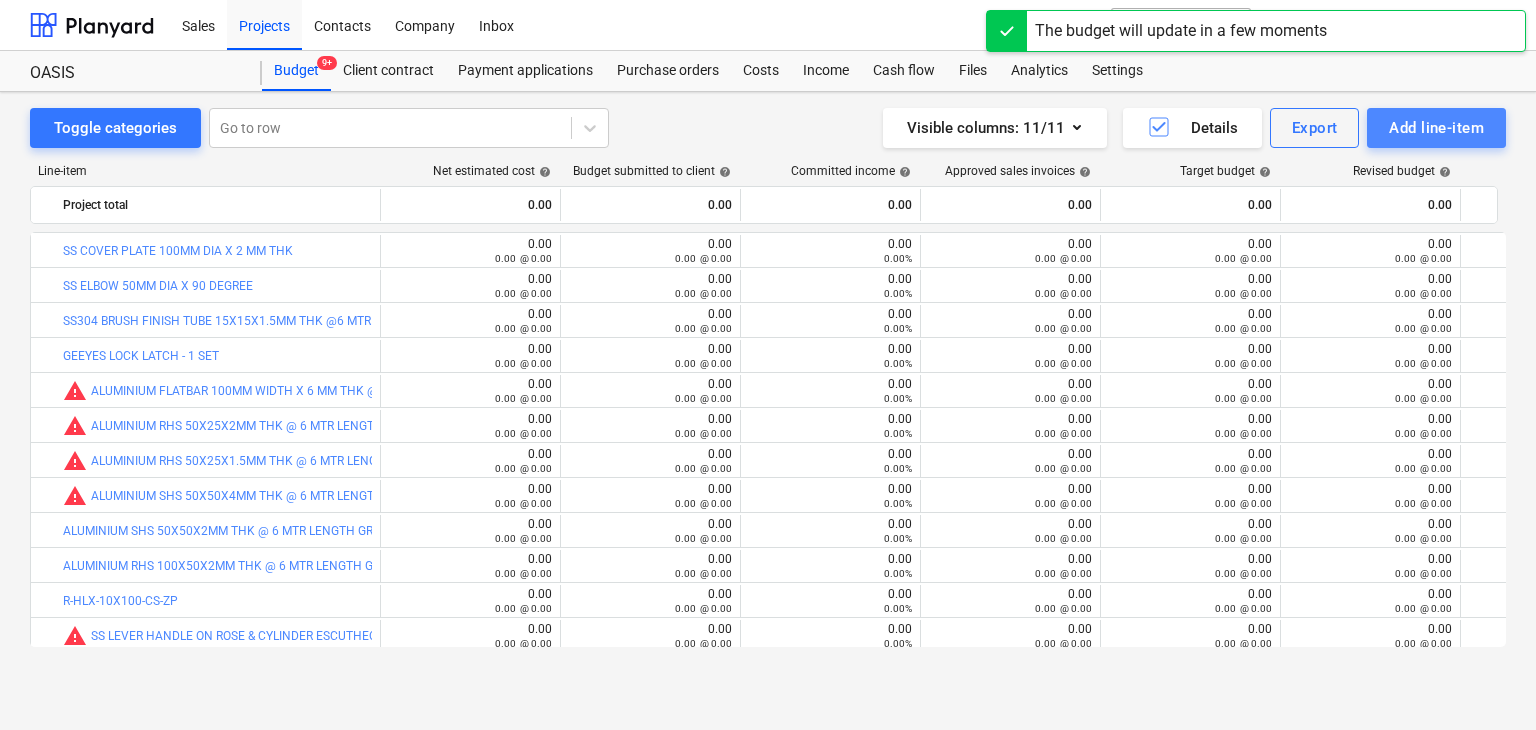 click on "Add line-item" at bounding box center [1436, 128] 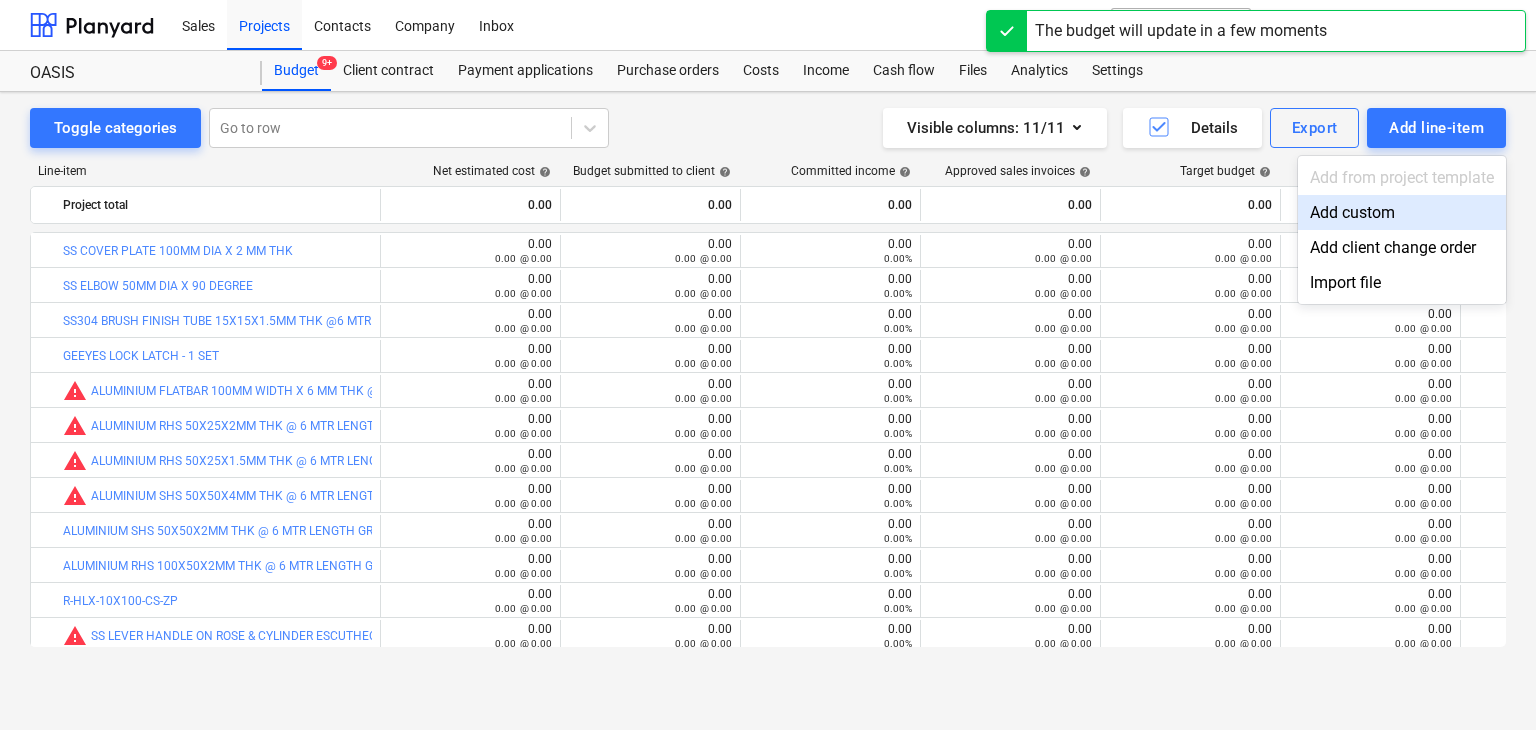 click on "Add custom" at bounding box center [1402, 212] 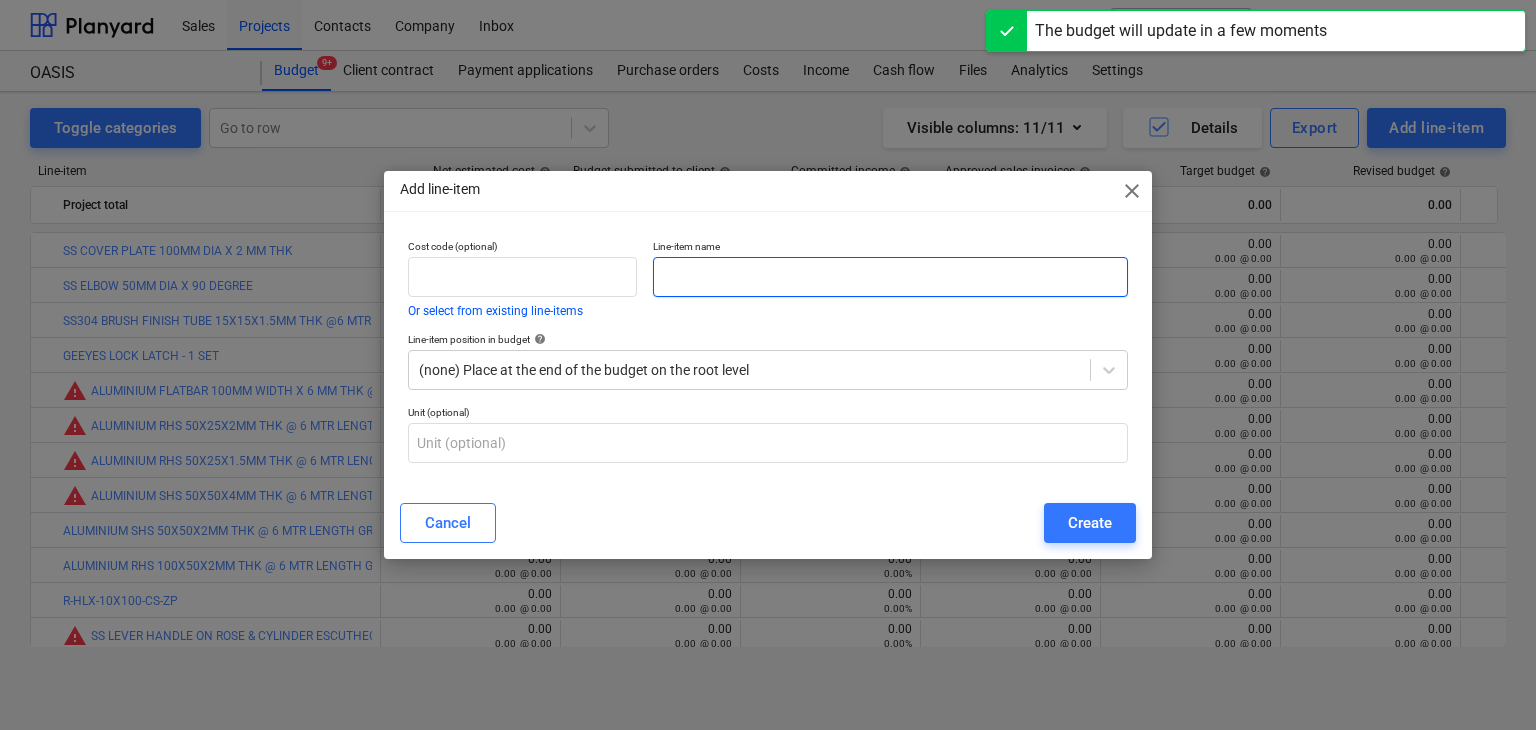 click at bounding box center [890, 277] 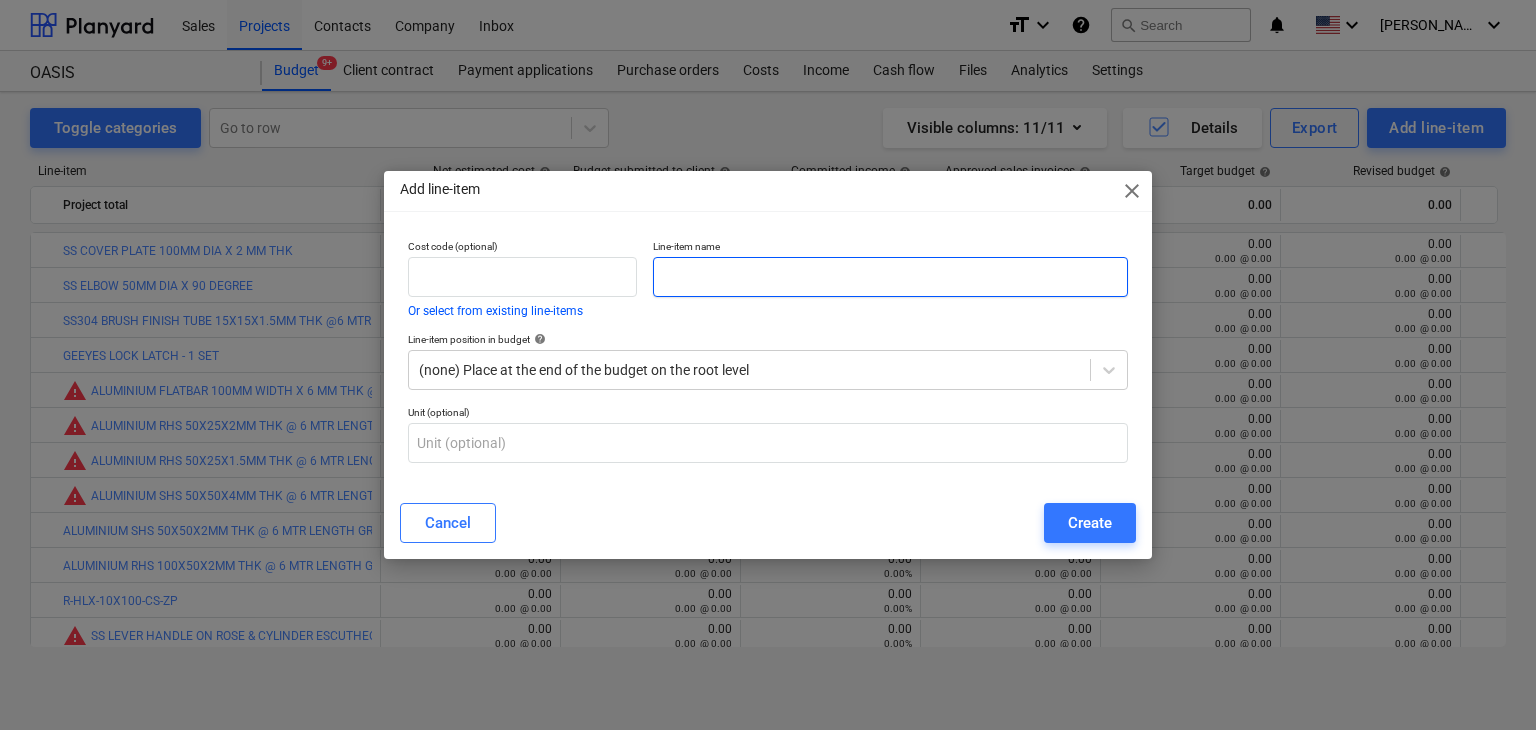 paste on "CONCRETE BIT 12MM X  100 MM" 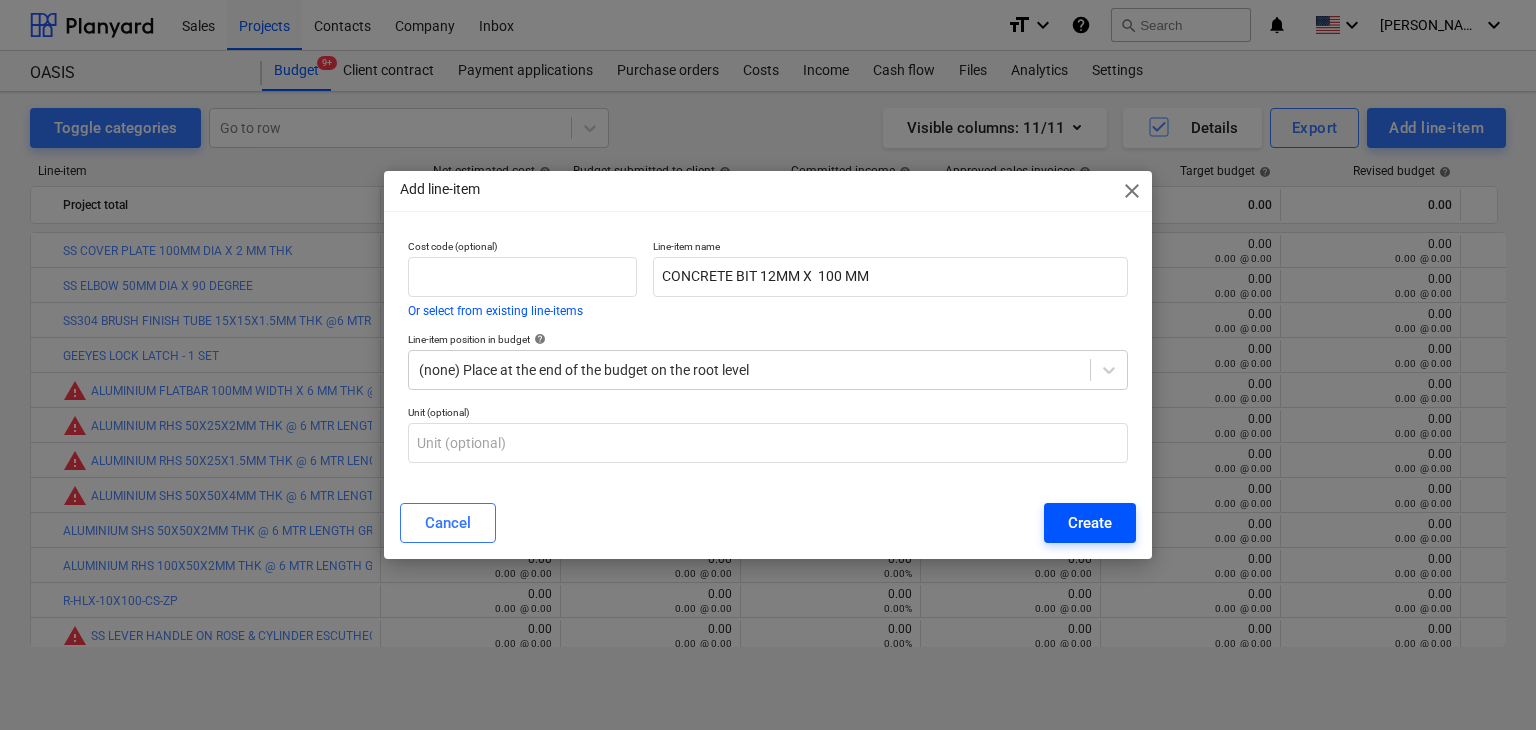 click on "Create" at bounding box center [1090, 523] 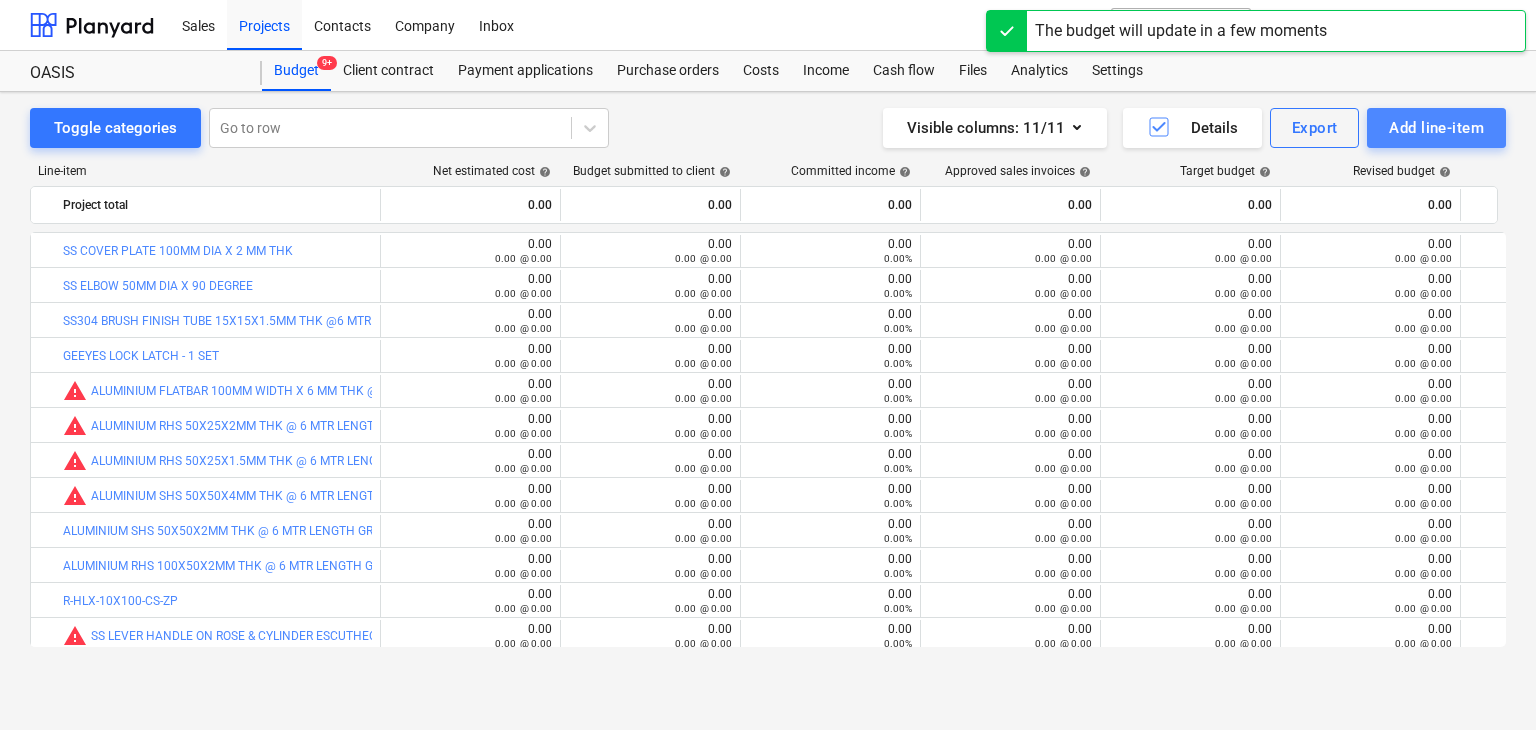 click on "Add line-item" at bounding box center [1436, 128] 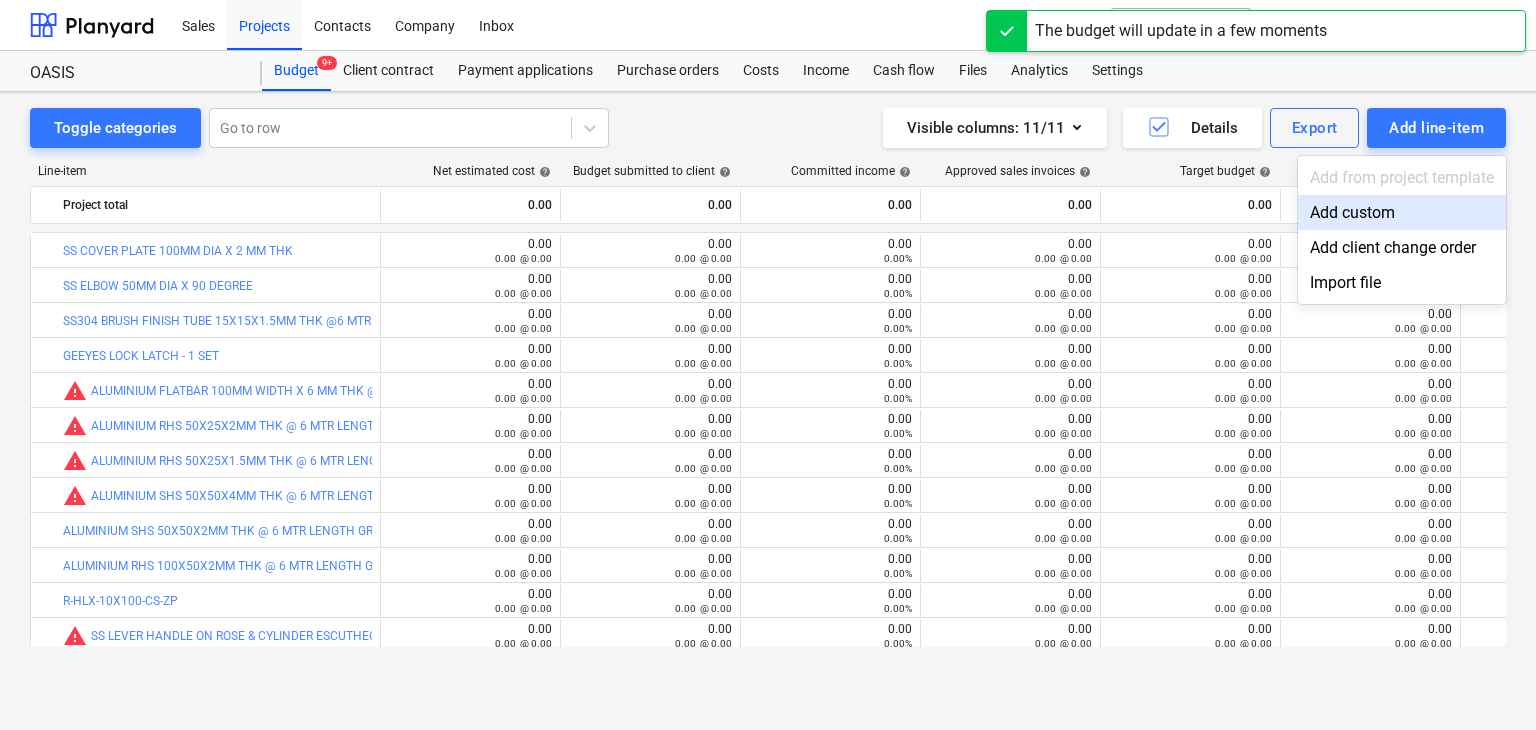click on "Add custom" at bounding box center [1402, 212] 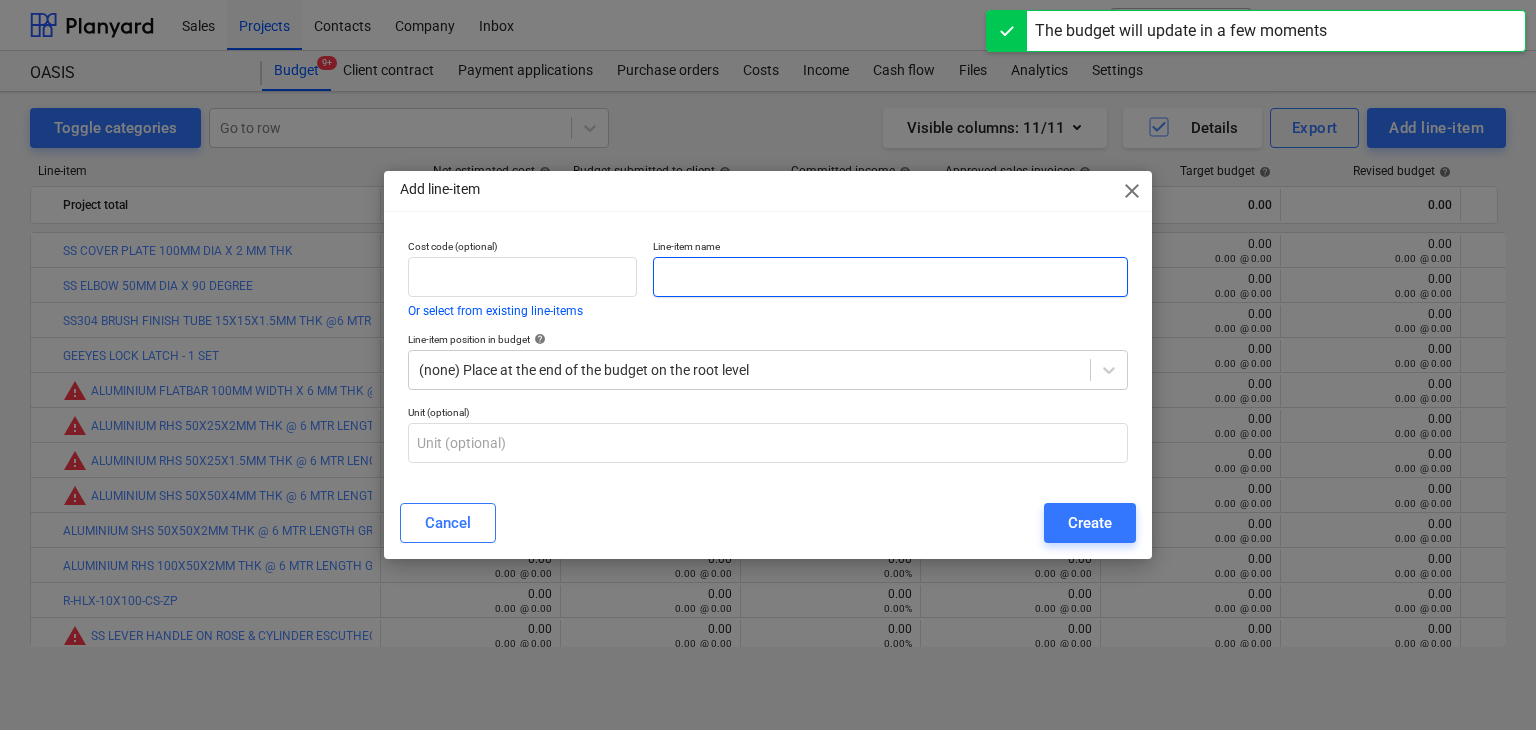 click at bounding box center (890, 277) 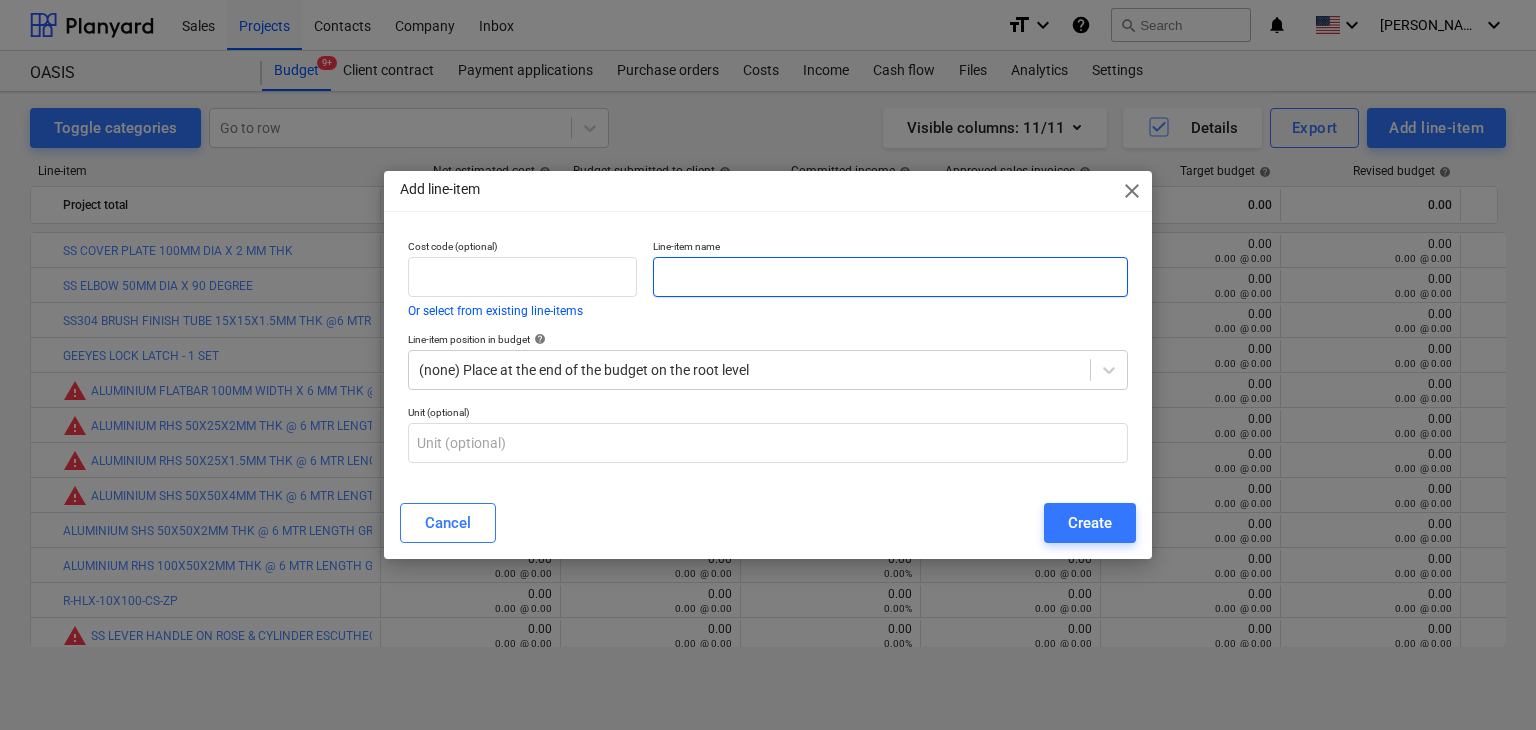 paste on "Y TYPE ELECTRIC PLUG [DEMOGRAPHIC_DATA] & [DEMOGRAPHIC_DATA]" 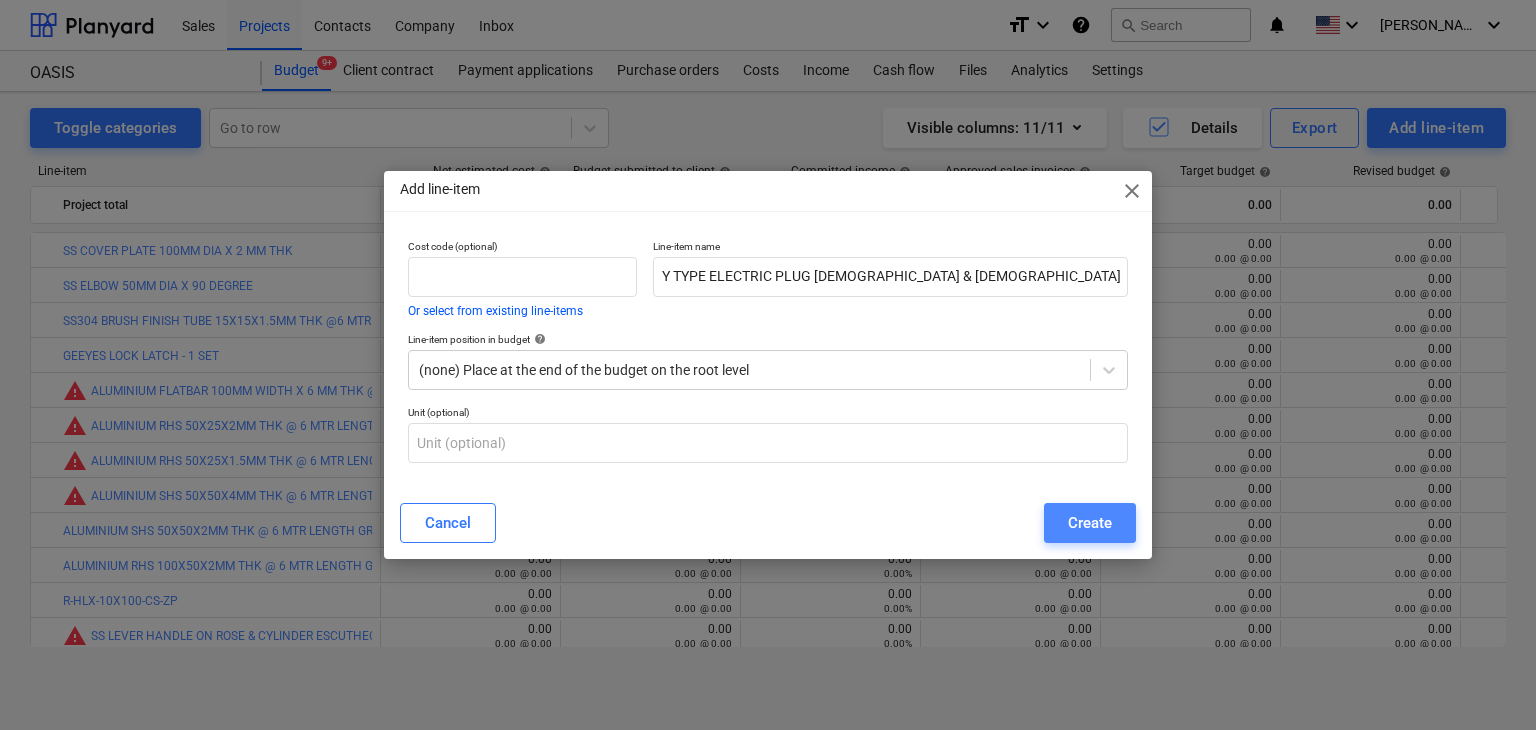 click on "Create" at bounding box center [1090, 523] 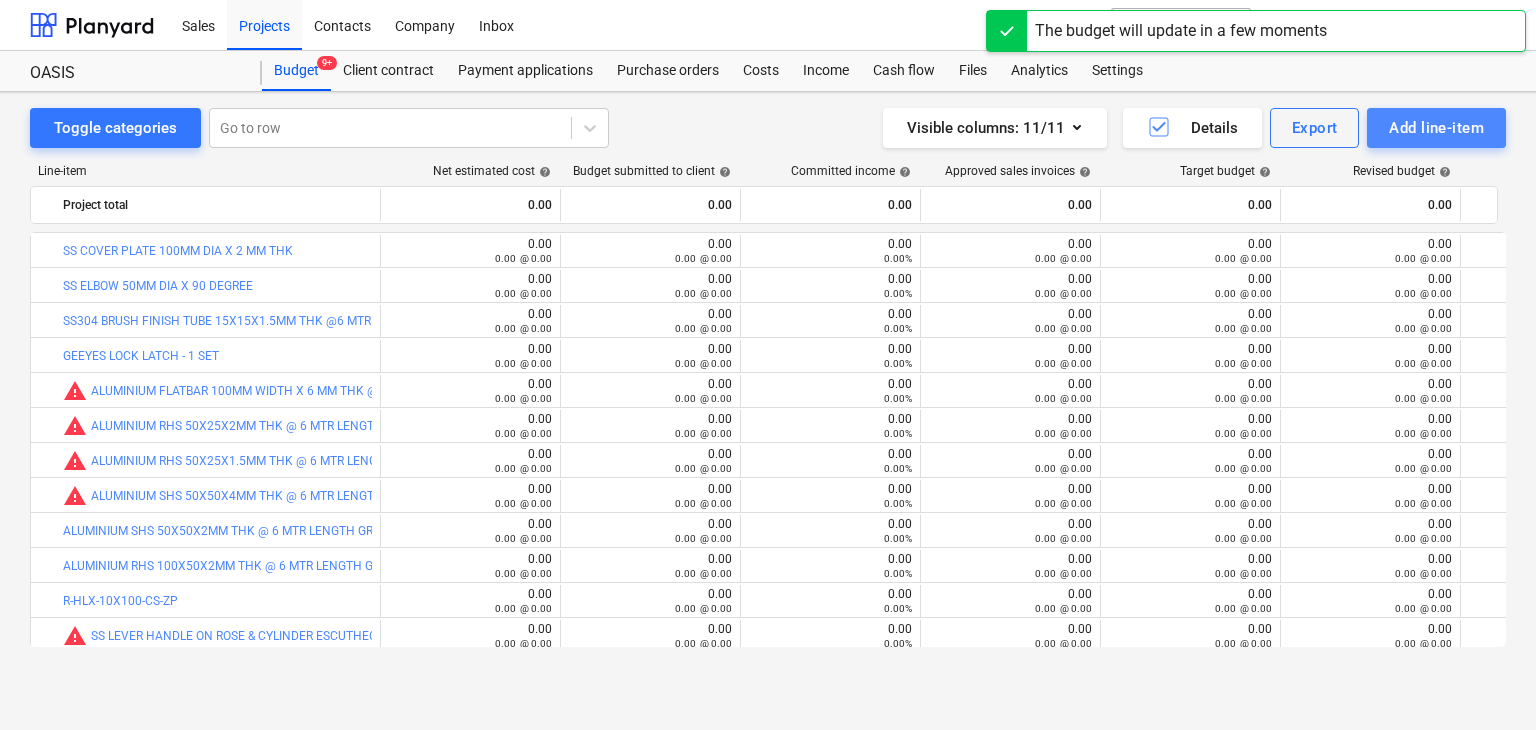 click on "Add line-item" at bounding box center [1436, 128] 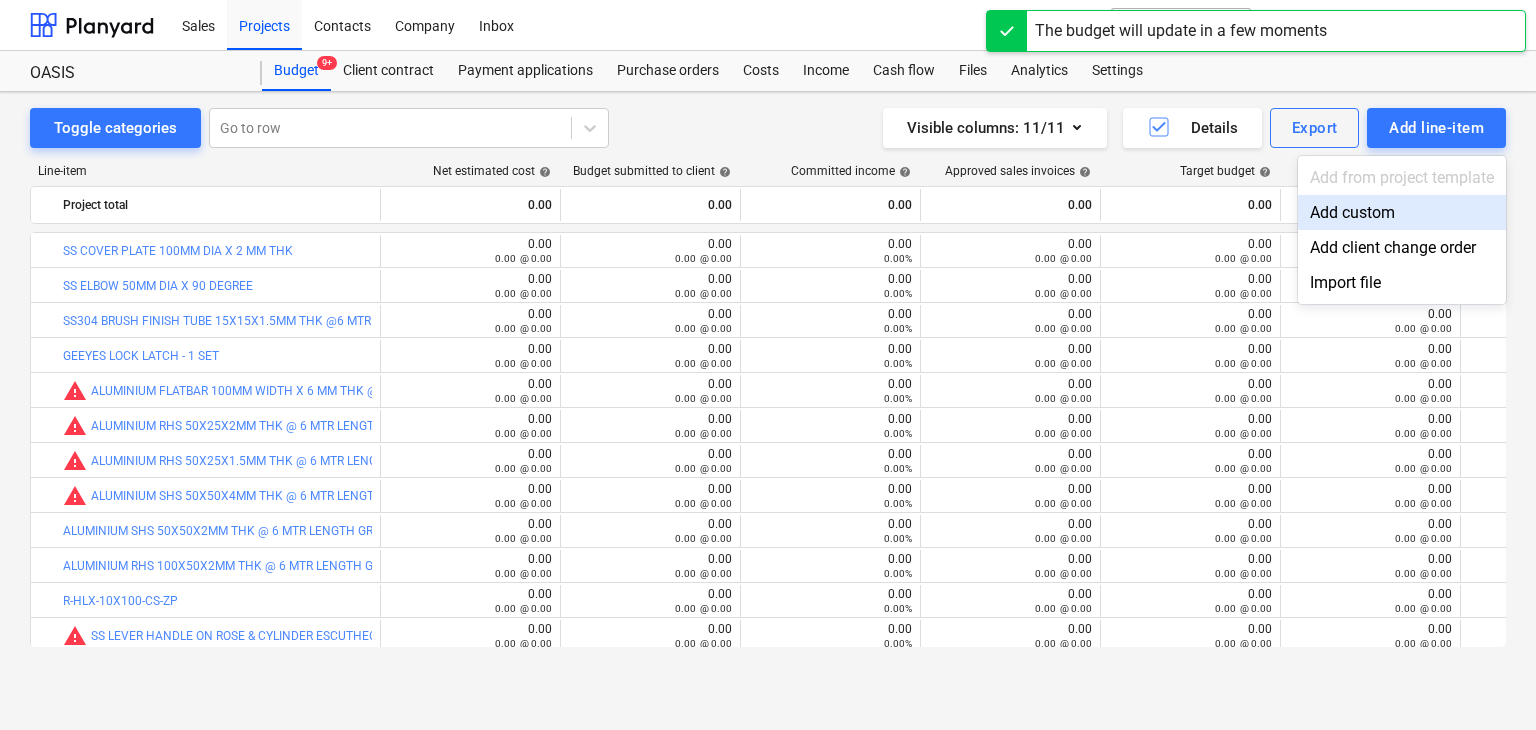 click on "Add custom" at bounding box center (1402, 212) 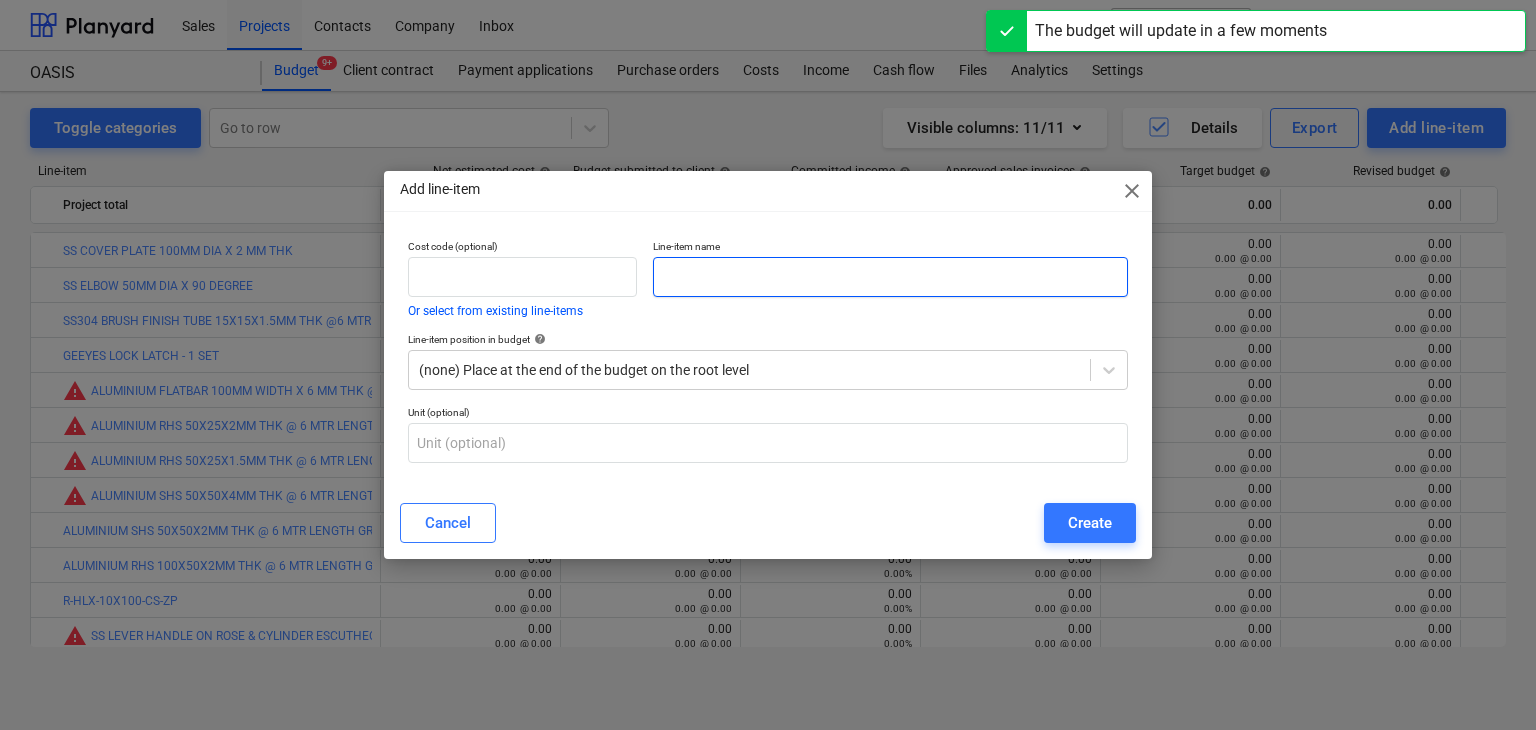 click at bounding box center [890, 277] 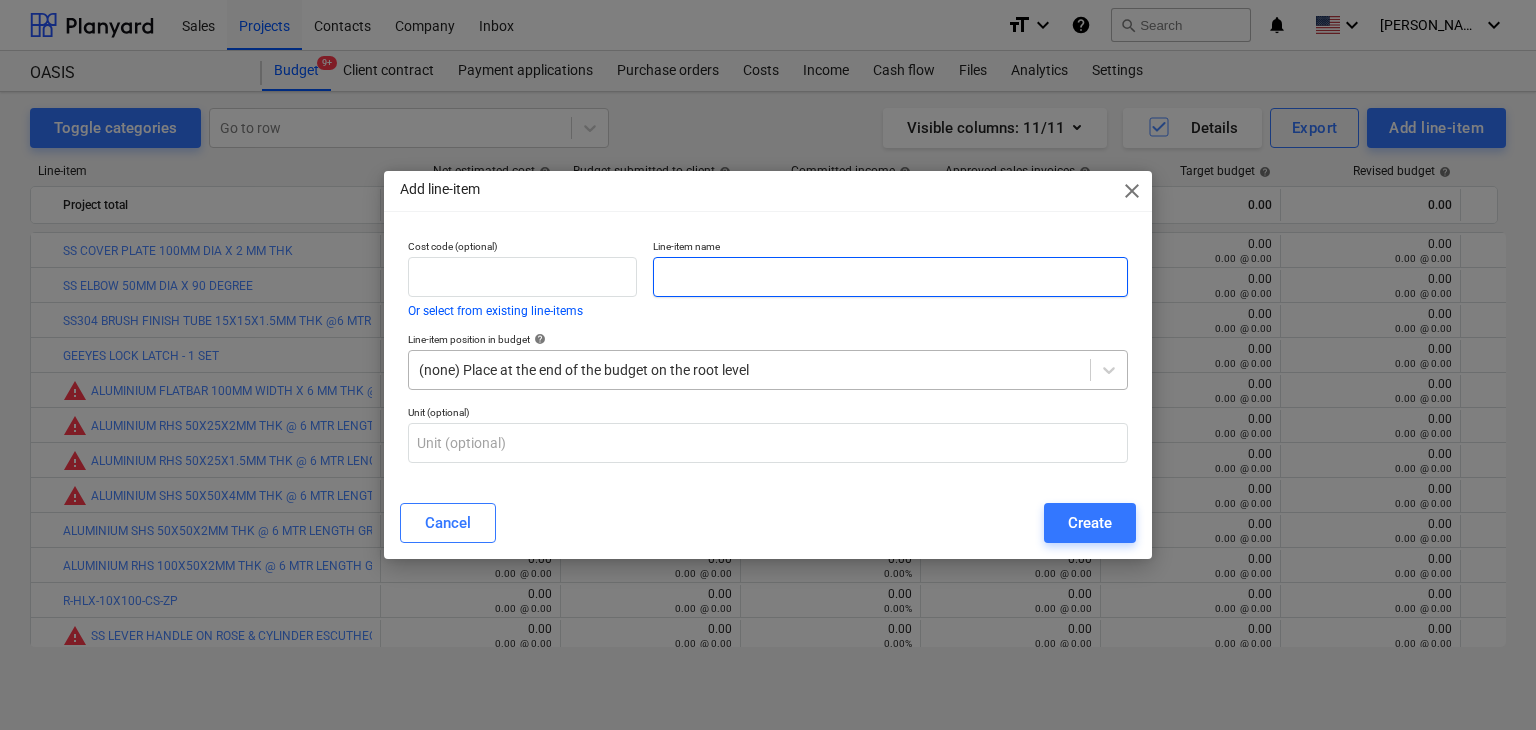 paste on "[PERSON_NAME] KEY STAR TYPE 8MM" 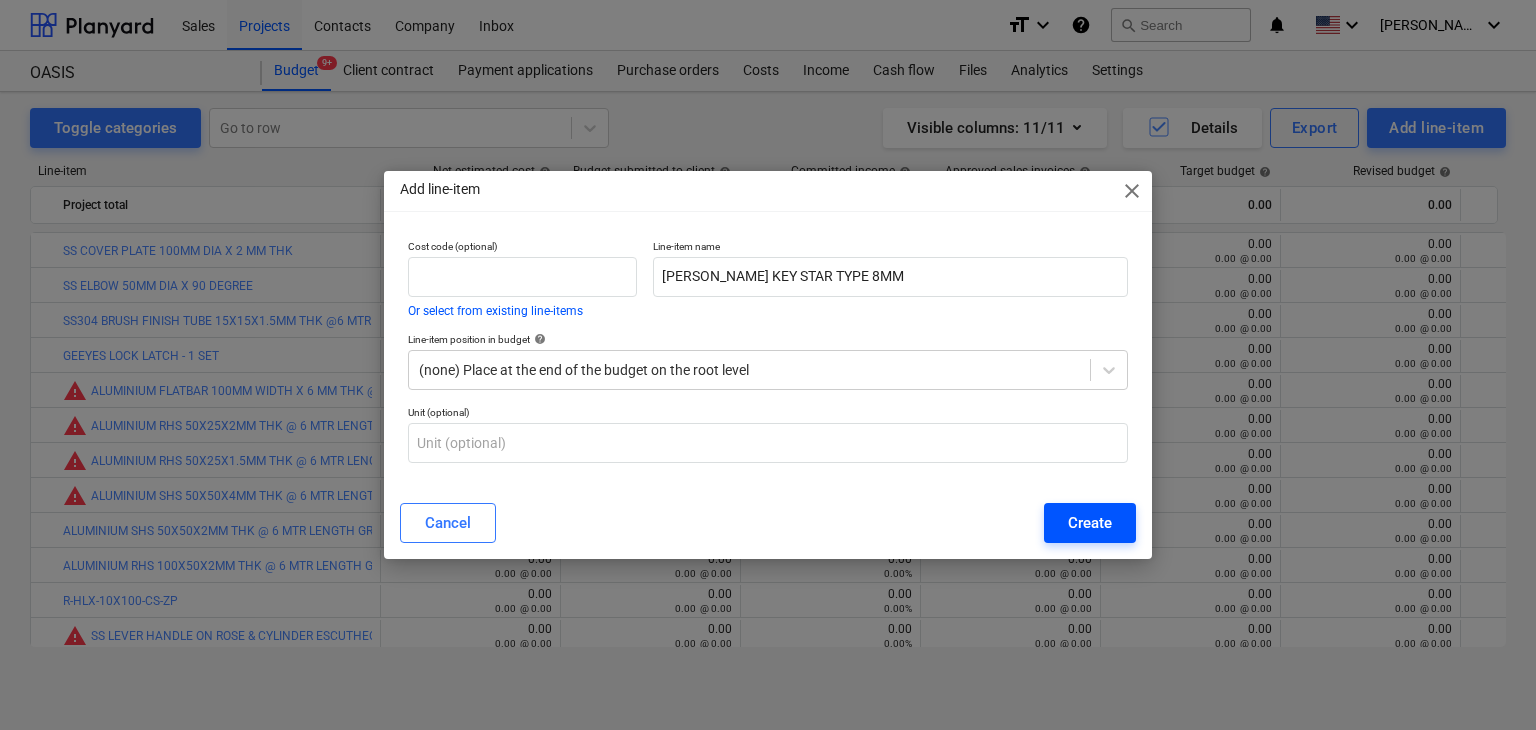 click on "Create" at bounding box center (1090, 523) 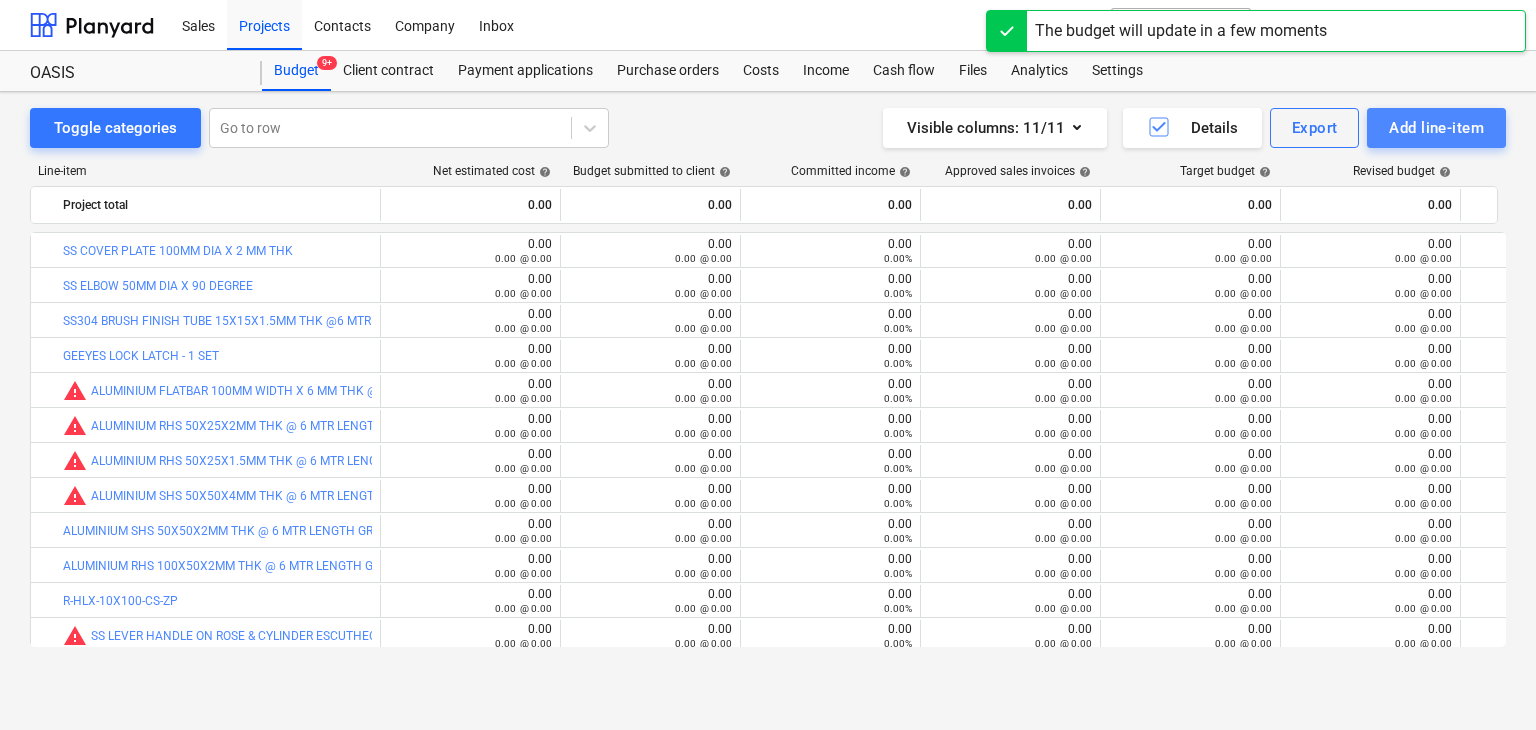 click on "Add line-item" at bounding box center [1436, 128] 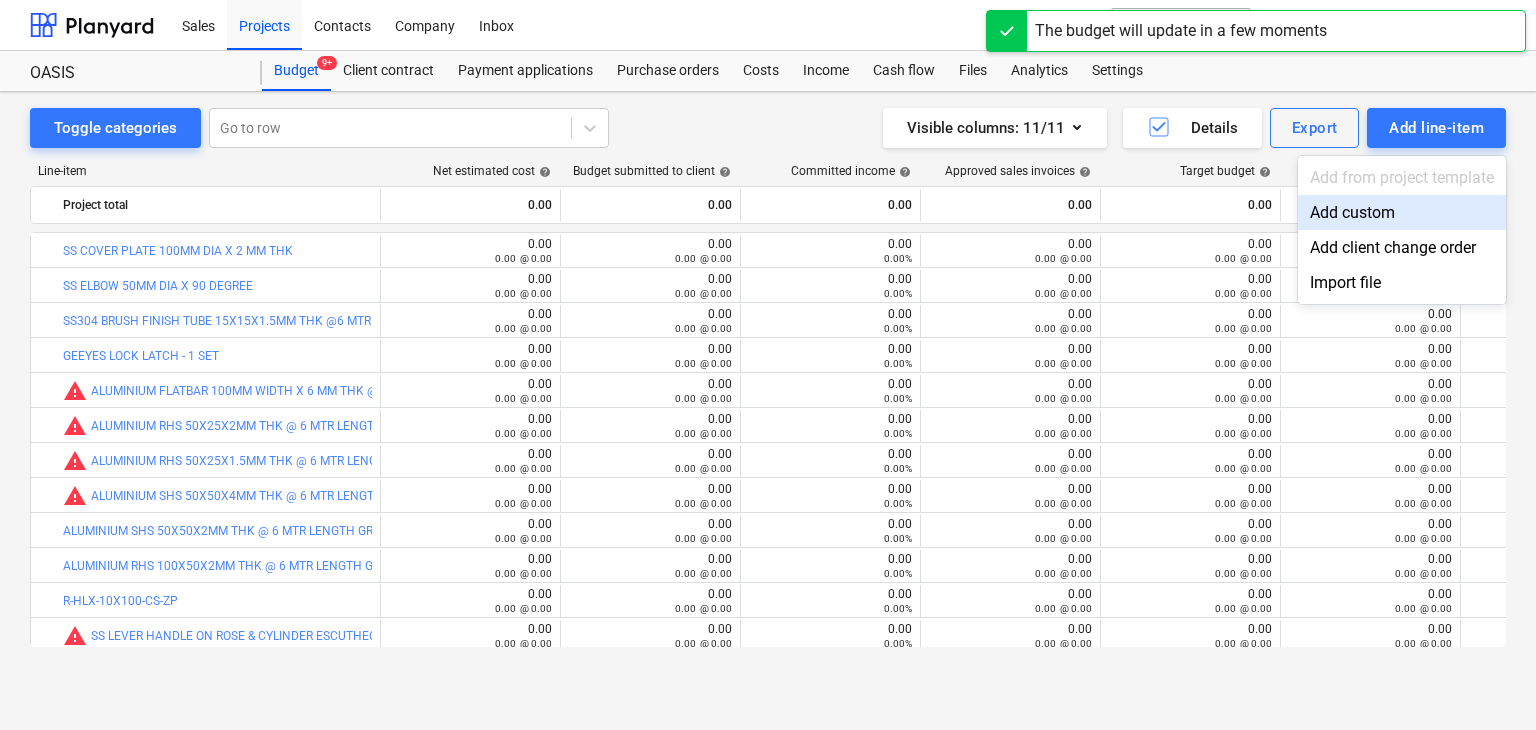 click on "Add custom" at bounding box center [1402, 212] 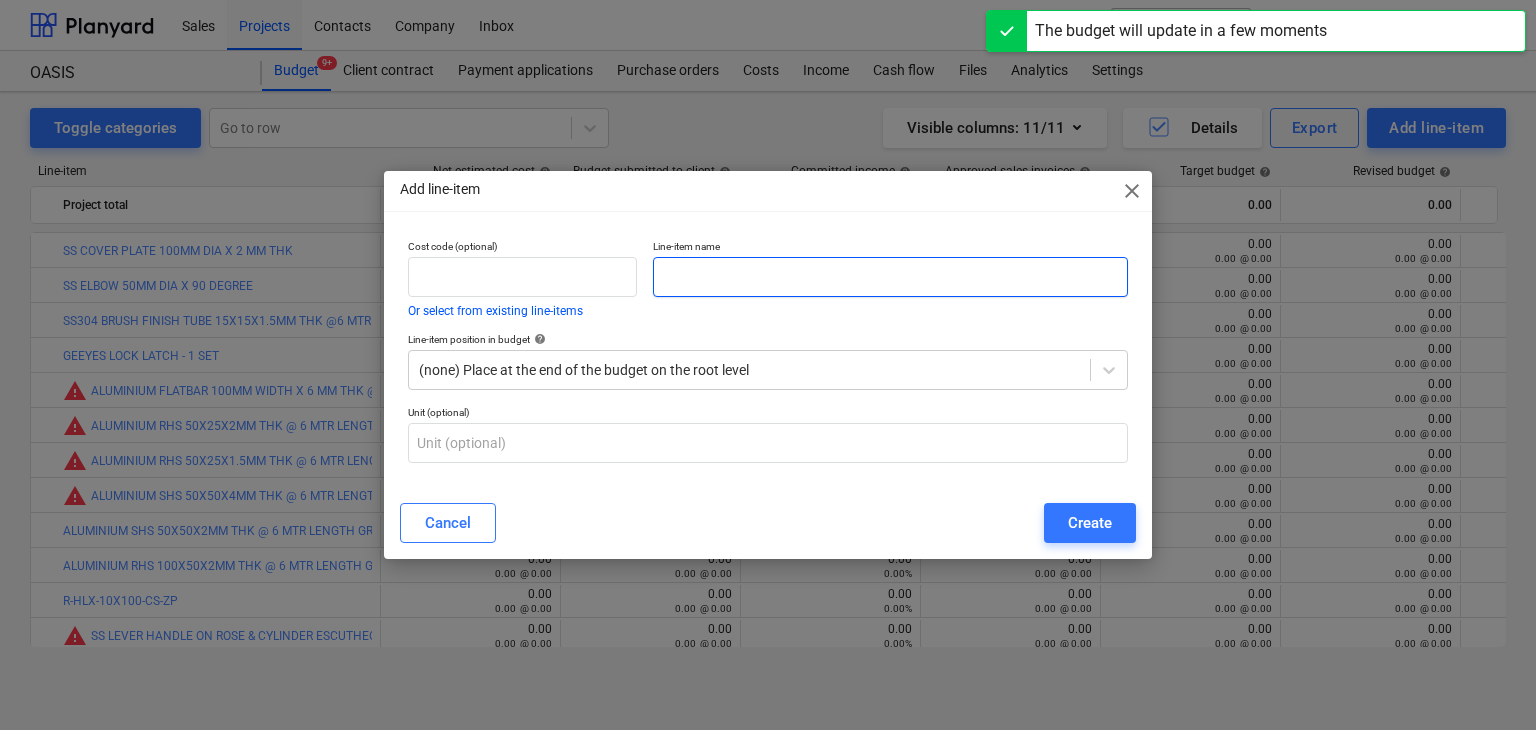 click at bounding box center [890, 277] 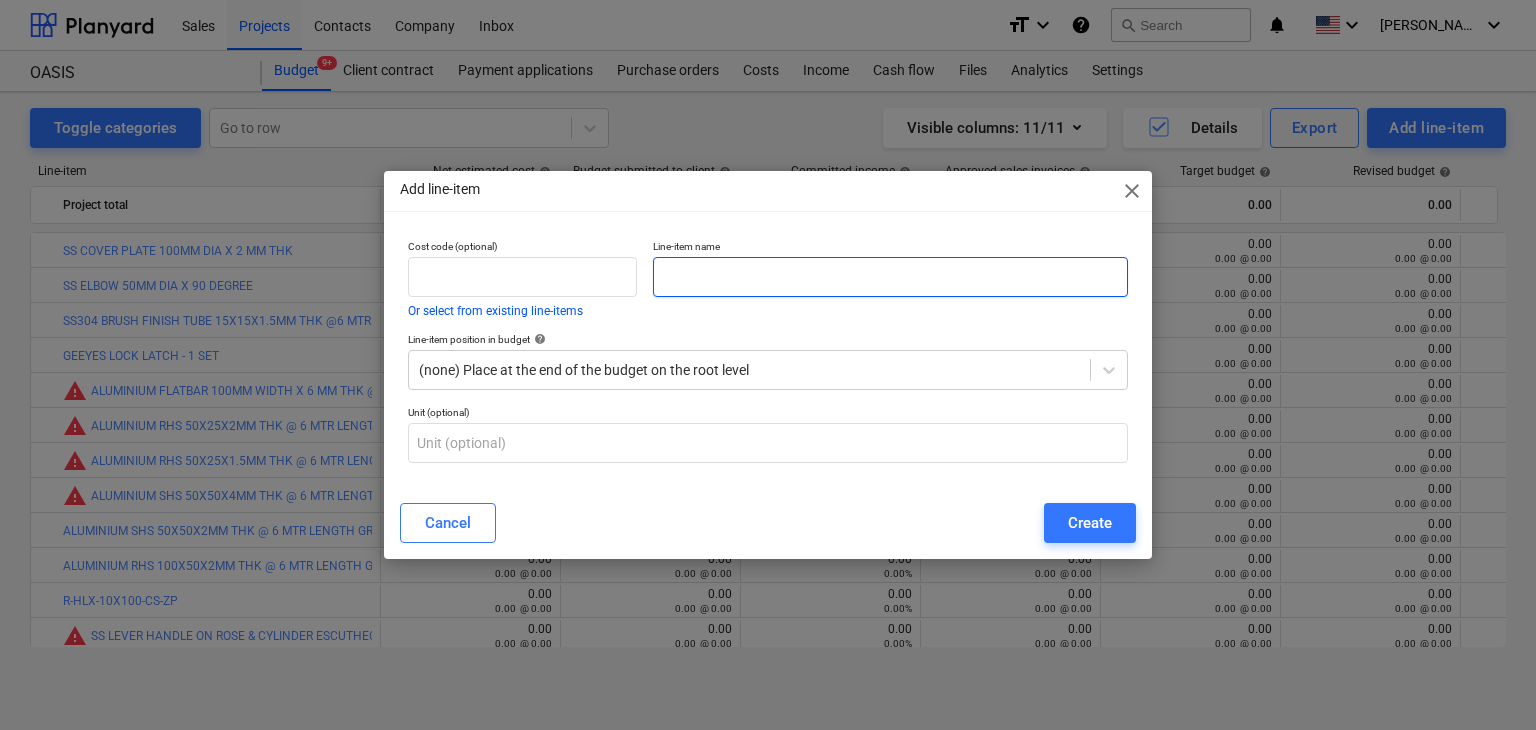 paste on "[PERSON_NAME] KEY STAR TYPE 10MM" 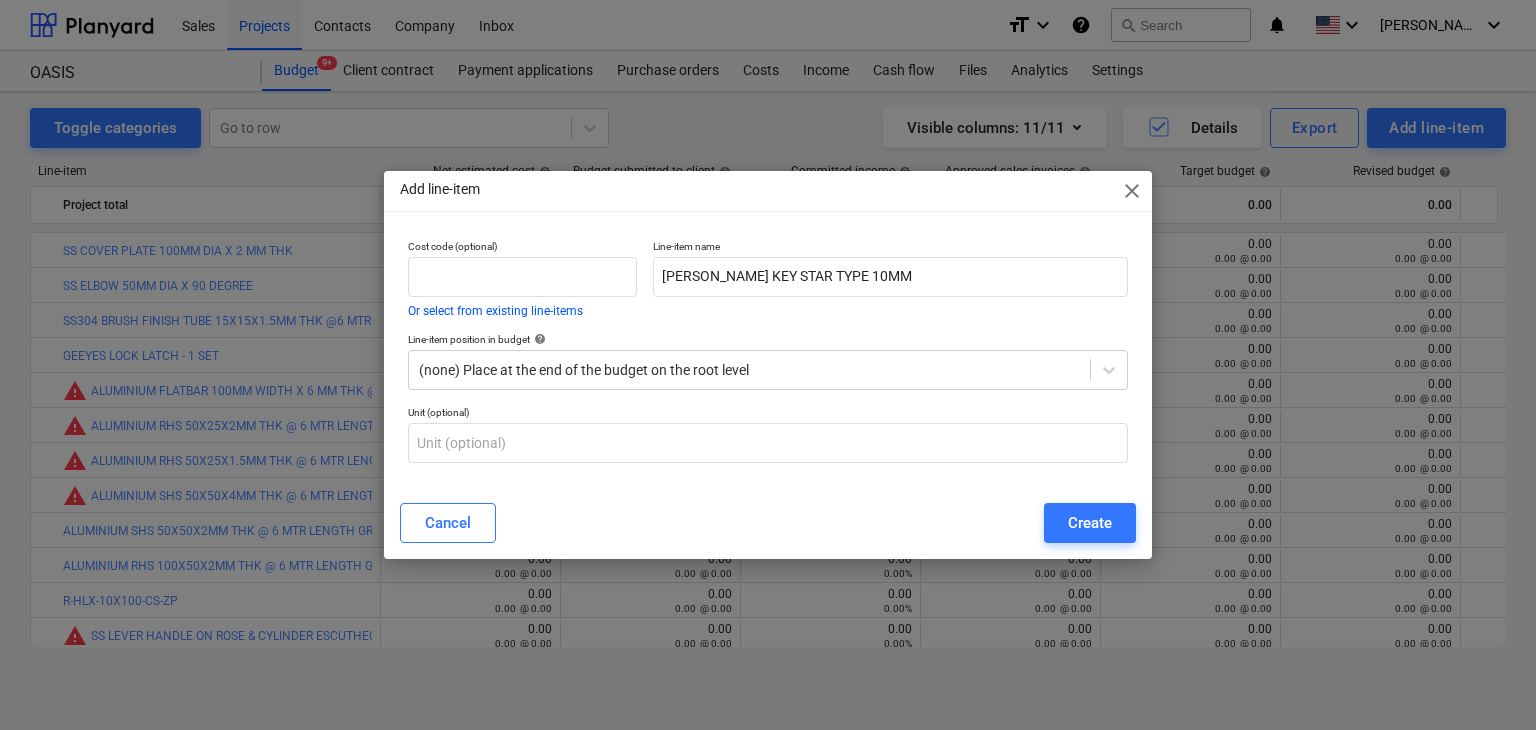 click on "Cancel Create" at bounding box center (768, 523) 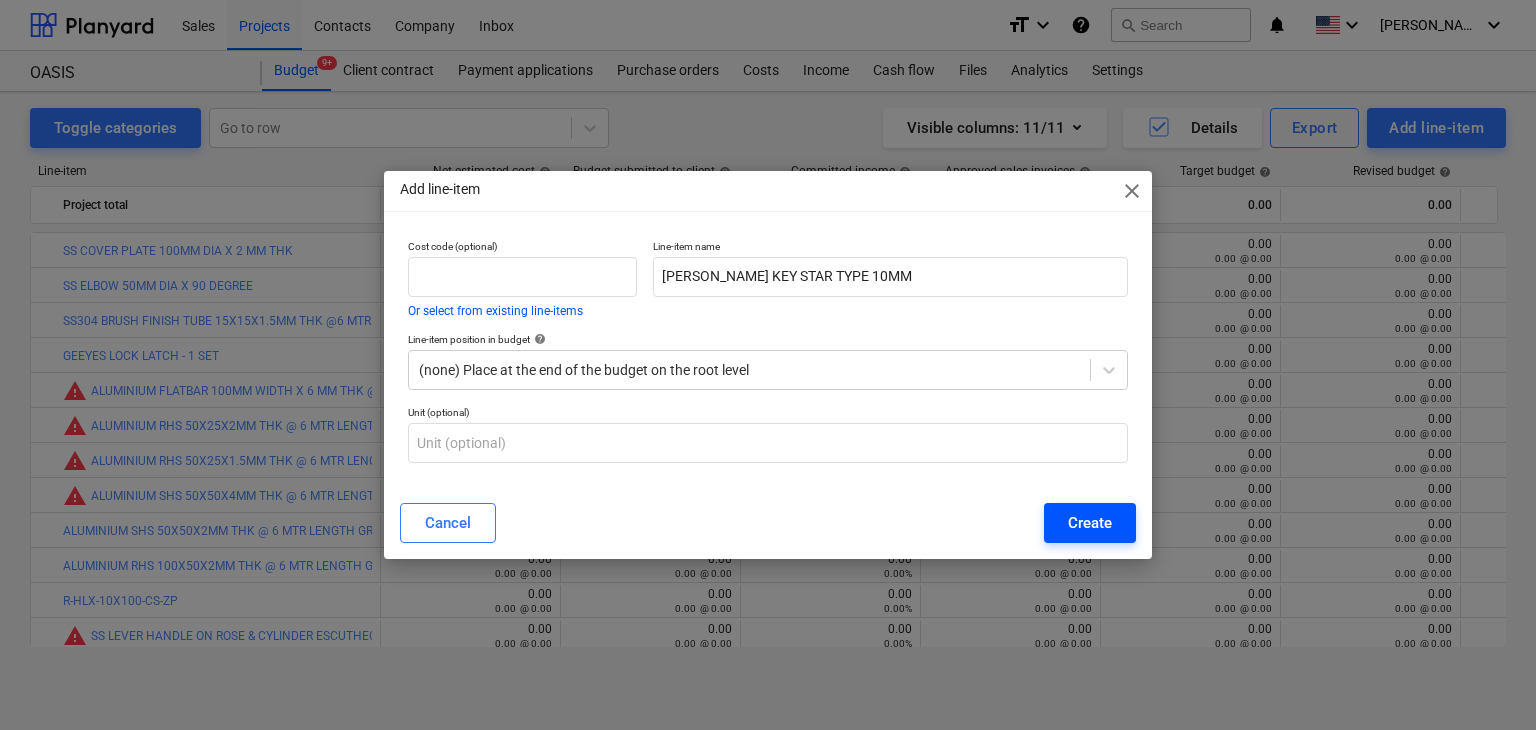 click on "Create" at bounding box center (1090, 523) 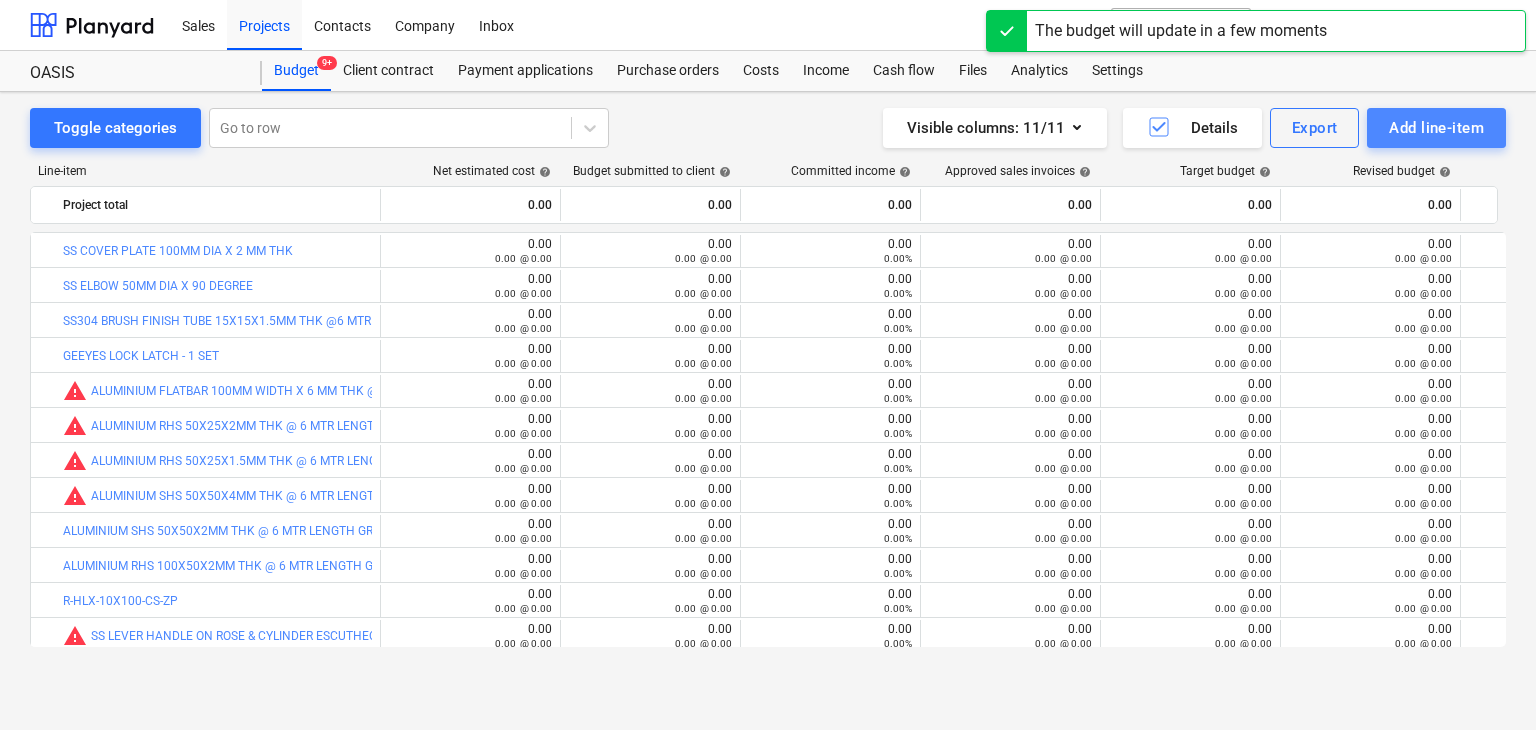 click on "Add line-item" at bounding box center [1436, 128] 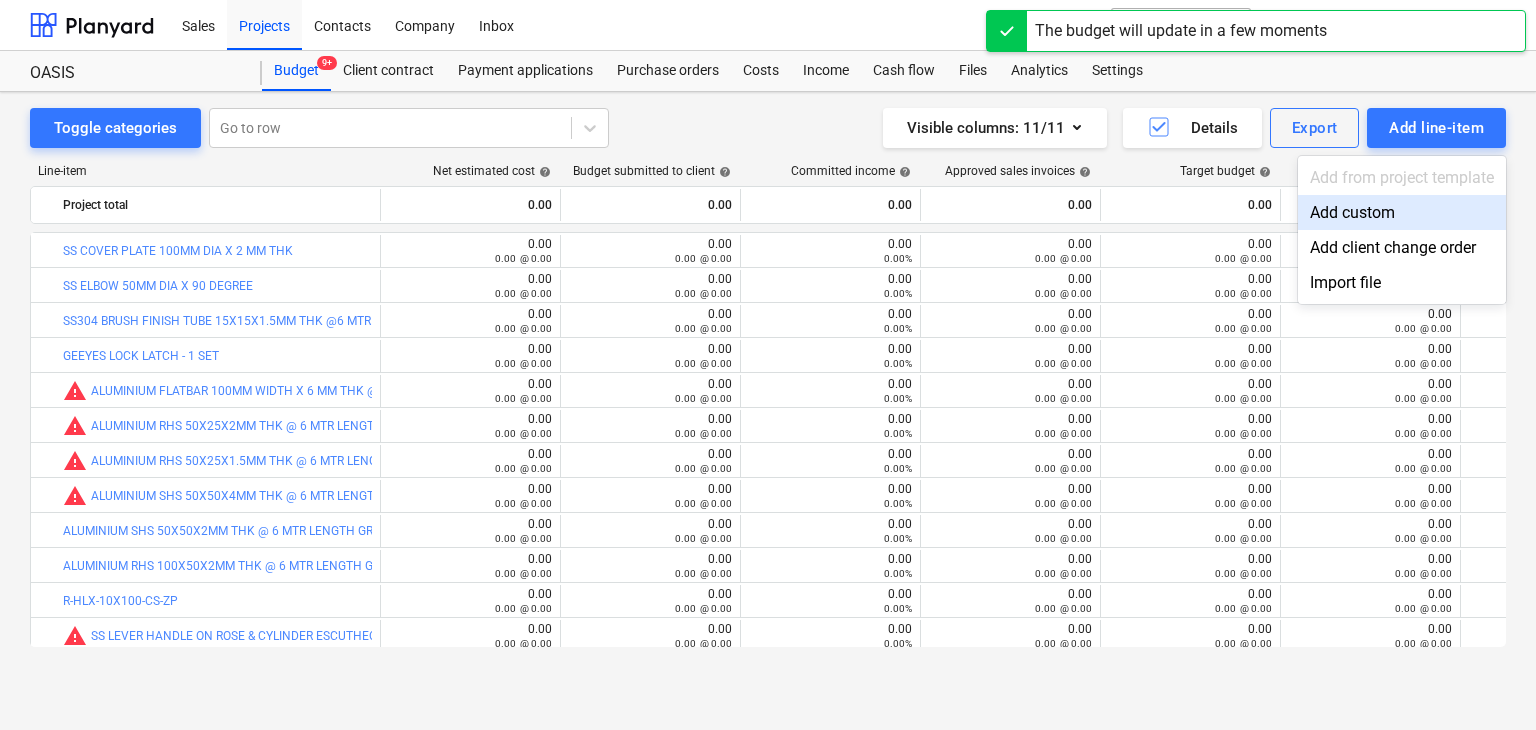 click on "Add custom" at bounding box center (1402, 212) 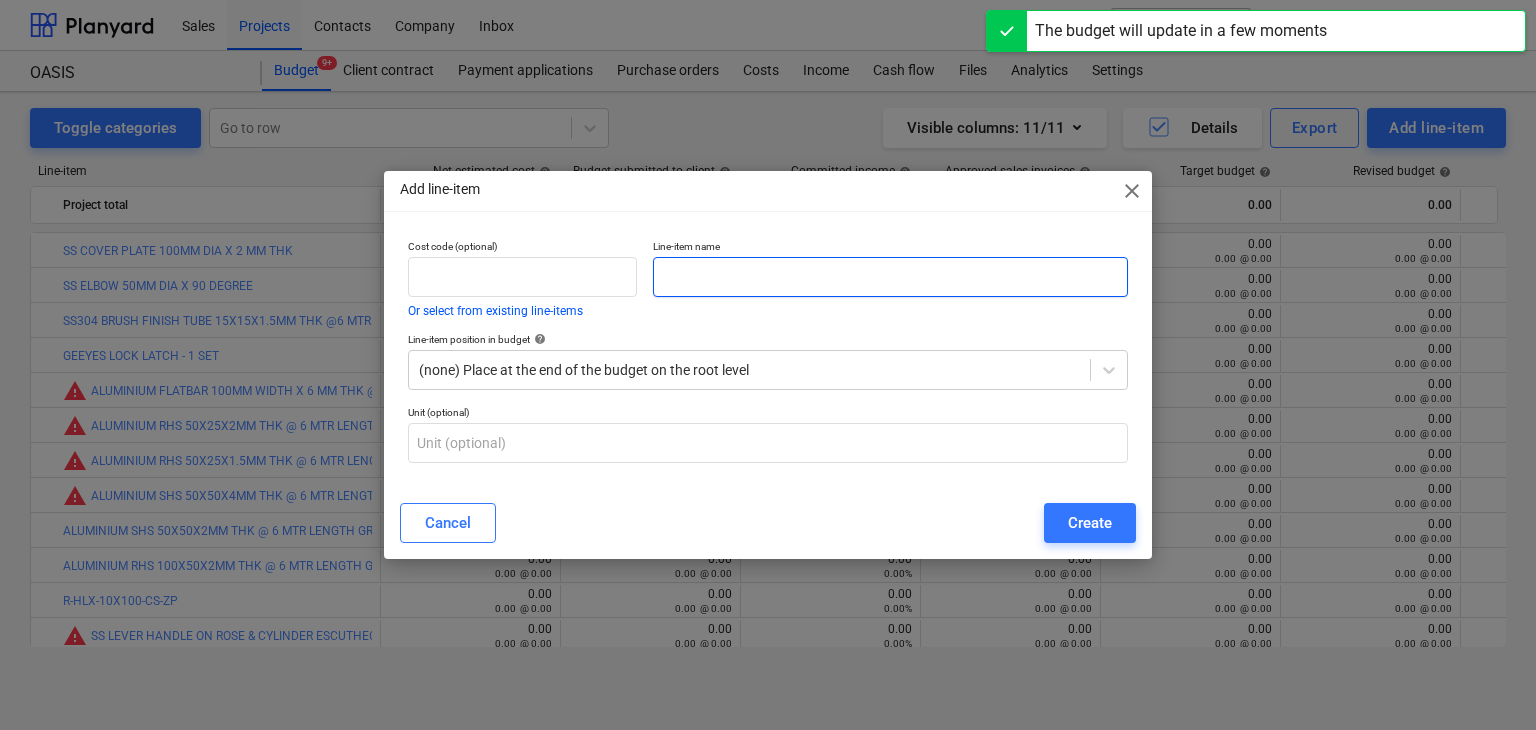 click at bounding box center (890, 277) 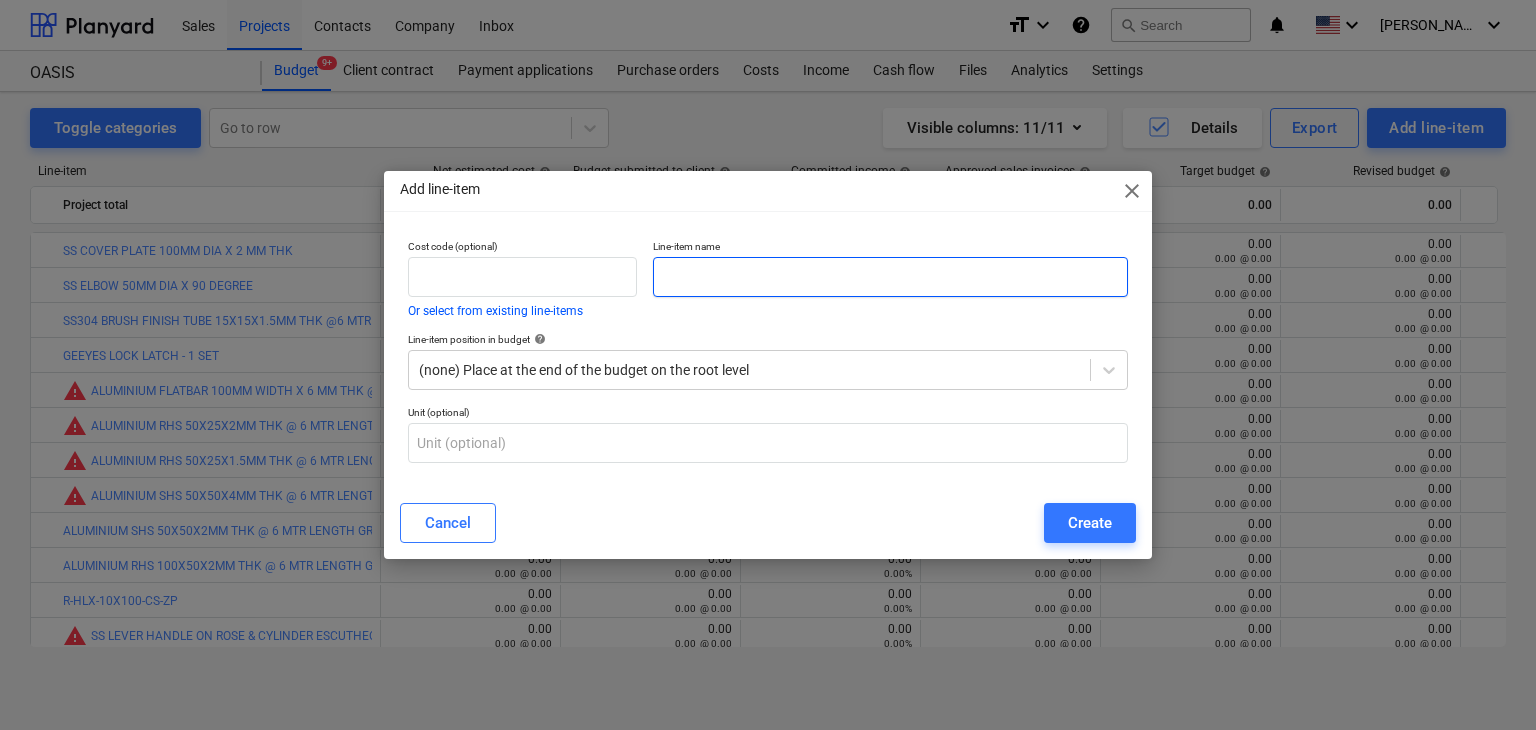 paste on "[PERSON_NAME] KEY STAR TYPE 12MM" 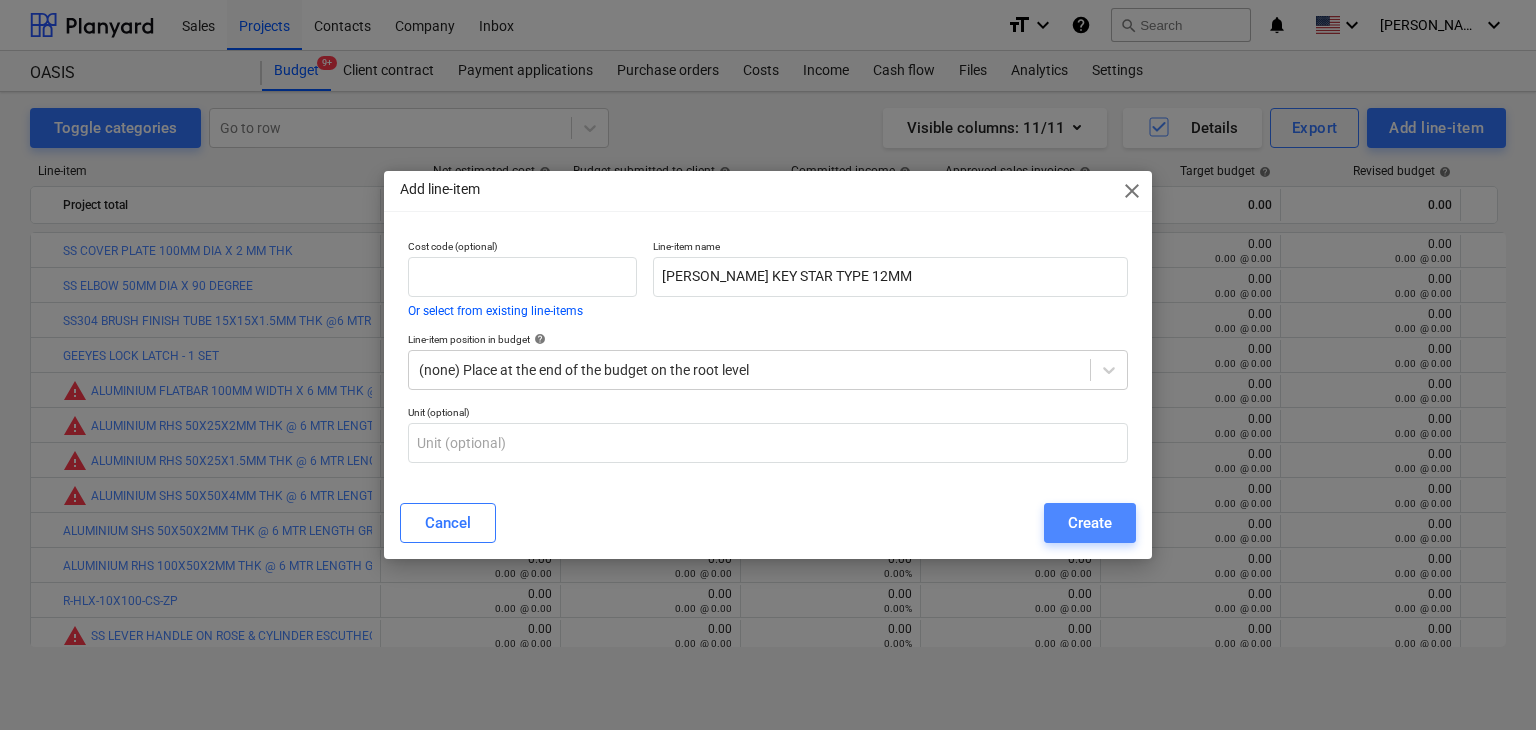 click on "Create" at bounding box center [1090, 523] 